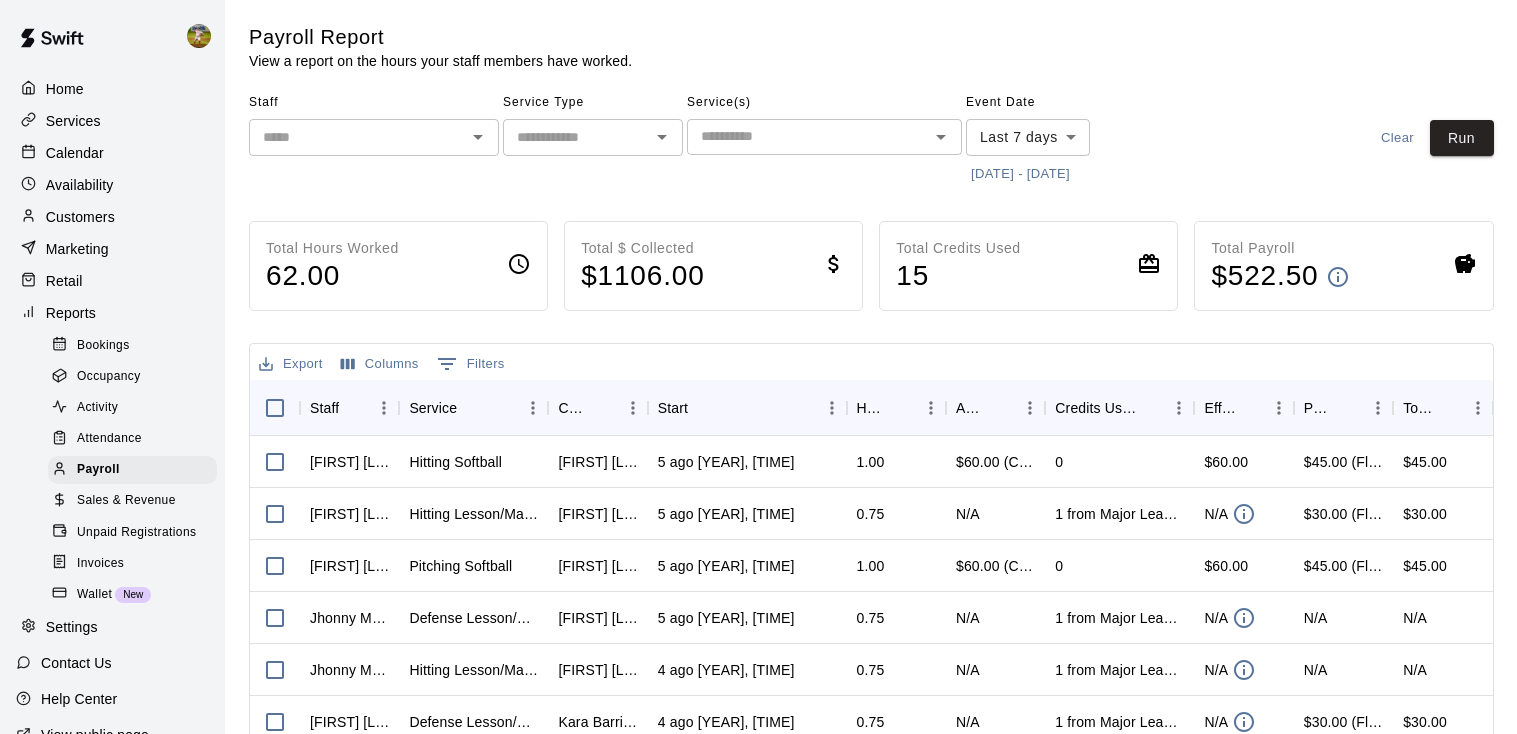 scroll, scrollTop: 0, scrollLeft: 0, axis: both 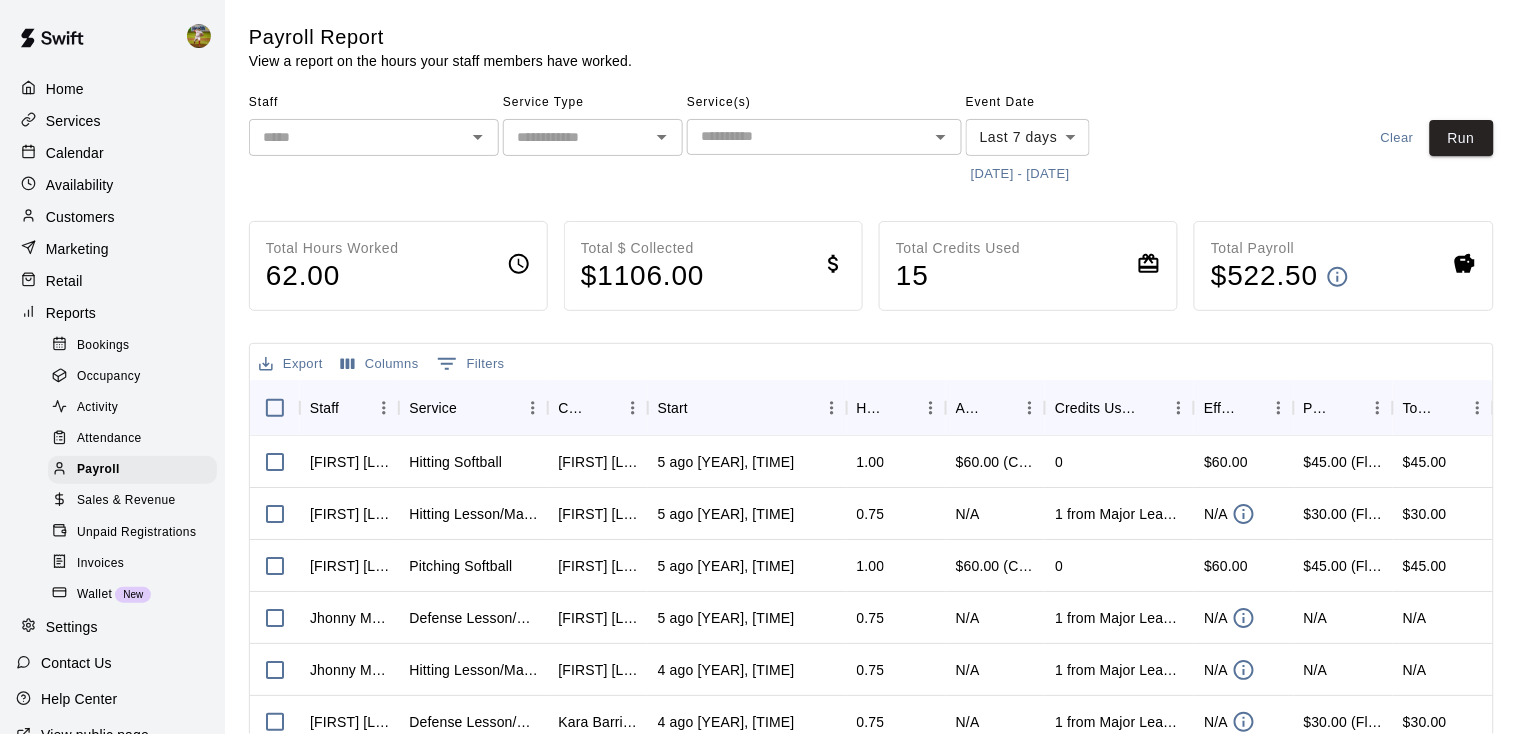 click on "Services" at bounding box center (112, 121) 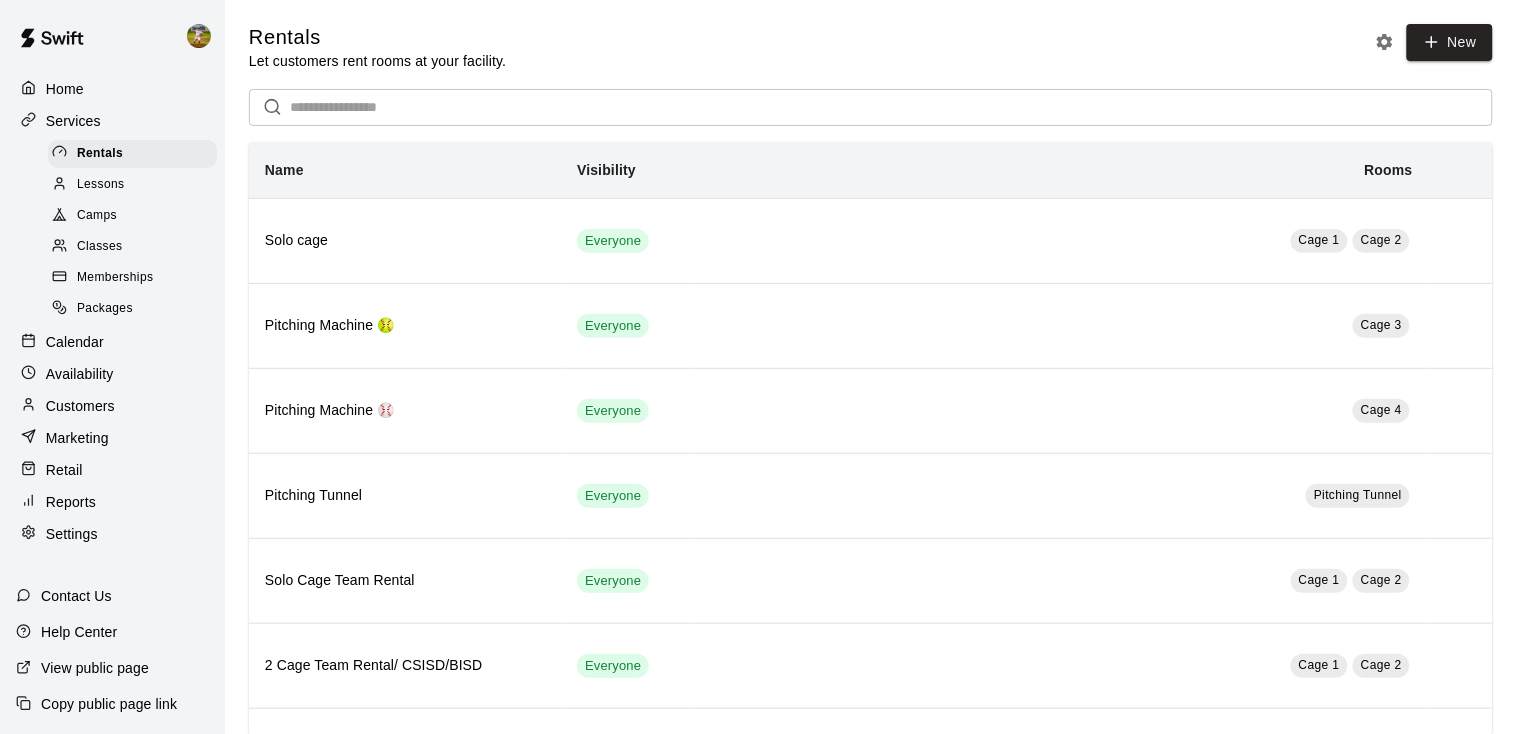 click on "Settings" at bounding box center [72, 534] 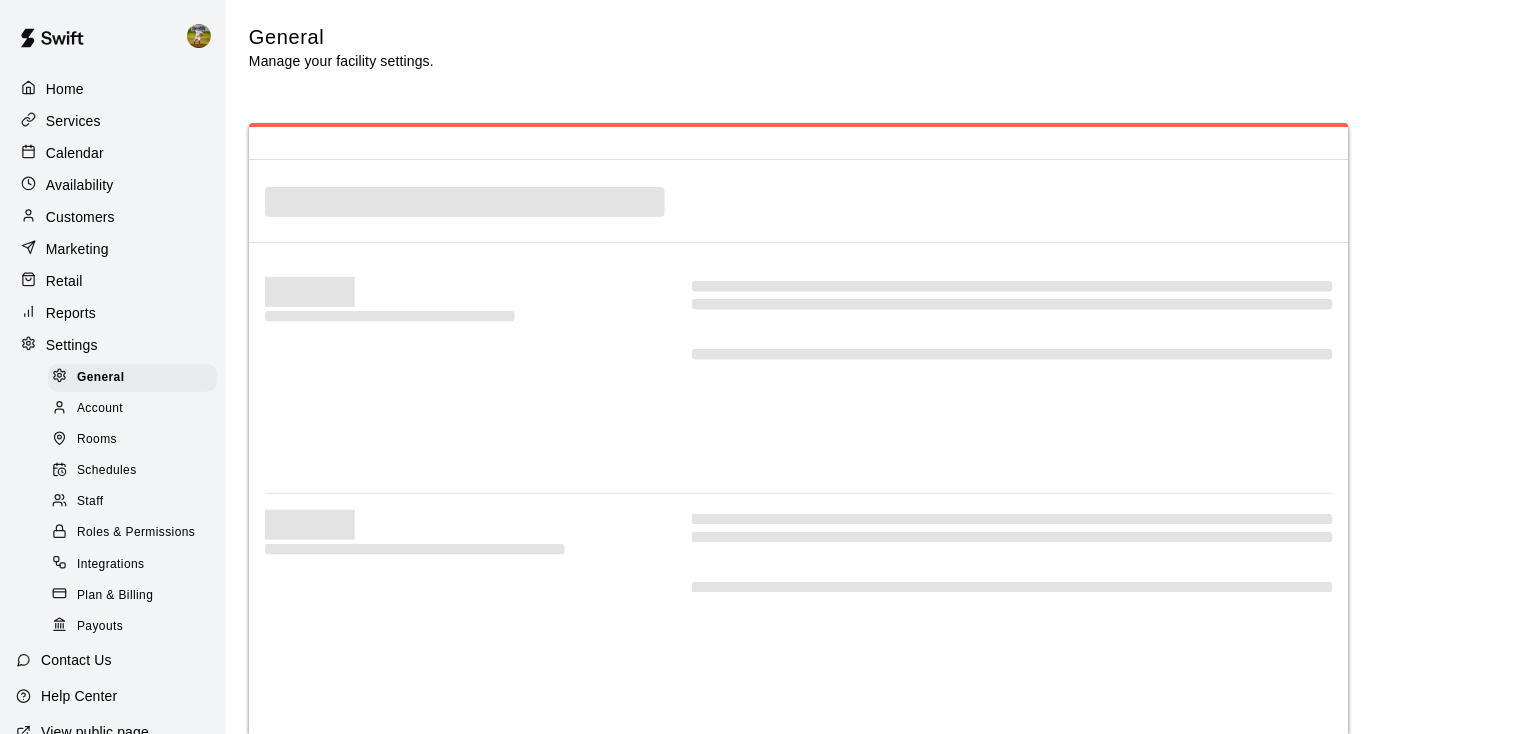 select on "**" 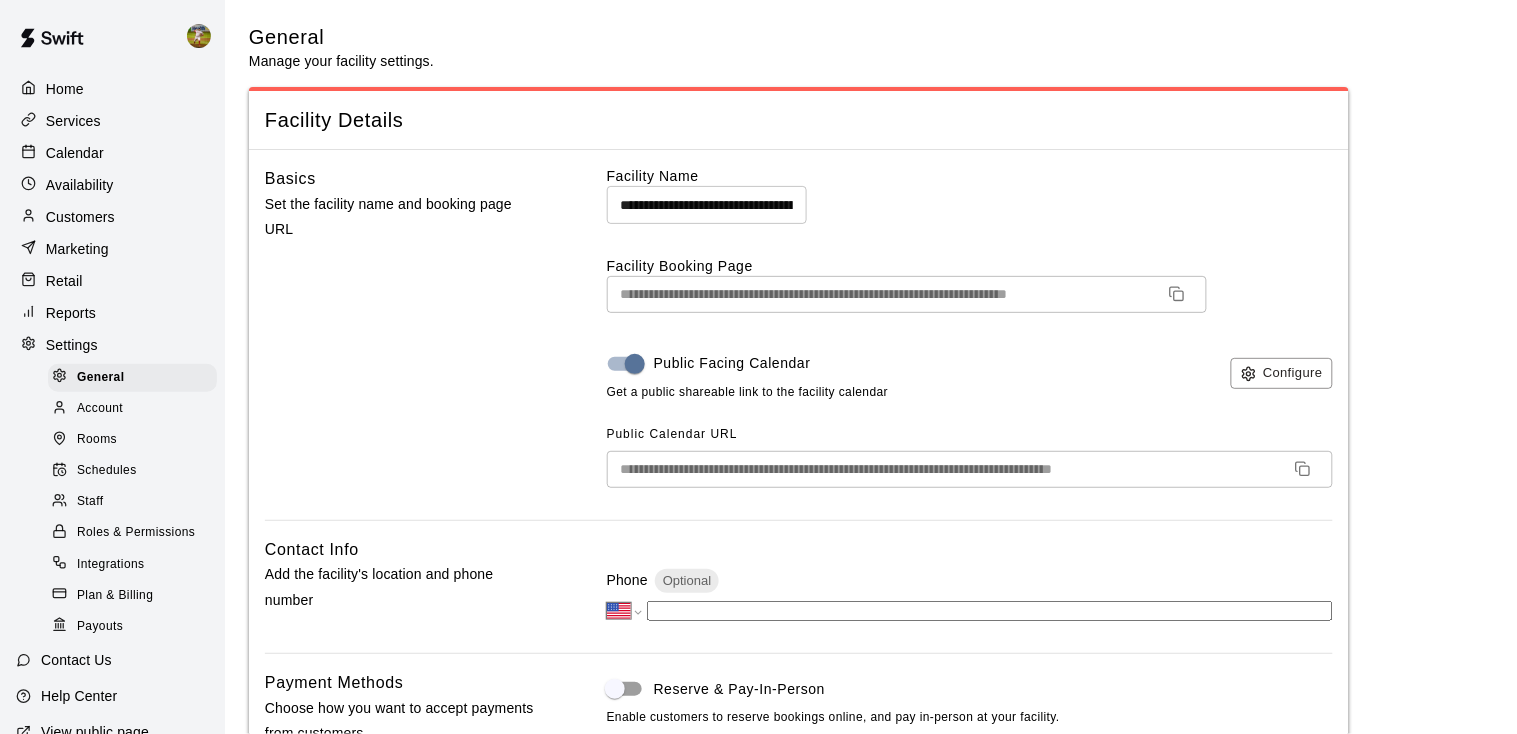 click on "Staff" at bounding box center (90, 502) 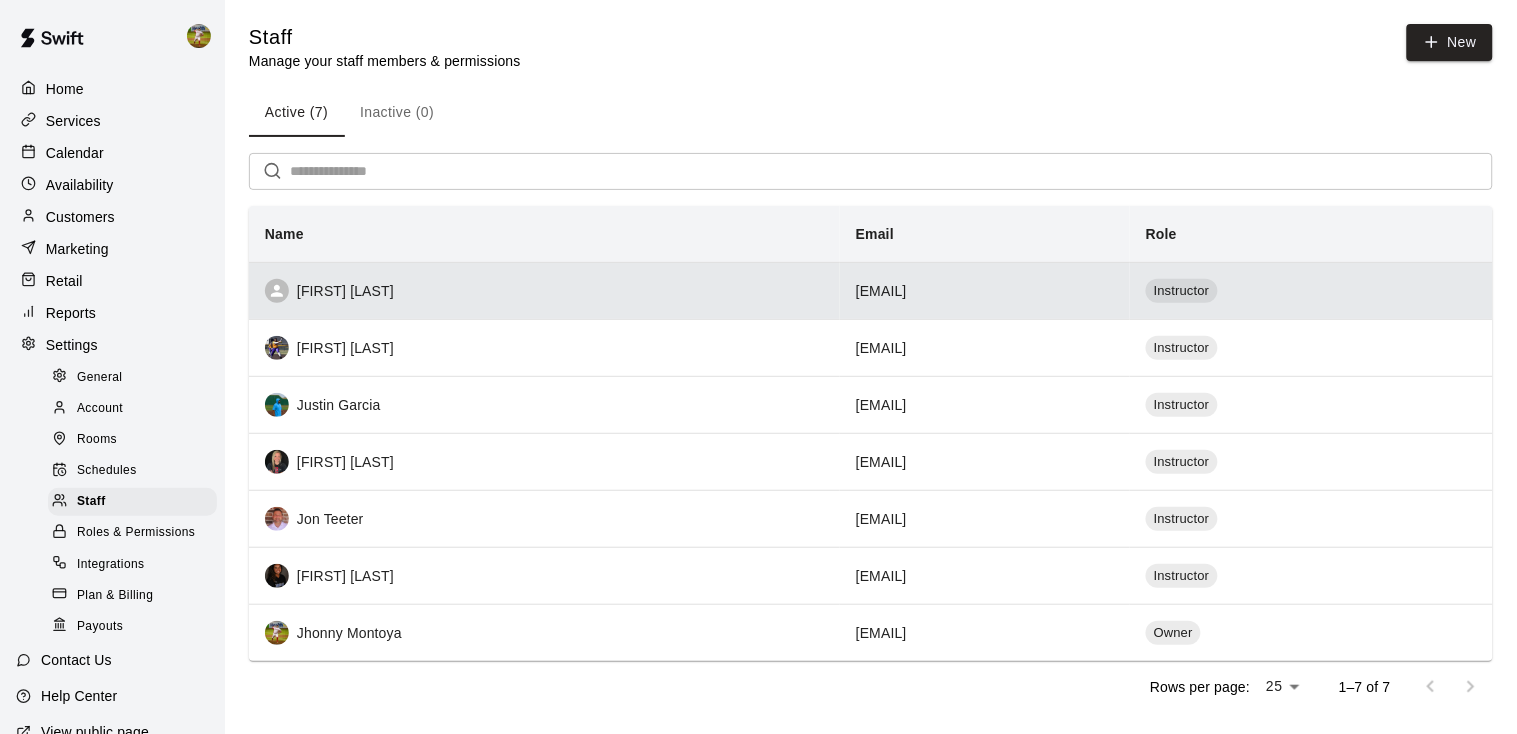 click on "[FIRST] [LAST]" at bounding box center [544, 291] 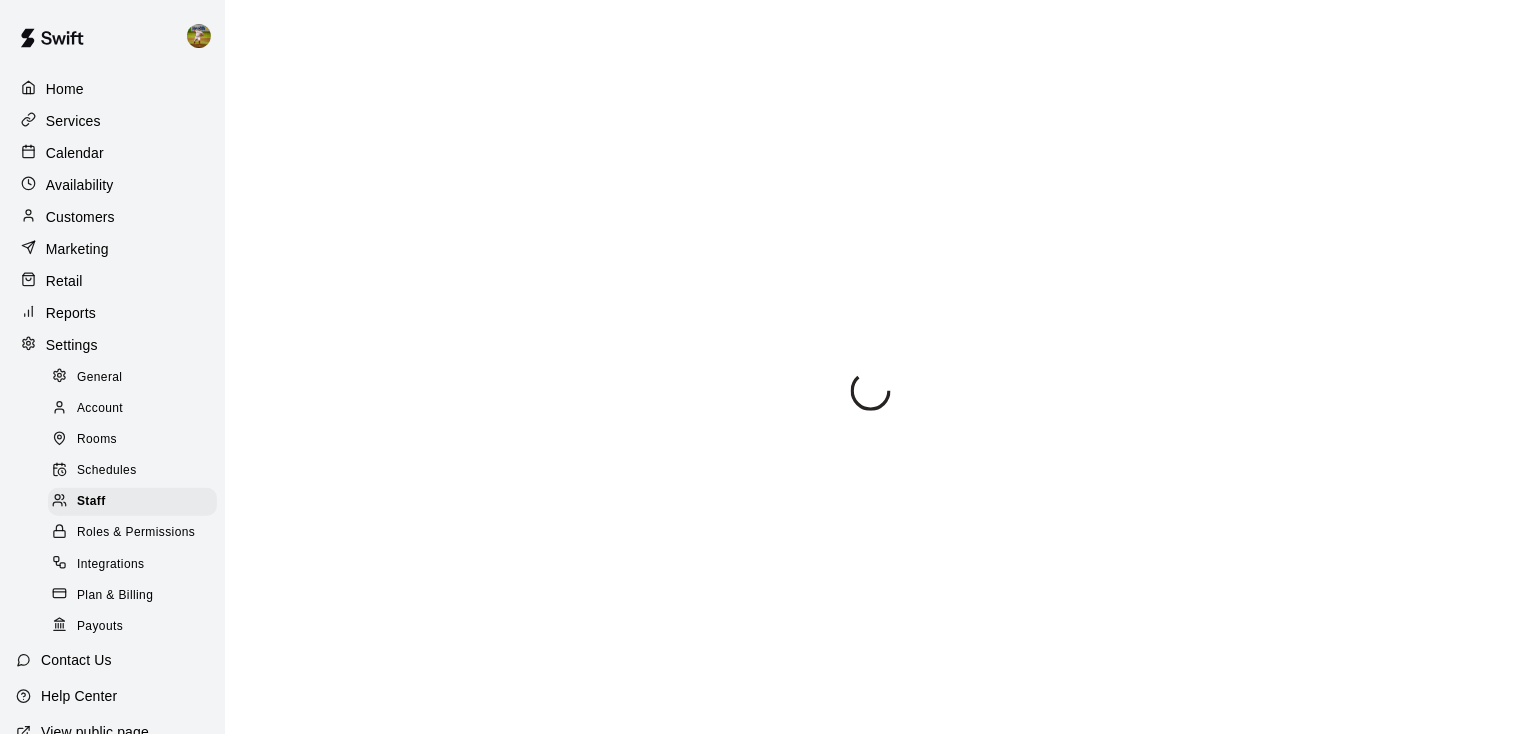 select on "**" 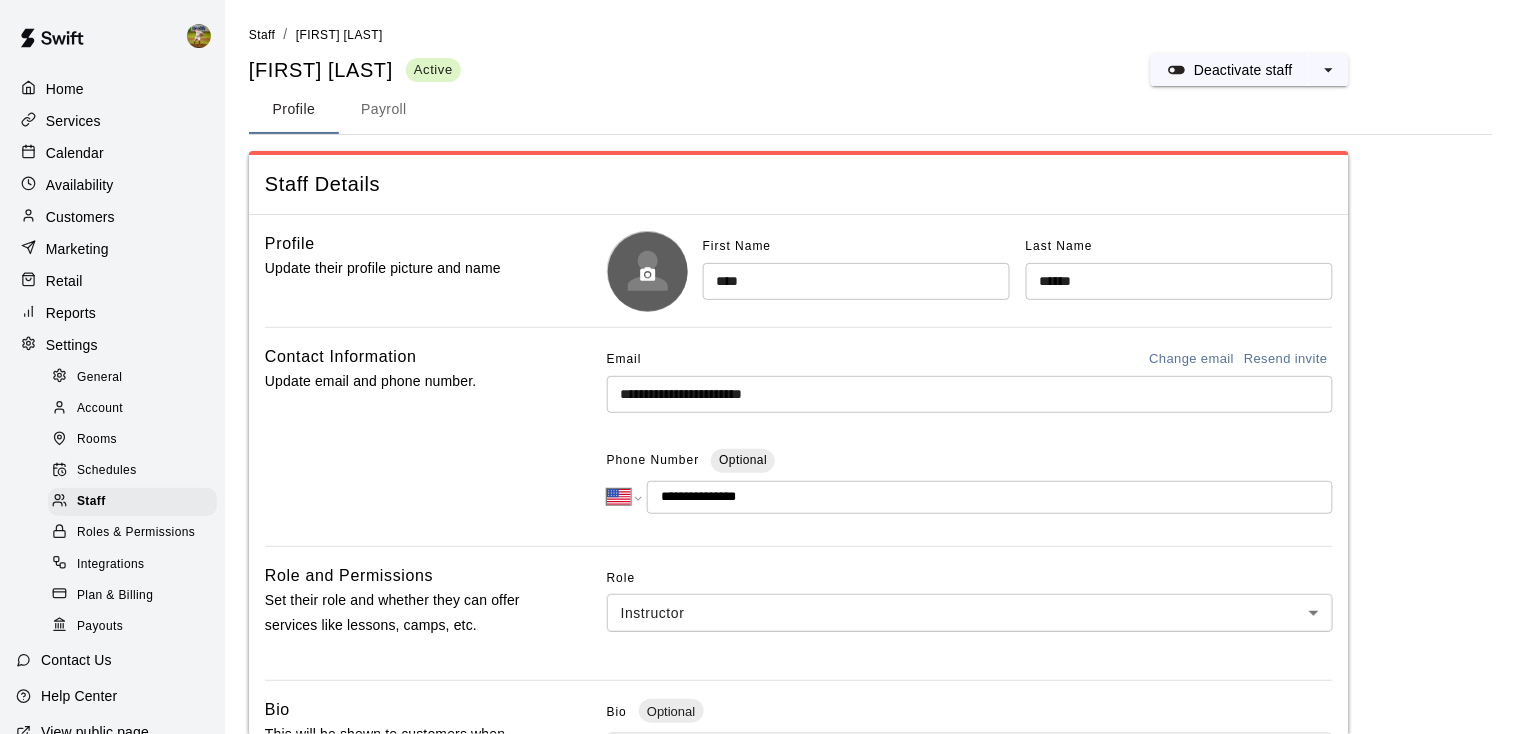 click 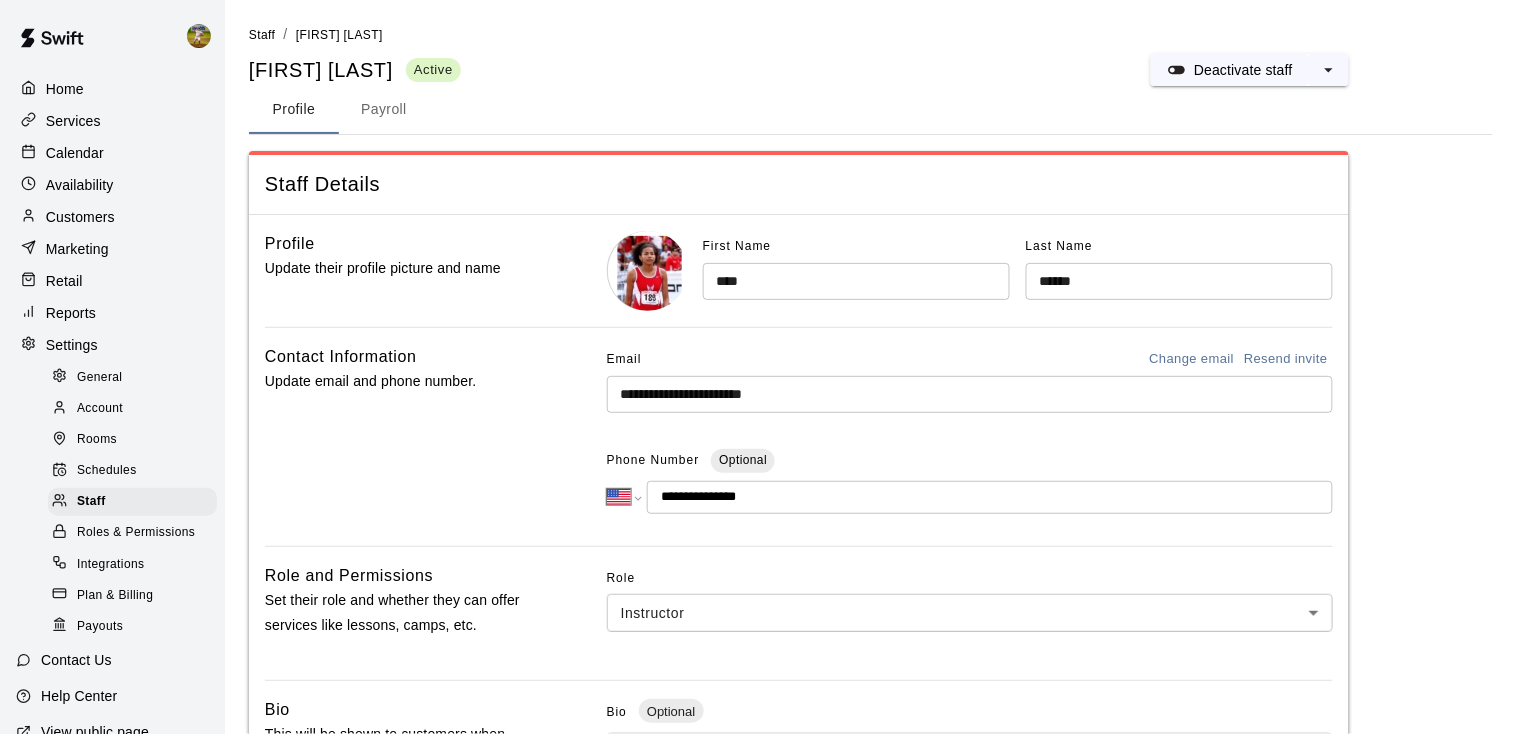 scroll, scrollTop: 583, scrollLeft: 0, axis: vertical 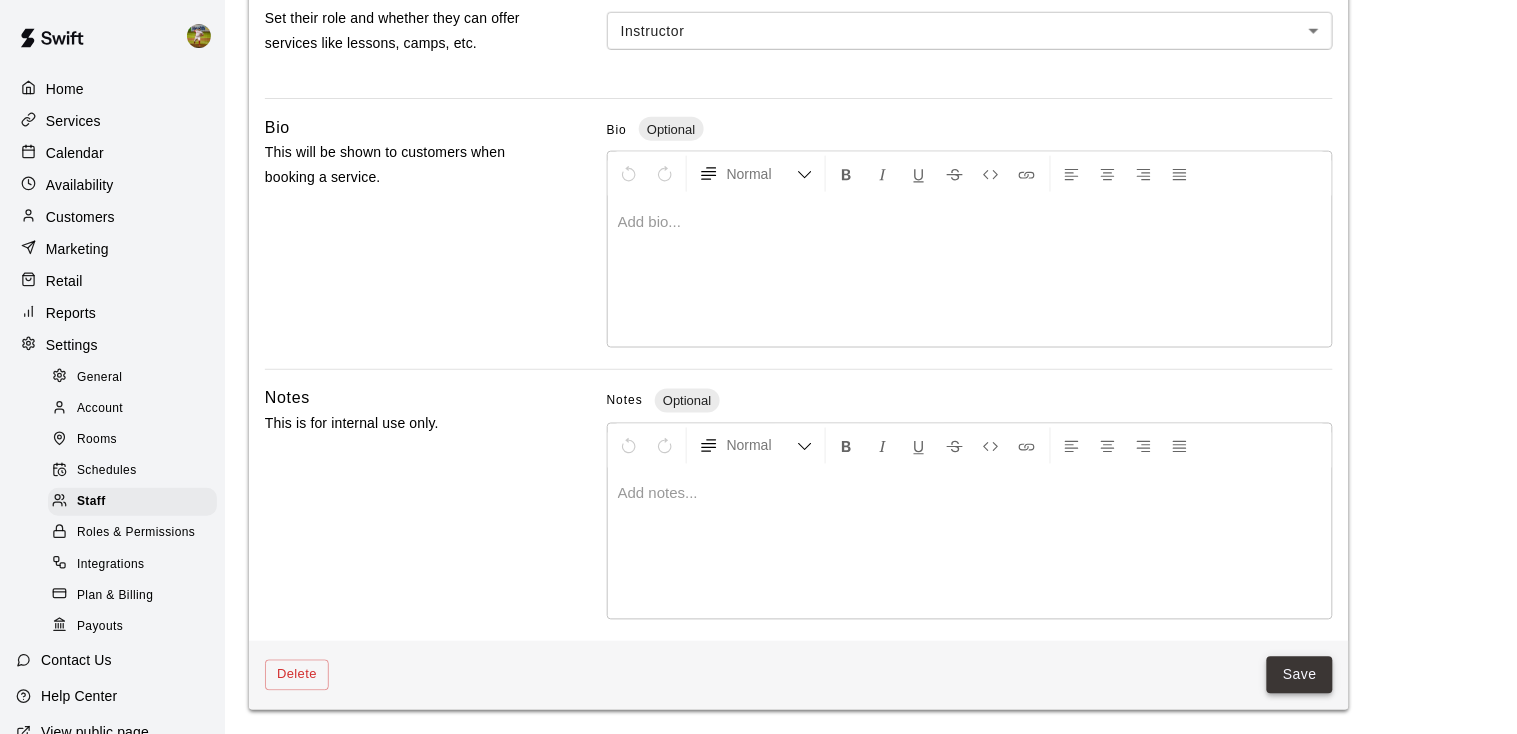 click on "Save" at bounding box center (1300, 675) 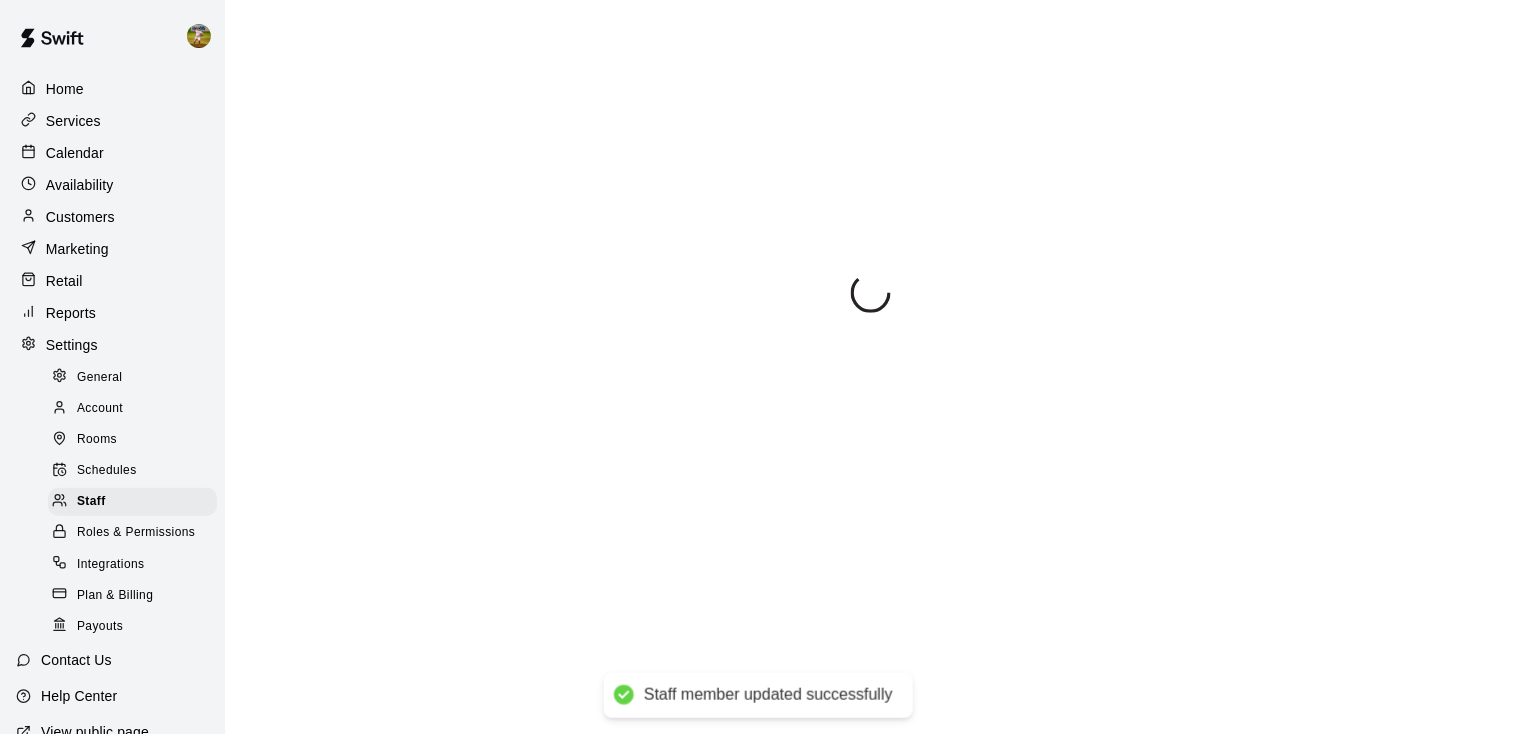 scroll, scrollTop: 0, scrollLeft: 0, axis: both 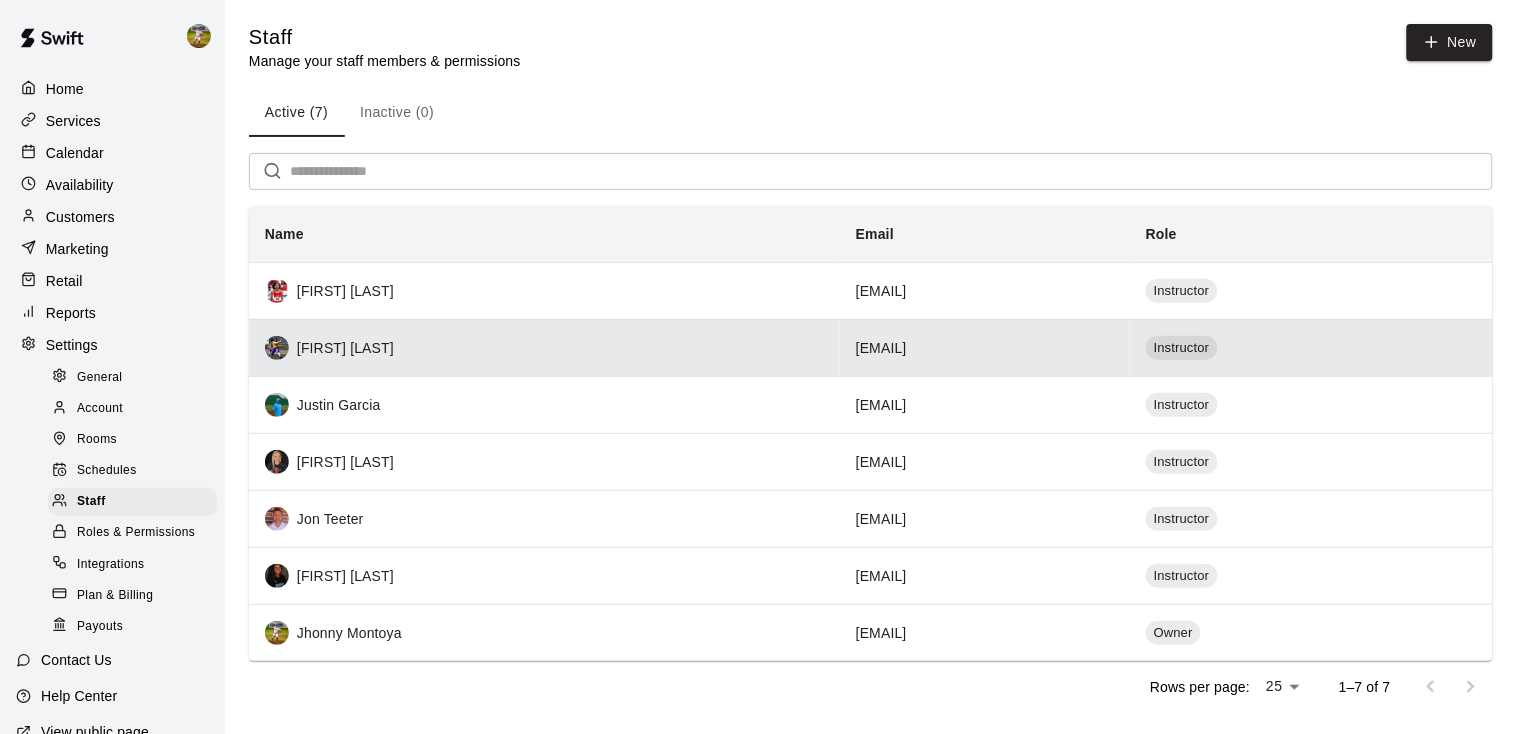 click on "[EMAIL]" at bounding box center [985, 347] 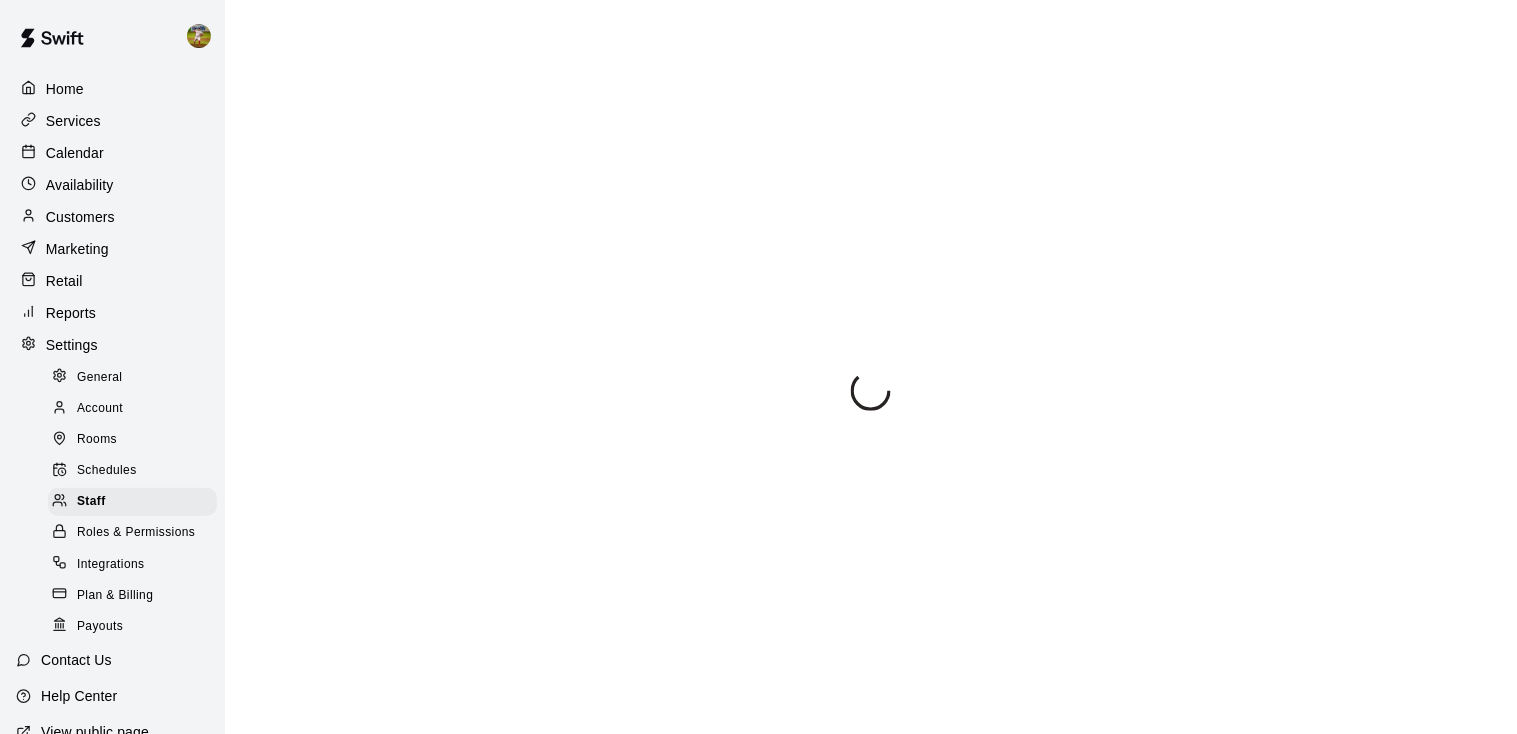 select on "**" 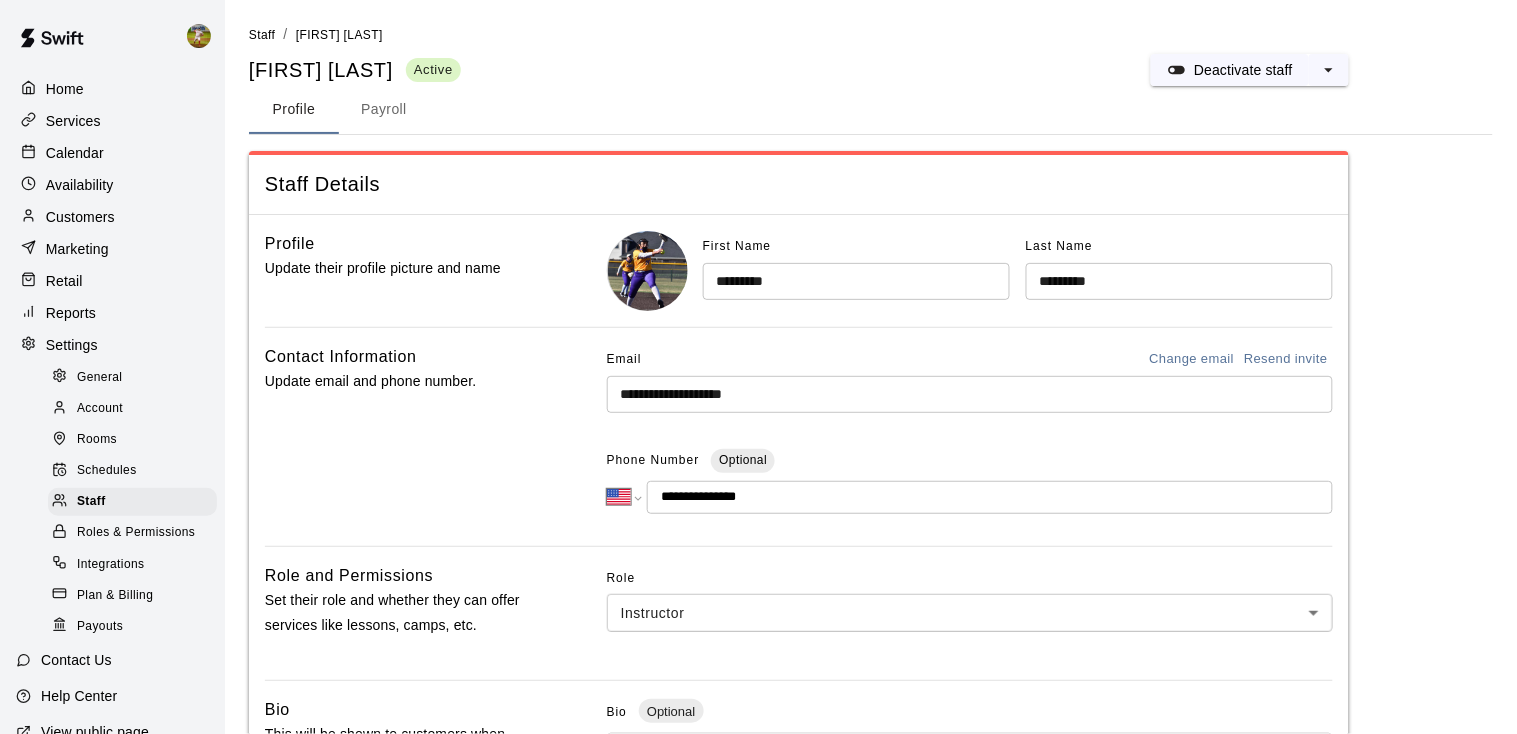 click on "Payroll" at bounding box center [384, 110] 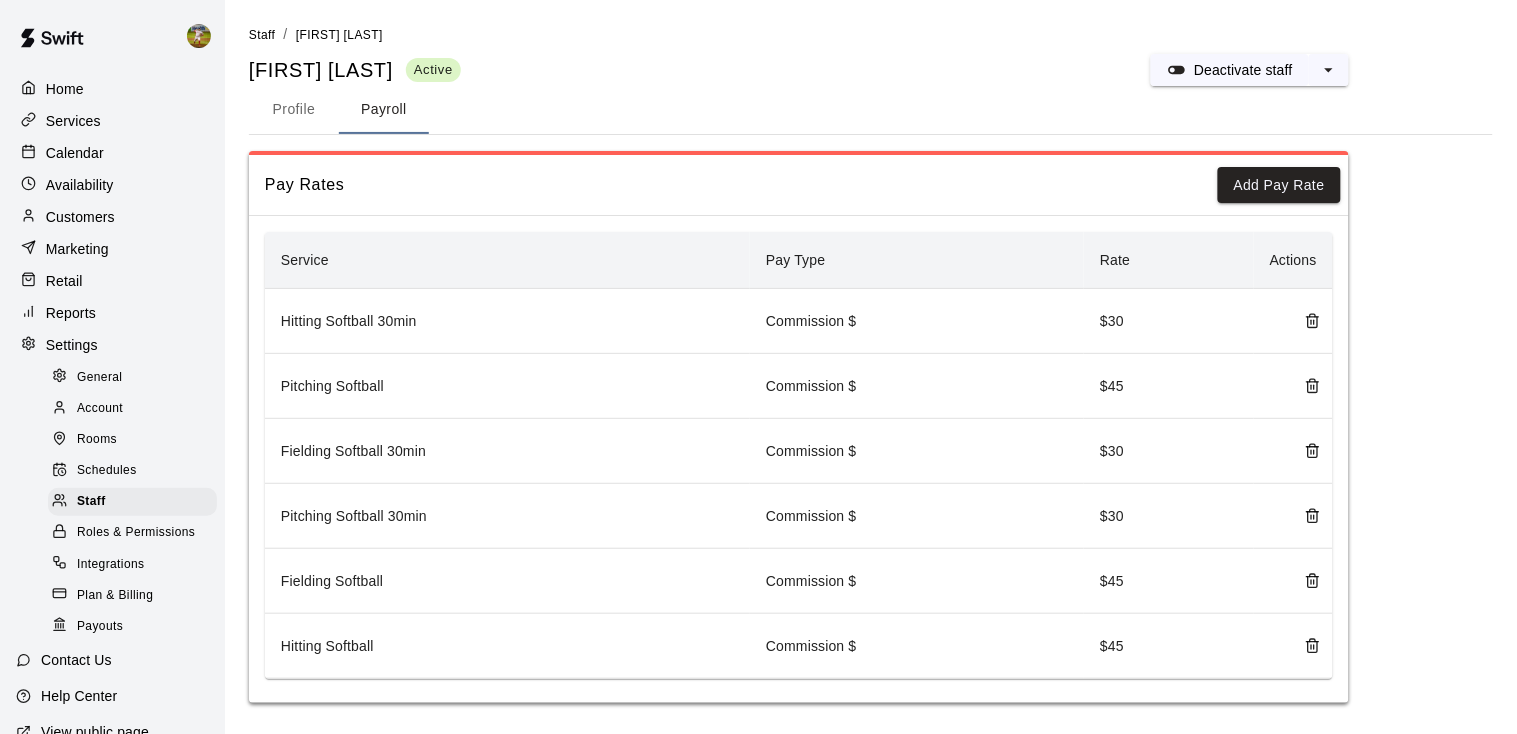 click on "Services" at bounding box center [73, 121] 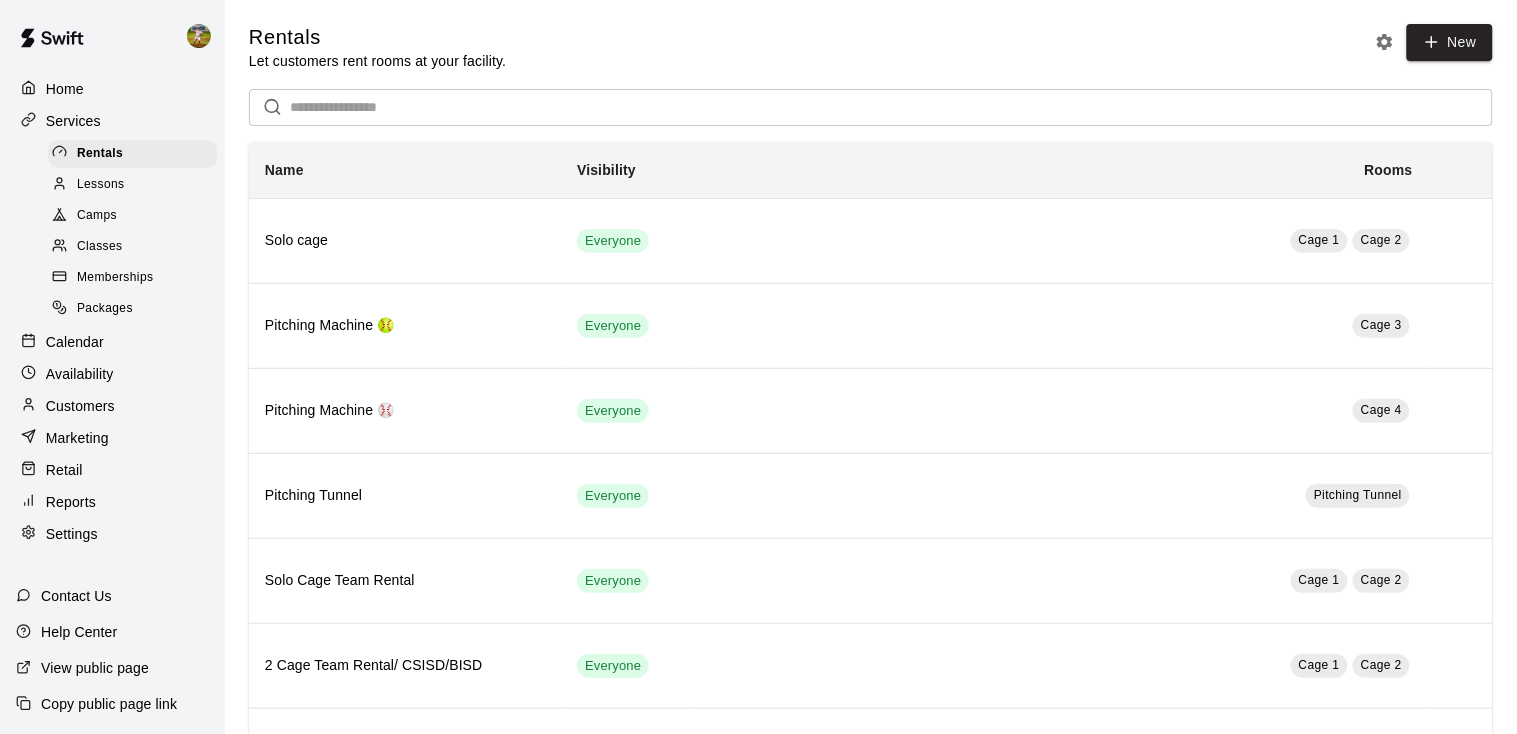 click on "Classes" at bounding box center (99, 247) 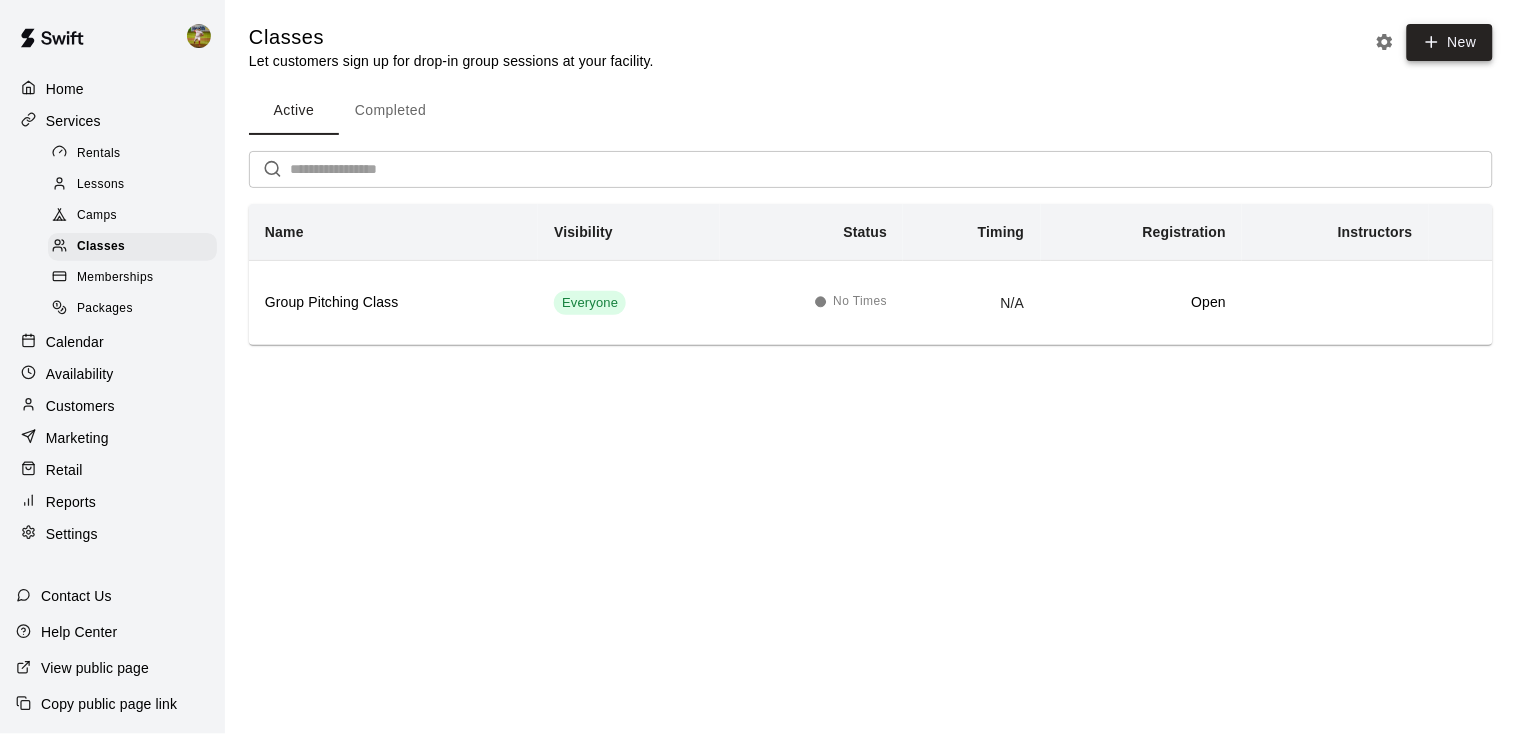 click on "New" at bounding box center [1450, 42] 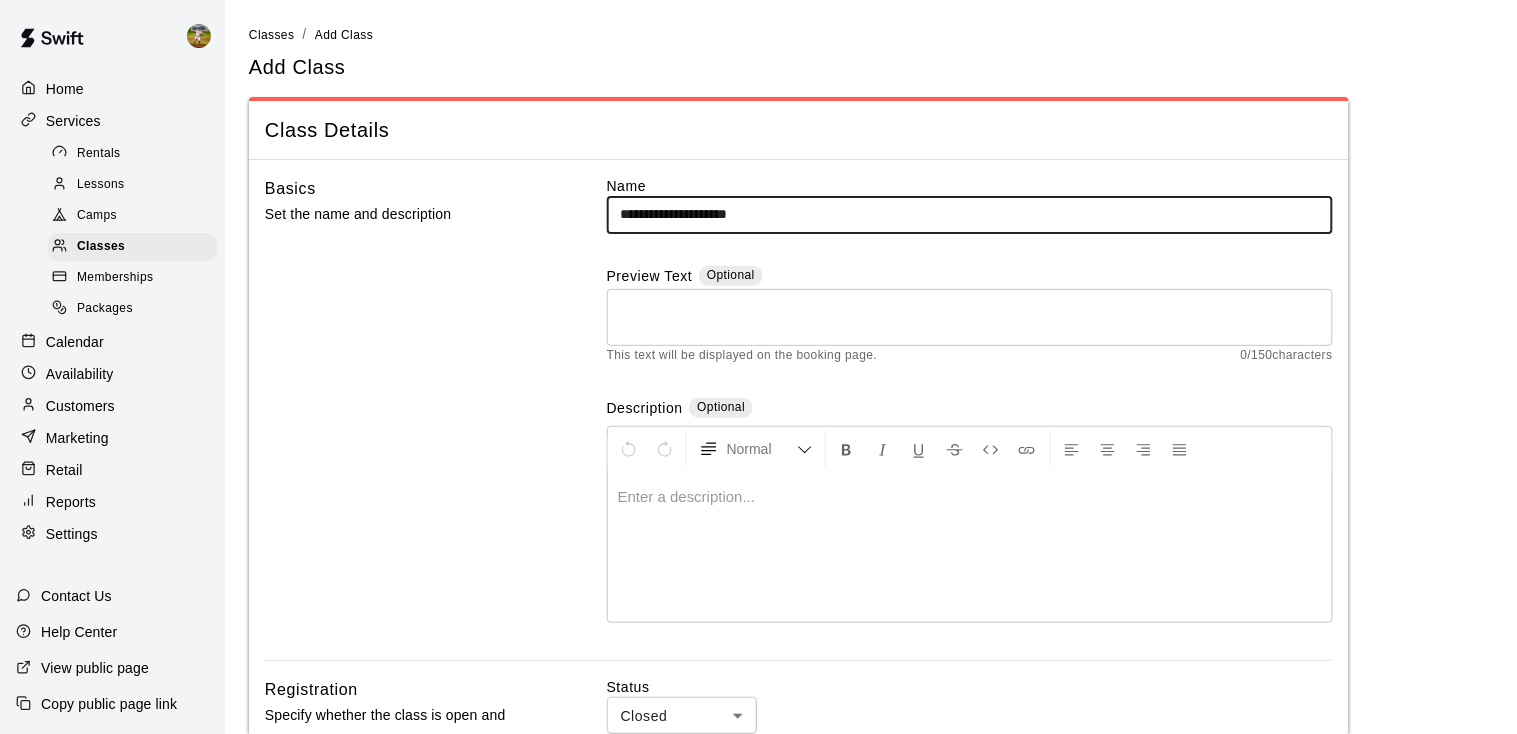 type on "**********" 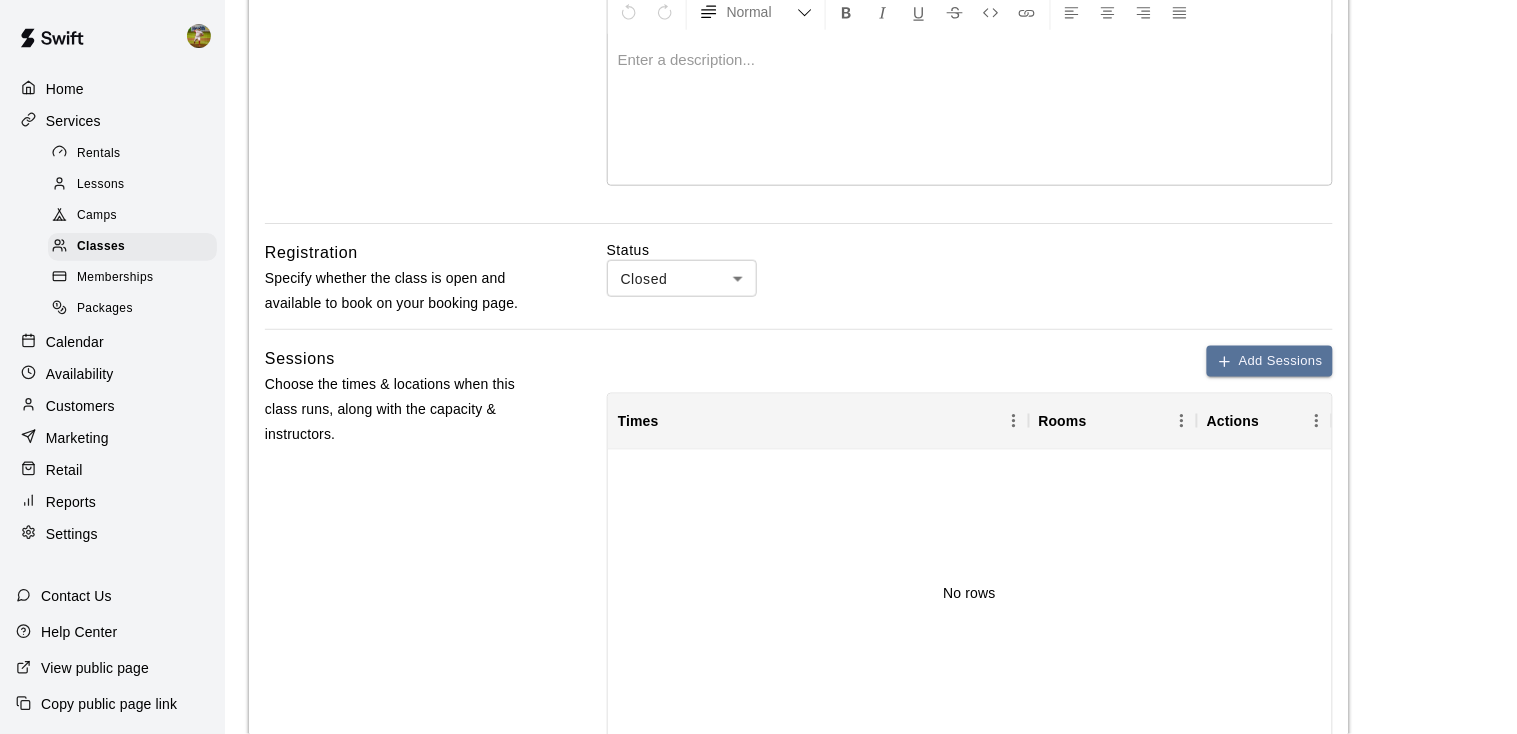 scroll, scrollTop: 442, scrollLeft: 0, axis: vertical 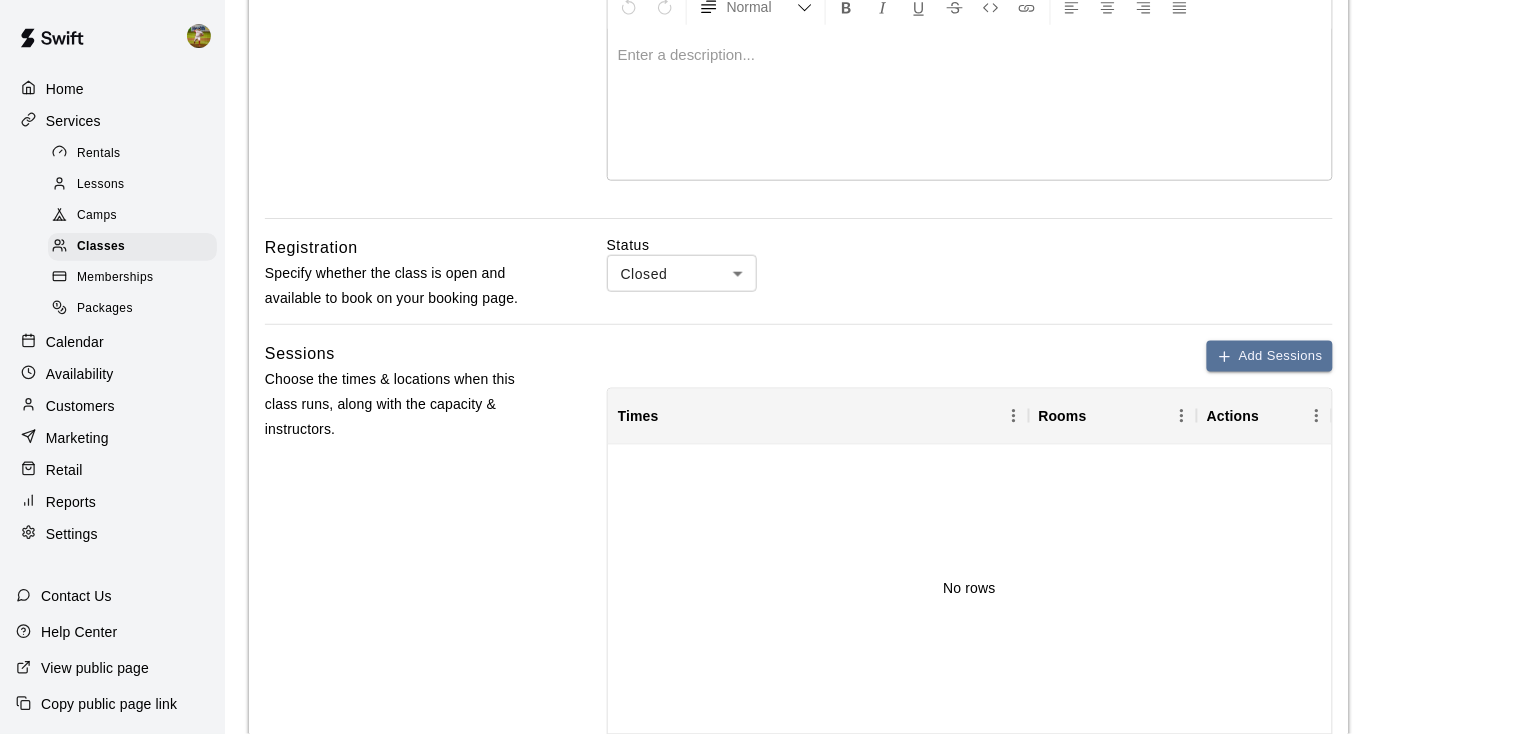 type on "**********" 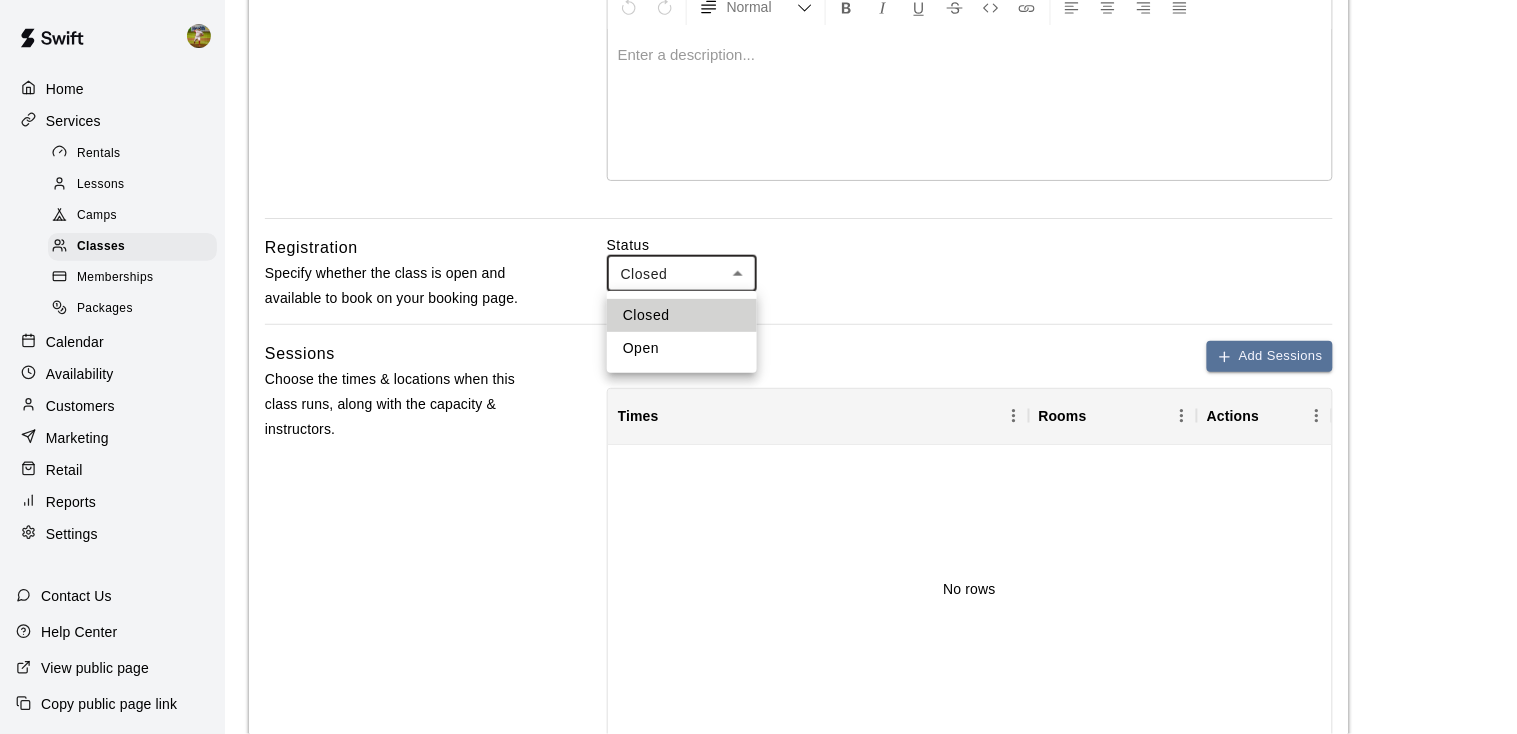 click on "Open" at bounding box center [682, 348] 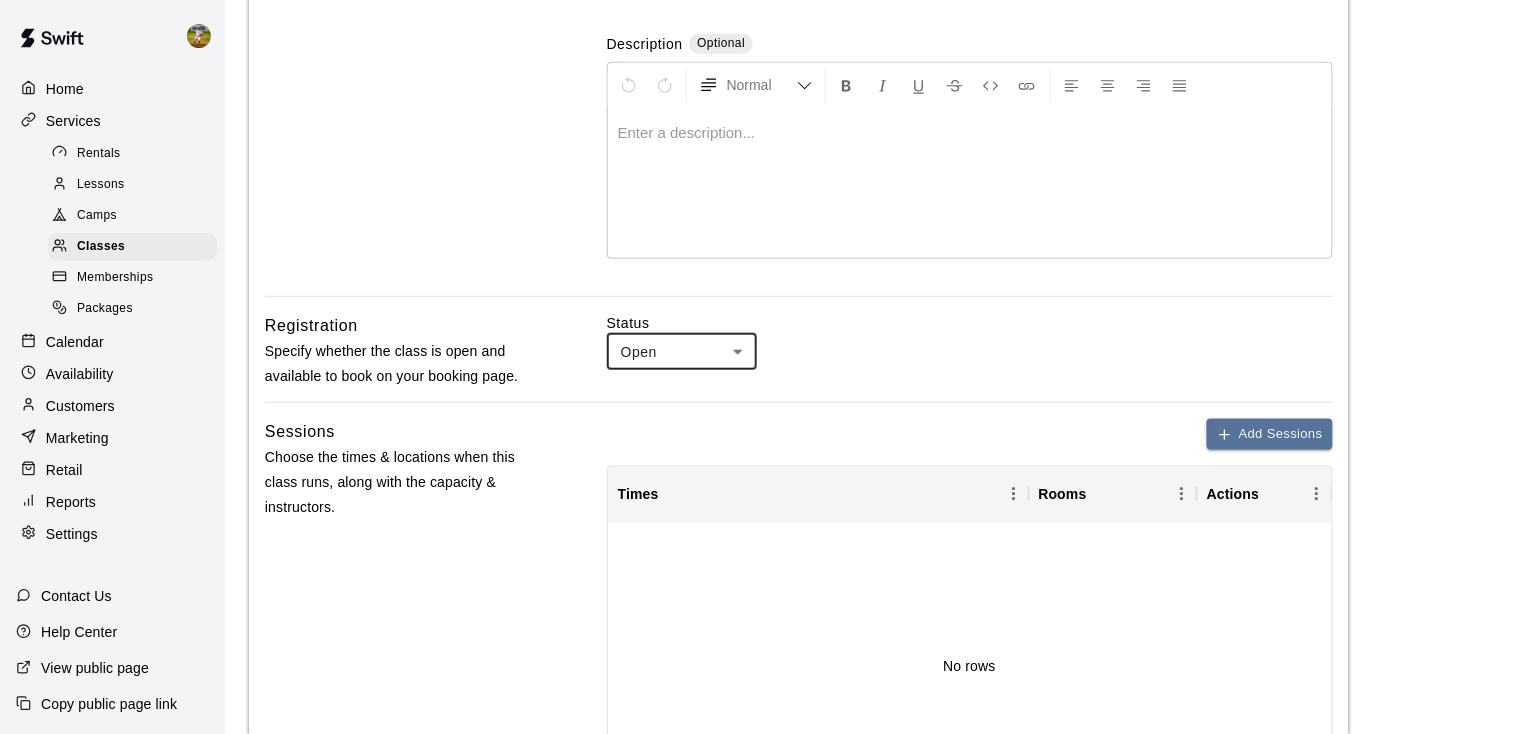 scroll, scrollTop: 367, scrollLeft: 0, axis: vertical 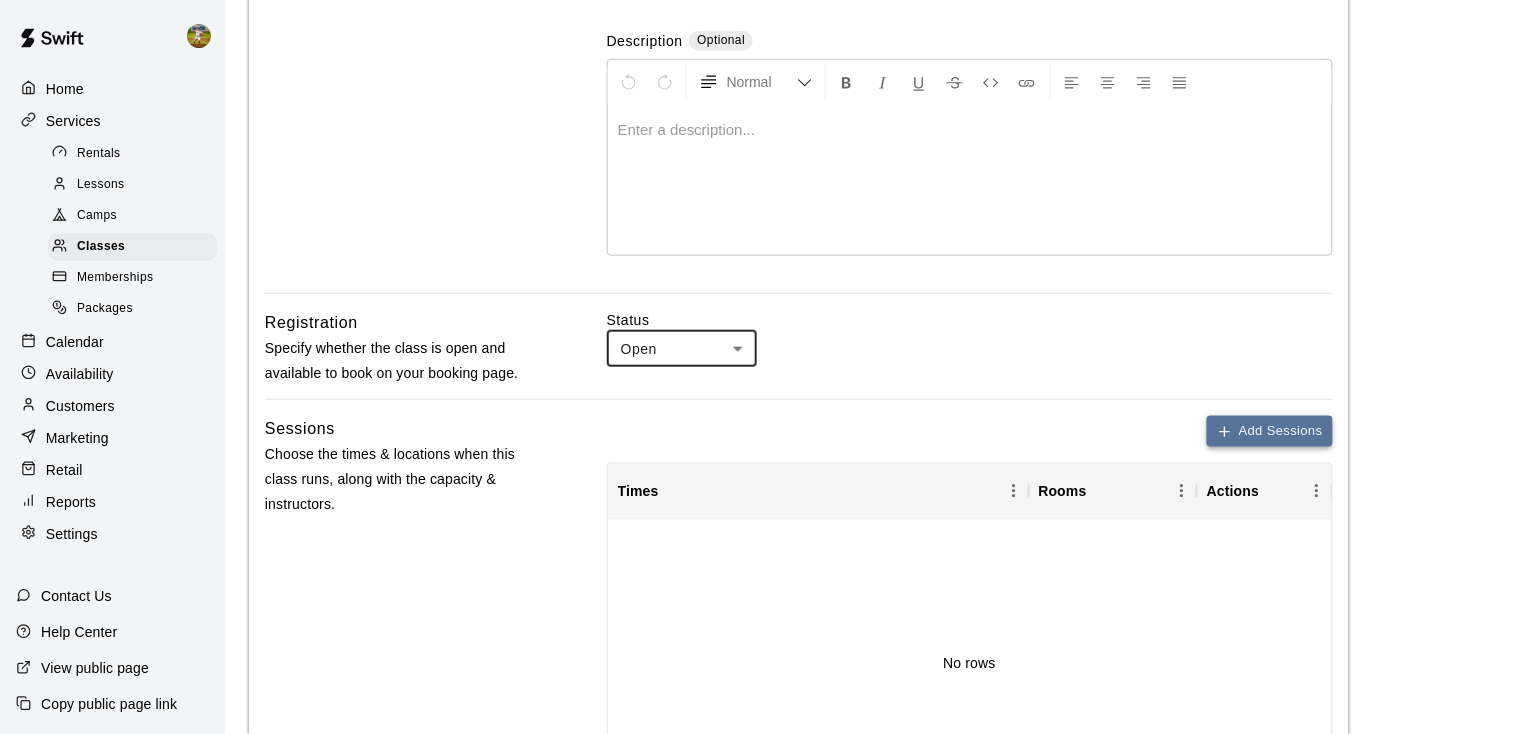click on "Add Sessions" at bounding box center (1270, 431) 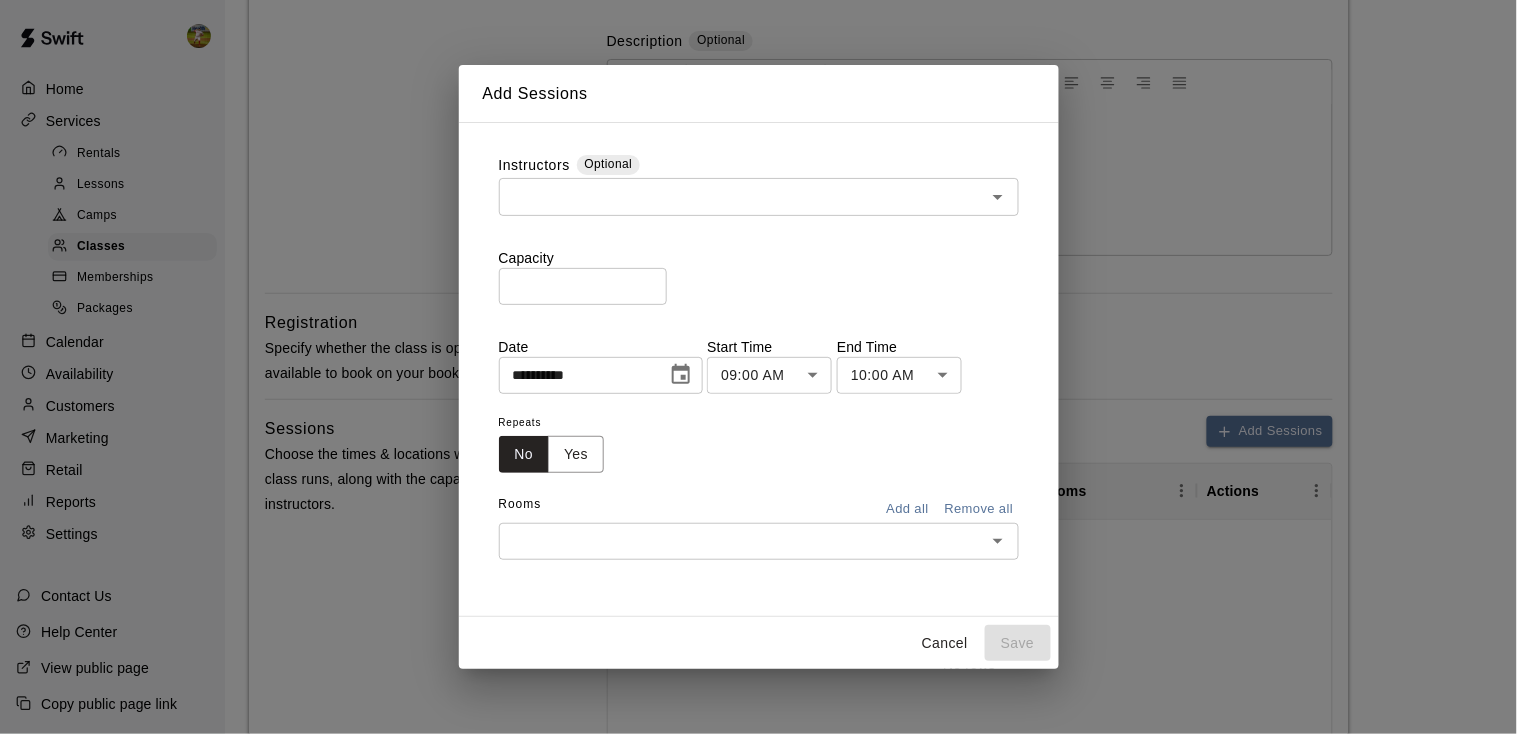 click at bounding box center [742, 196] 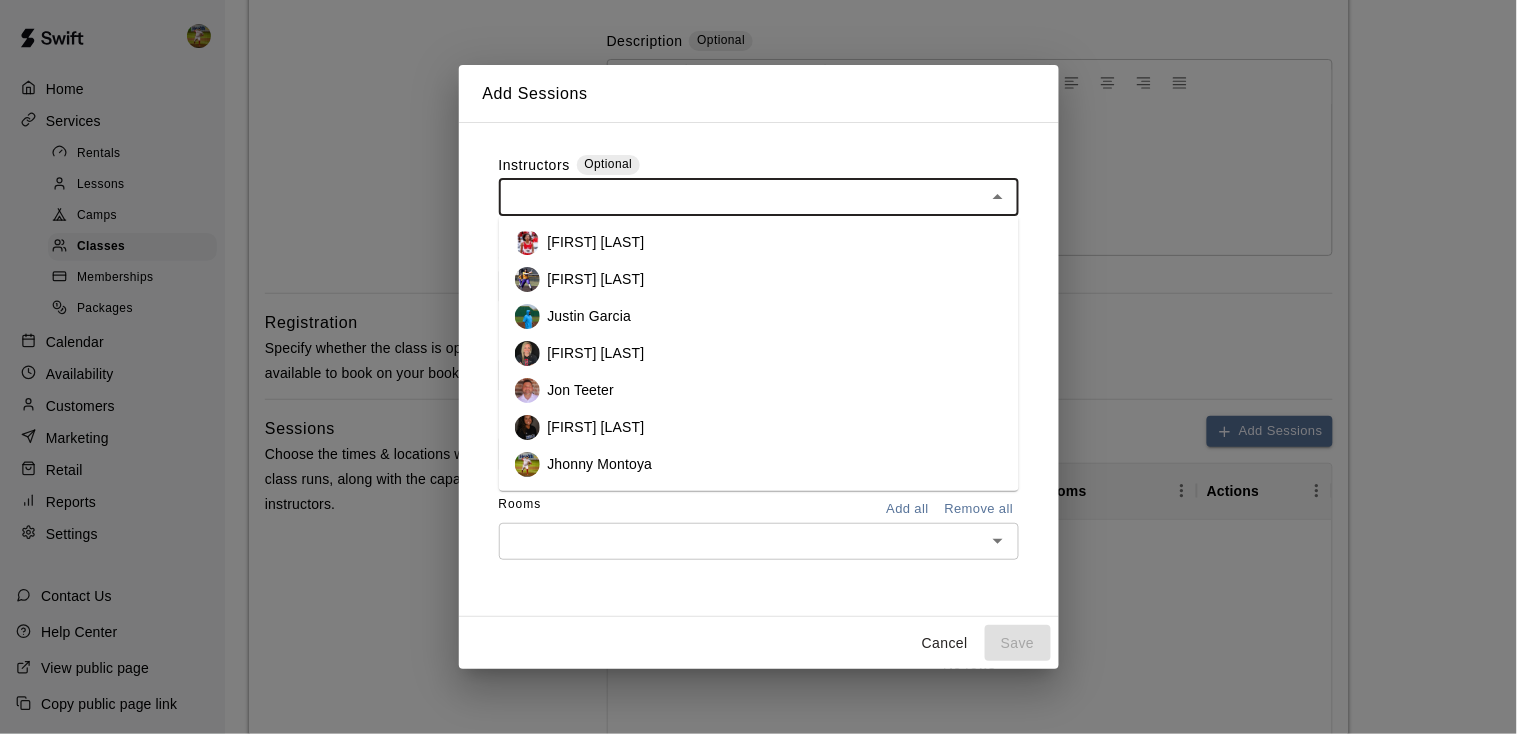 click on "[FIRST] [LAST]" at bounding box center (596, 242) 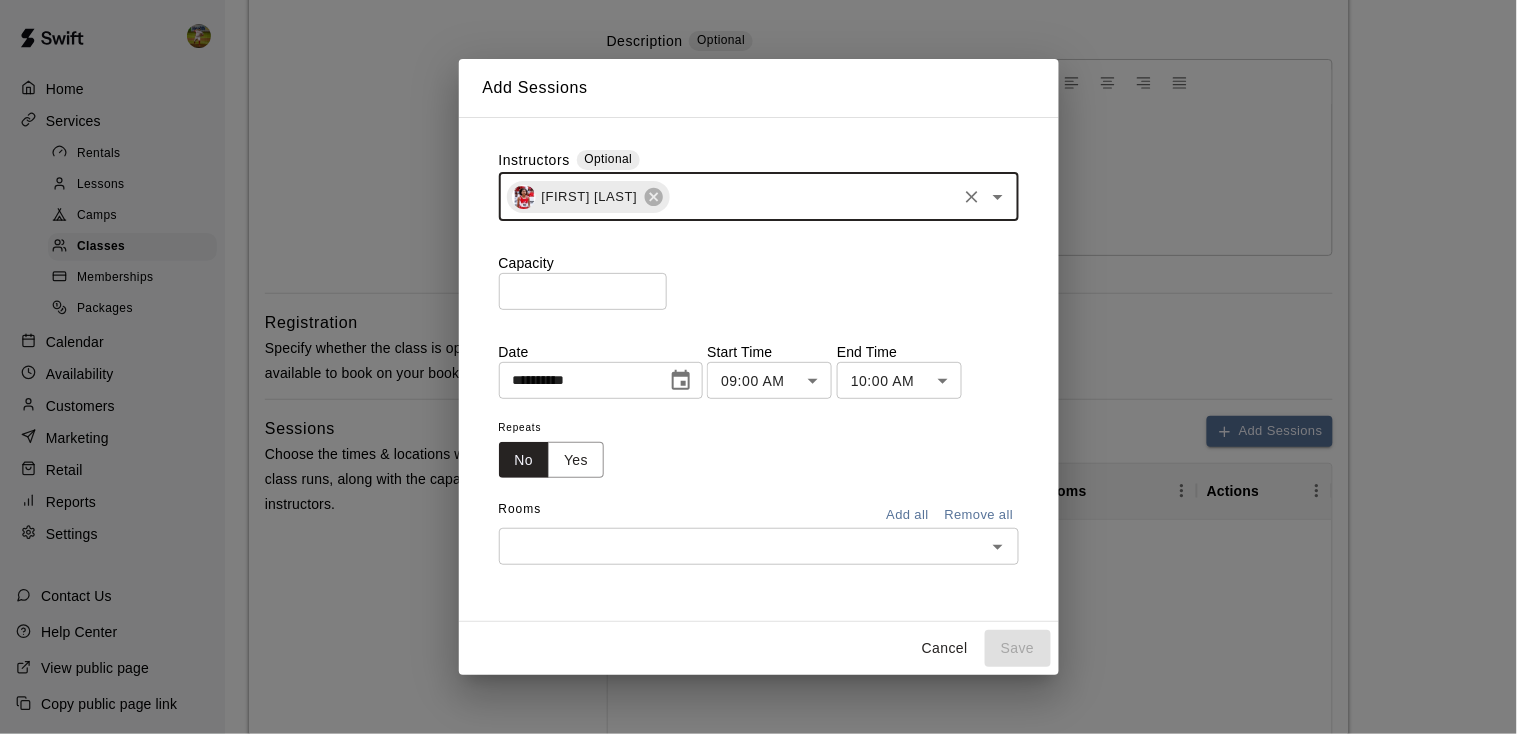 click on "*" at bounding box center (583, 291) 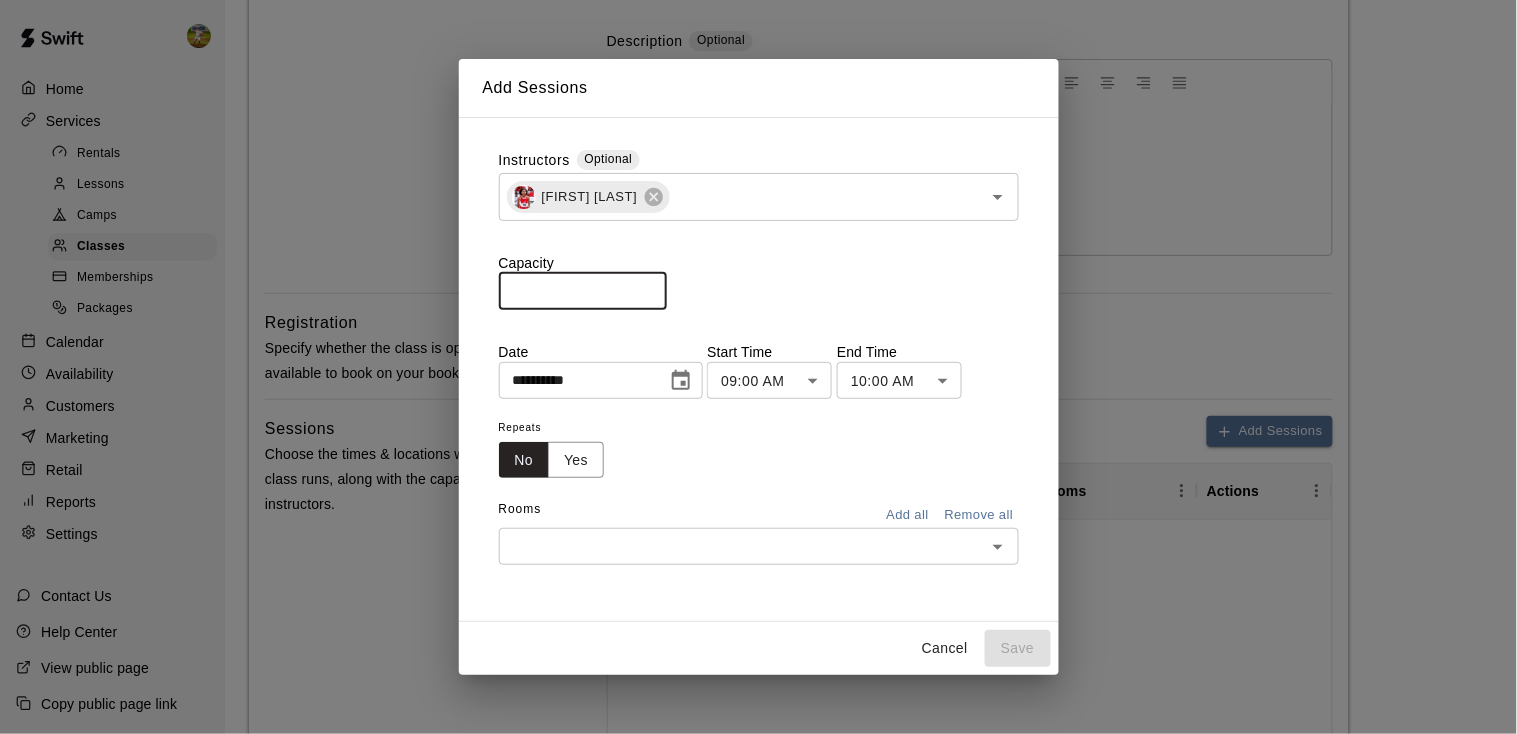 click on "*" at bounding box center [583, 291] 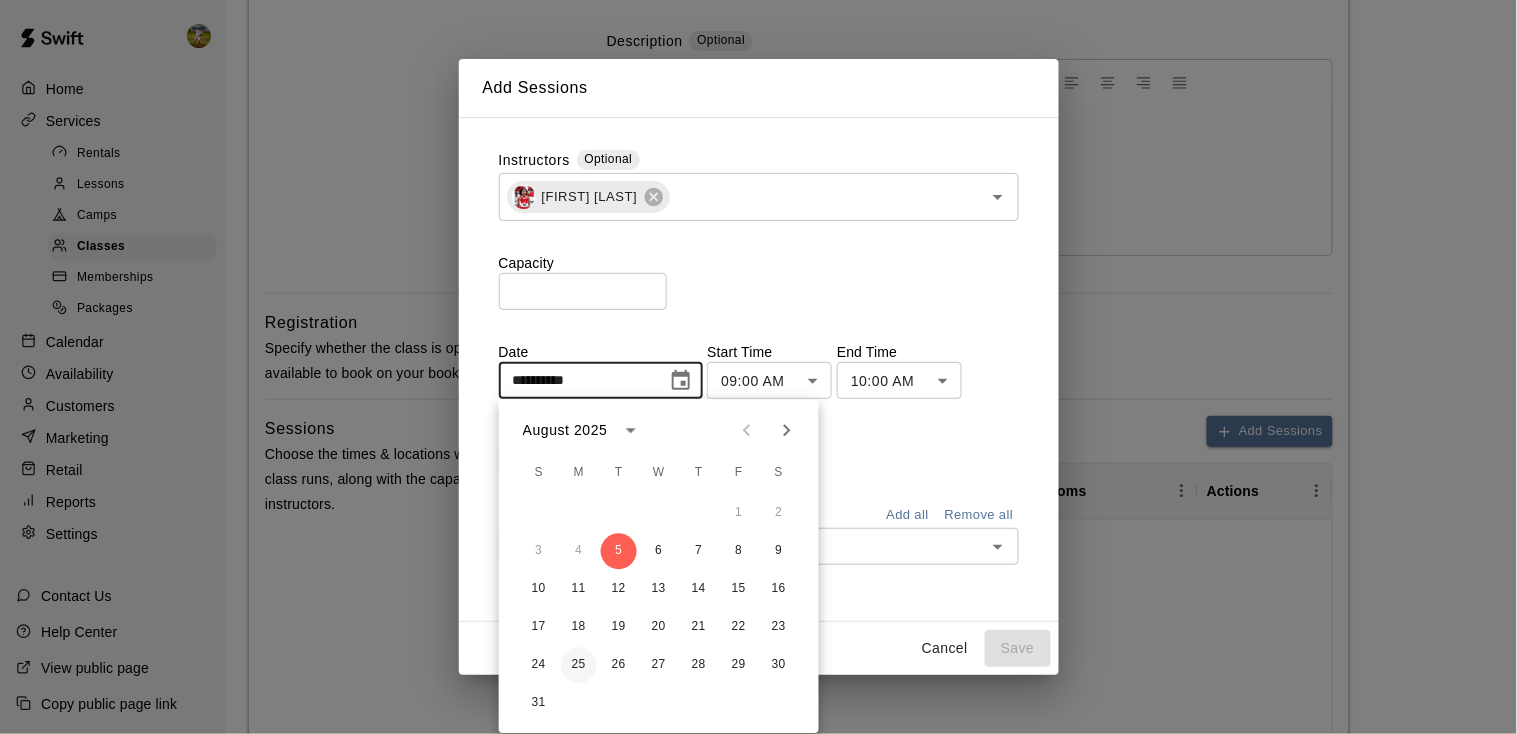 click on "25" at bounding box center [579, 666] 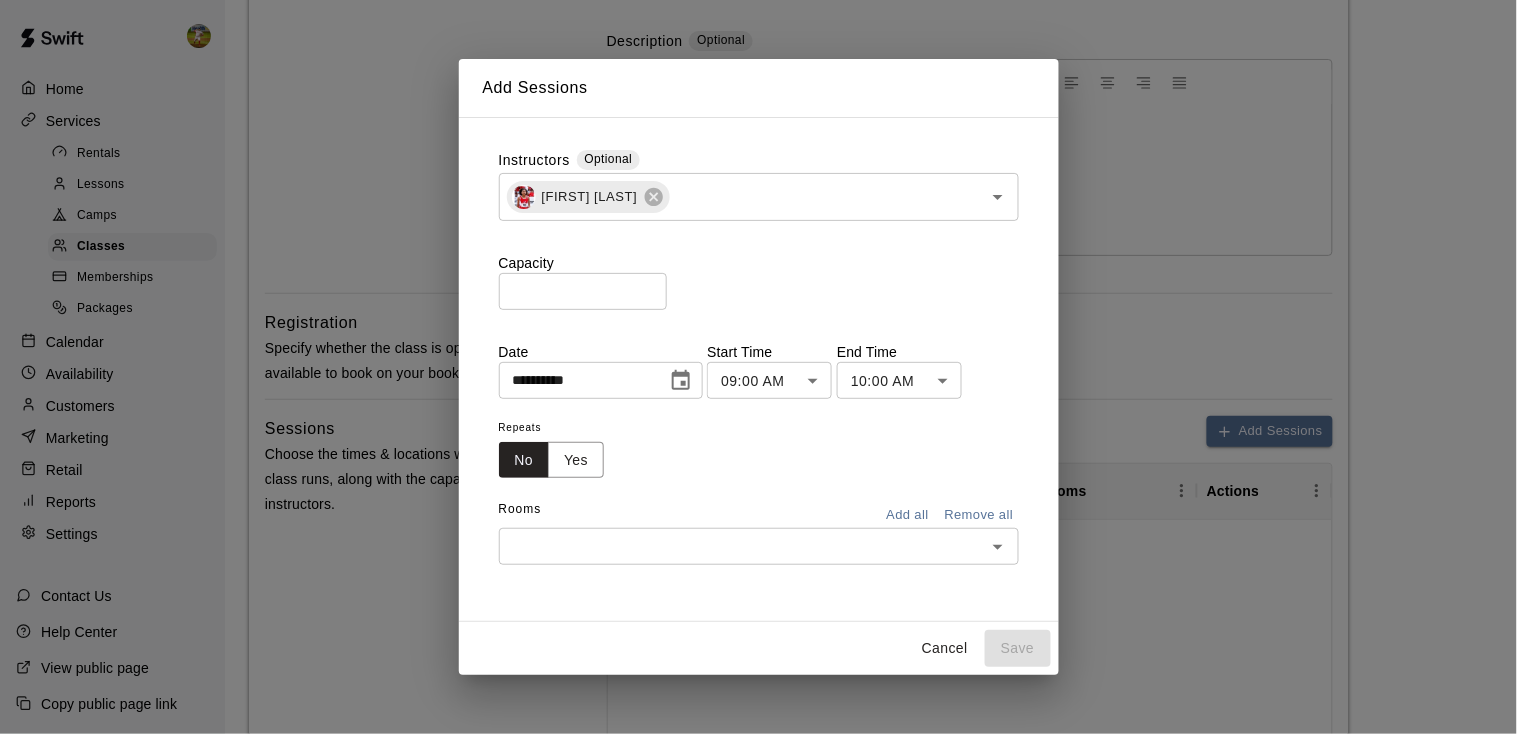 type on "**********" 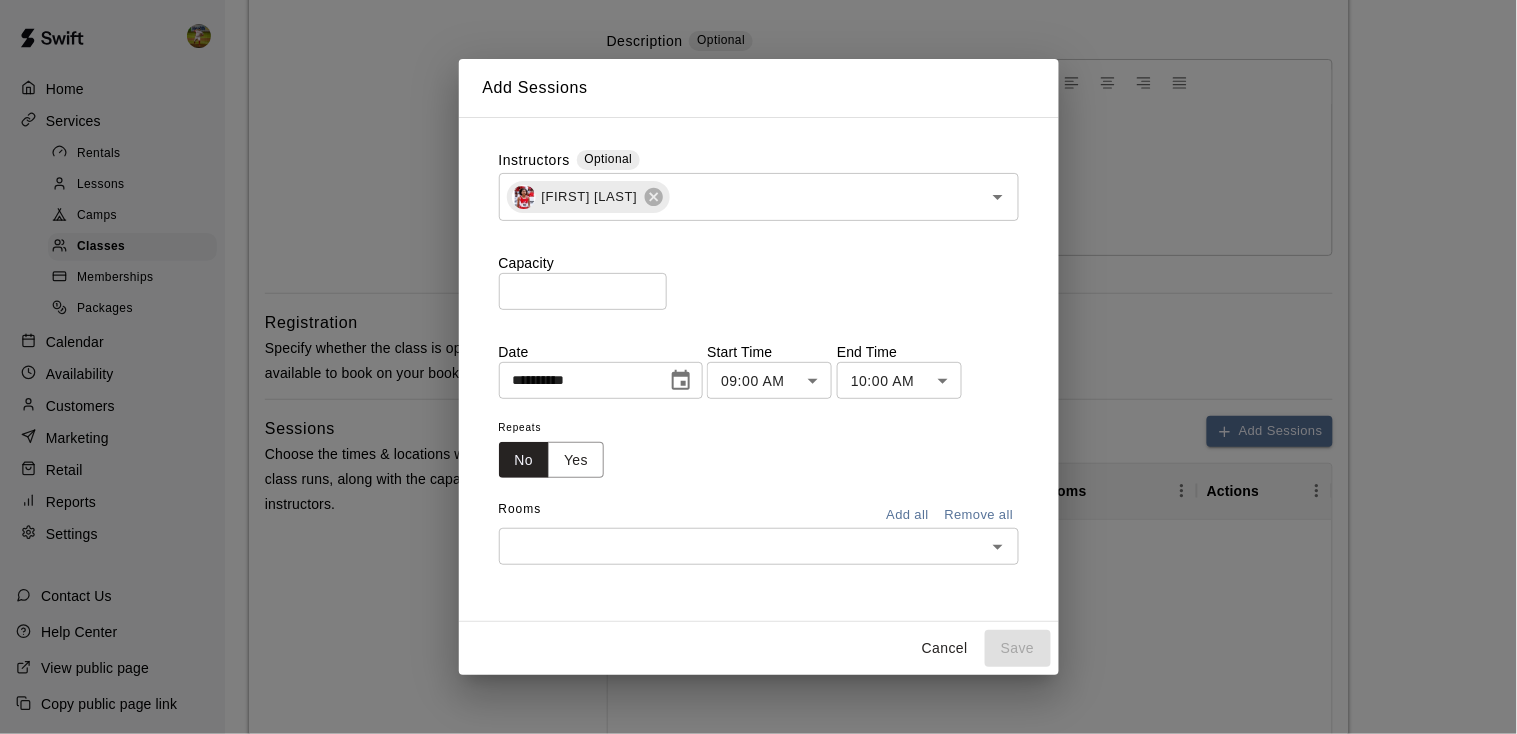 click on "**********" at bounding box center [758, 457] 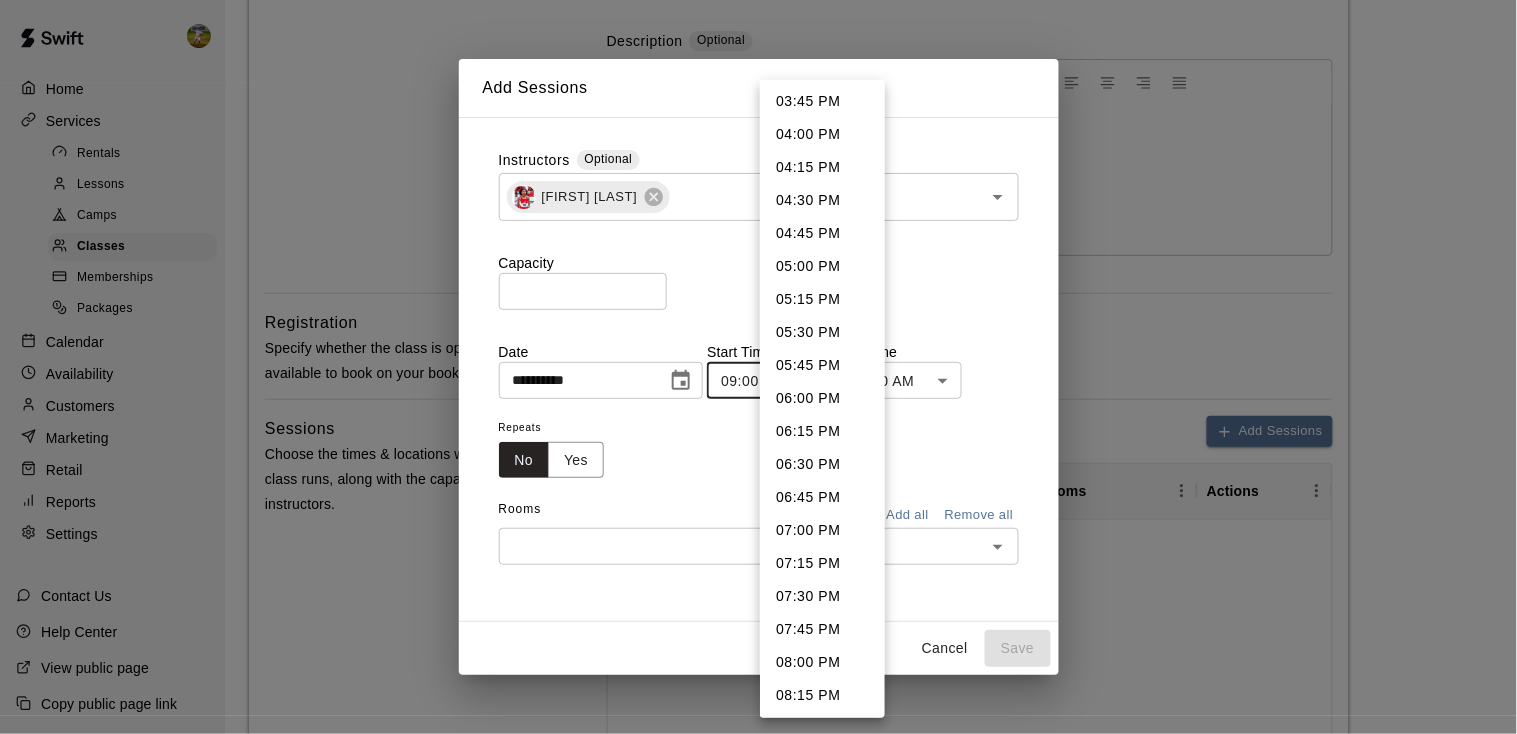 scroll, scrollTop: 2094, scrollLeft: 0, axis: vertical 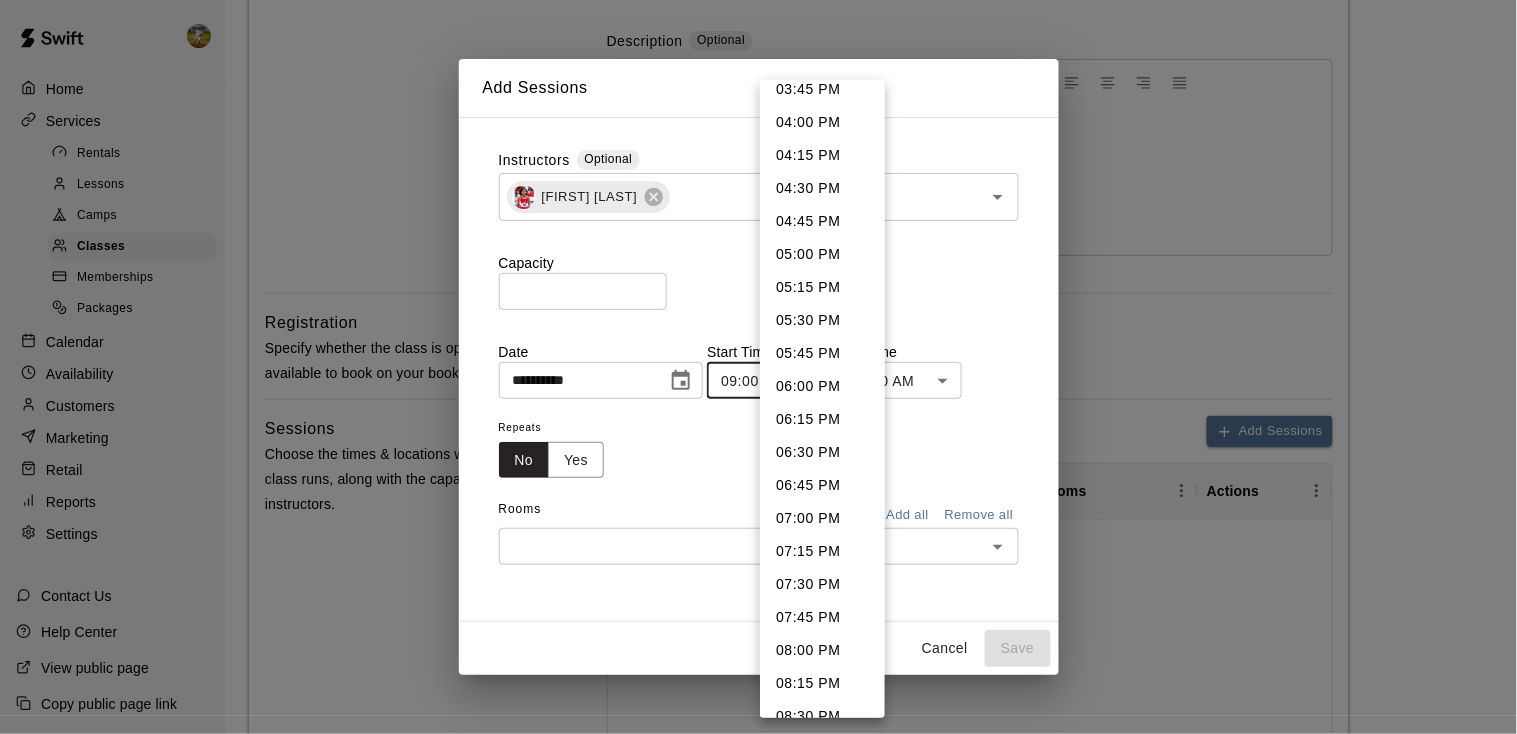 click on "06:00 PM" at bounding box center [822, 386] 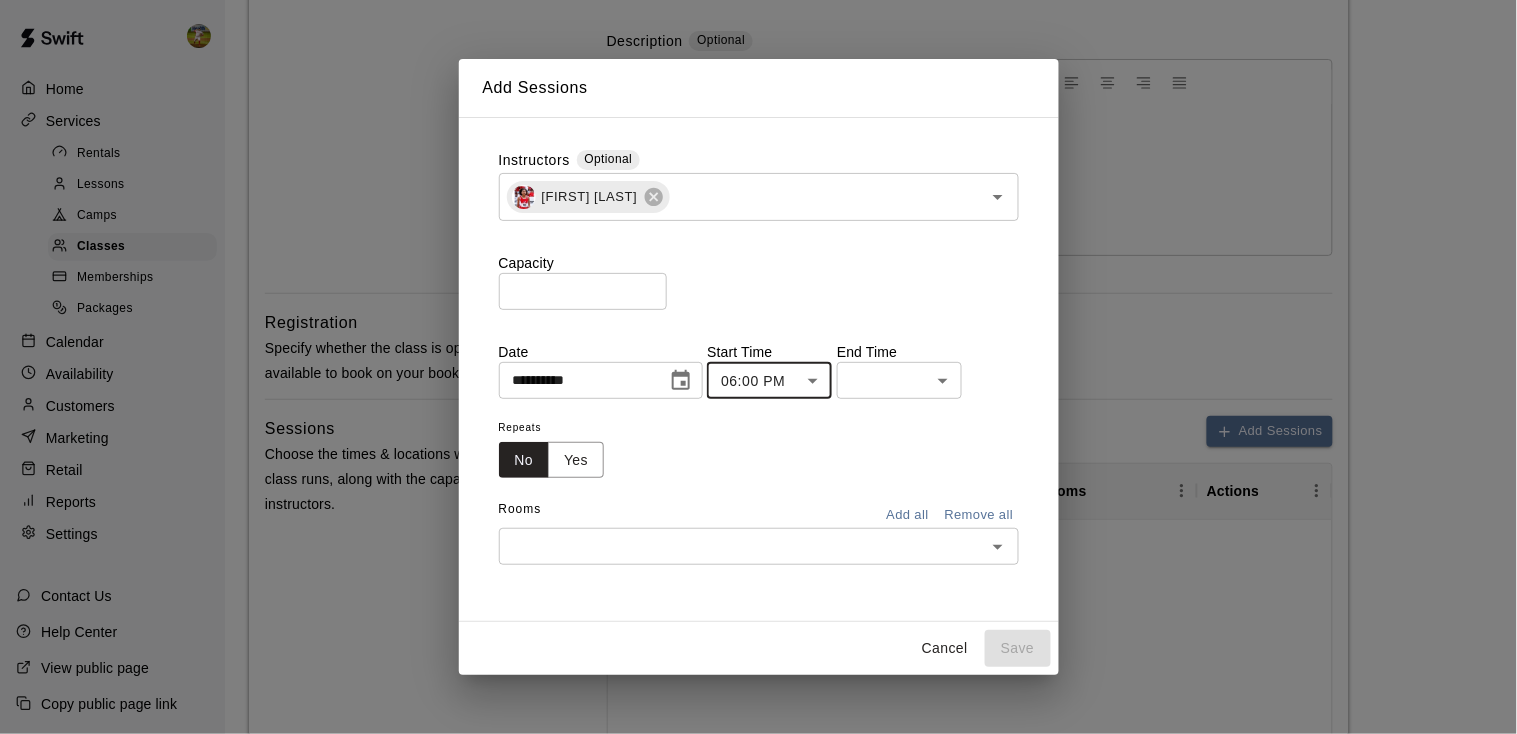 type on "********" 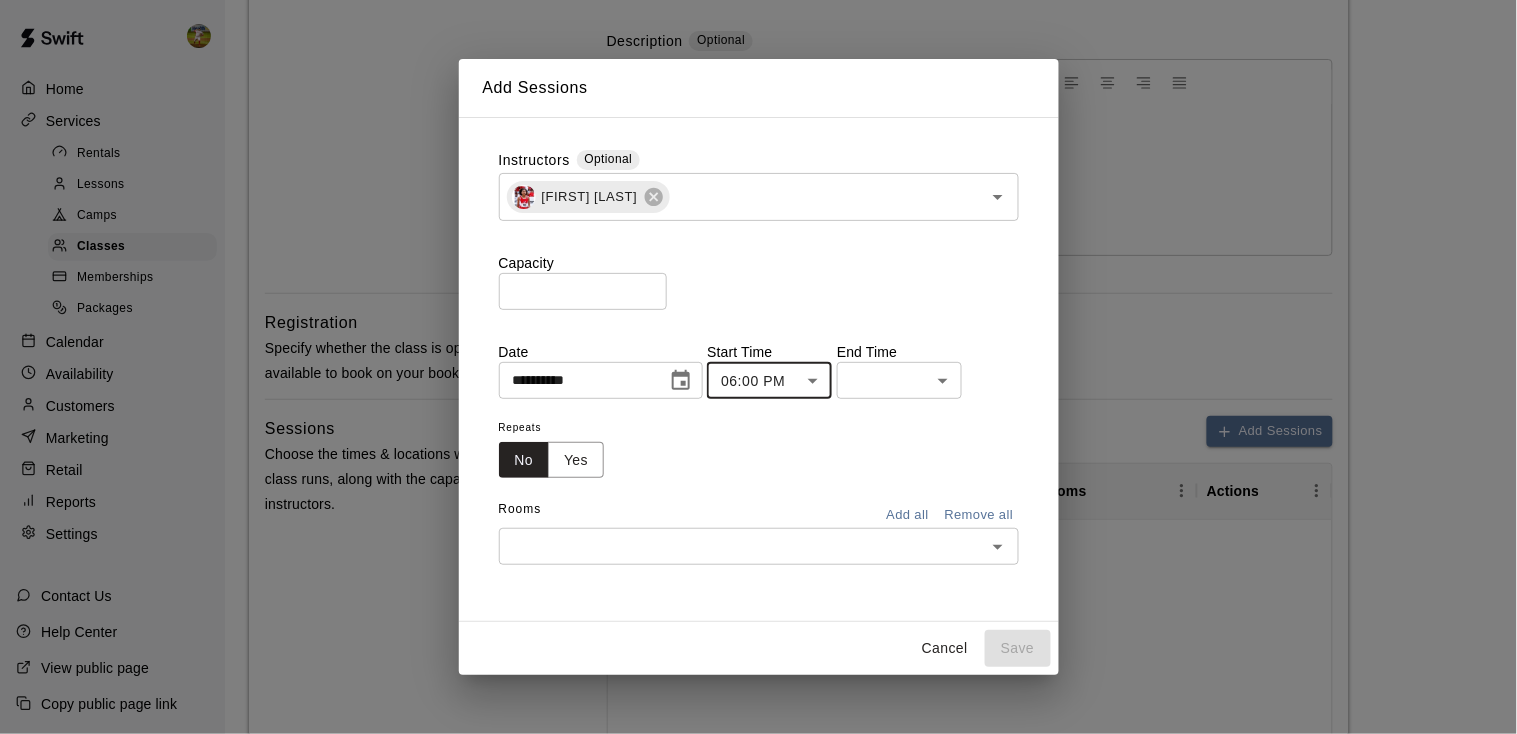 click on "**********" at bounding box center [758, 457] 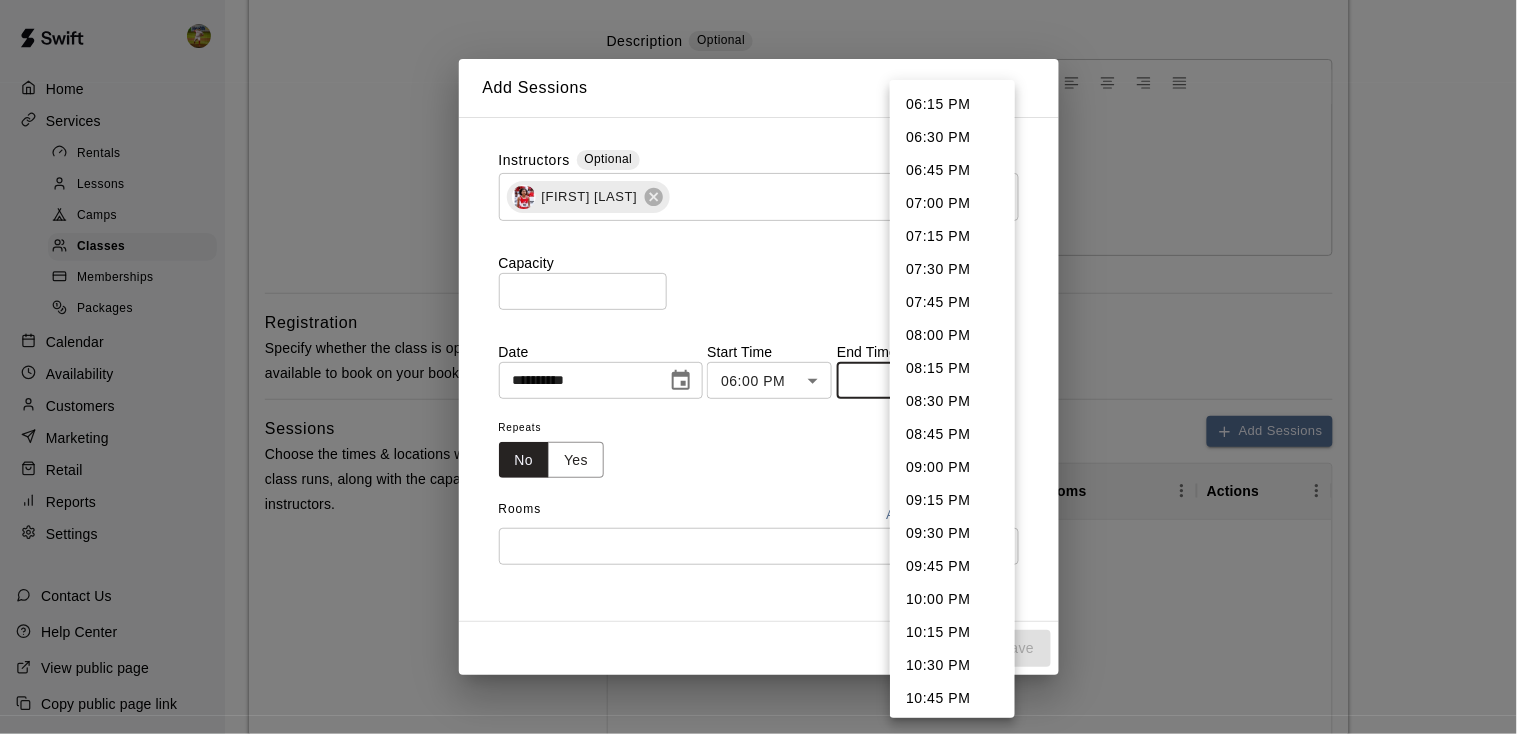 click on "06:30 PM" at bounding box center [952, 137] 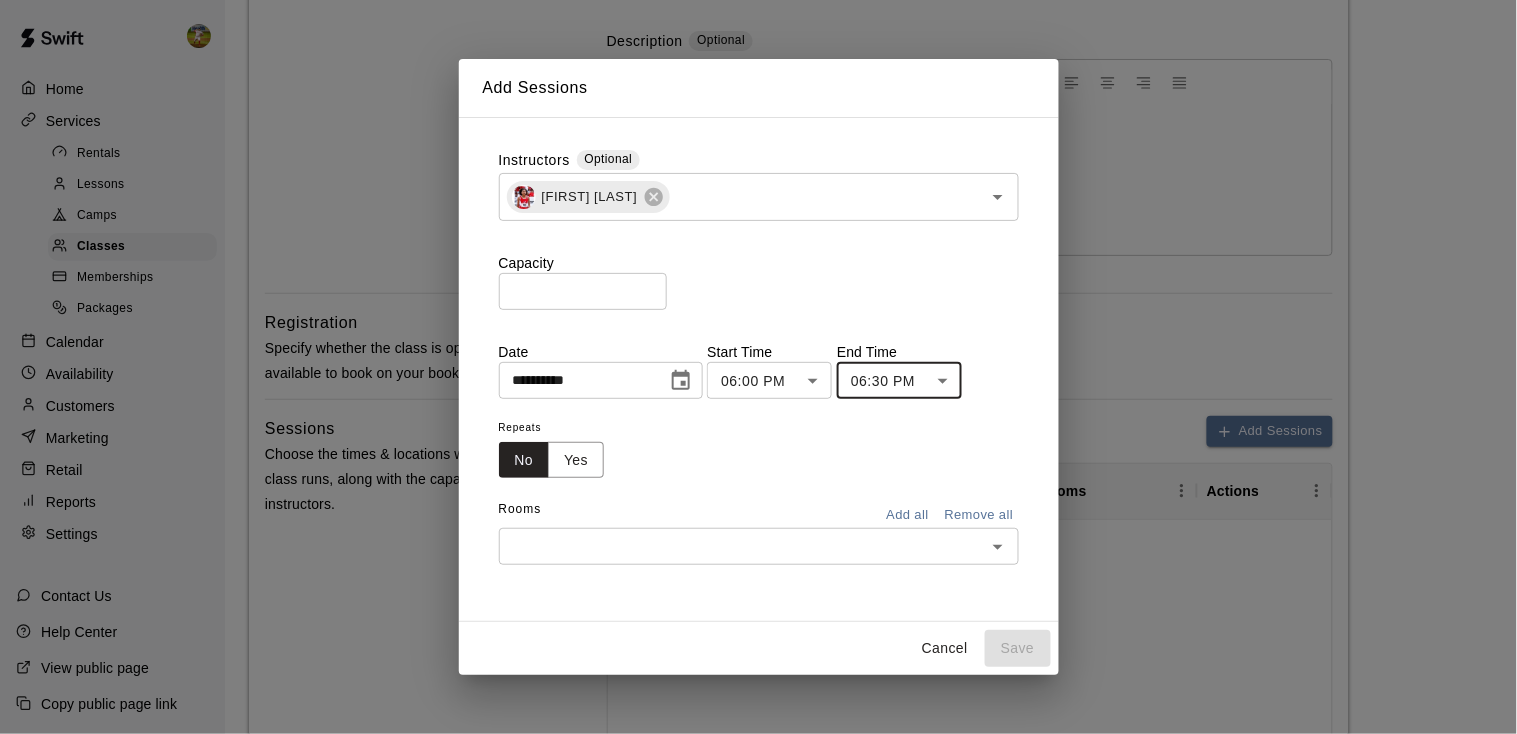 click on "​" at bounding box center [759, 546] 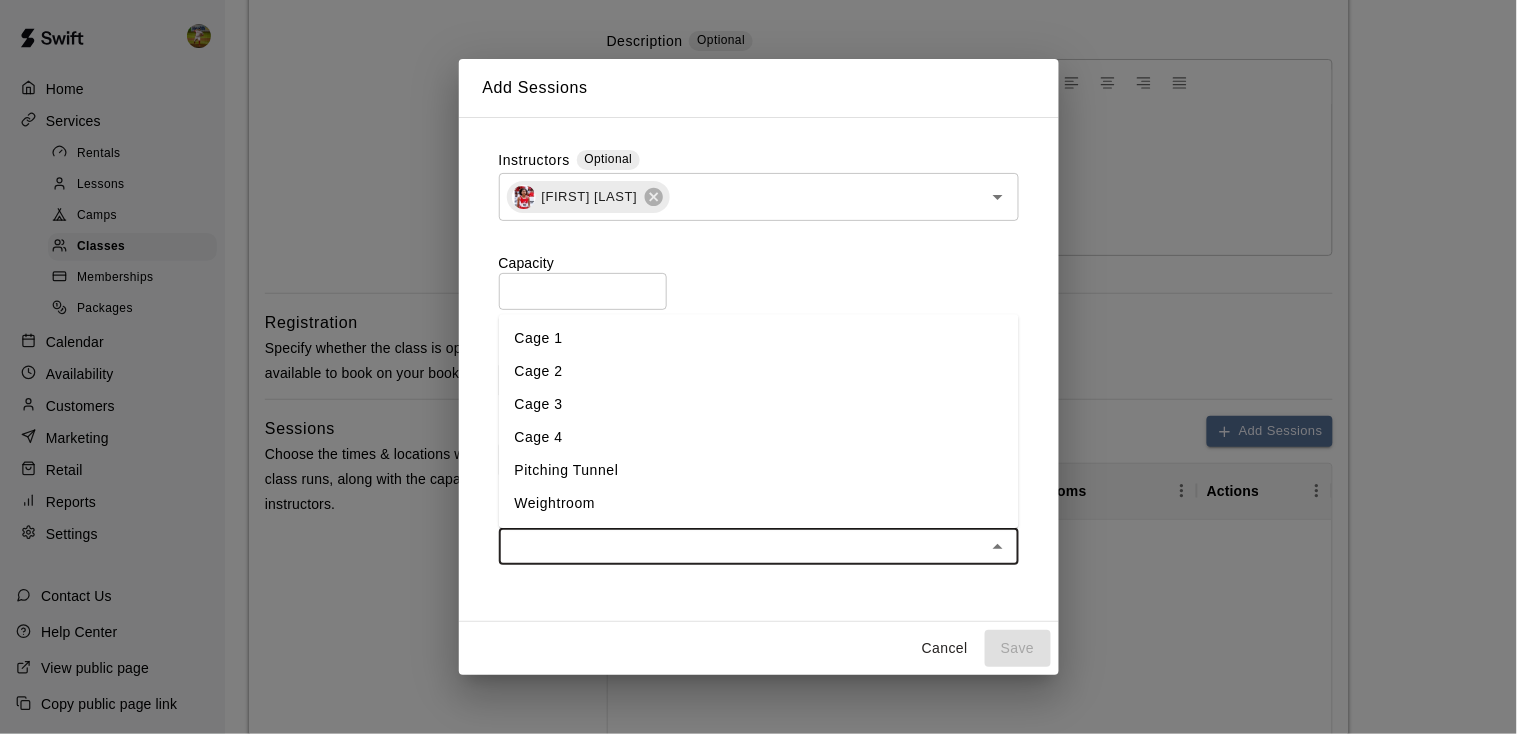 click on "Cage 2" at bounding box center [759, 372] 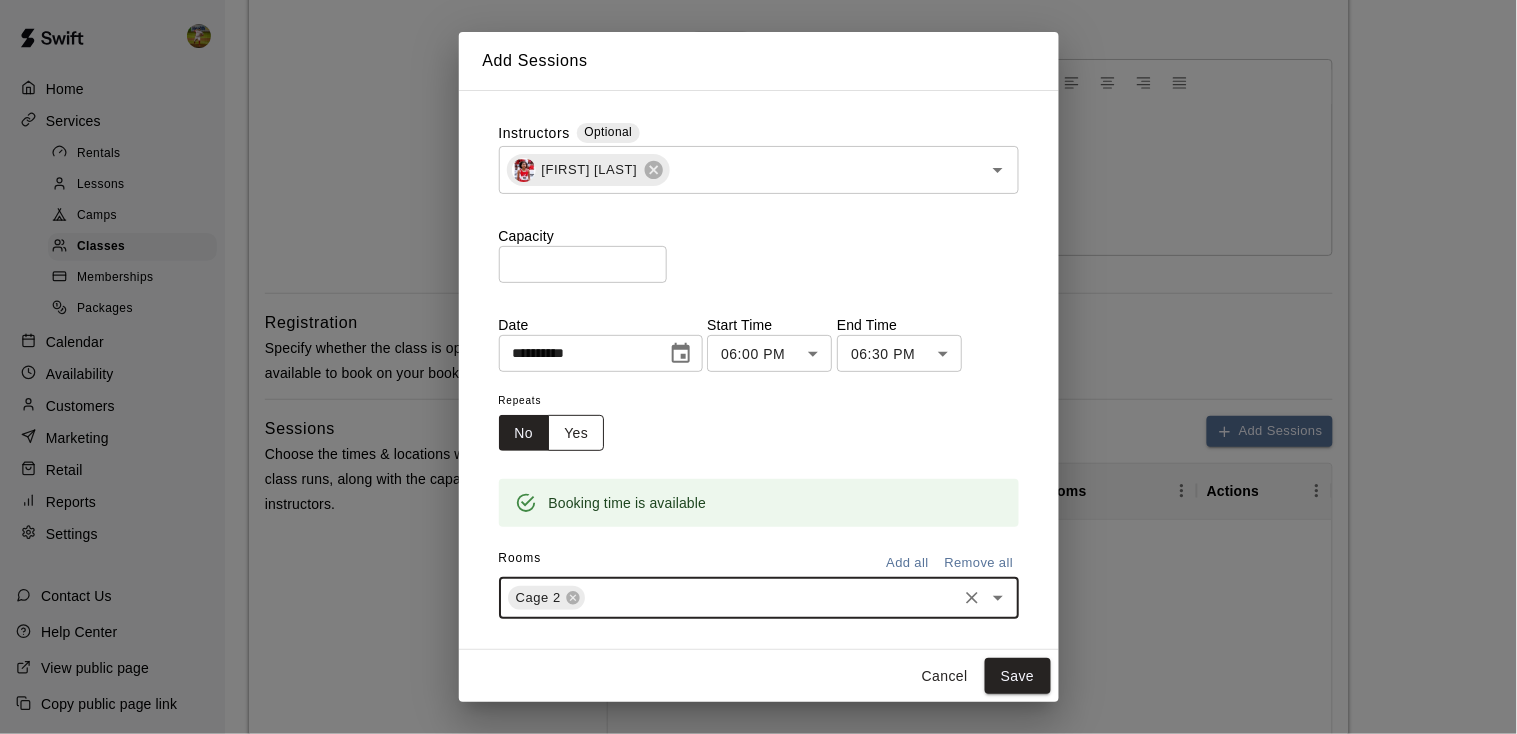 click on "Yes" at bounding box center [576, 433] 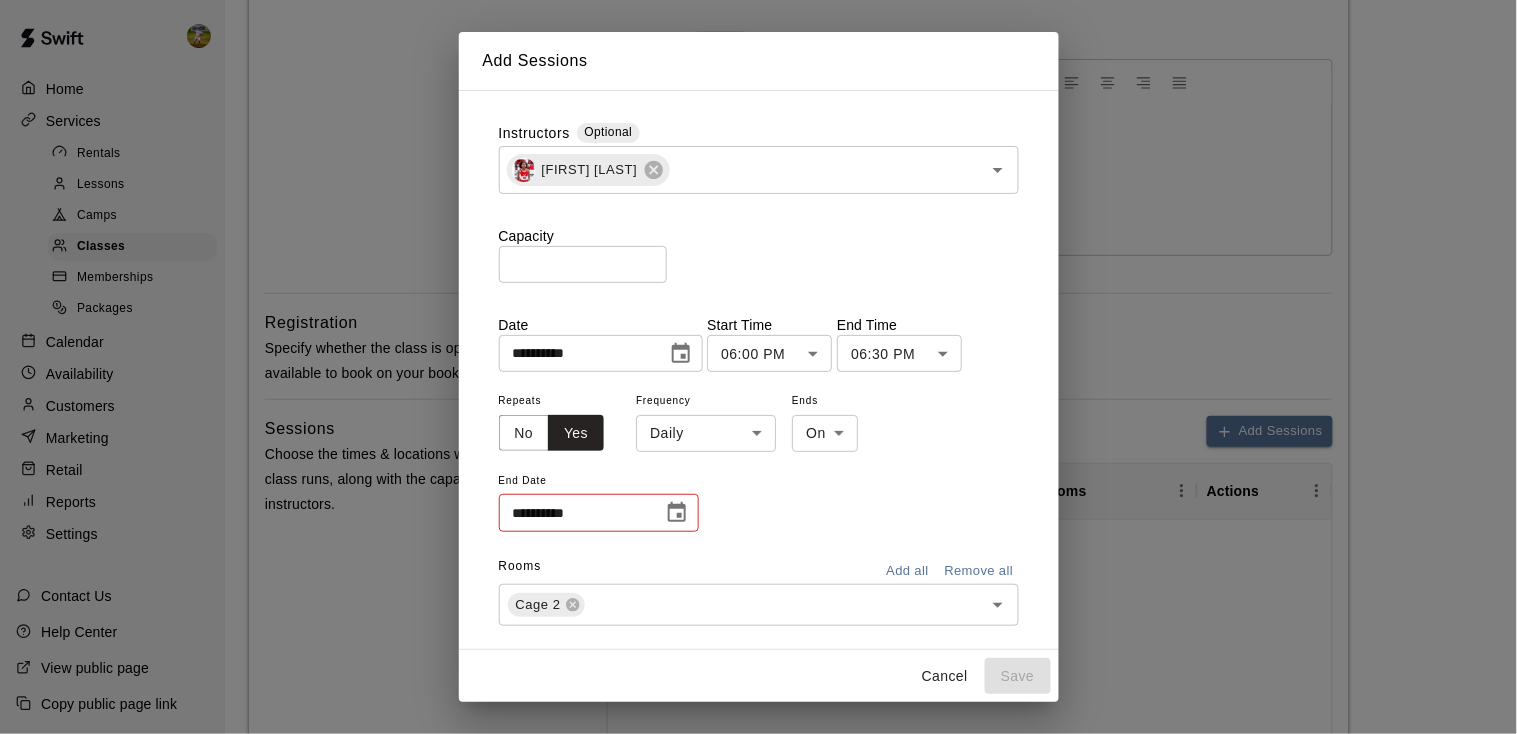 click on "**********" at bounding box center (758, 457) 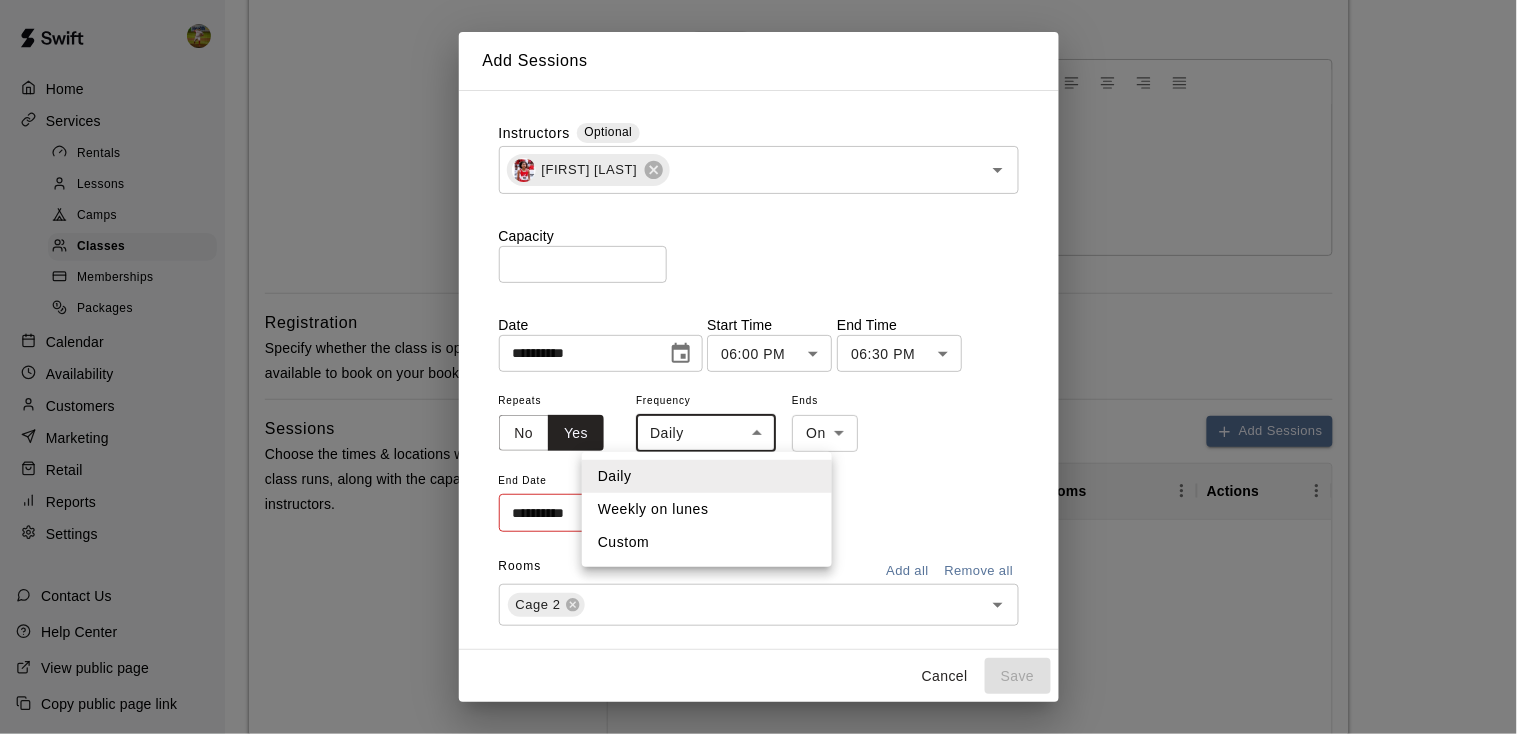 click on "Weekly on lunes" at bounding box center [707, 509] 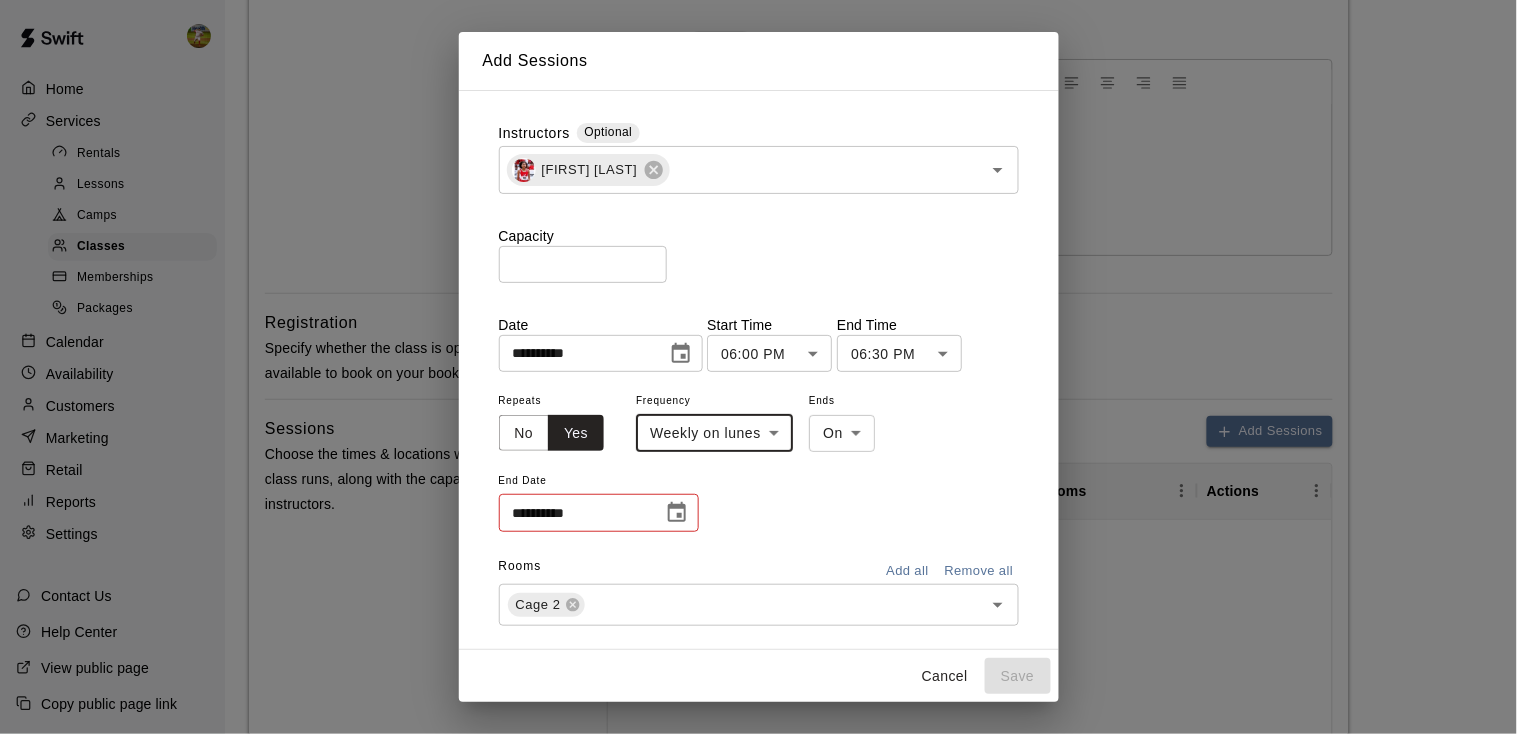 type on "******" 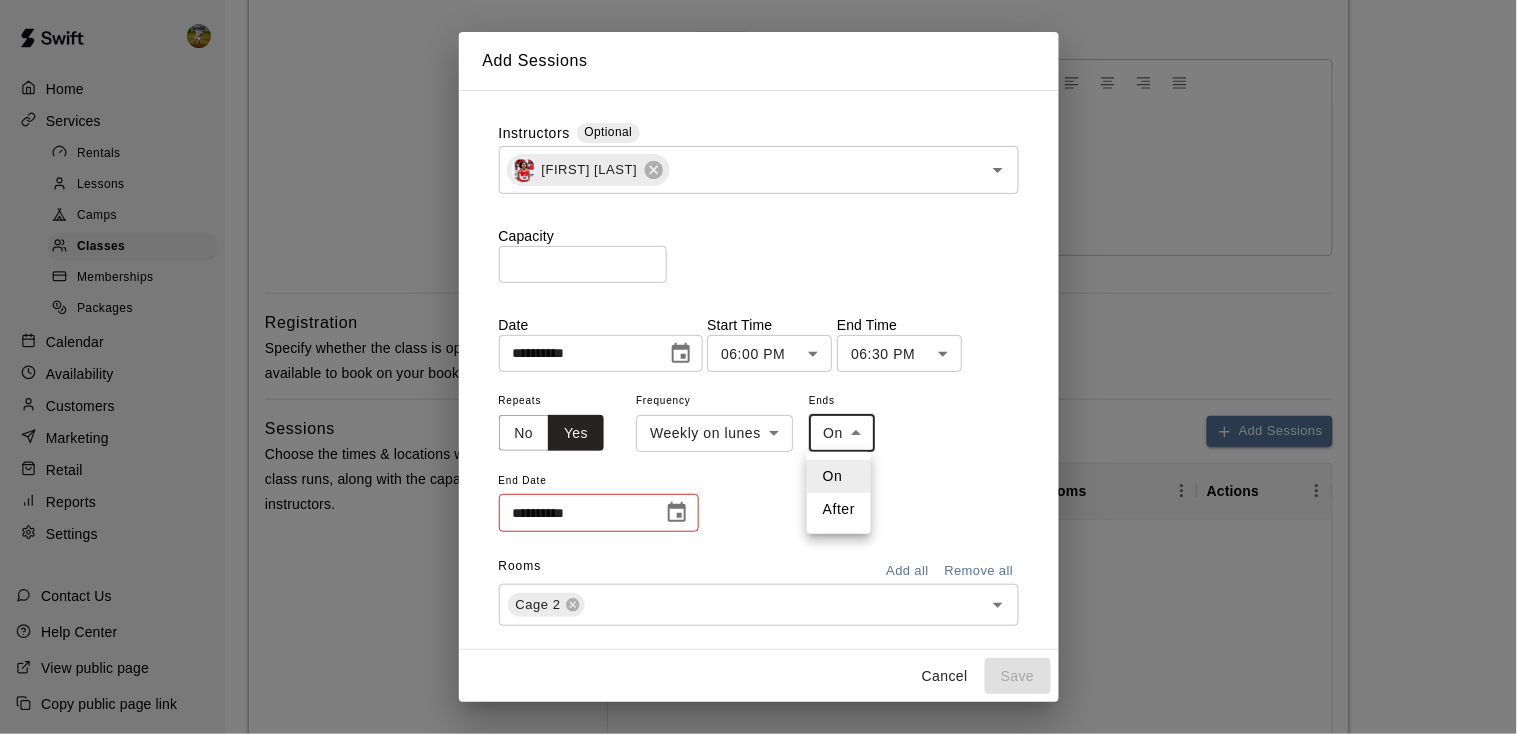 click at bounding box center (758, 367) 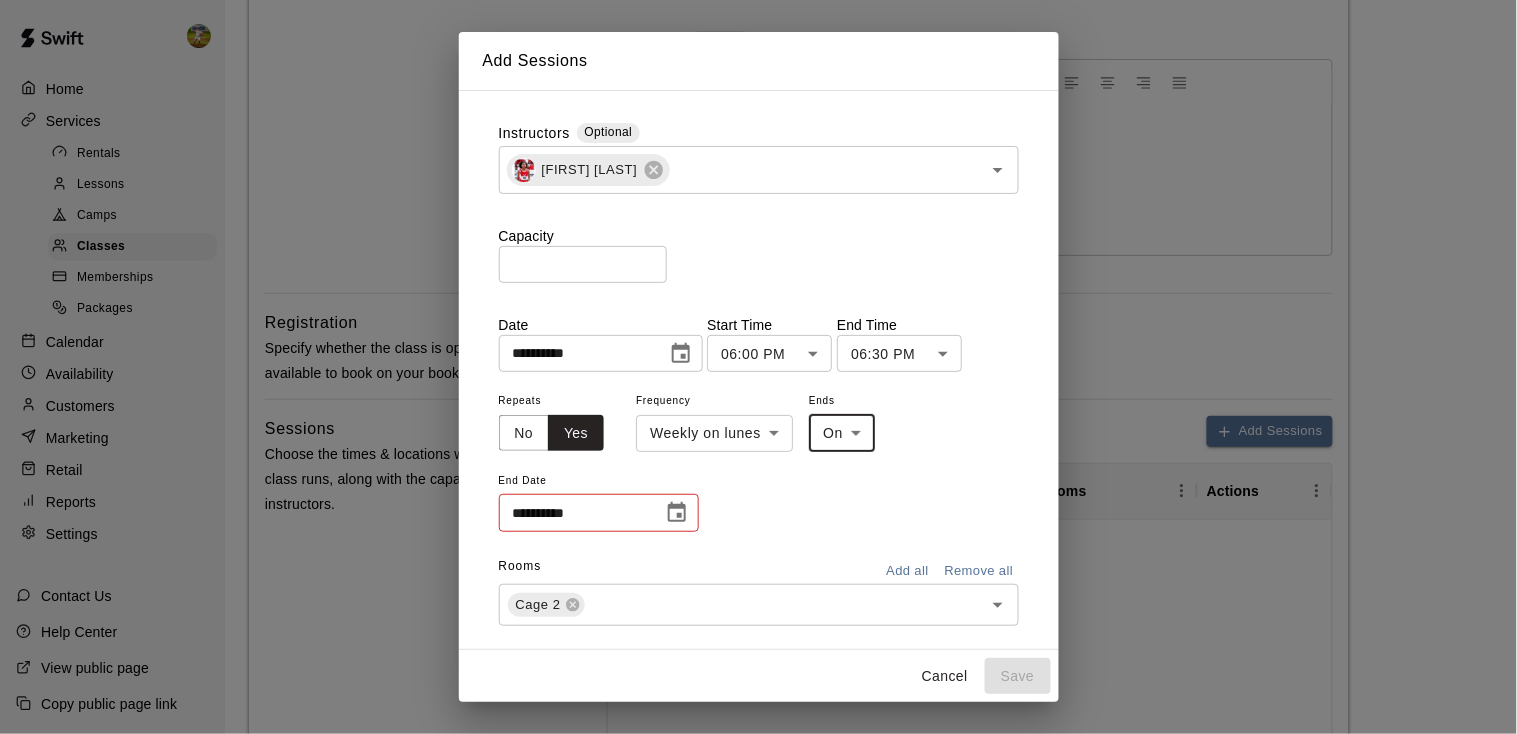 click 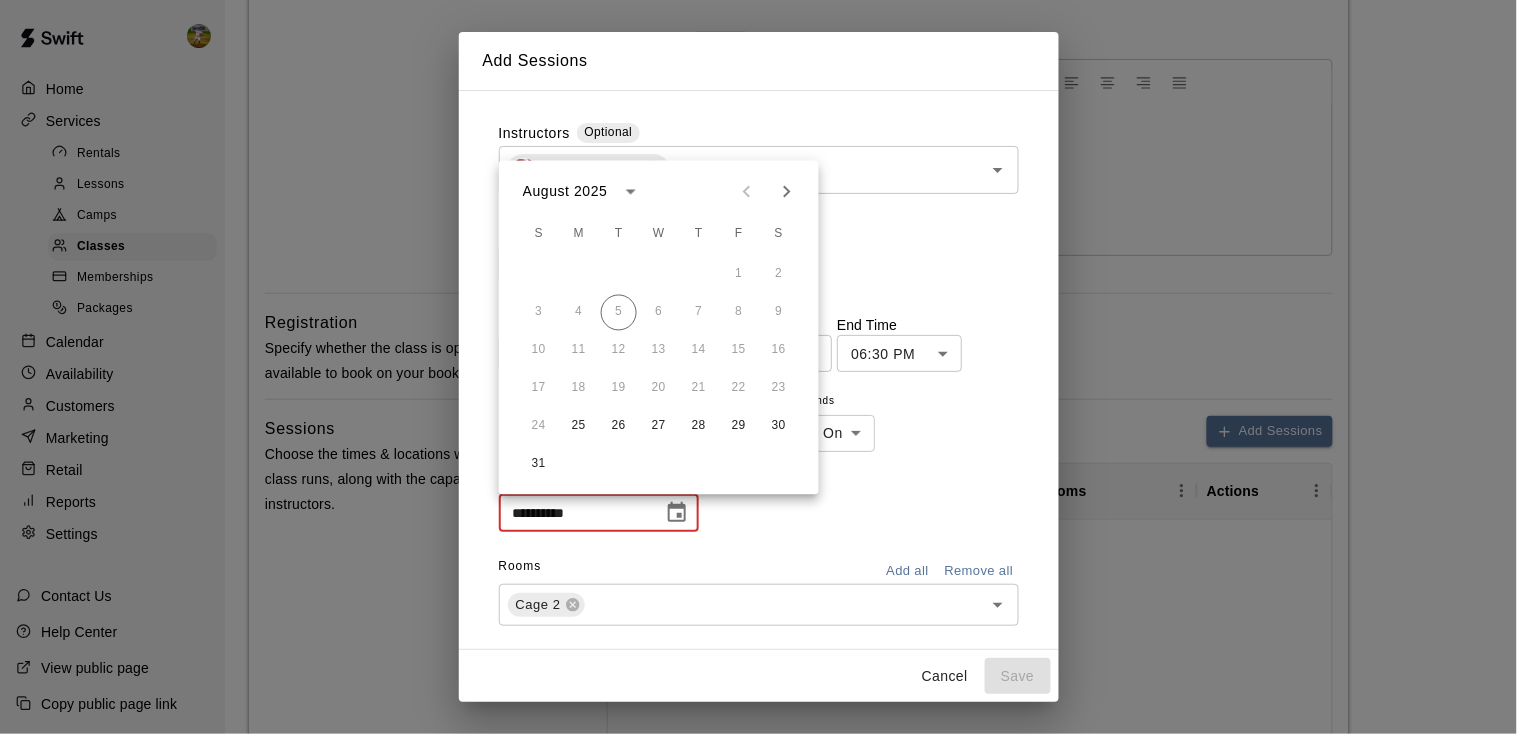 click 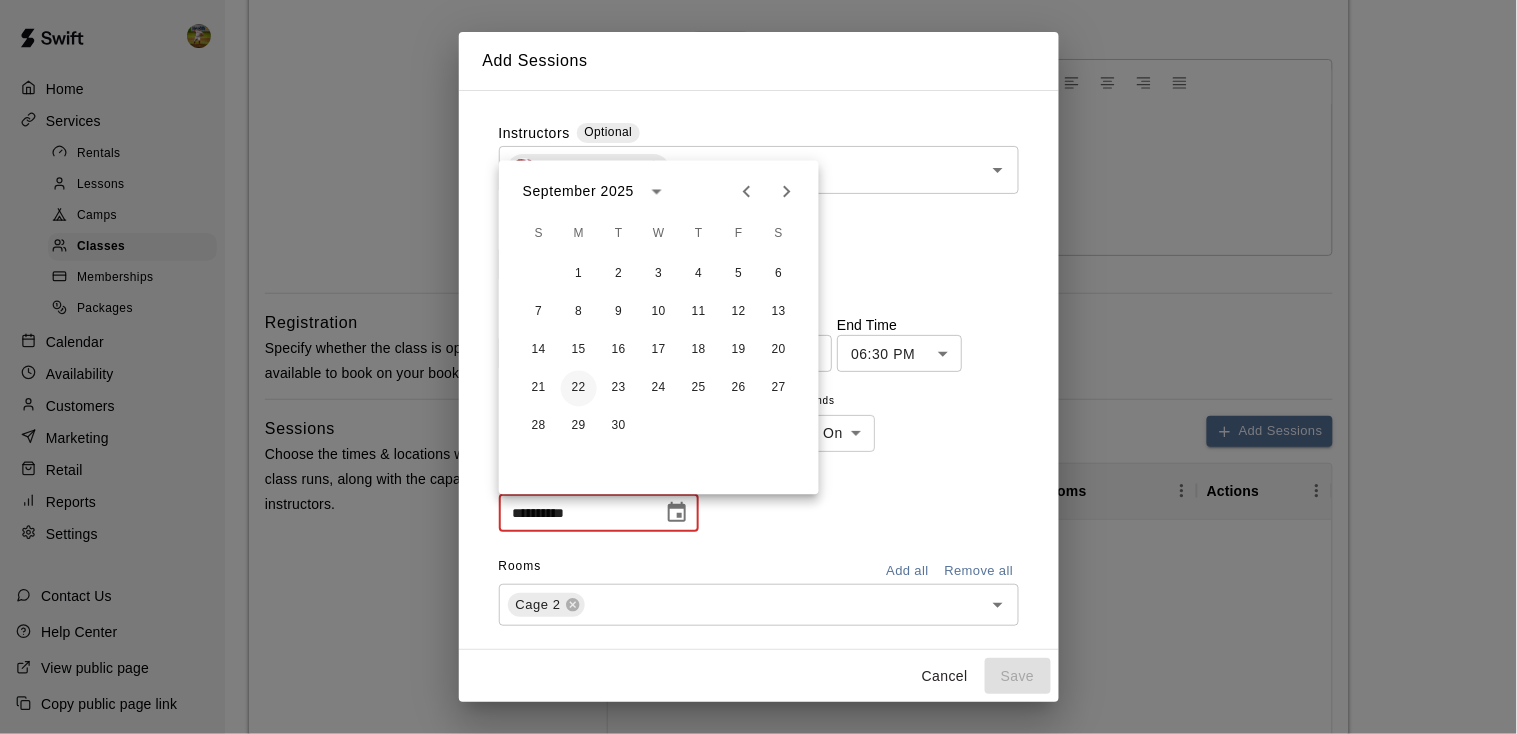 click on "22" at bounding box center [579, 389] 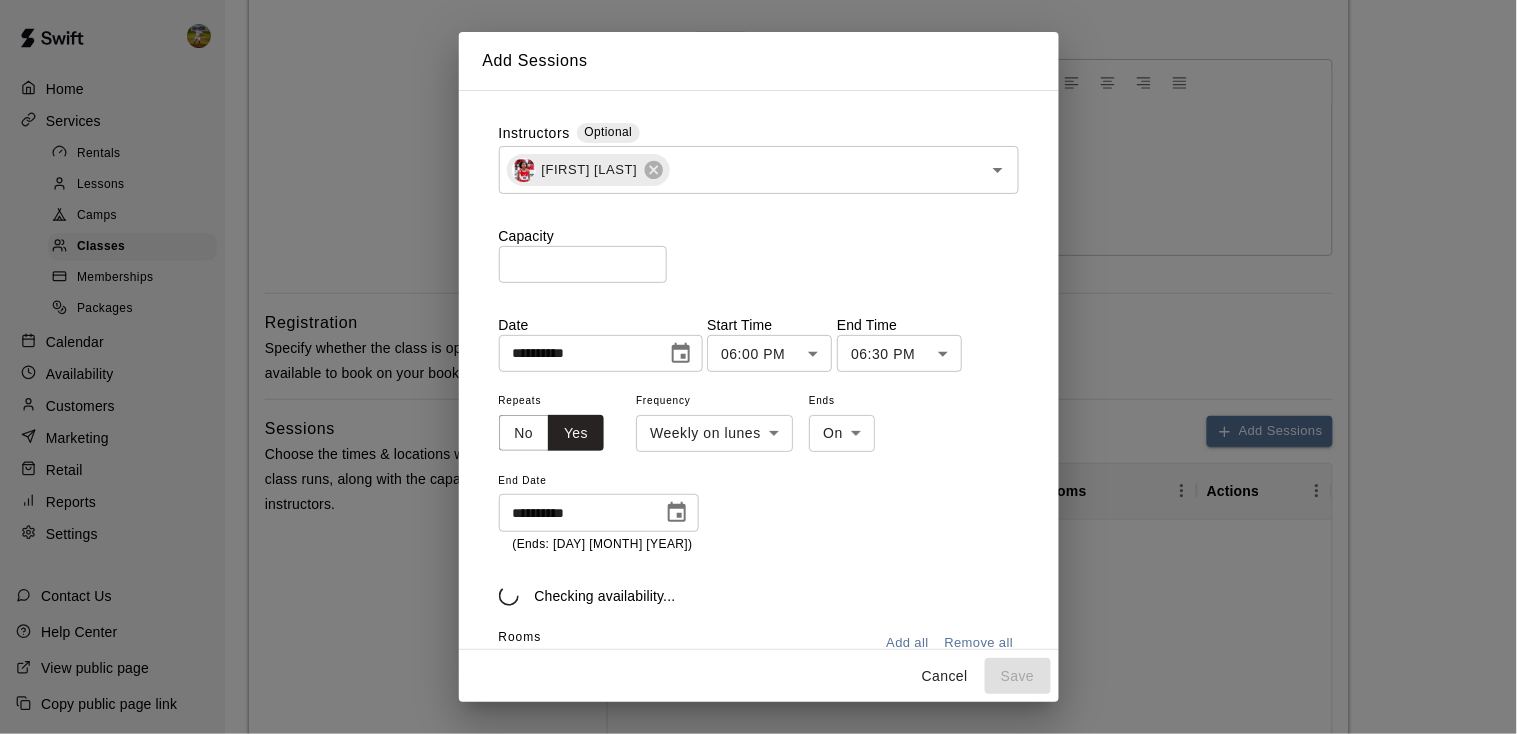 type on "**********" 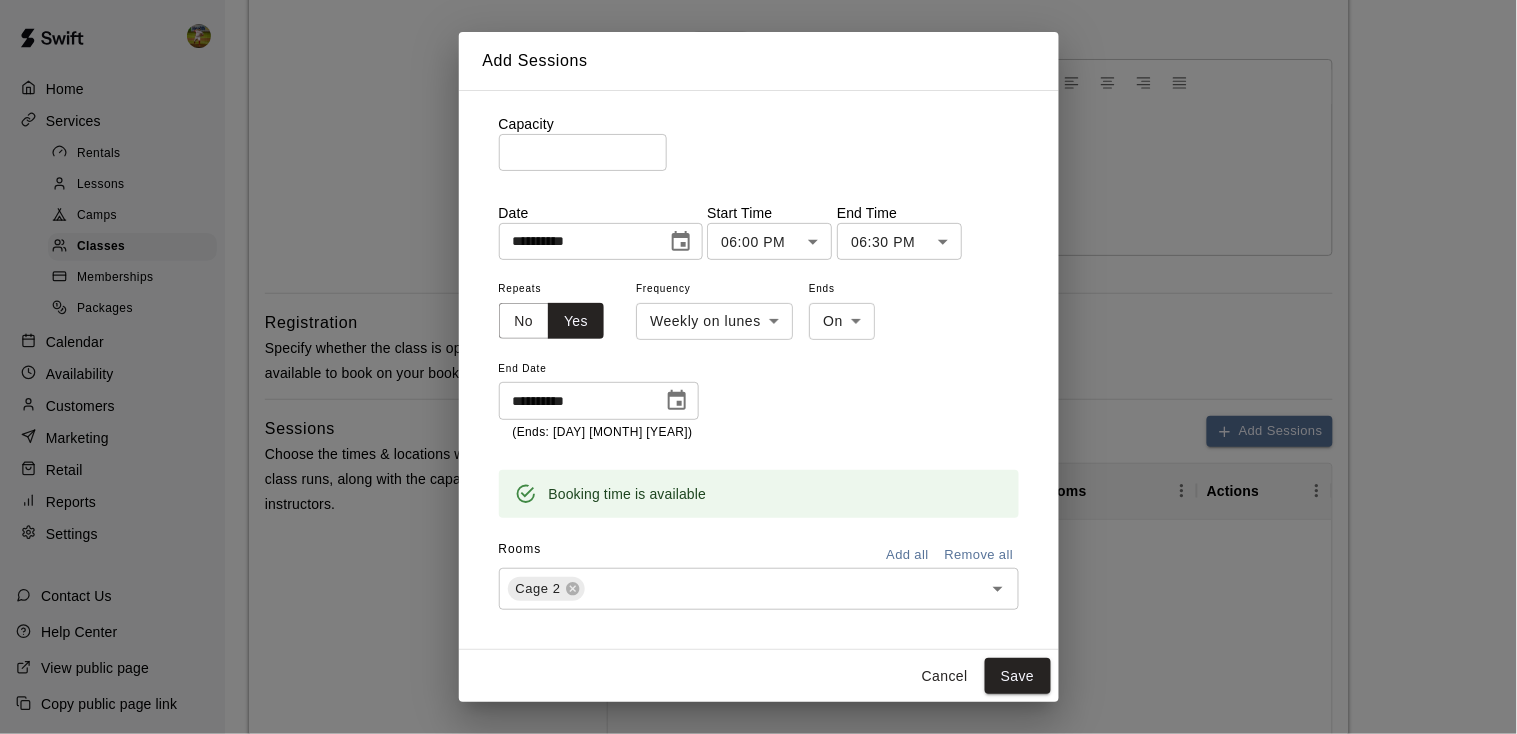 scroll, scrollTop: 130, scrollLeft: 0, axis: vertical 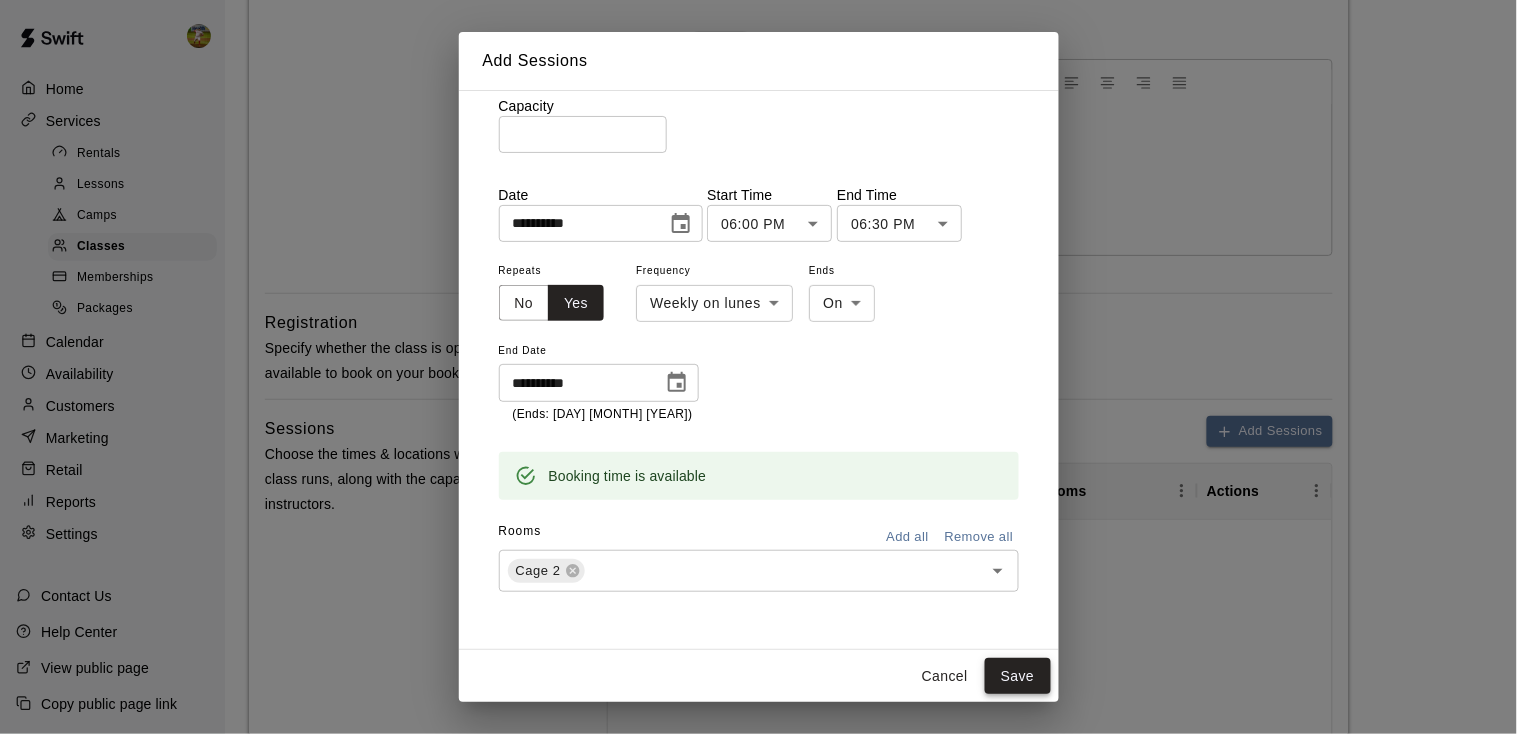click on "Save" at bounding box center [1018, 676] 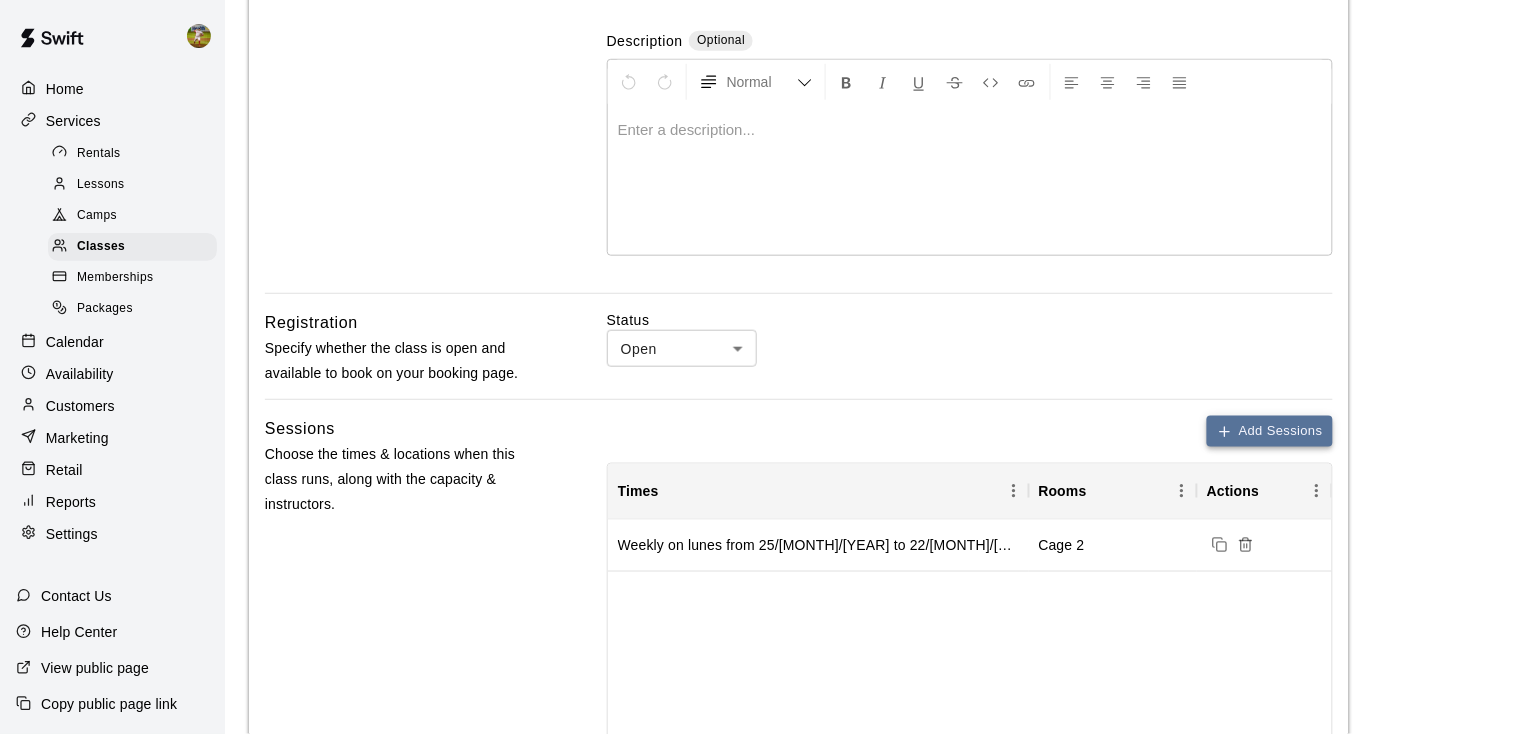 click 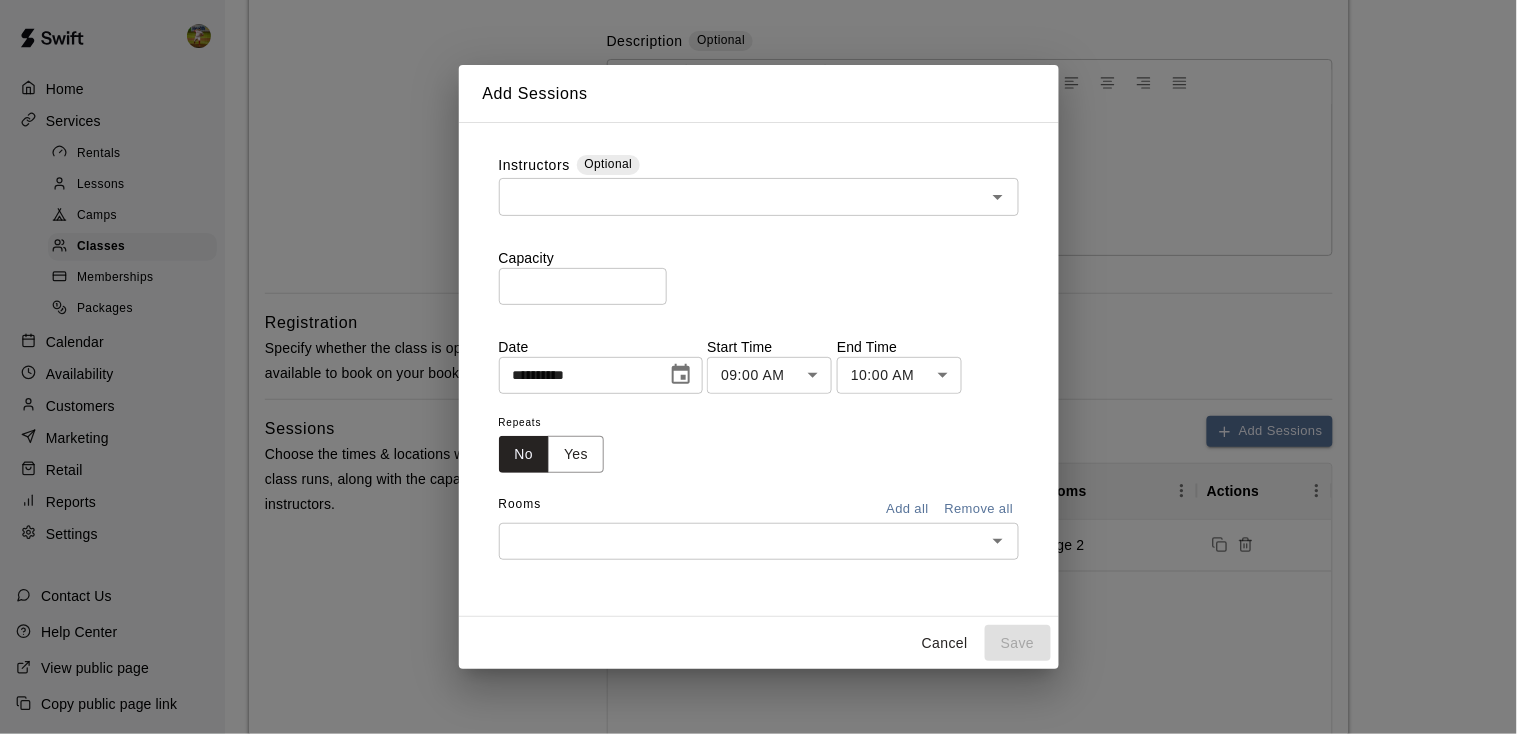 click at bounding box center [742, 196] 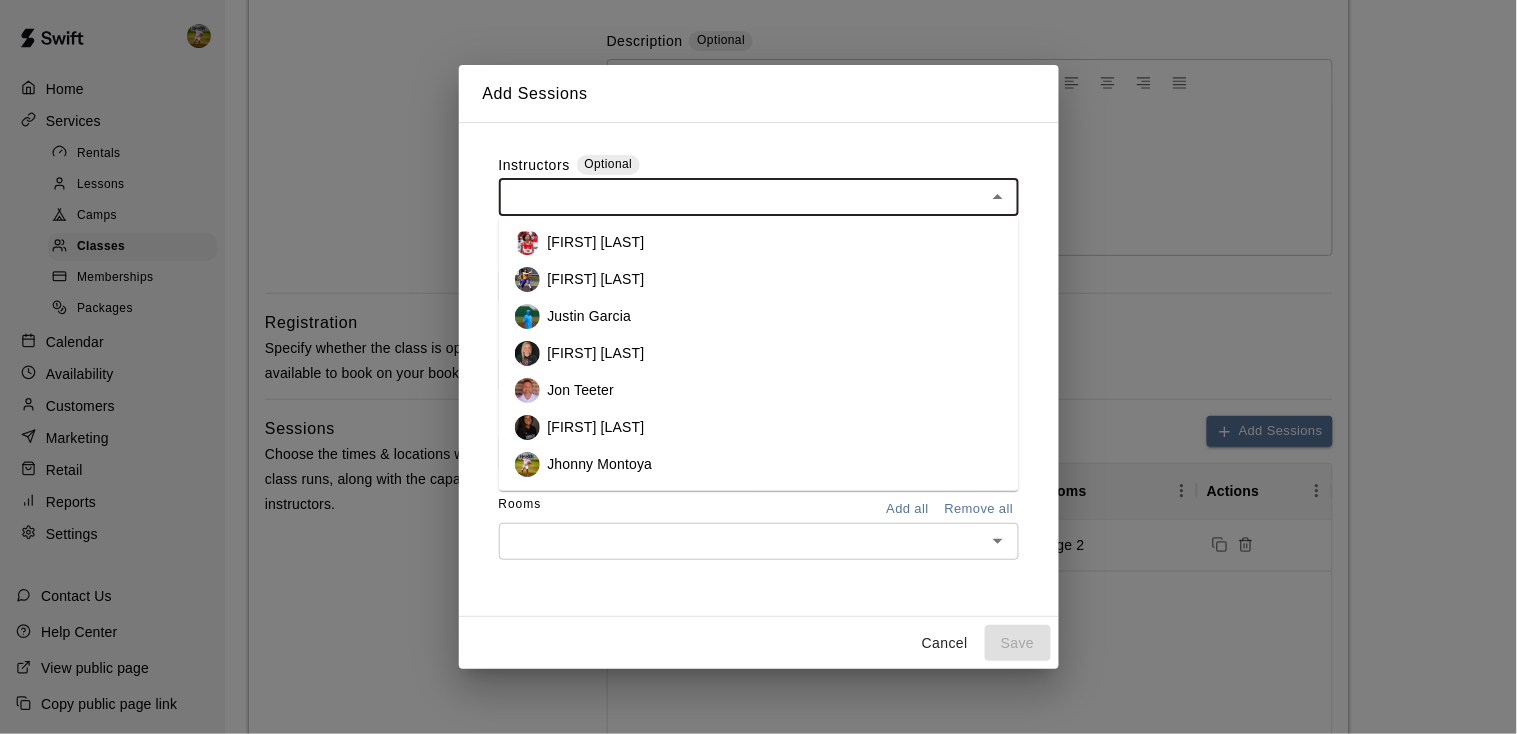 click on "[FIRST] [LAST]" at bounding box center (759, 242) 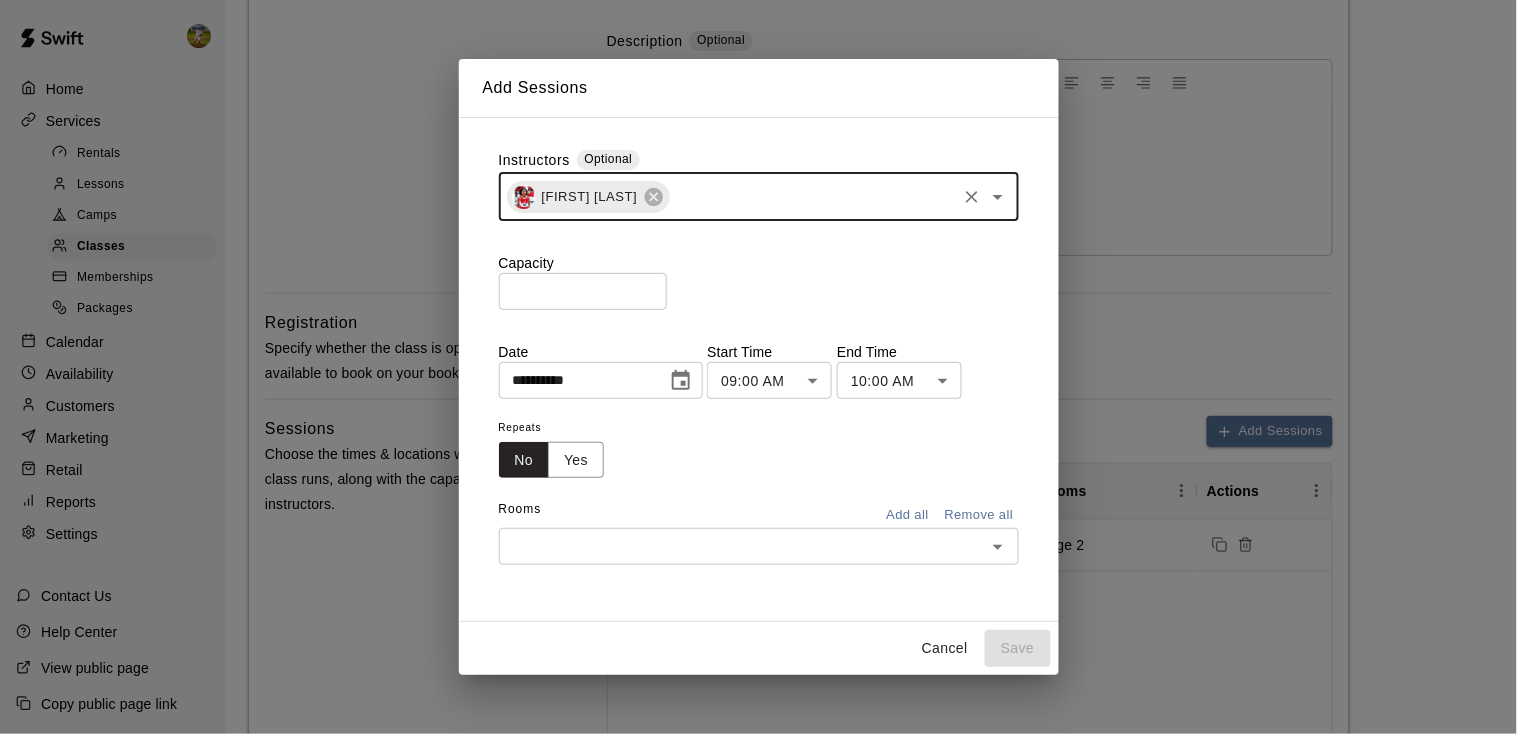 click on "*" at bounding box center [583, 291] 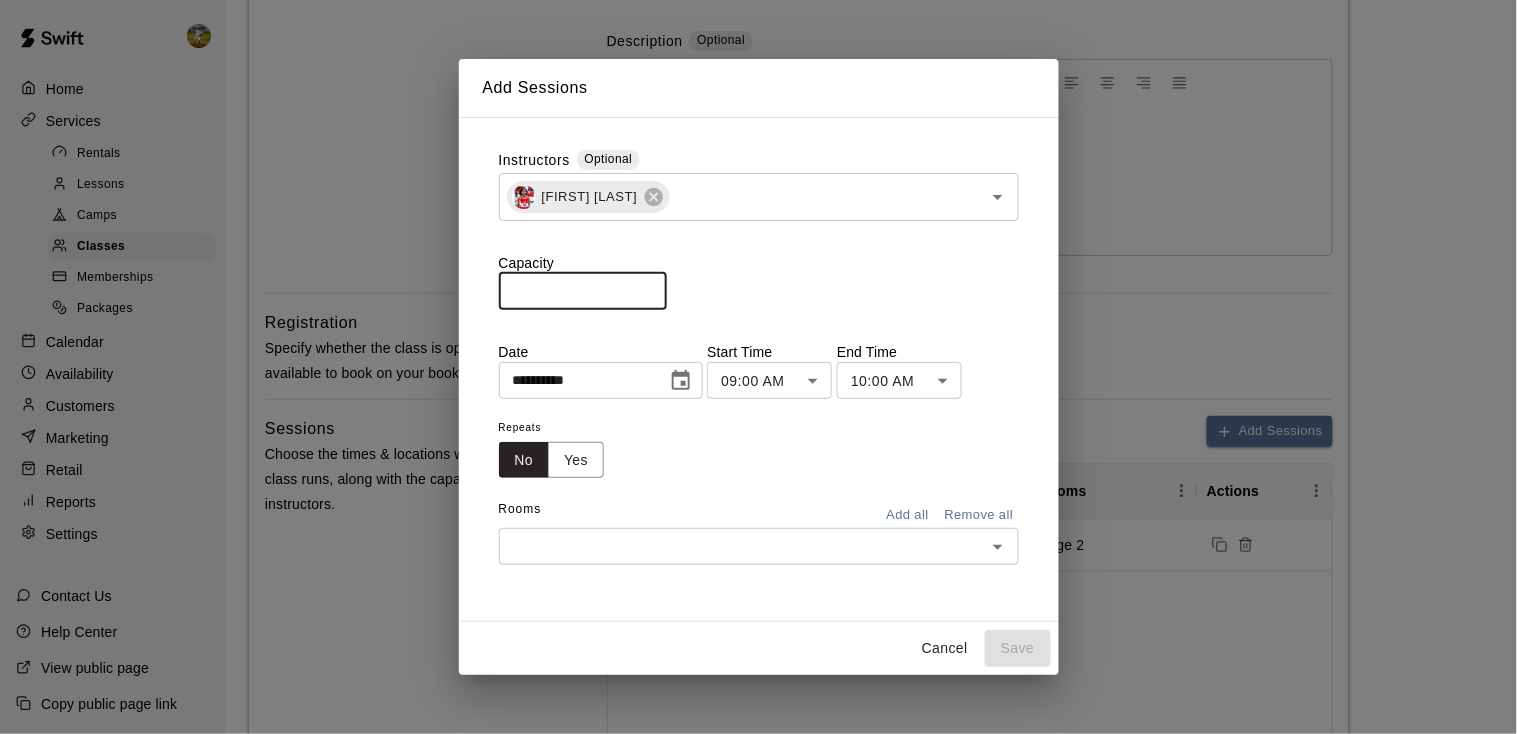 click on "*" at bounding box center [583, 291] 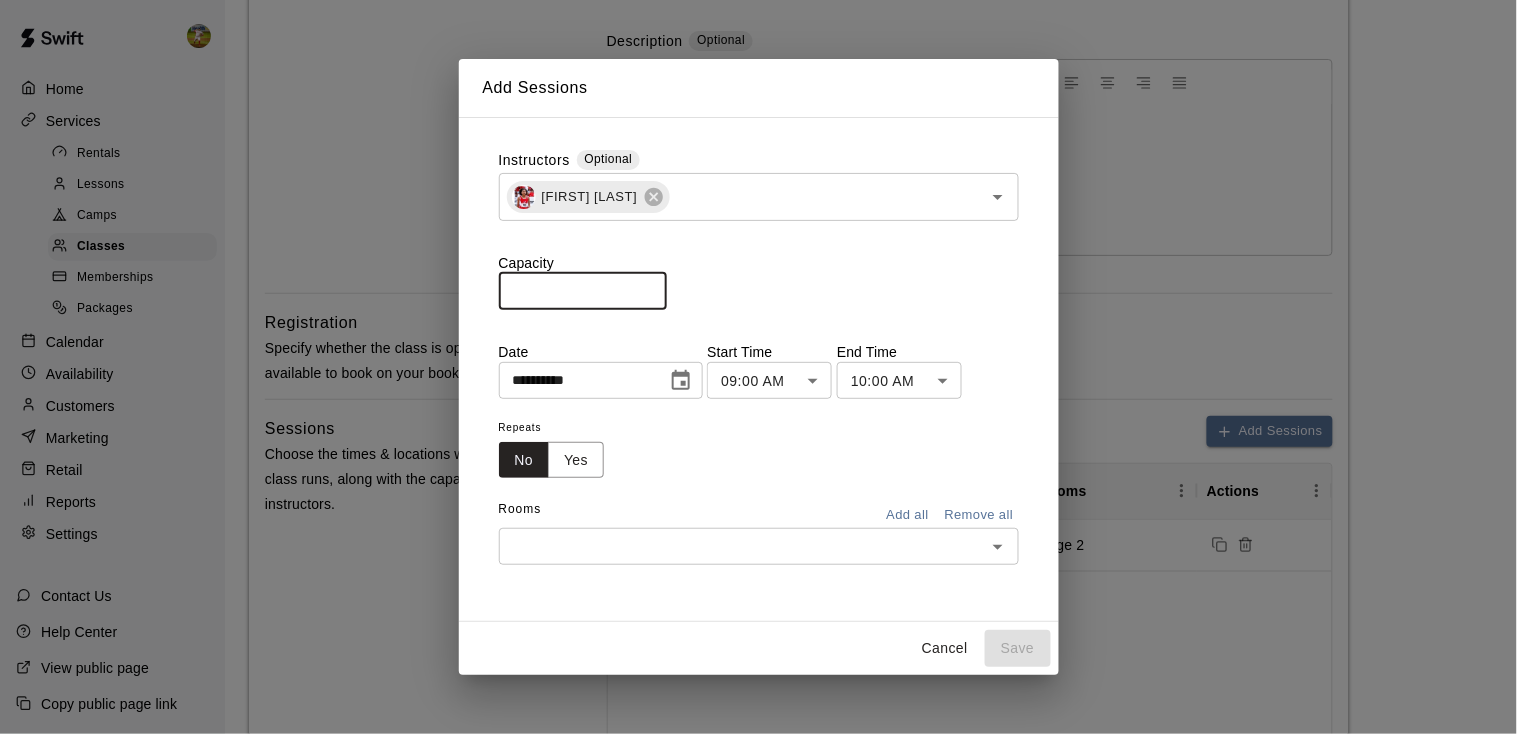 click 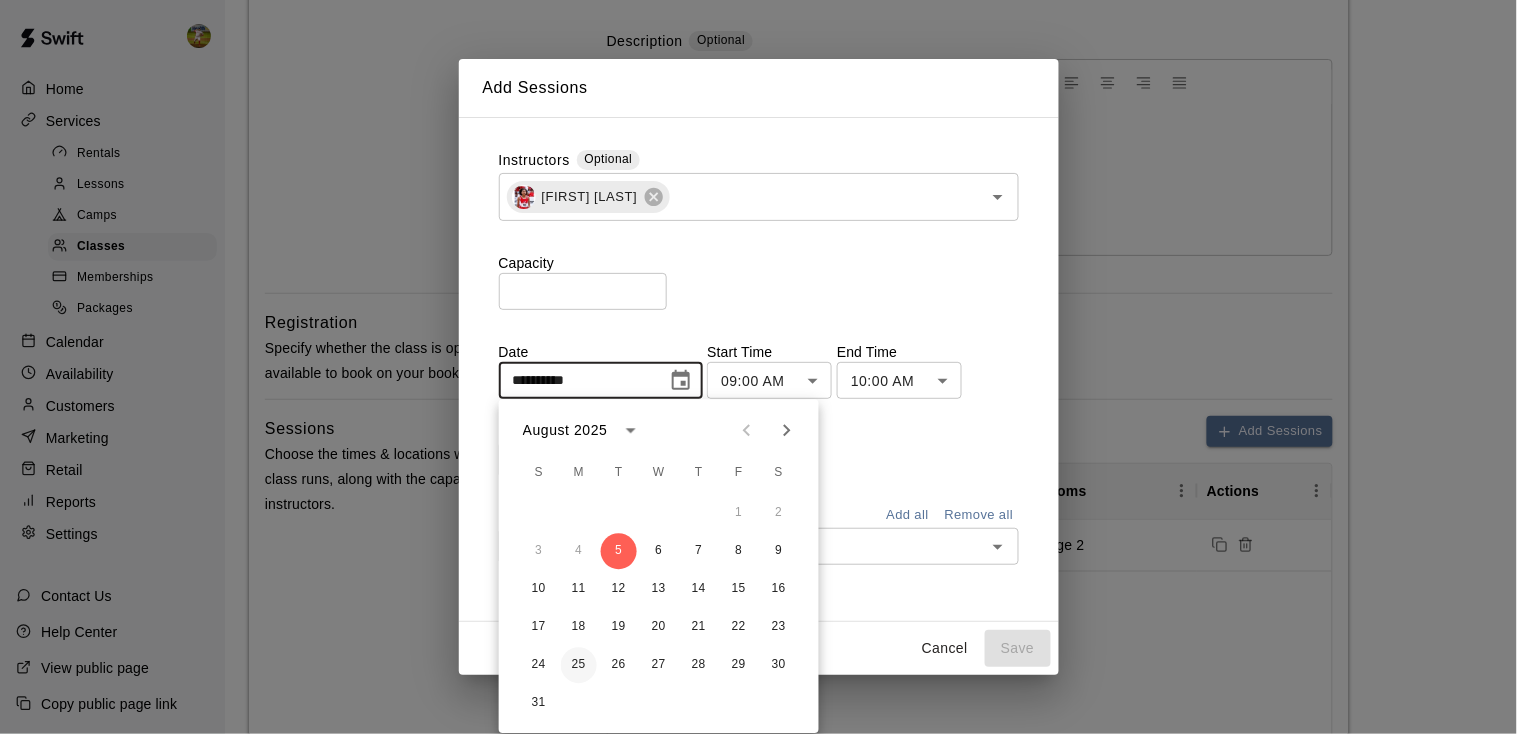 click on "25" at bounding box center [579, 666] 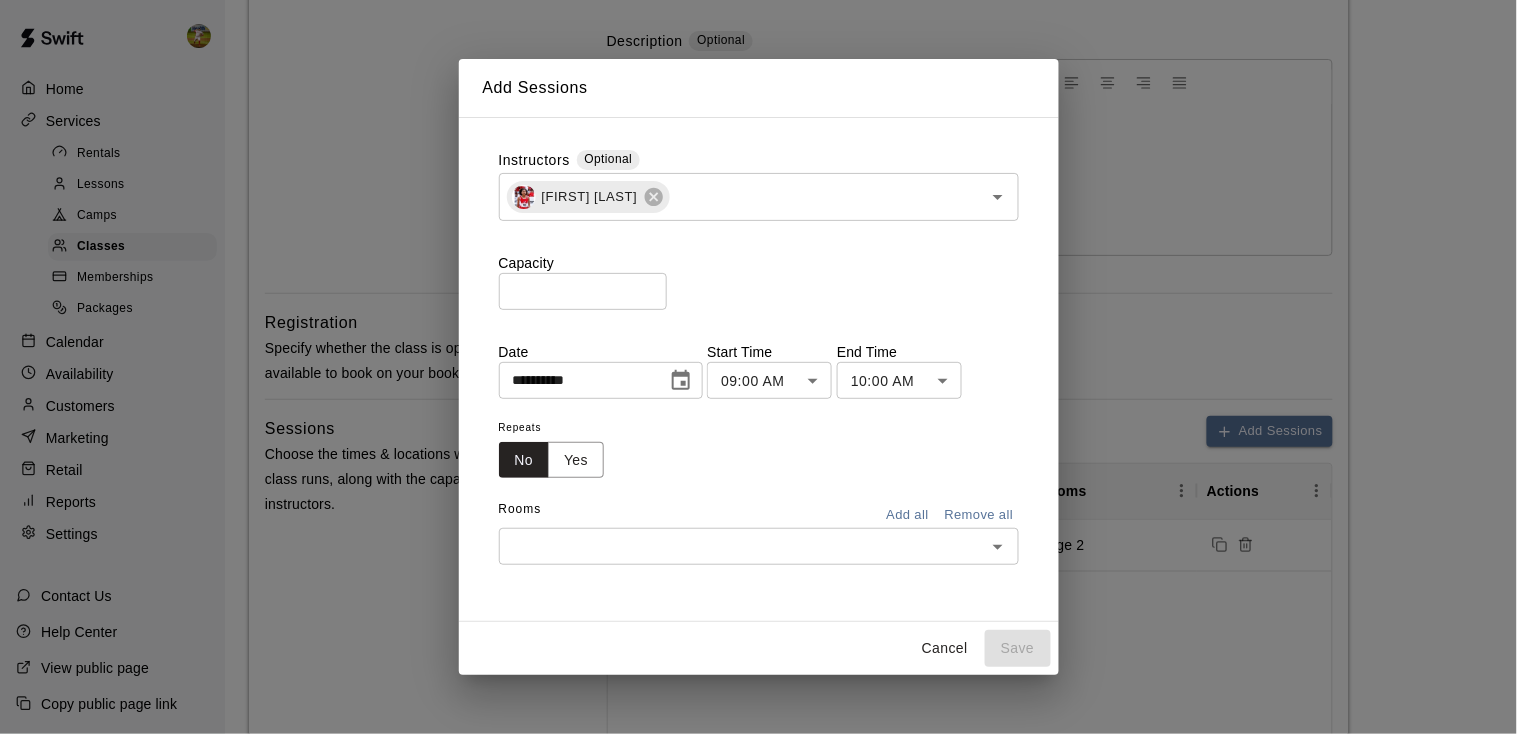 type on "**********" 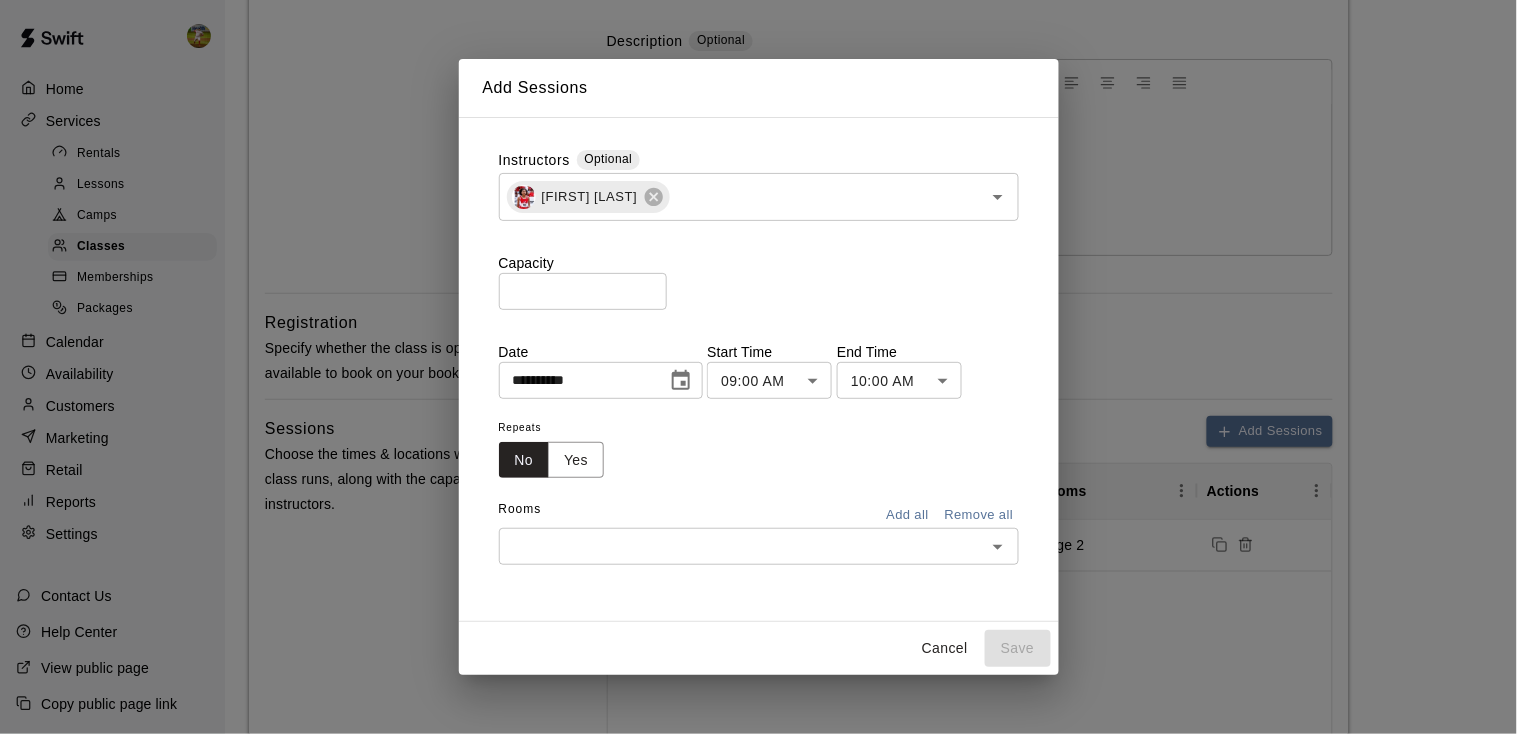 click on "**********" at bounding box center [758, 457] 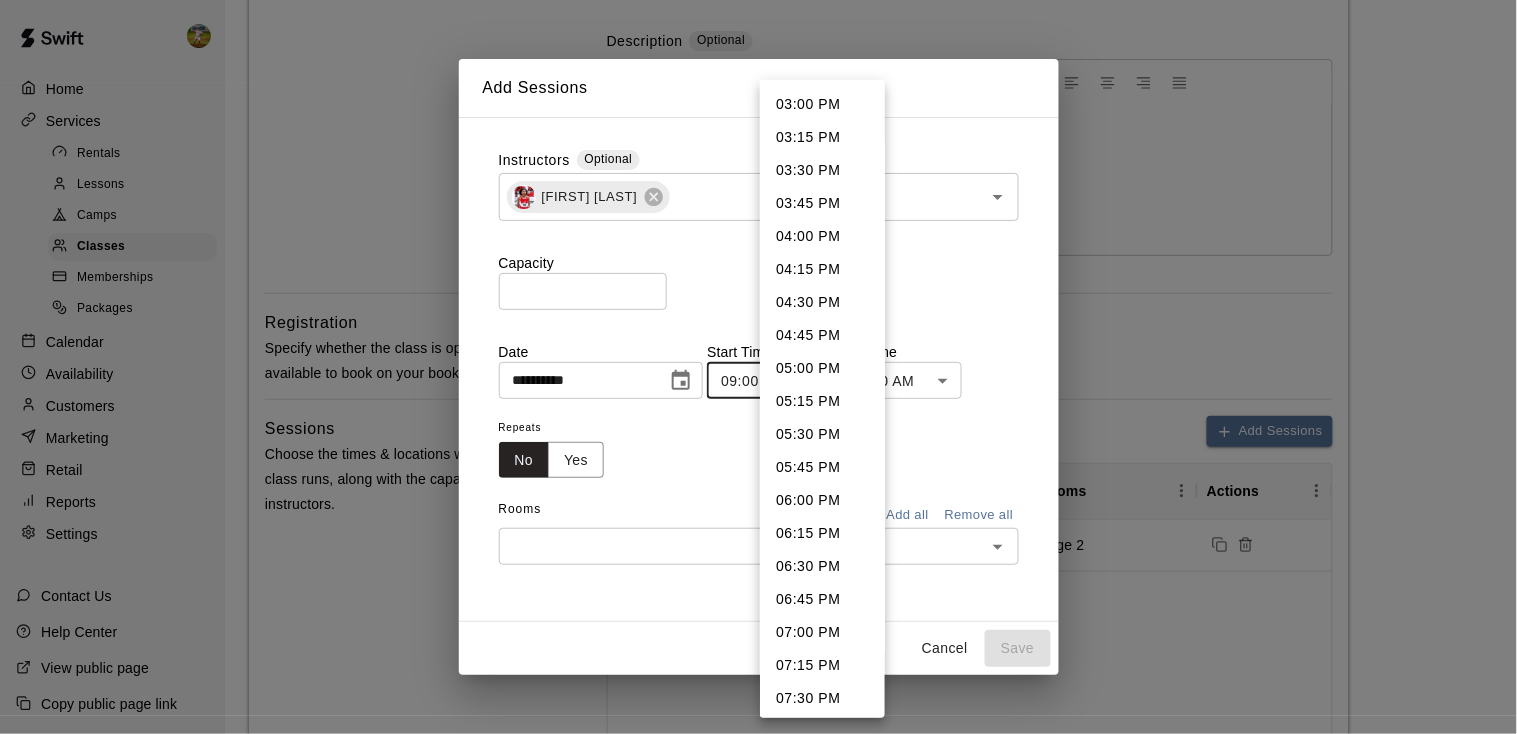 scroll, scrollTop: 1981, scrollLeft: 0, axis: vertical 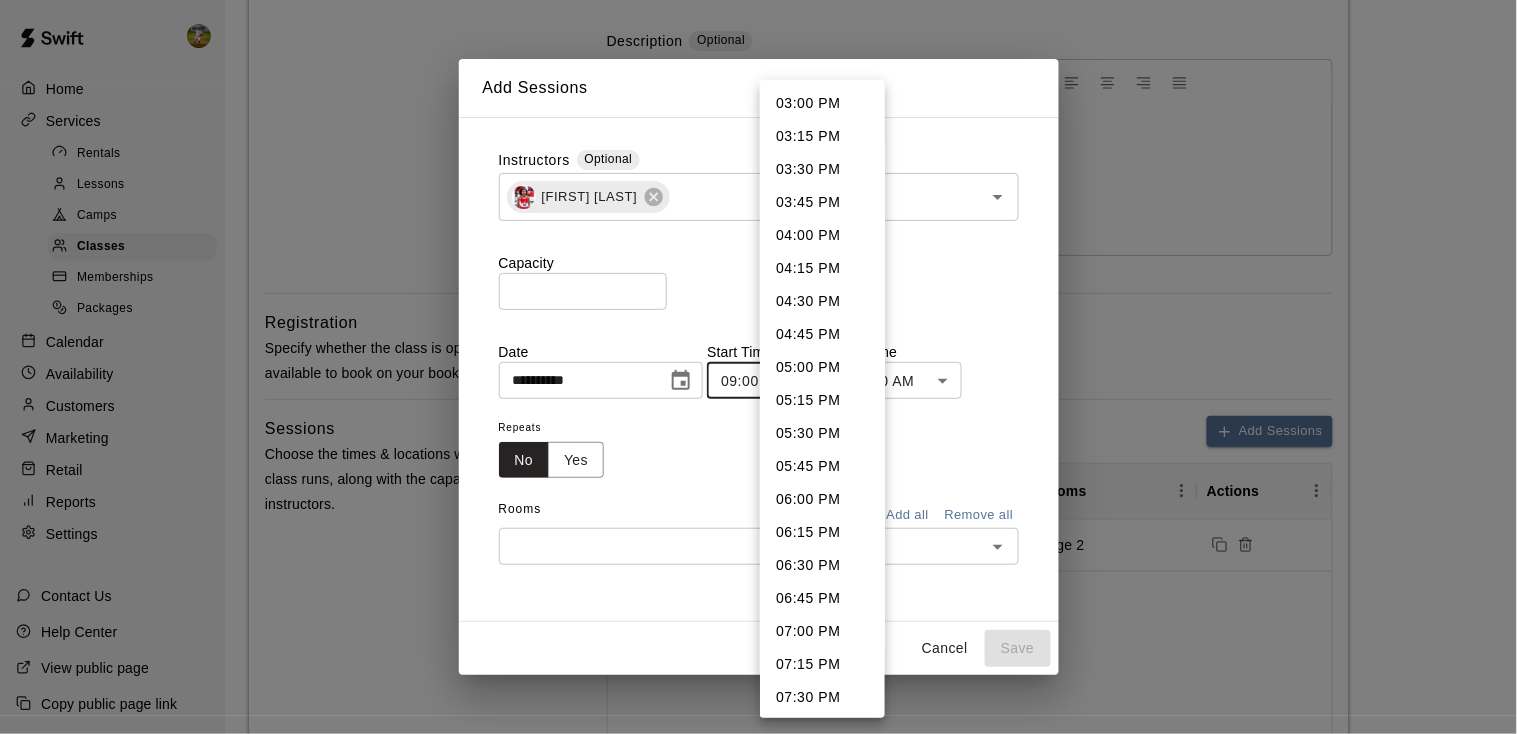 click on "06:30 PM" at bounding box center [822, 565] 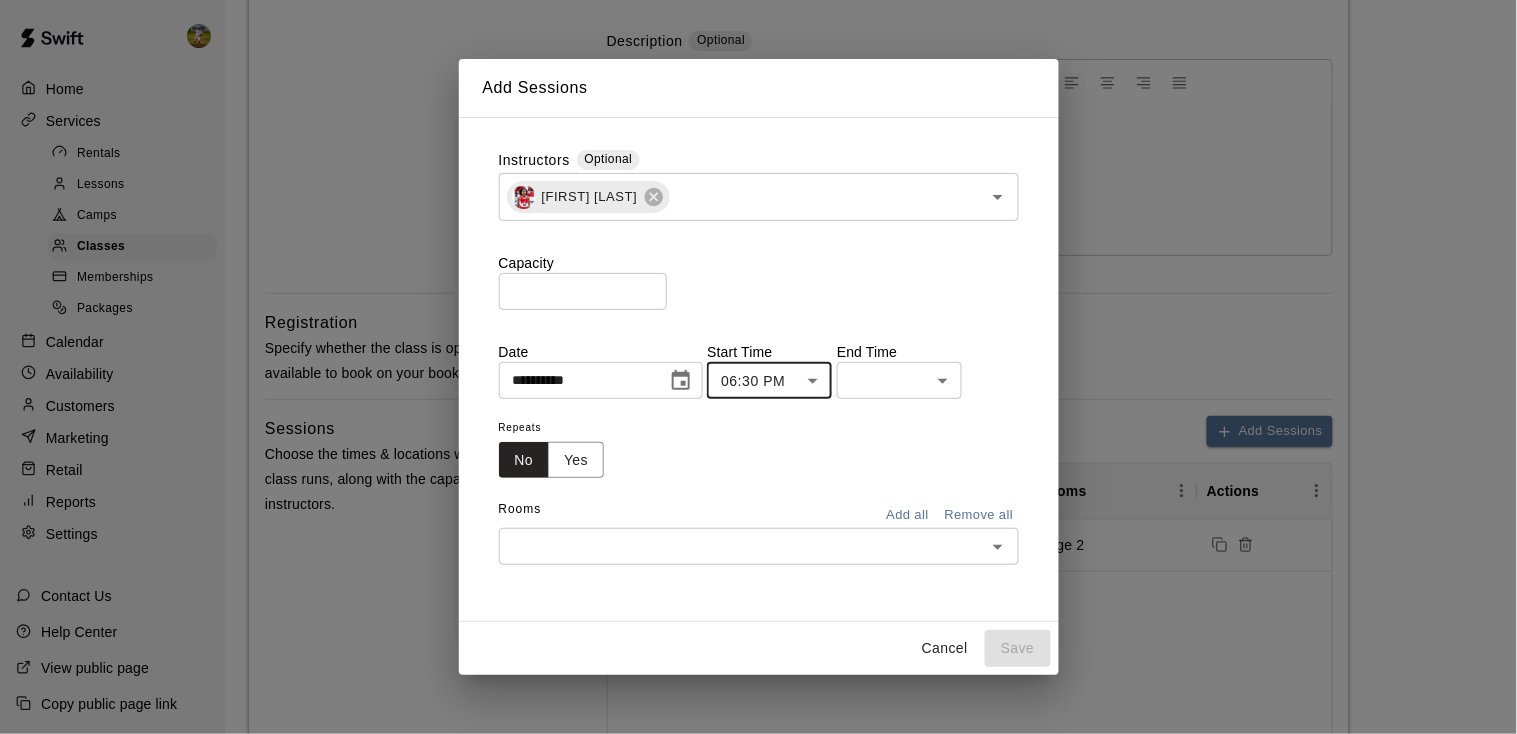 type on "********" 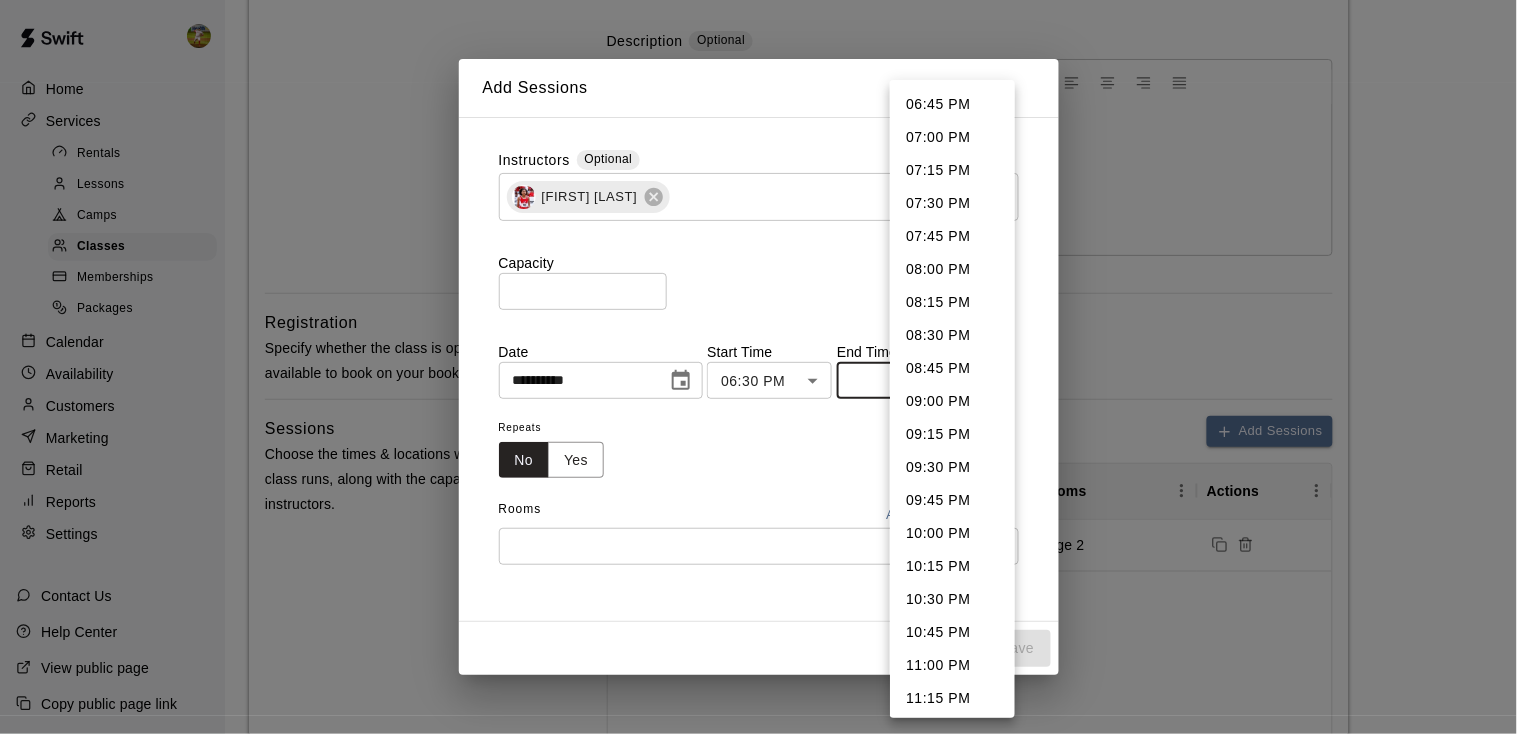 click on "07:00 PM" at bounding box center (952, 137) 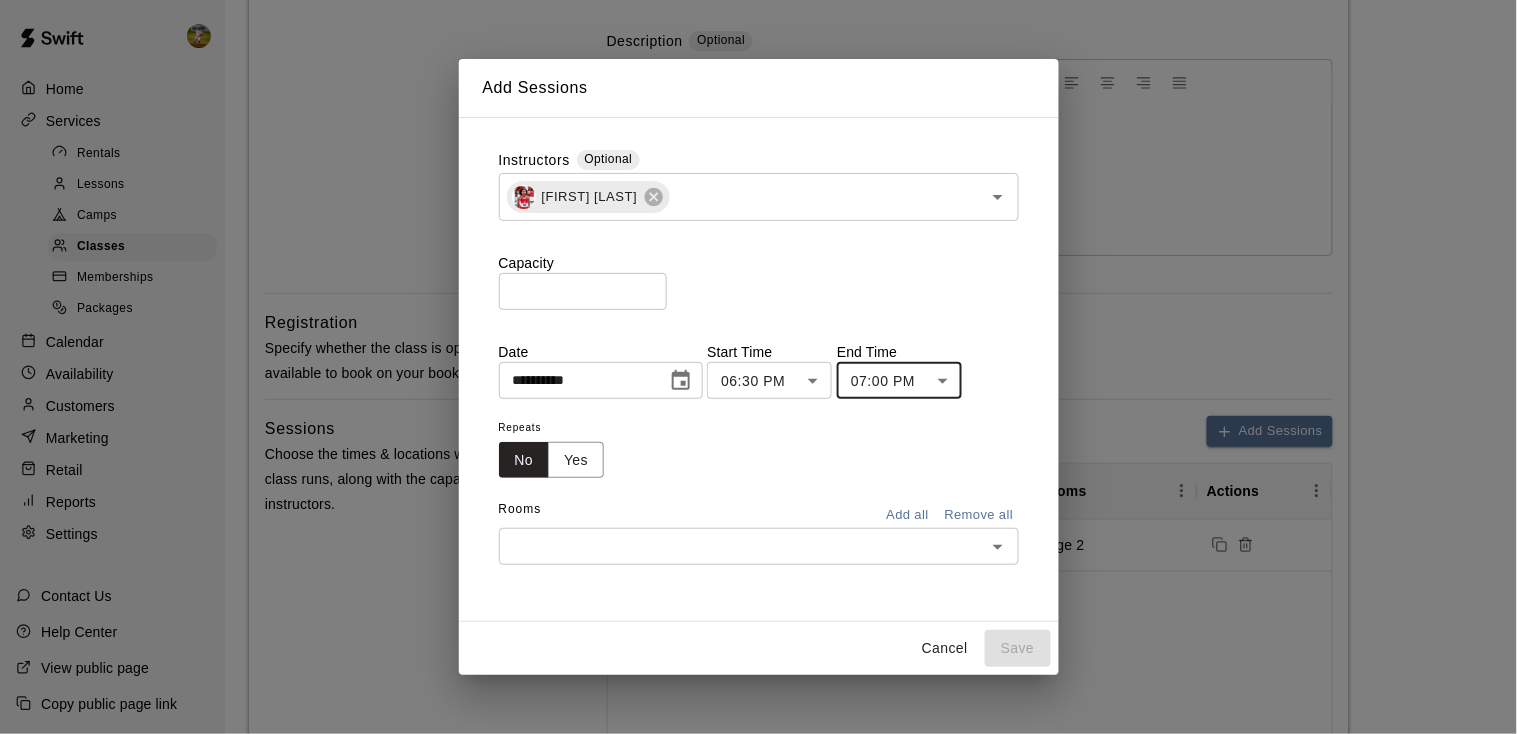 type on "********" 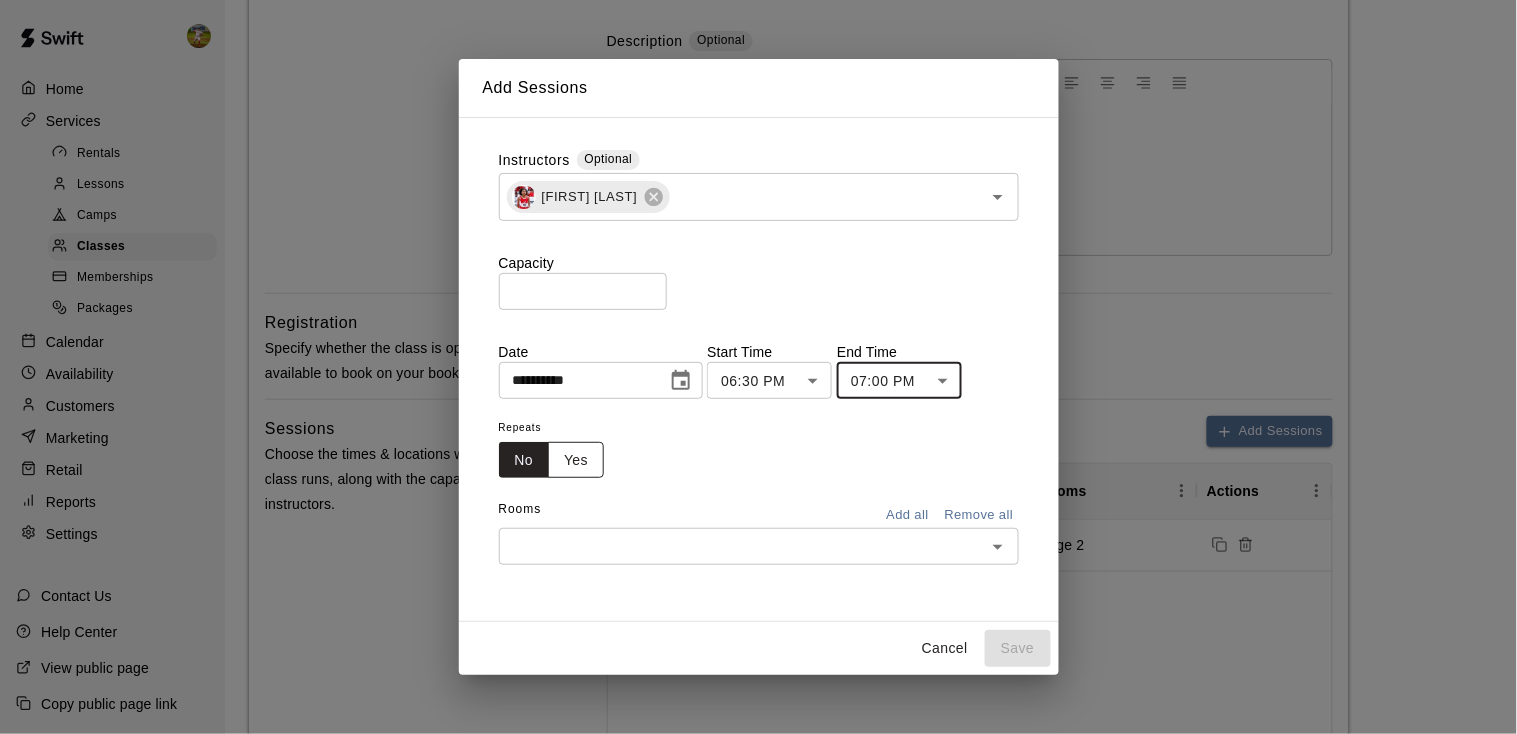 click on "Yes" at bounding box center (576, 460) 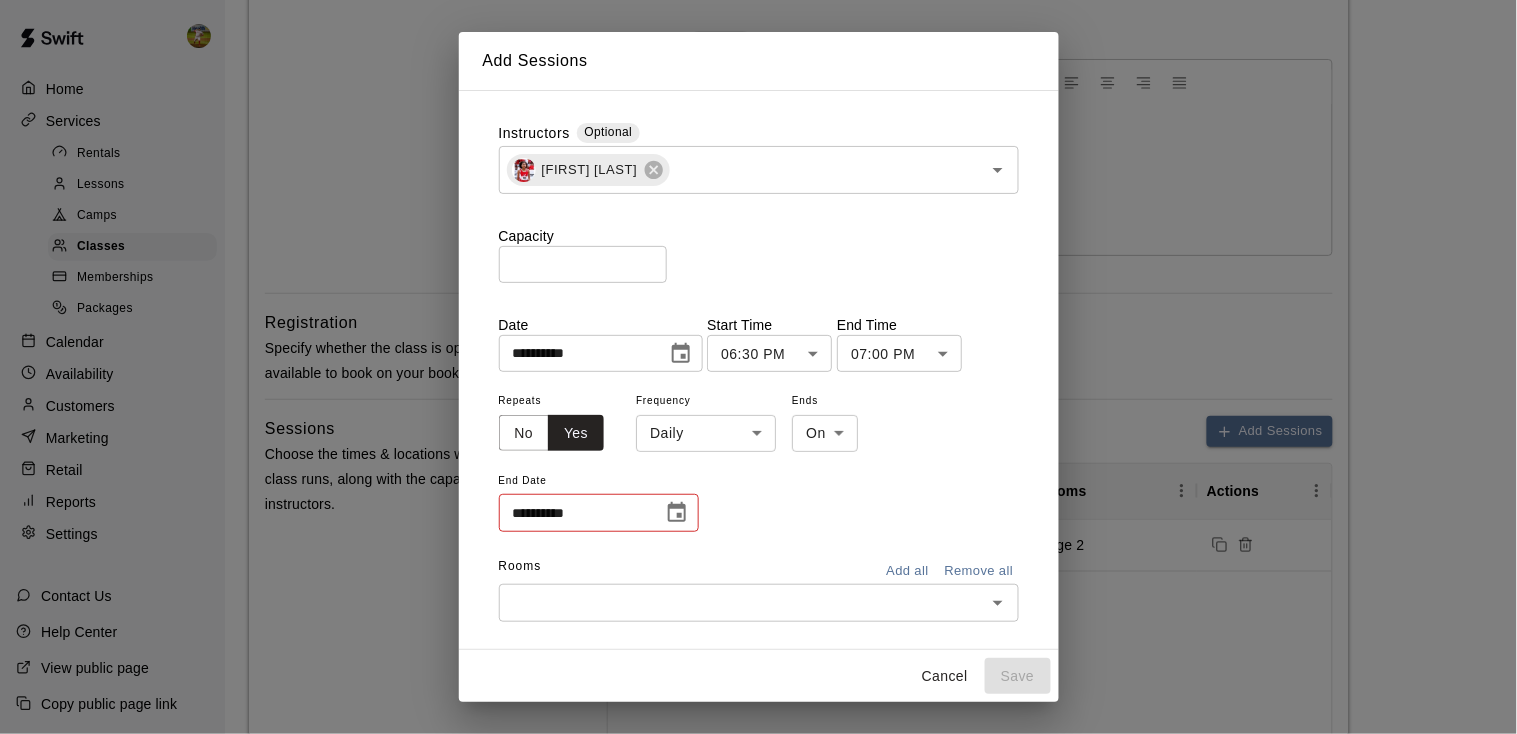click on "**********" at bounding box center [758, 457] 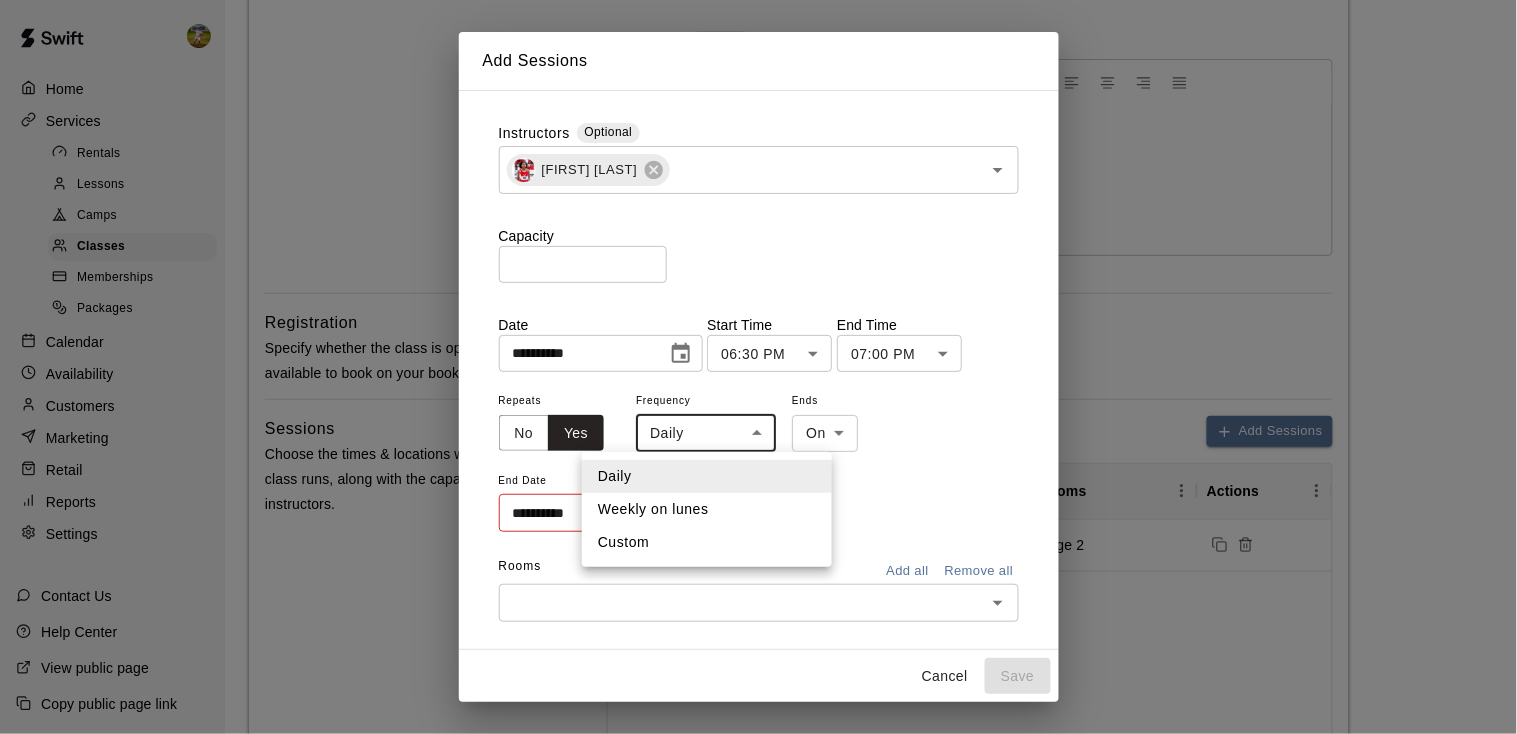 click on "Weekly on lunes" at bounding box center (707, 509) 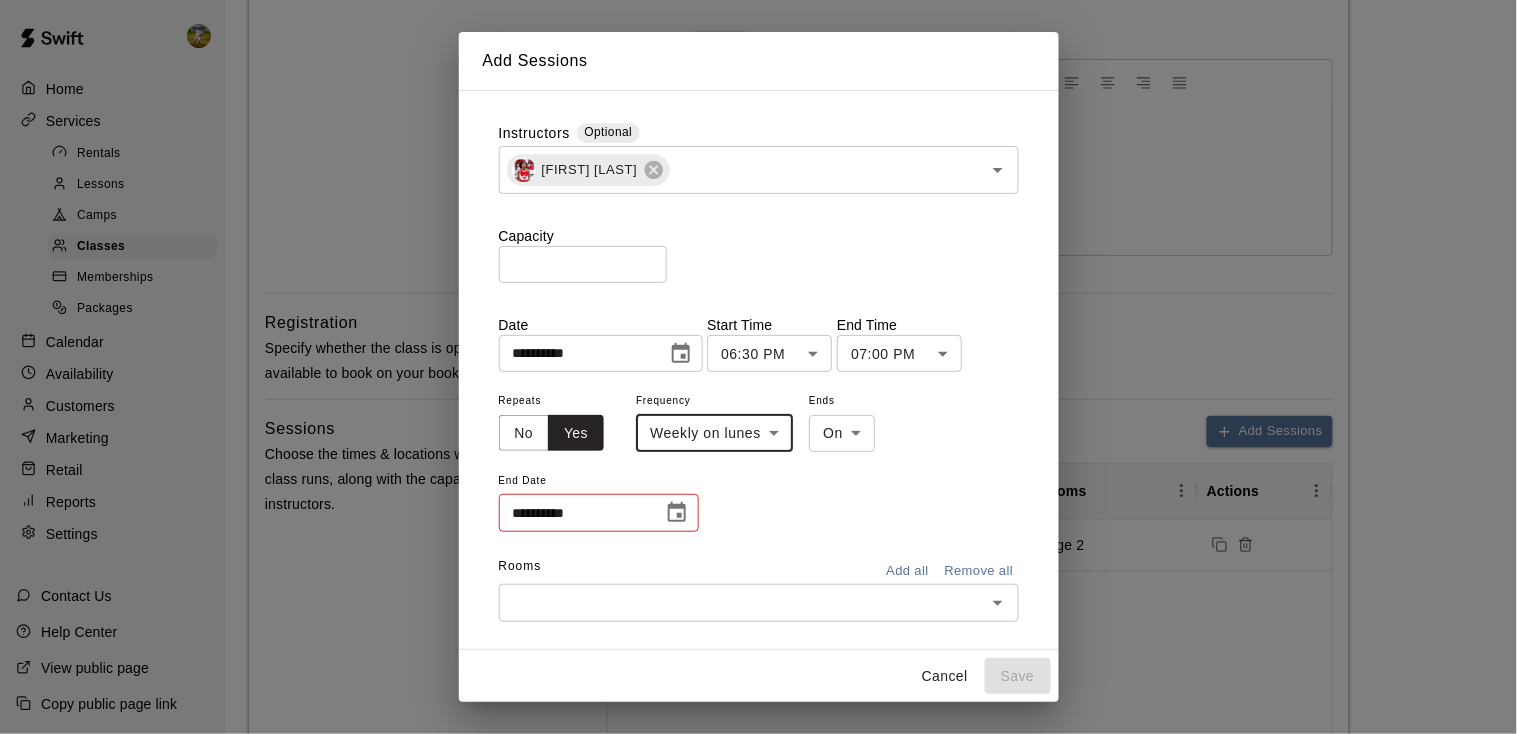 click 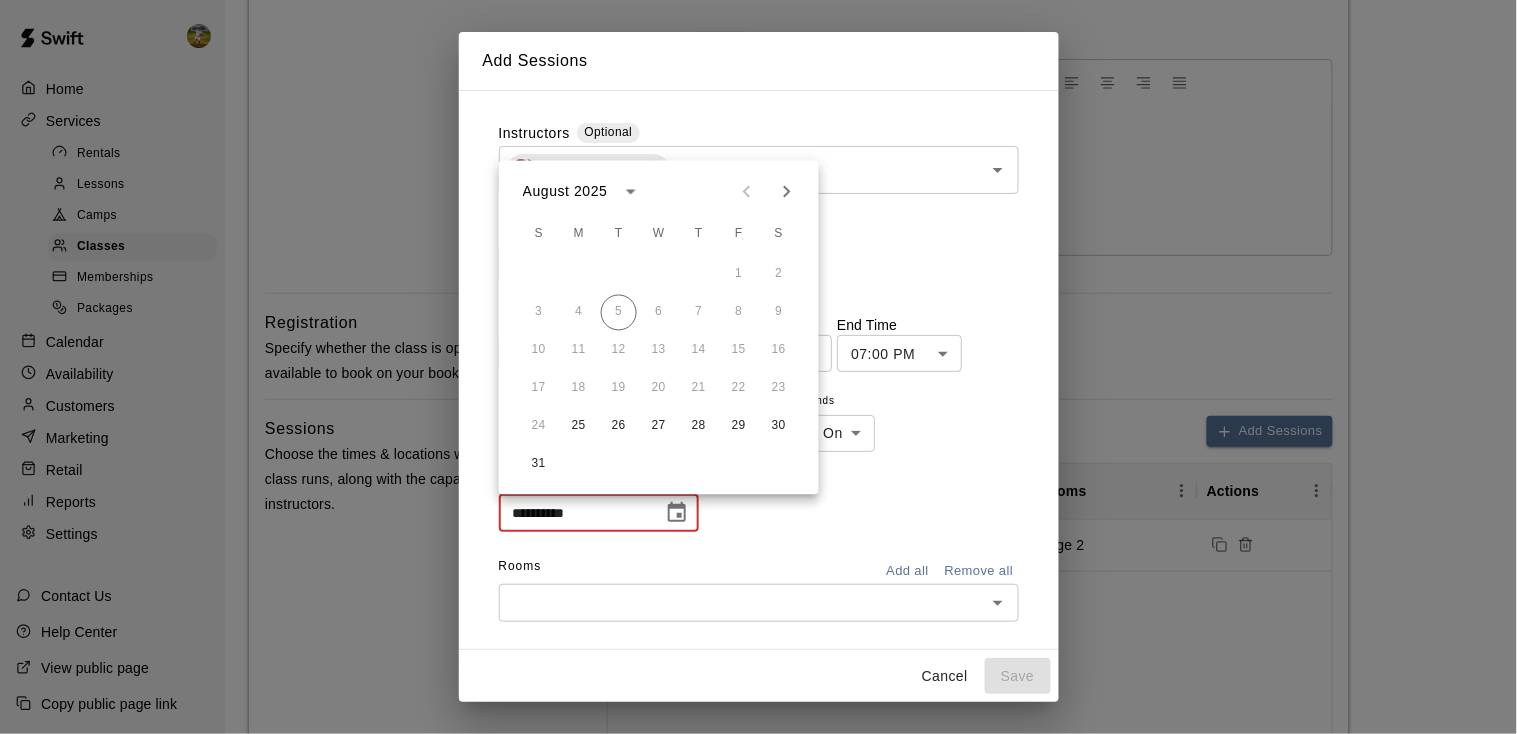 click 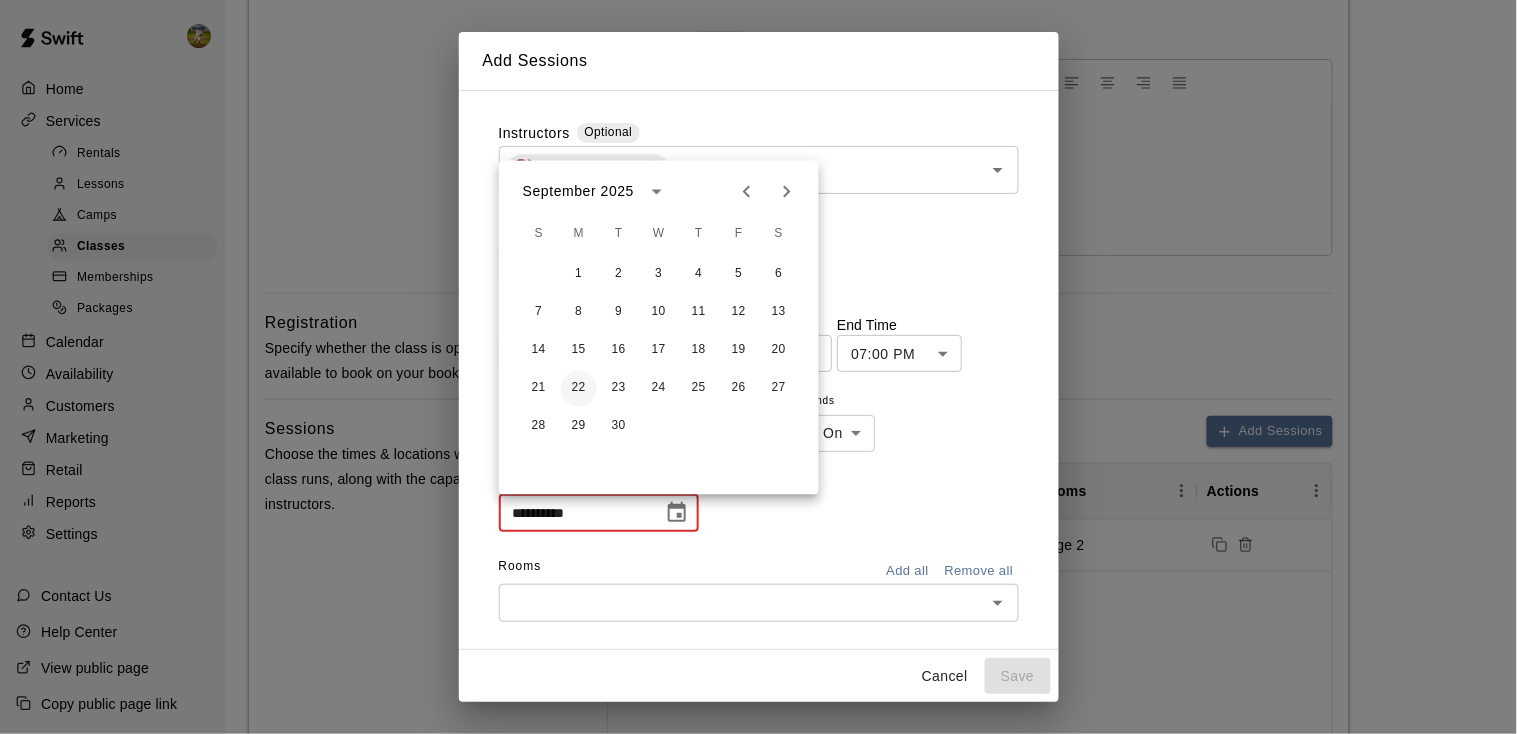 click on "22" at bounding box center [579, 389] 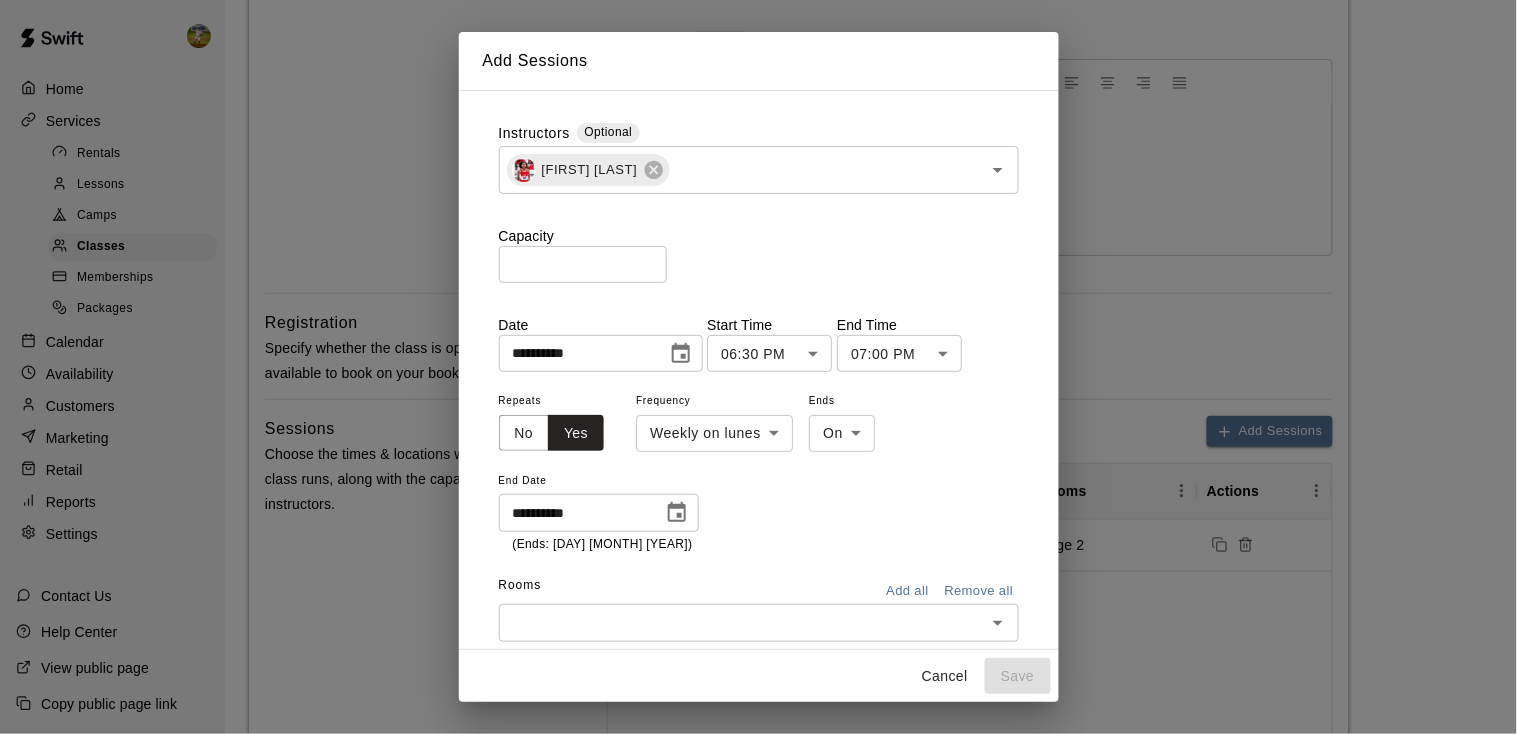 type on "**********" 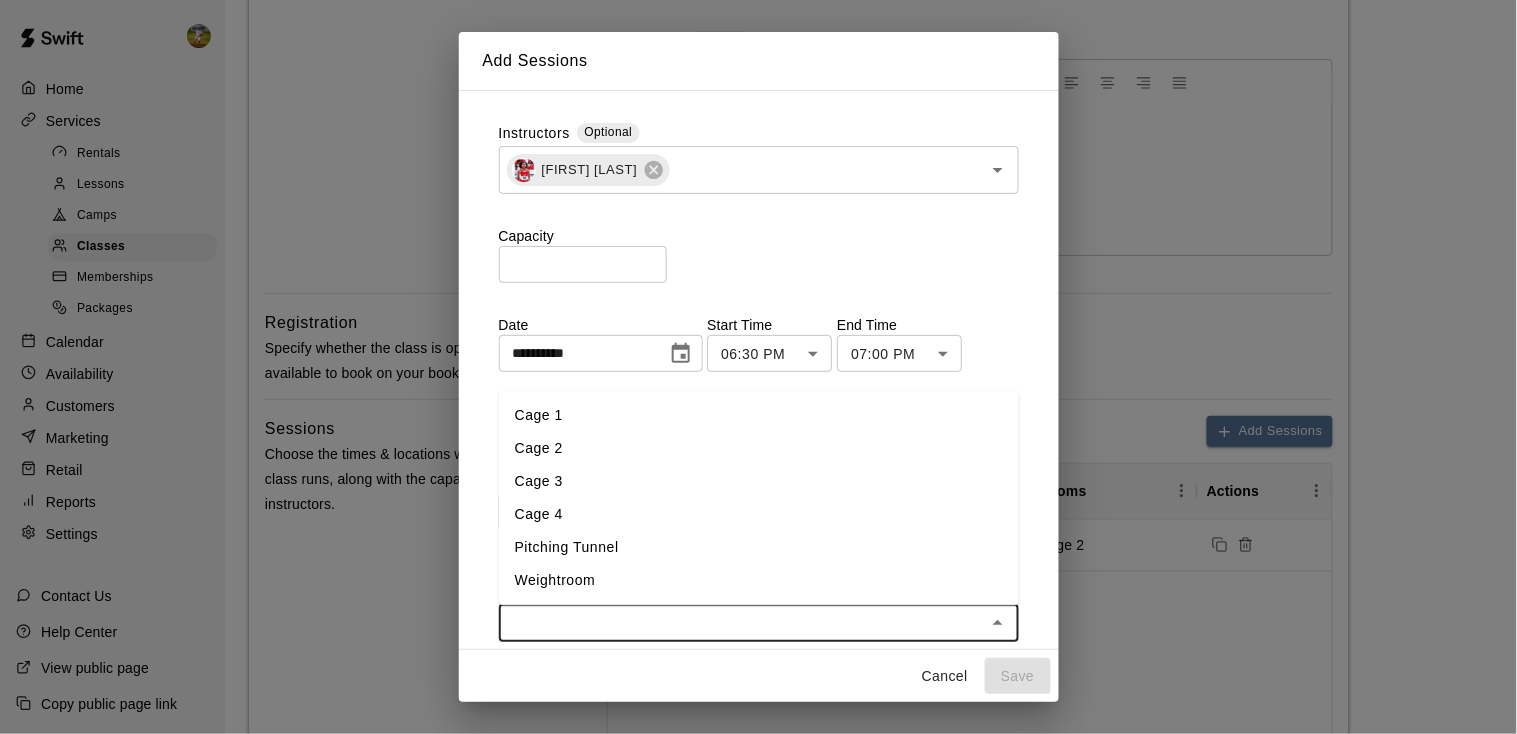 click on "Cage 1" at bounding box center (759, 415) 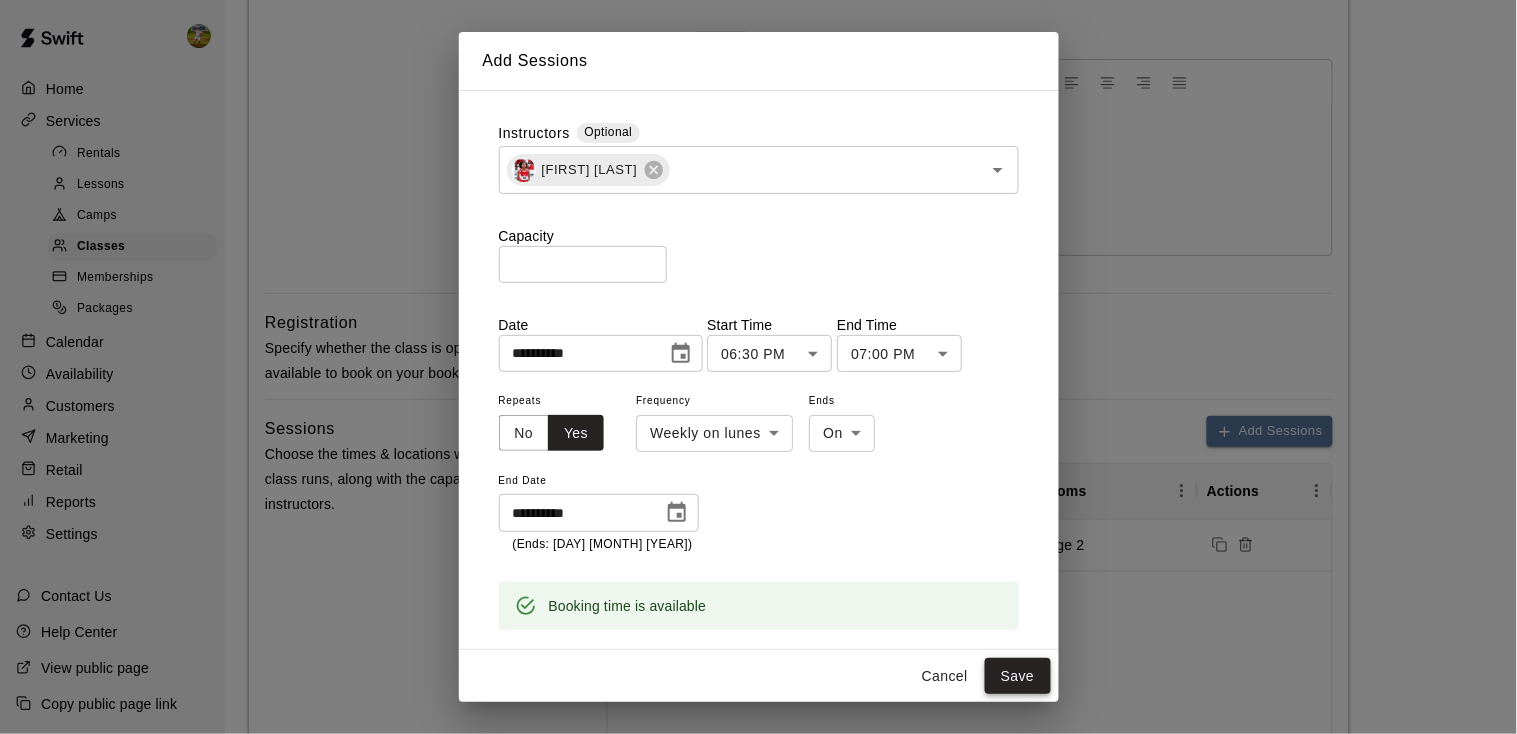 click on "Save" at bounding box center (1018, 676) 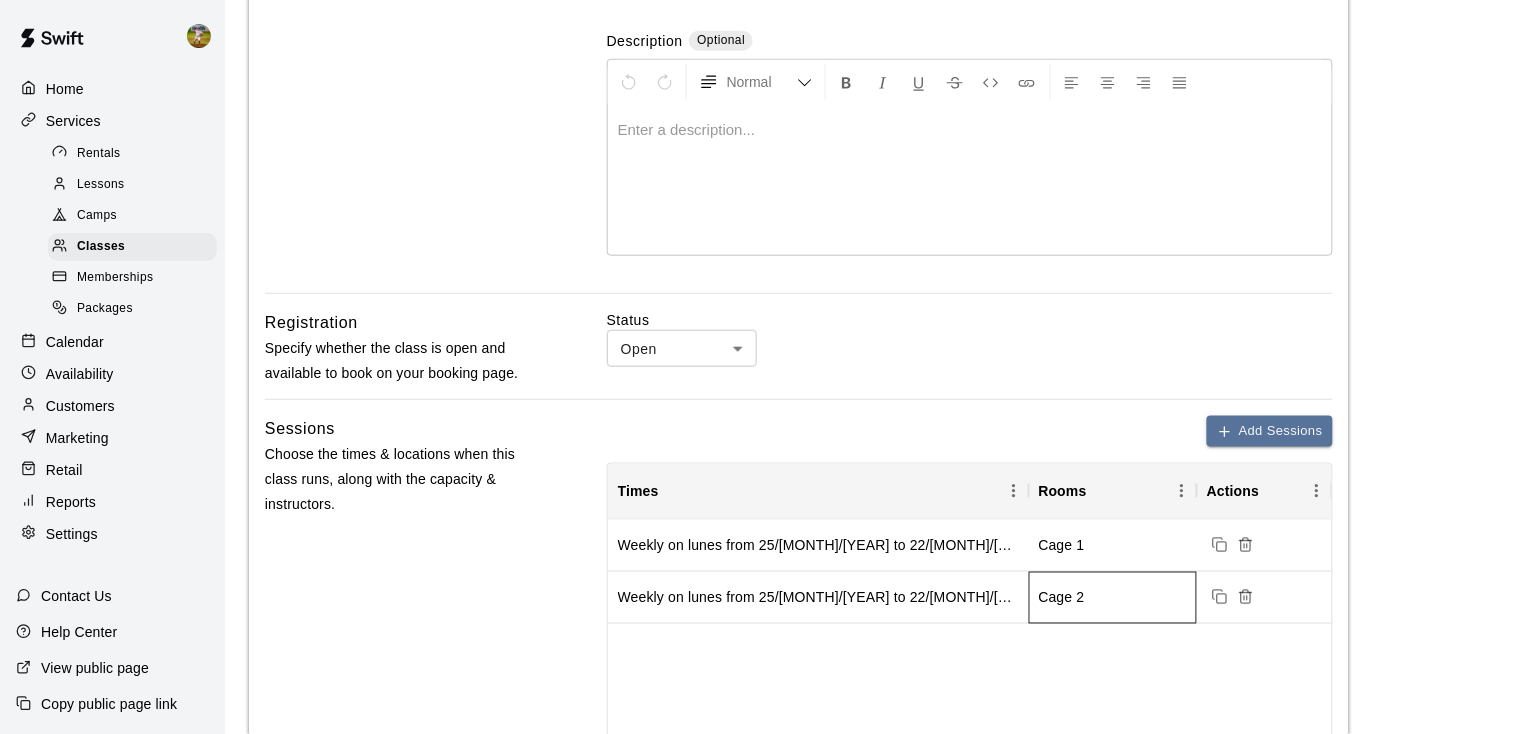 click on "Cage 2" at bounding box center [1062, 597] 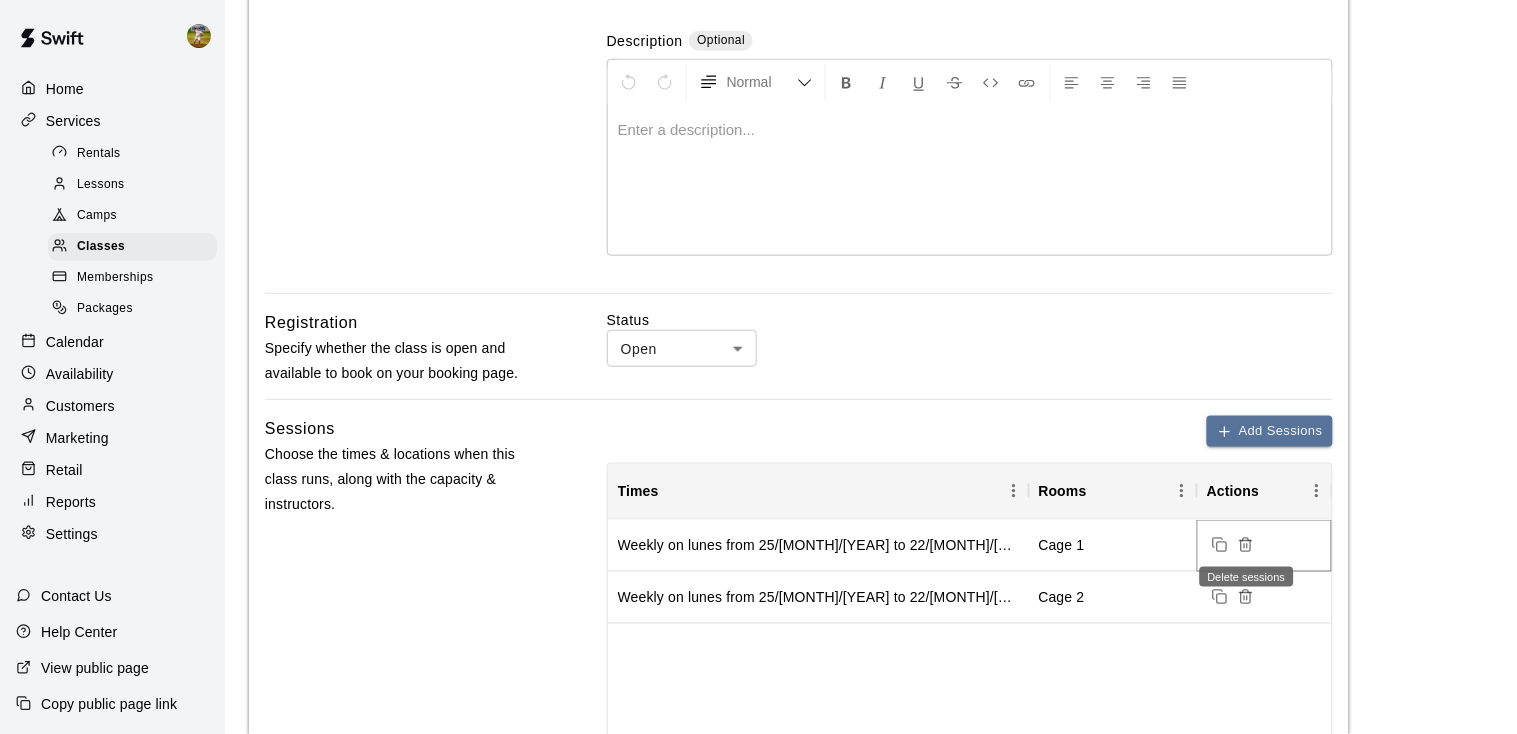 click 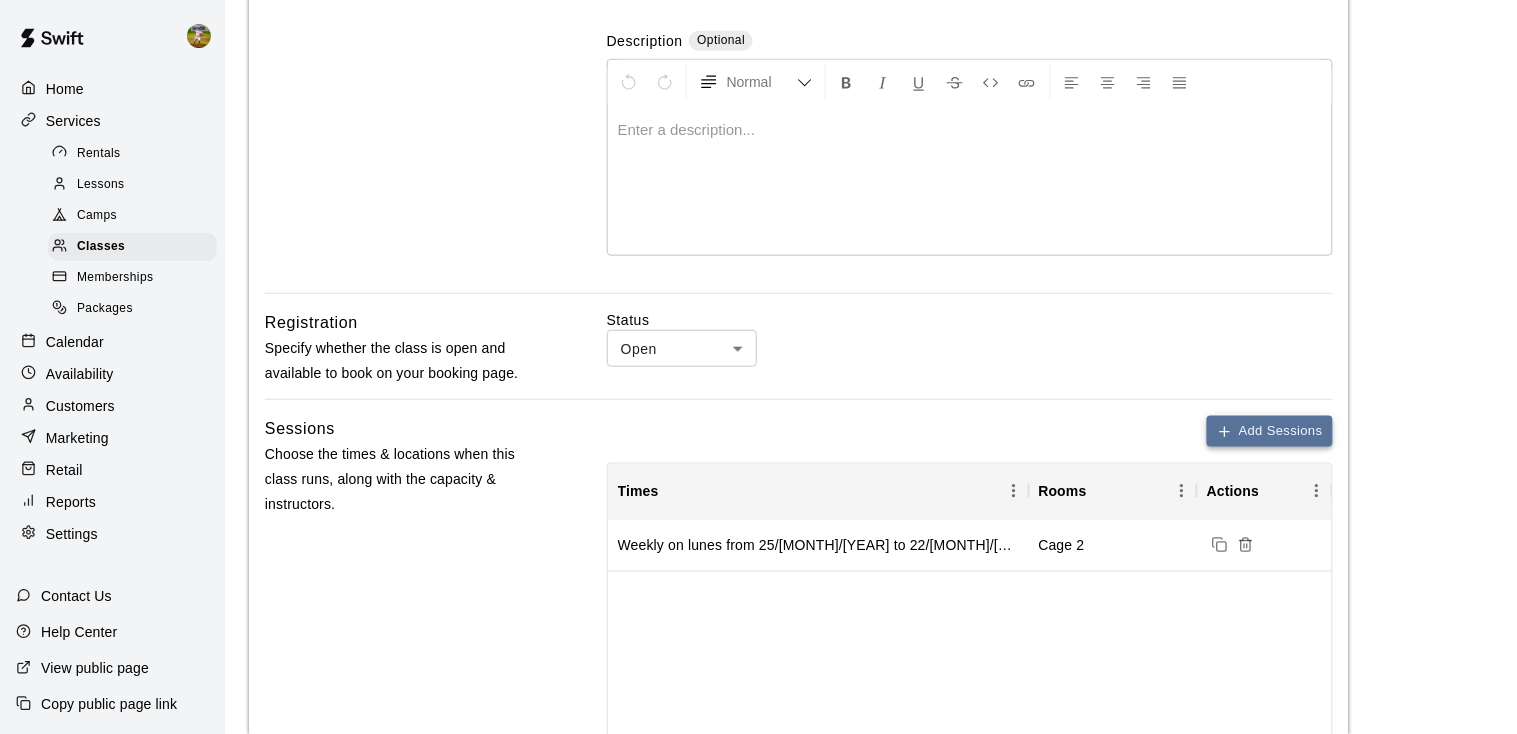 click on "Add Sessions" at bounding box center (1270, 431) 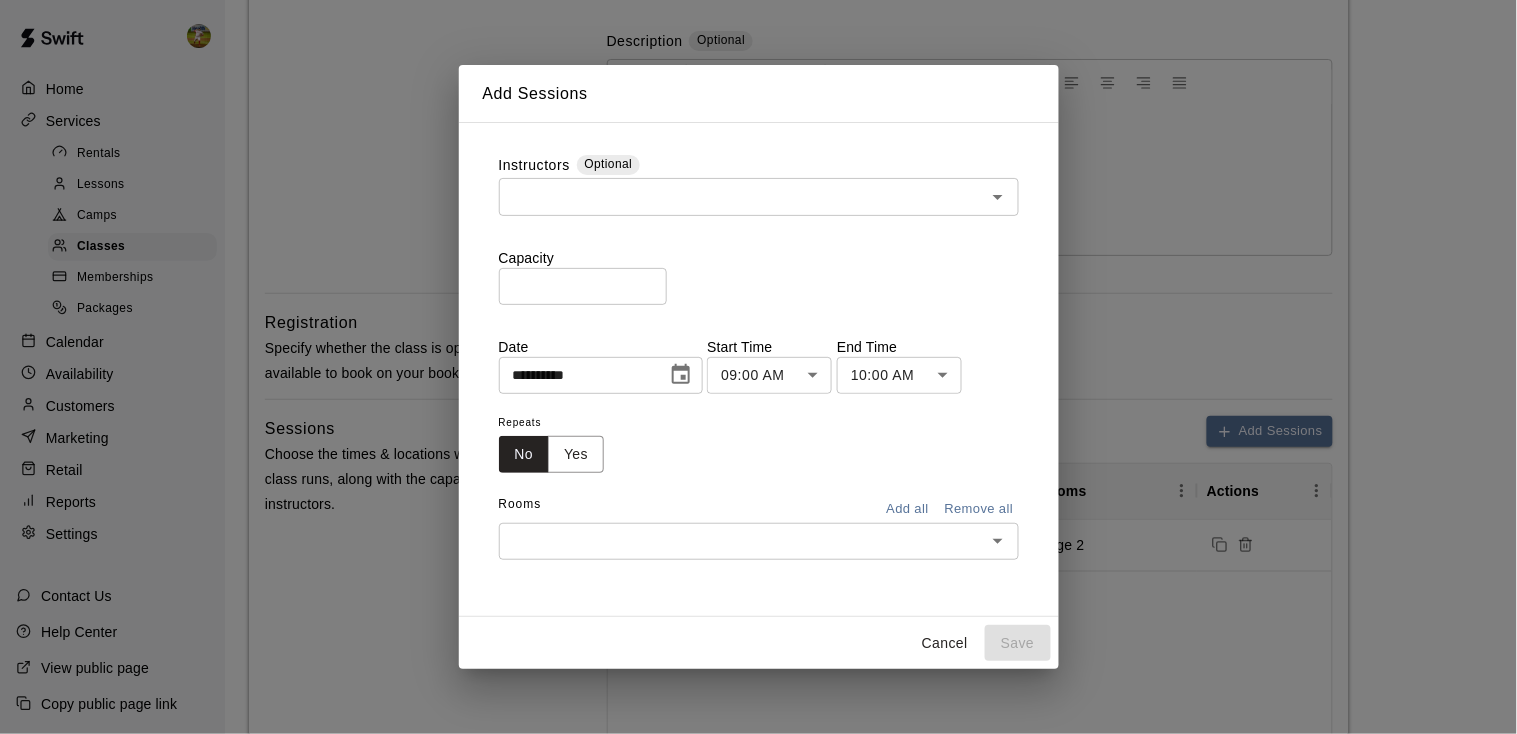 click at bounding box center (742, 541) 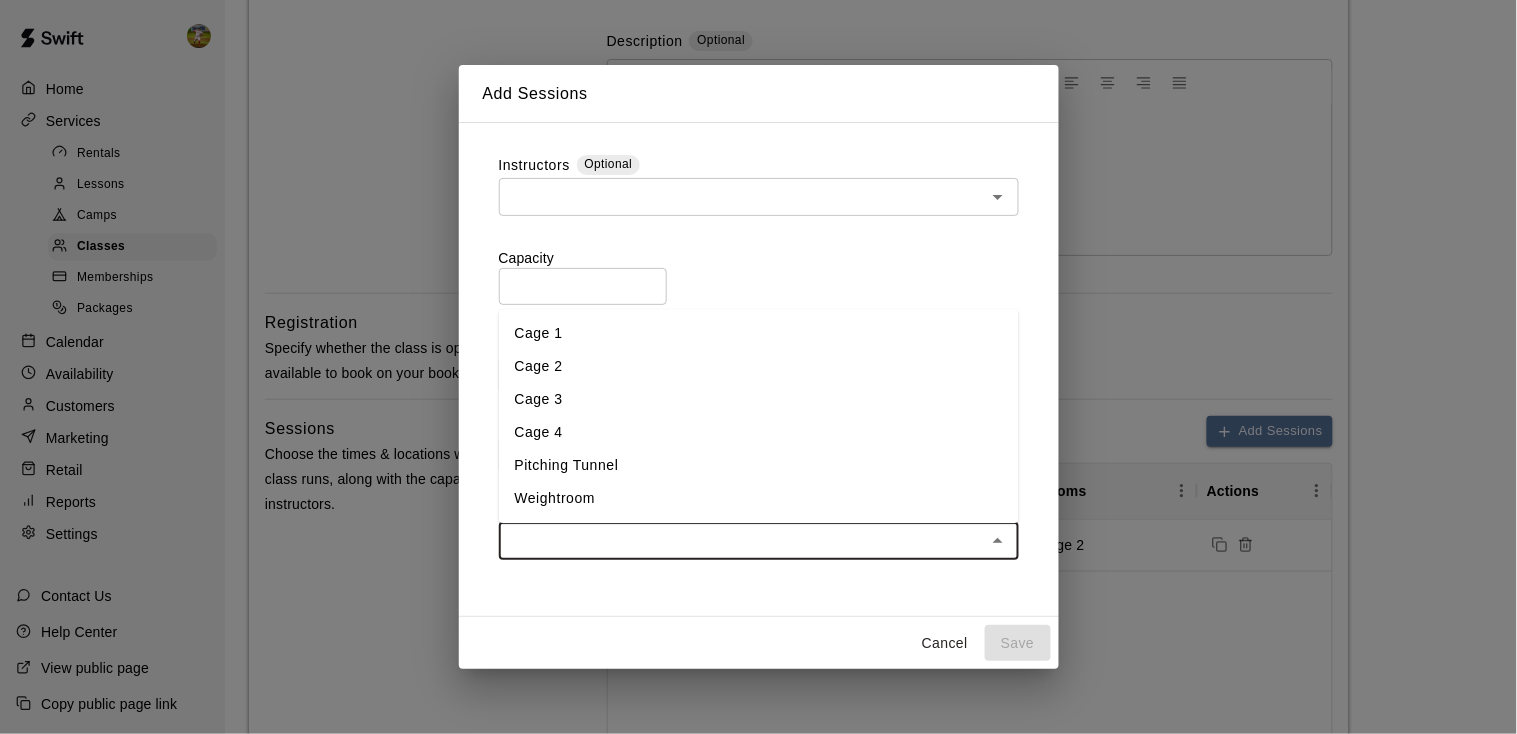 click on "Cage 2" at bounding box center [759, 366] 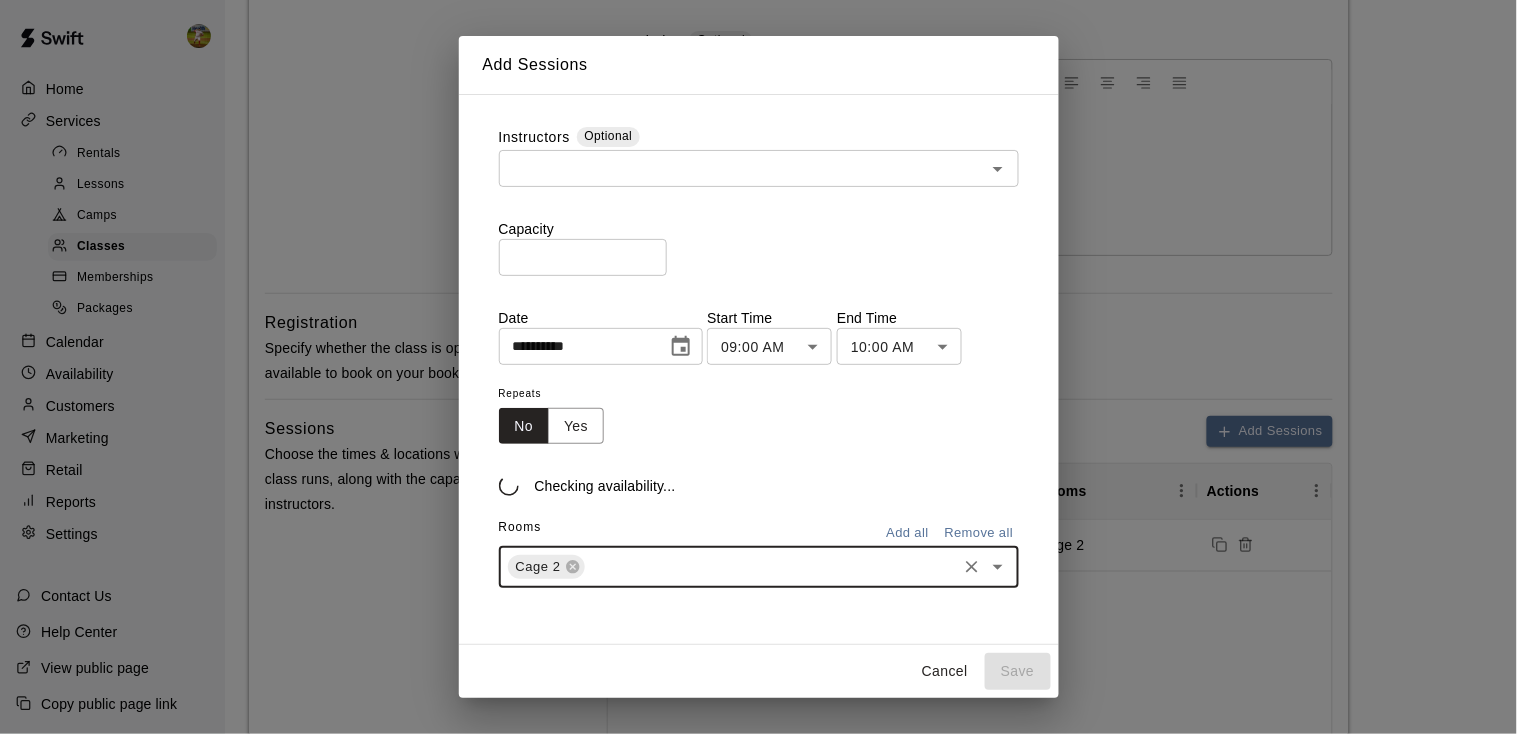 click at bounding box center (742, 168) 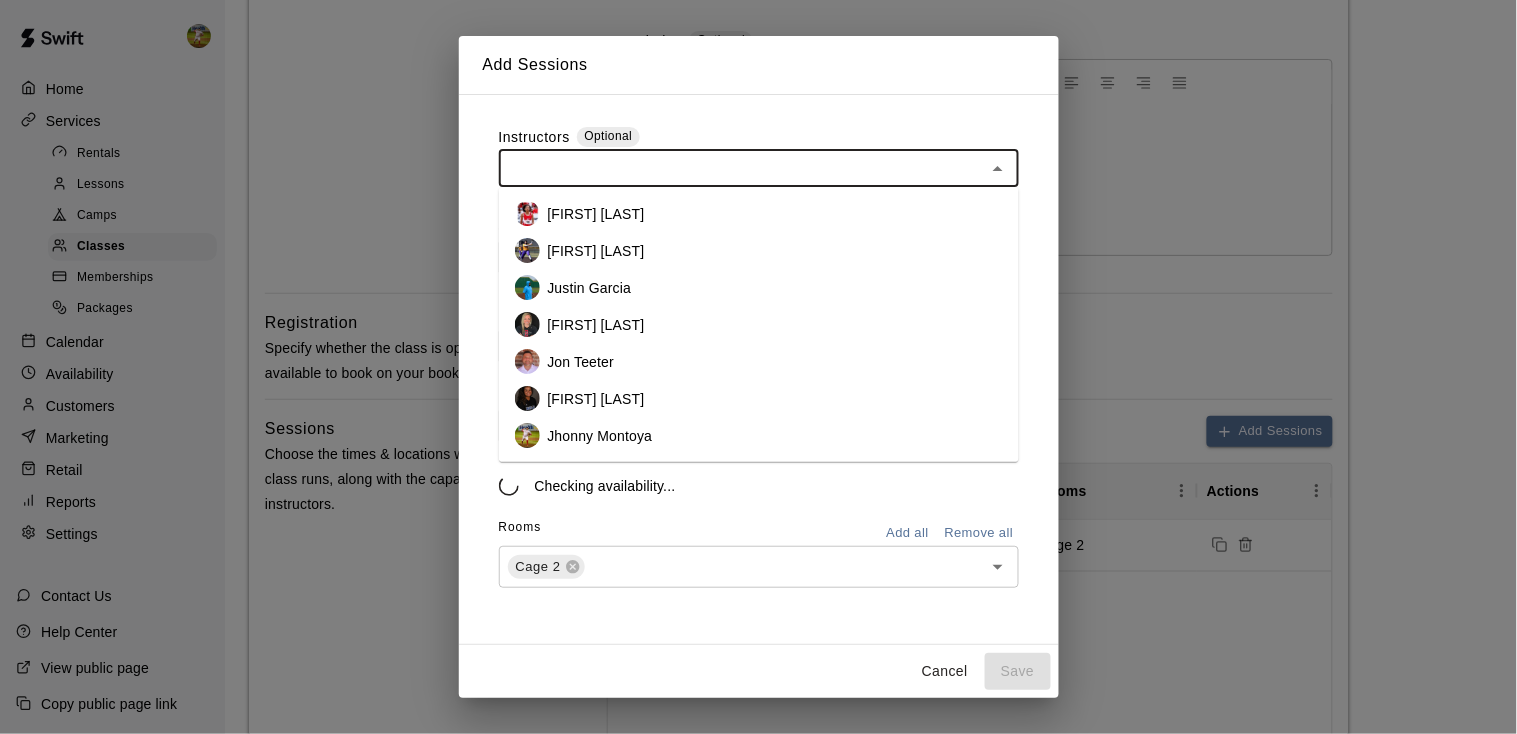 click on "[FIRST] [LAST]" at bounding box center (596, 214) 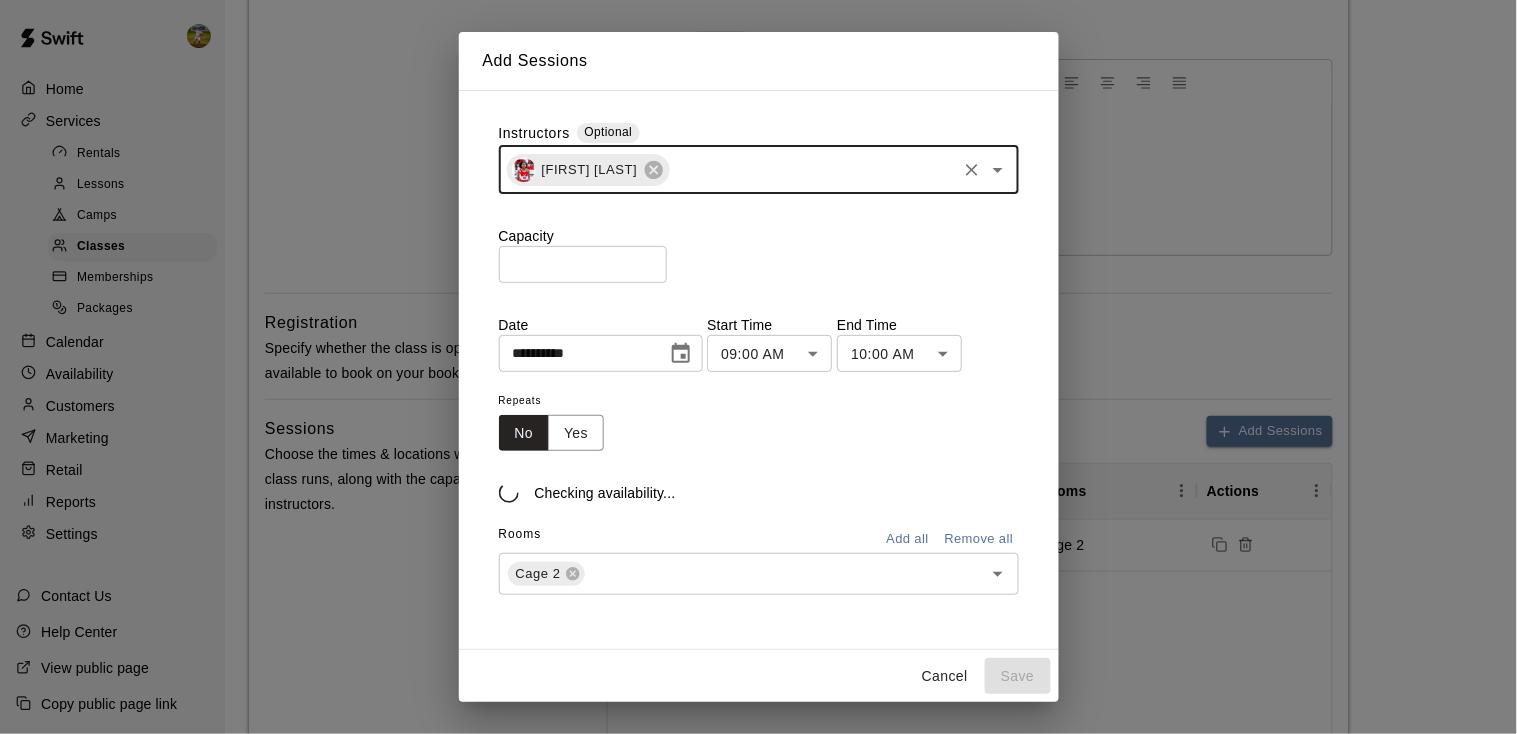 click on "**********" at bounding box center (758, 457) 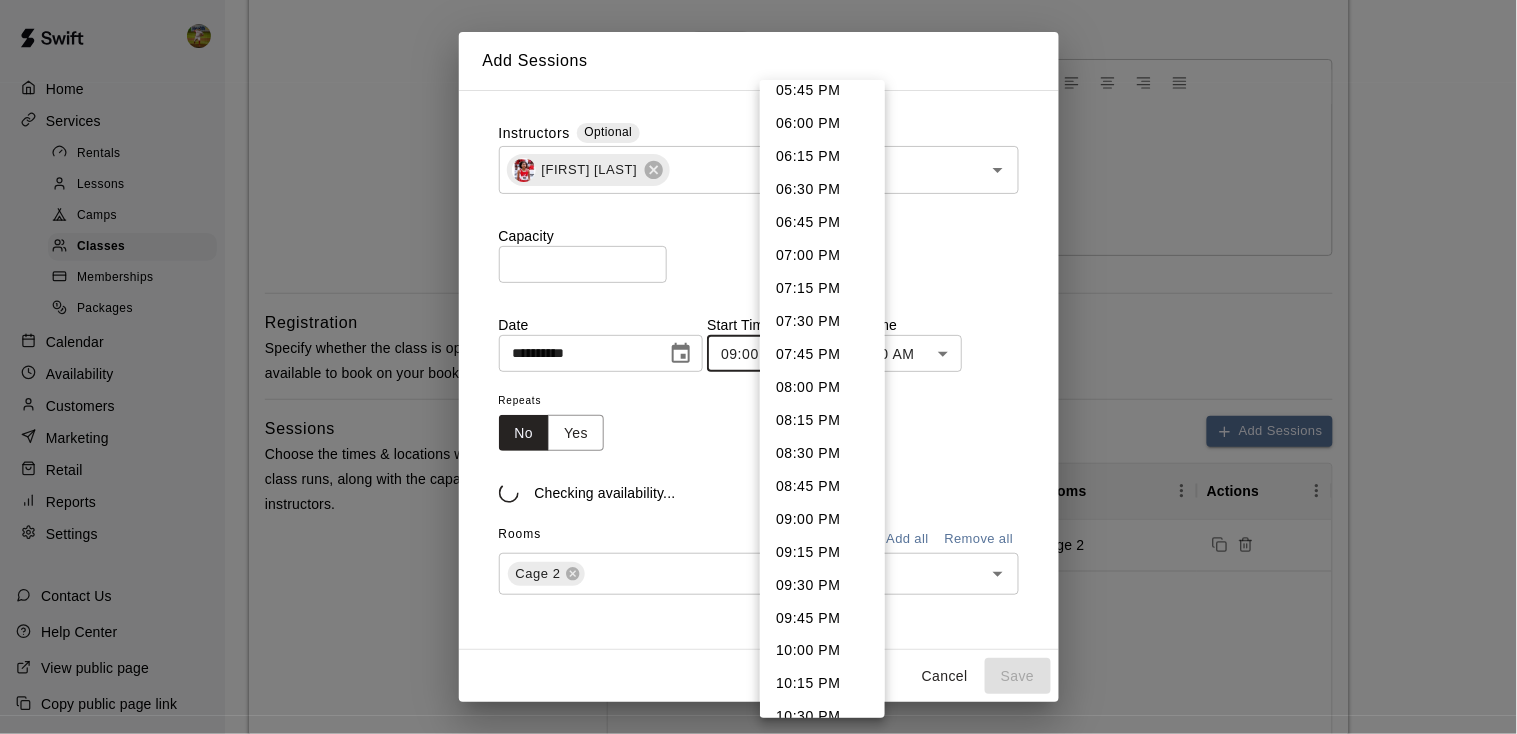 scroll, scrollTop: 2360, scrollLeft: 0, axis: vertical 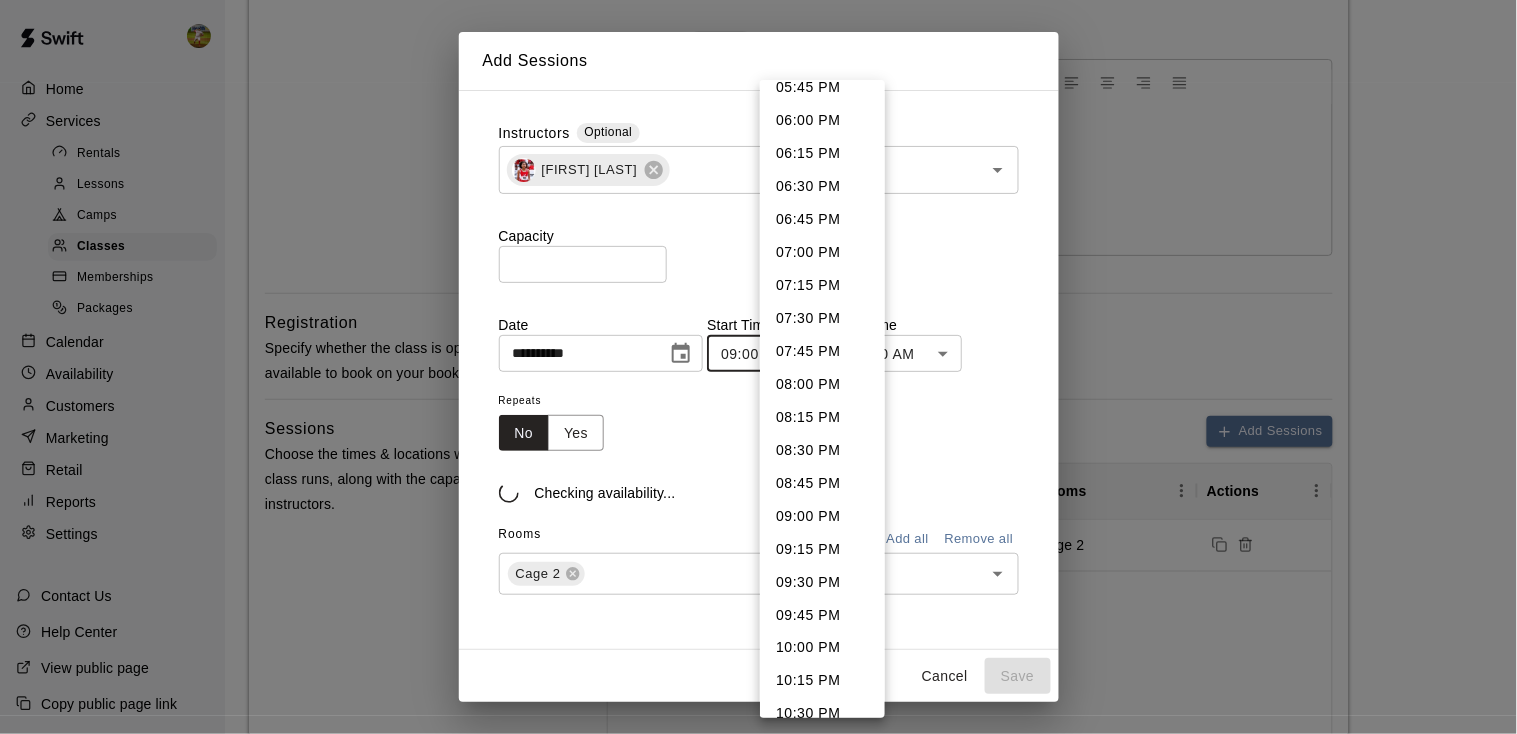 click on "06:30 PM" at bounding box center (822, 186) 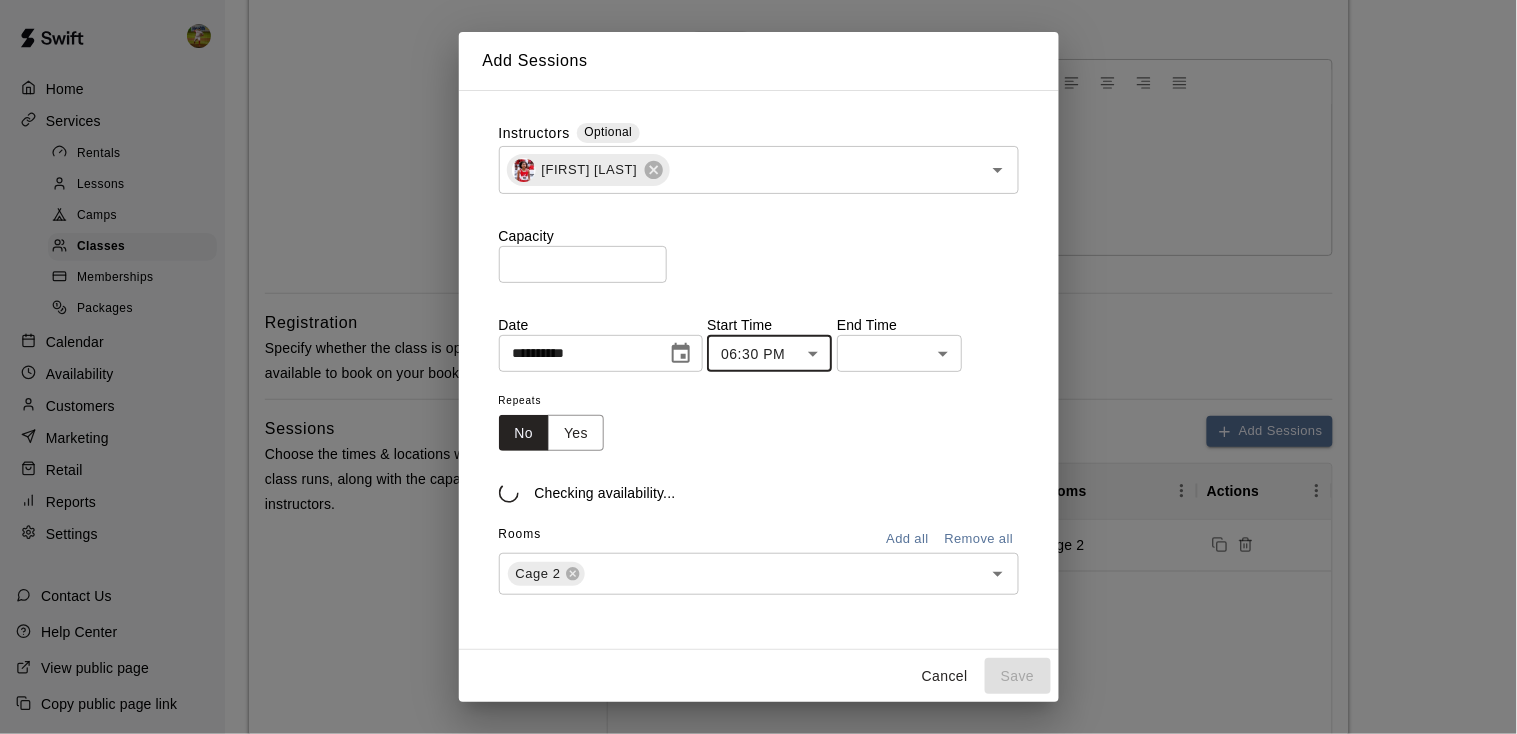 type on "********" 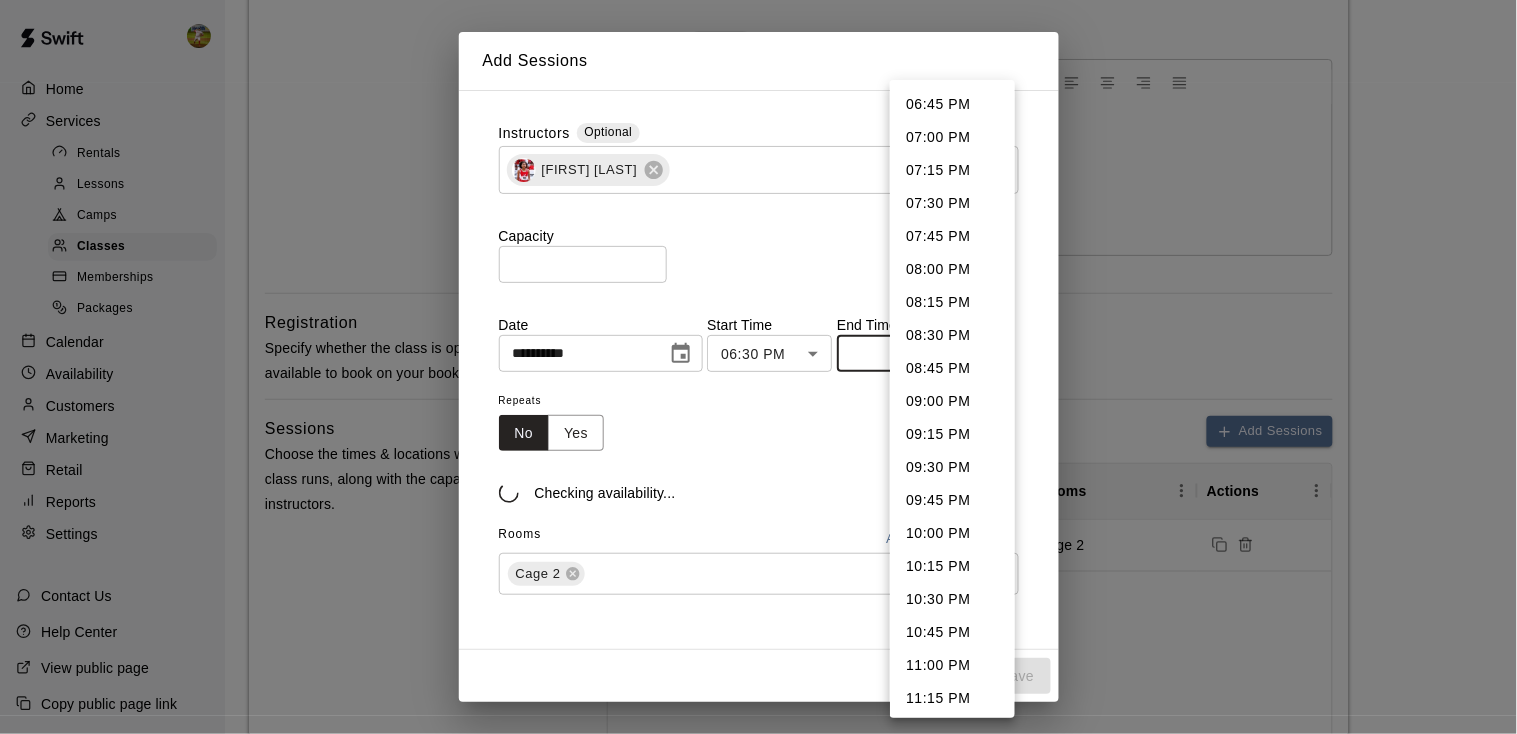 click on "07:00 PM" at bounding box center (952, 137) 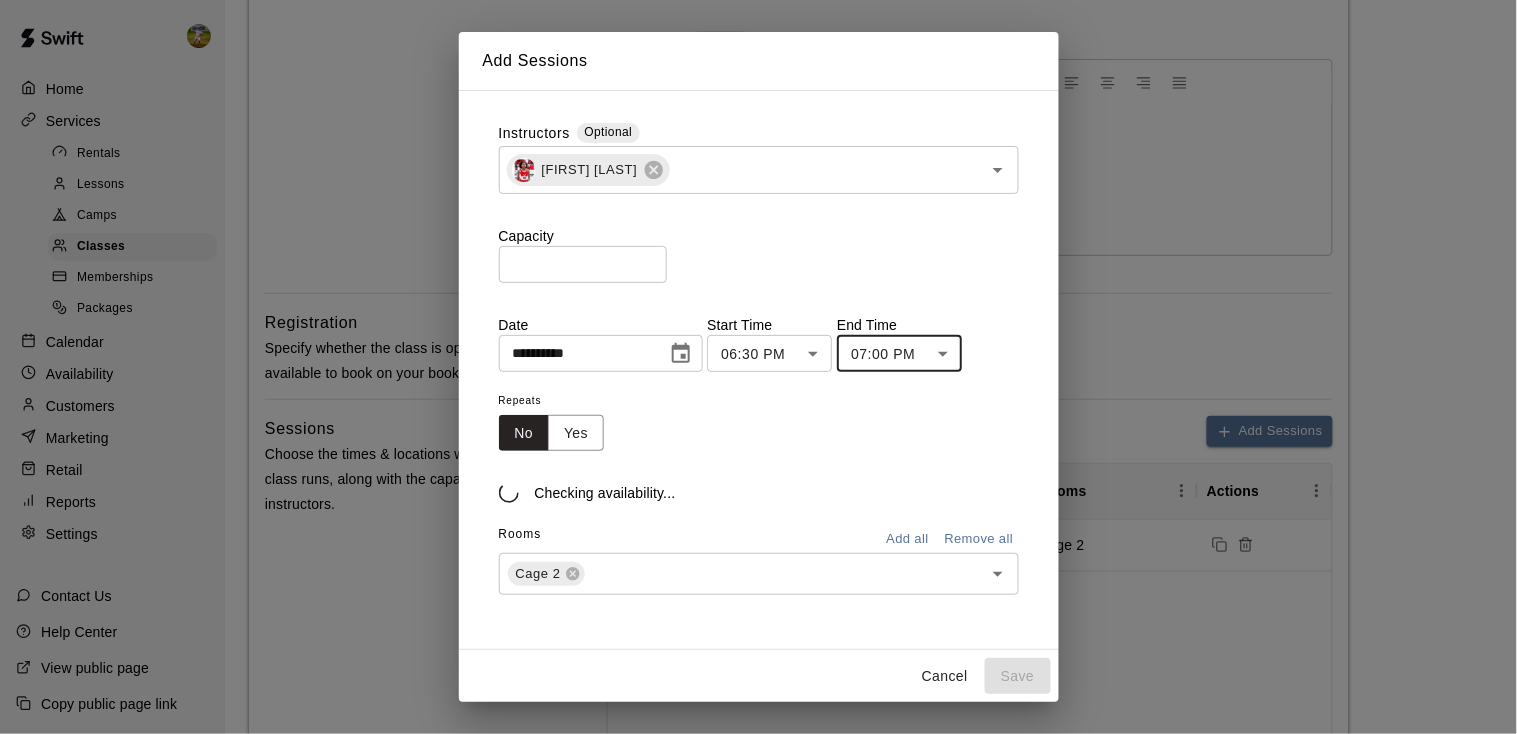 type on "********" 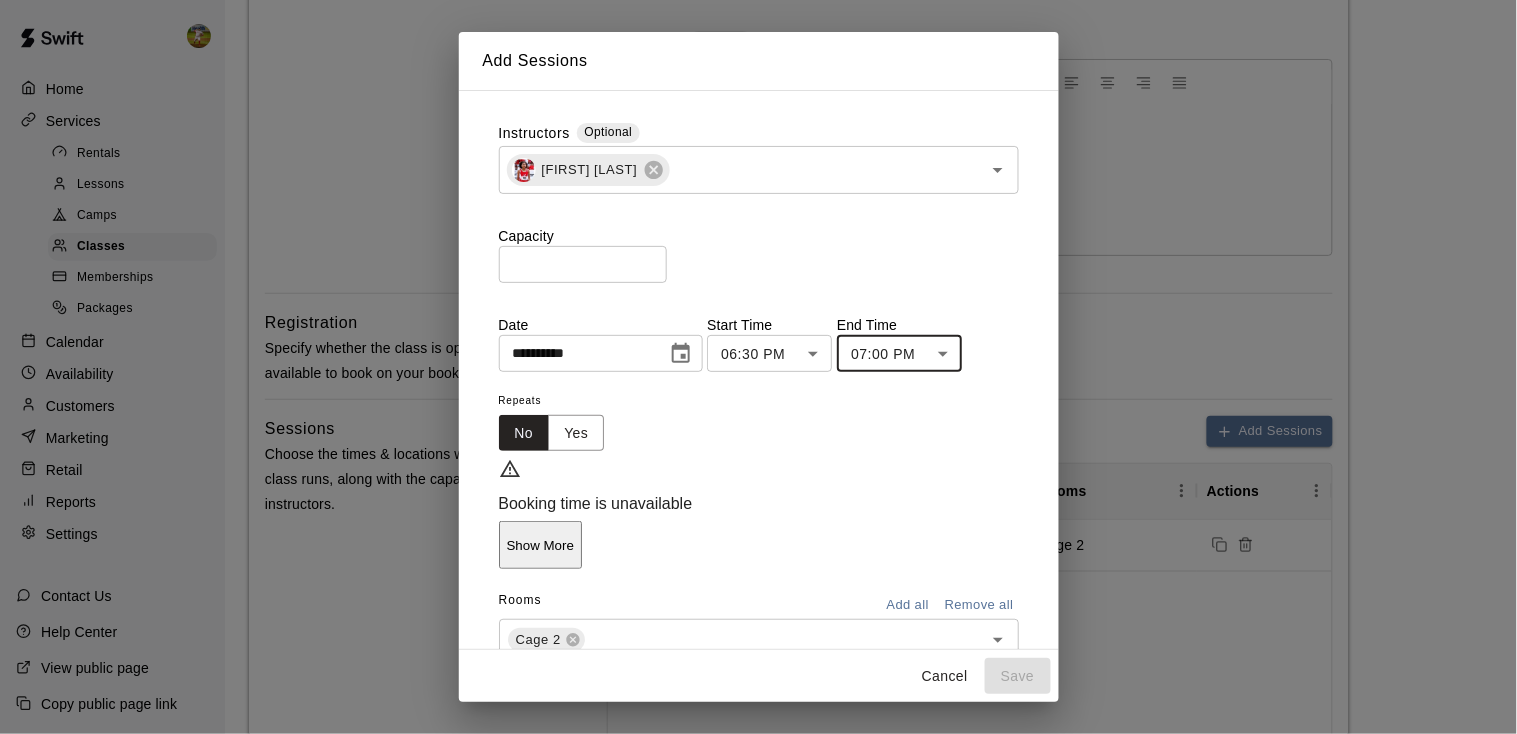click on "Show More" at bounding box center (540, 545) 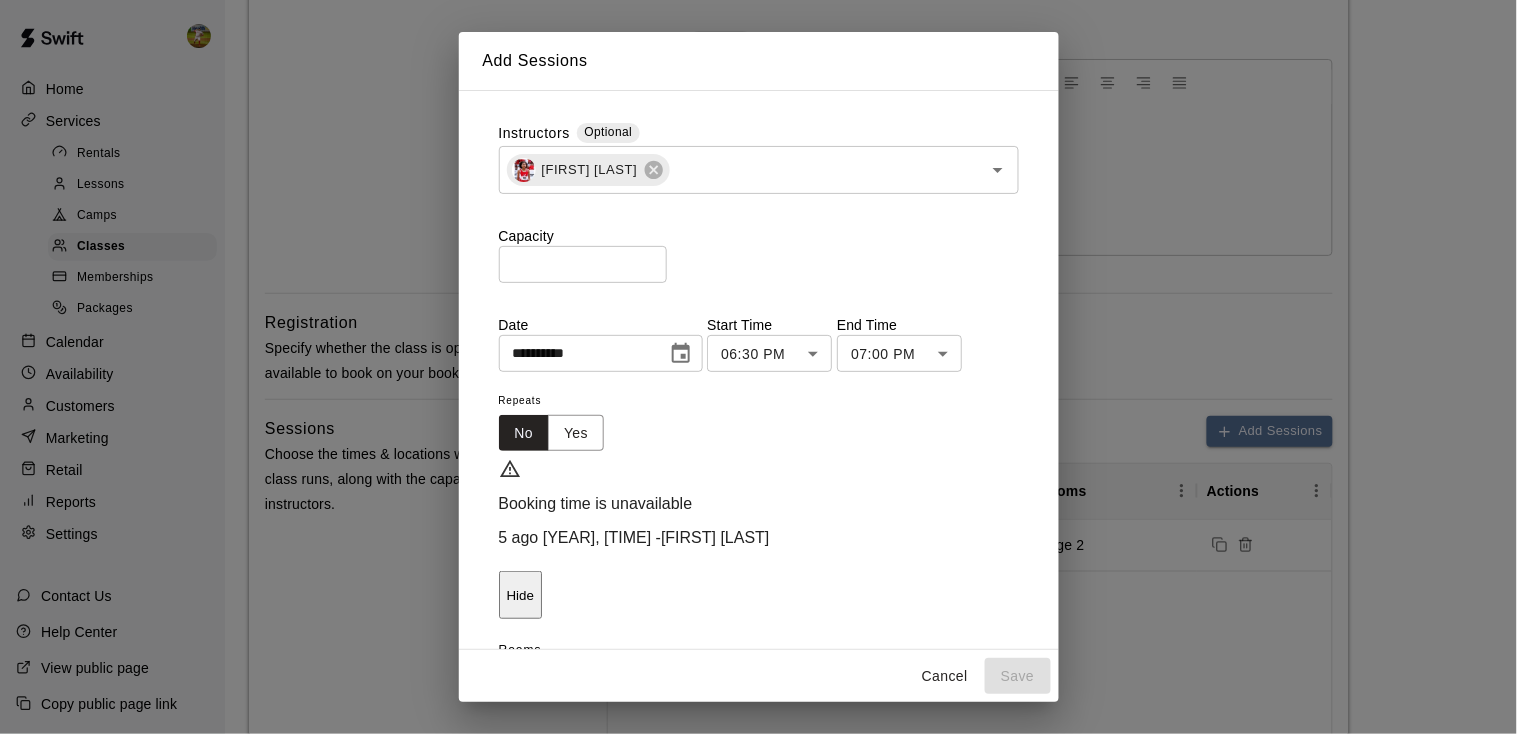 click on "Hide" at bounding box center [520, 595] 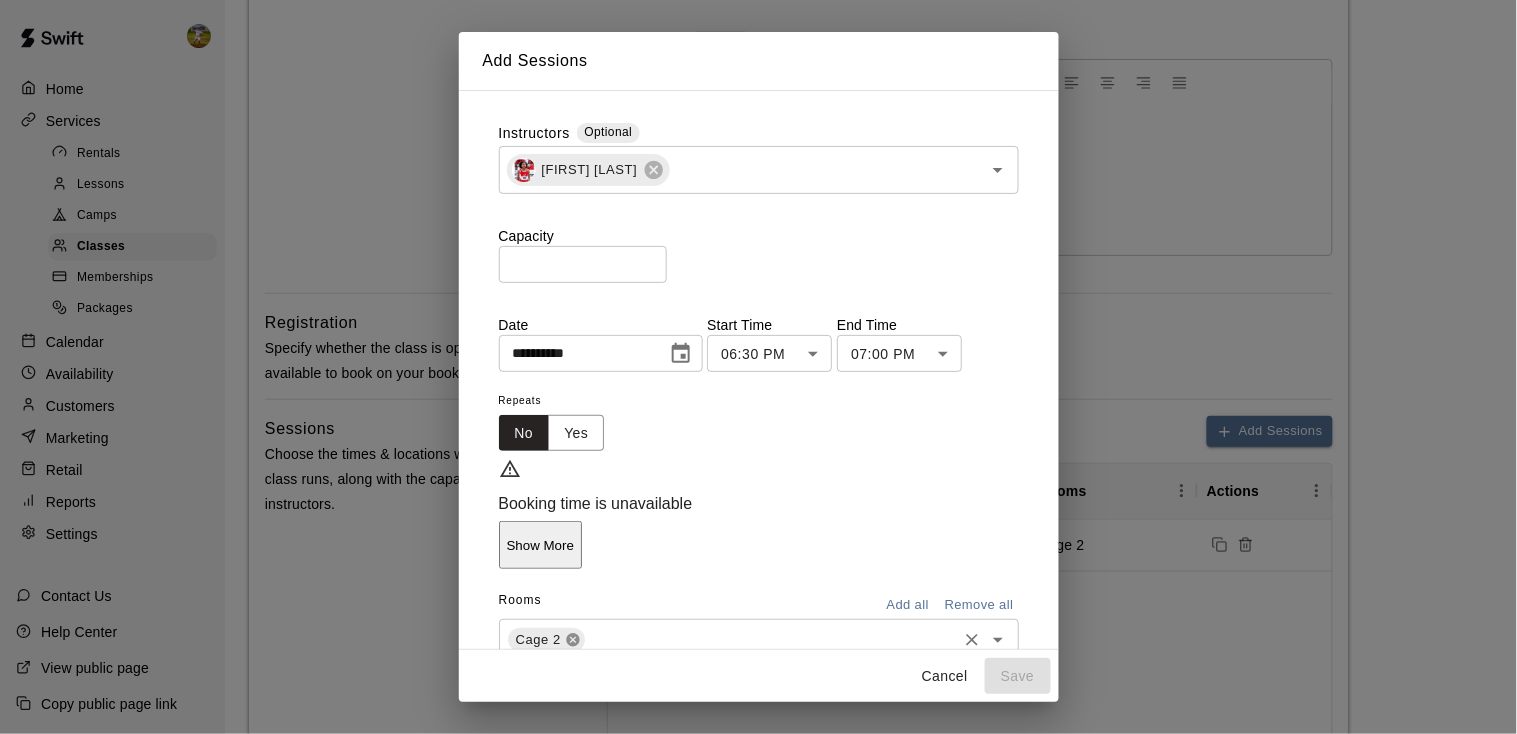 click 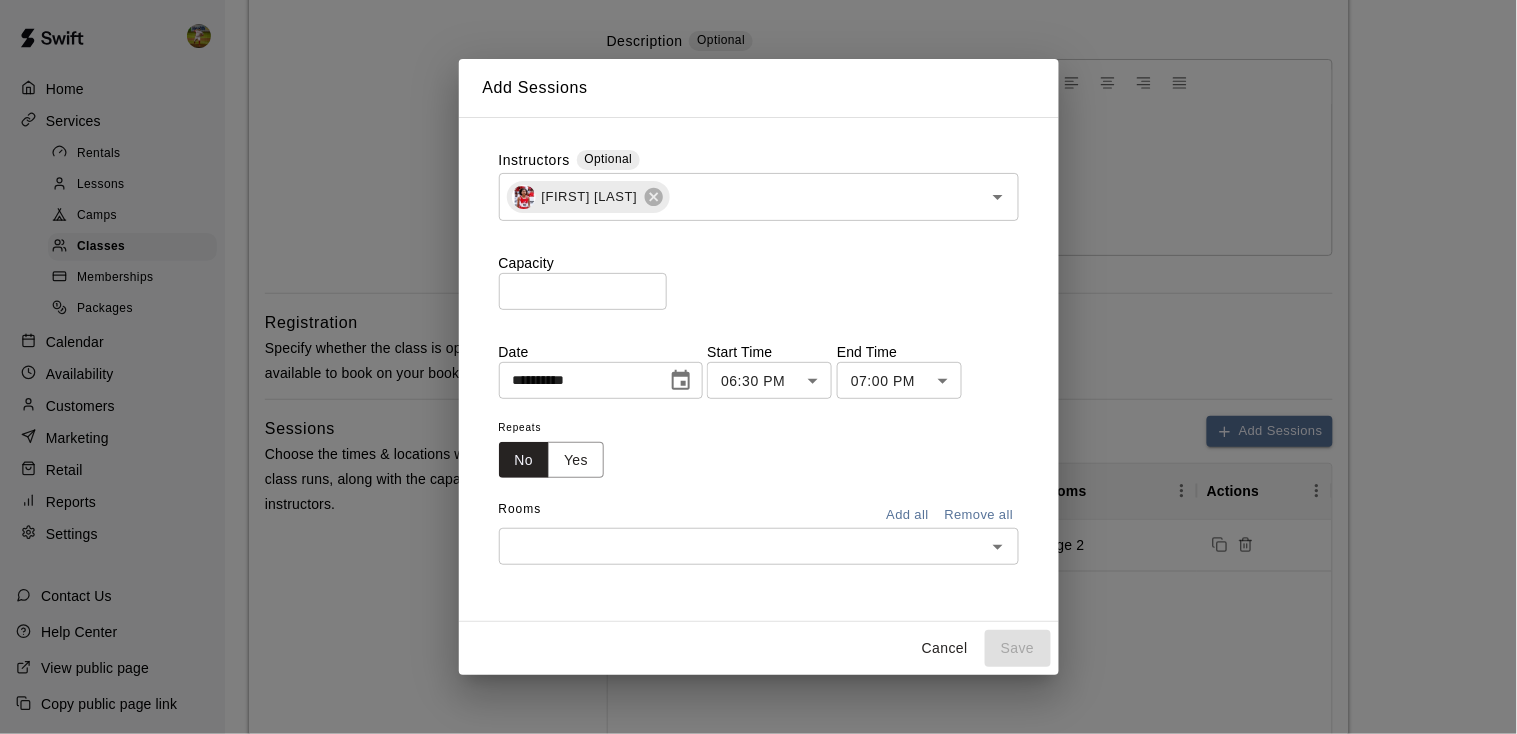 click on "**********" at bounding box center [759, 370] 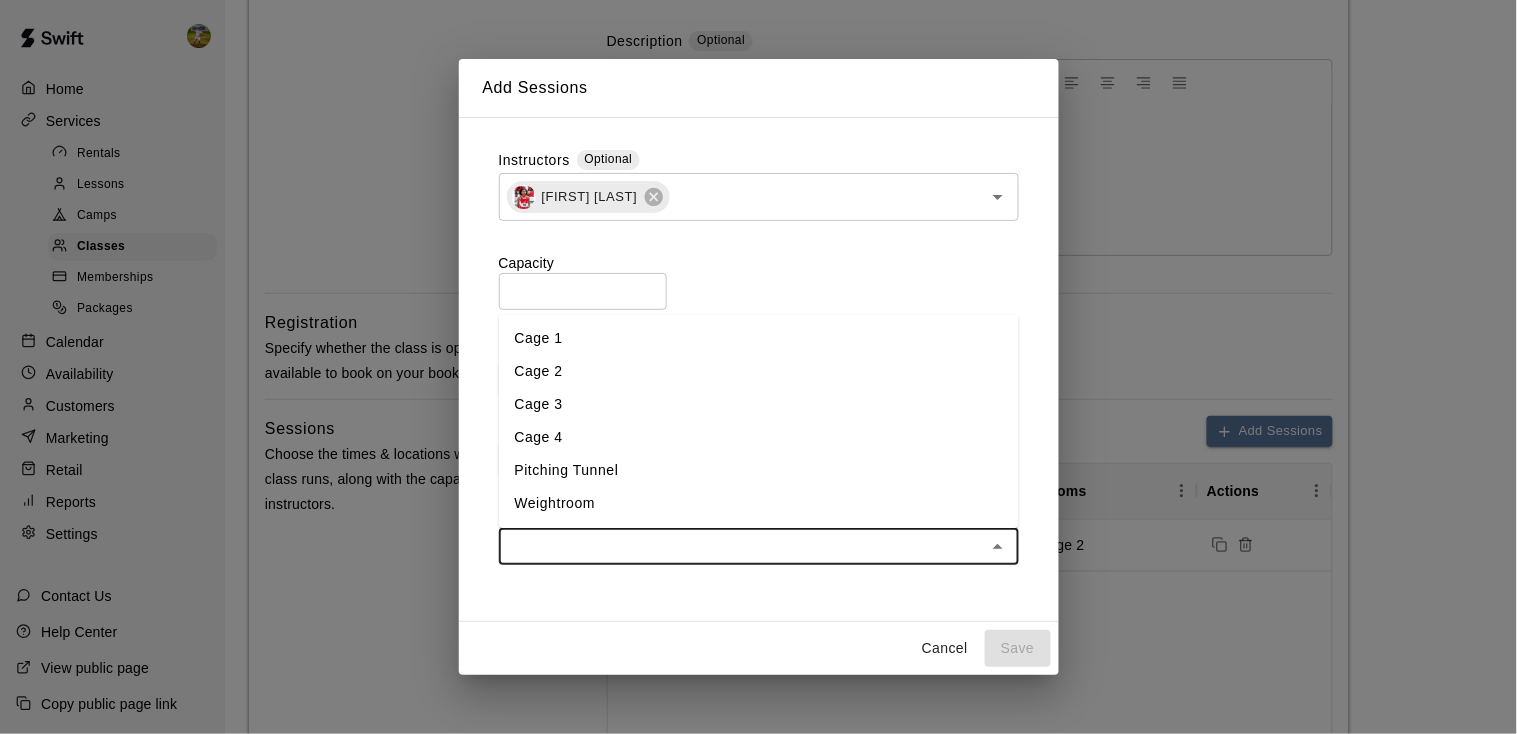 click on "Cage 1" at bounding box center (759, 339) 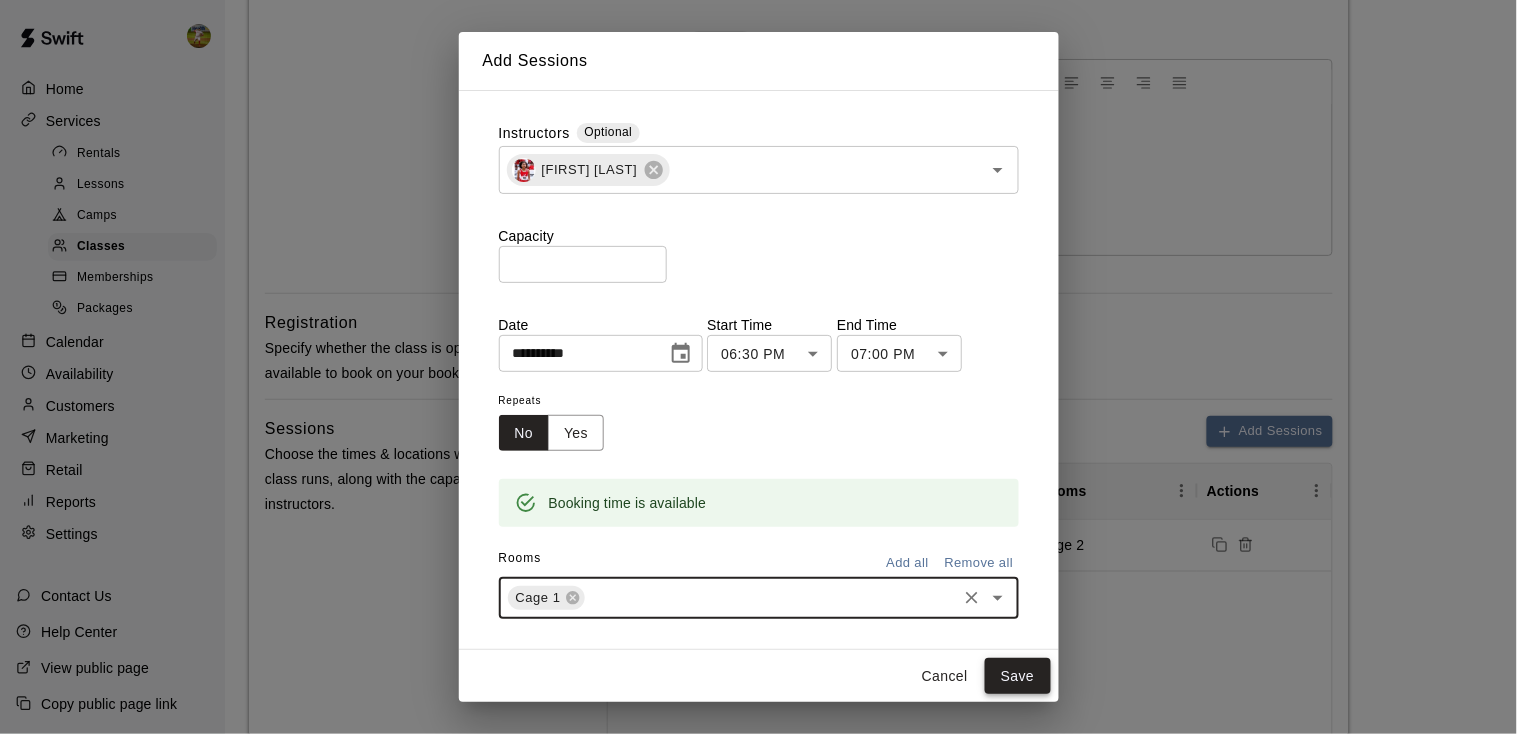click on "Save" at bounding box center [1018, 676] 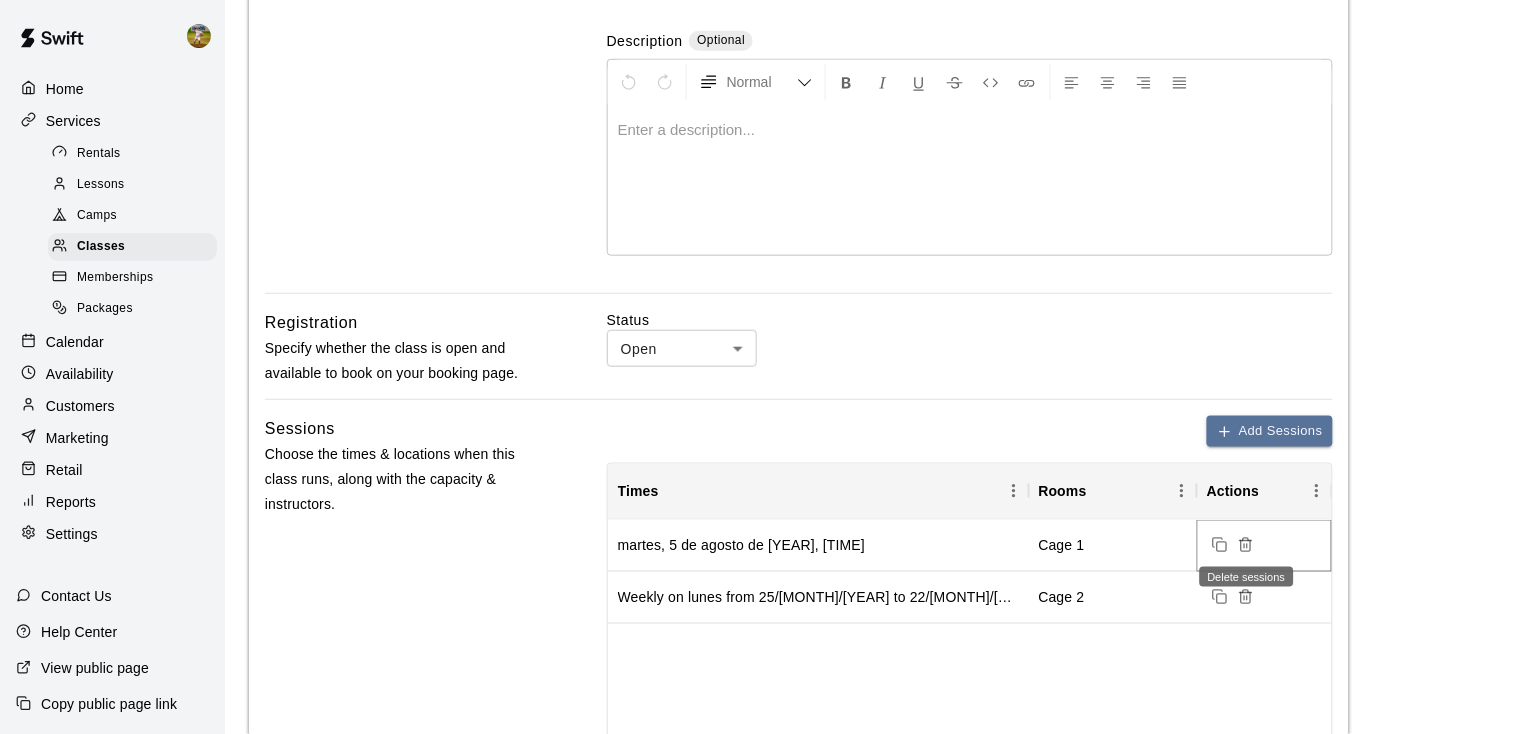 click 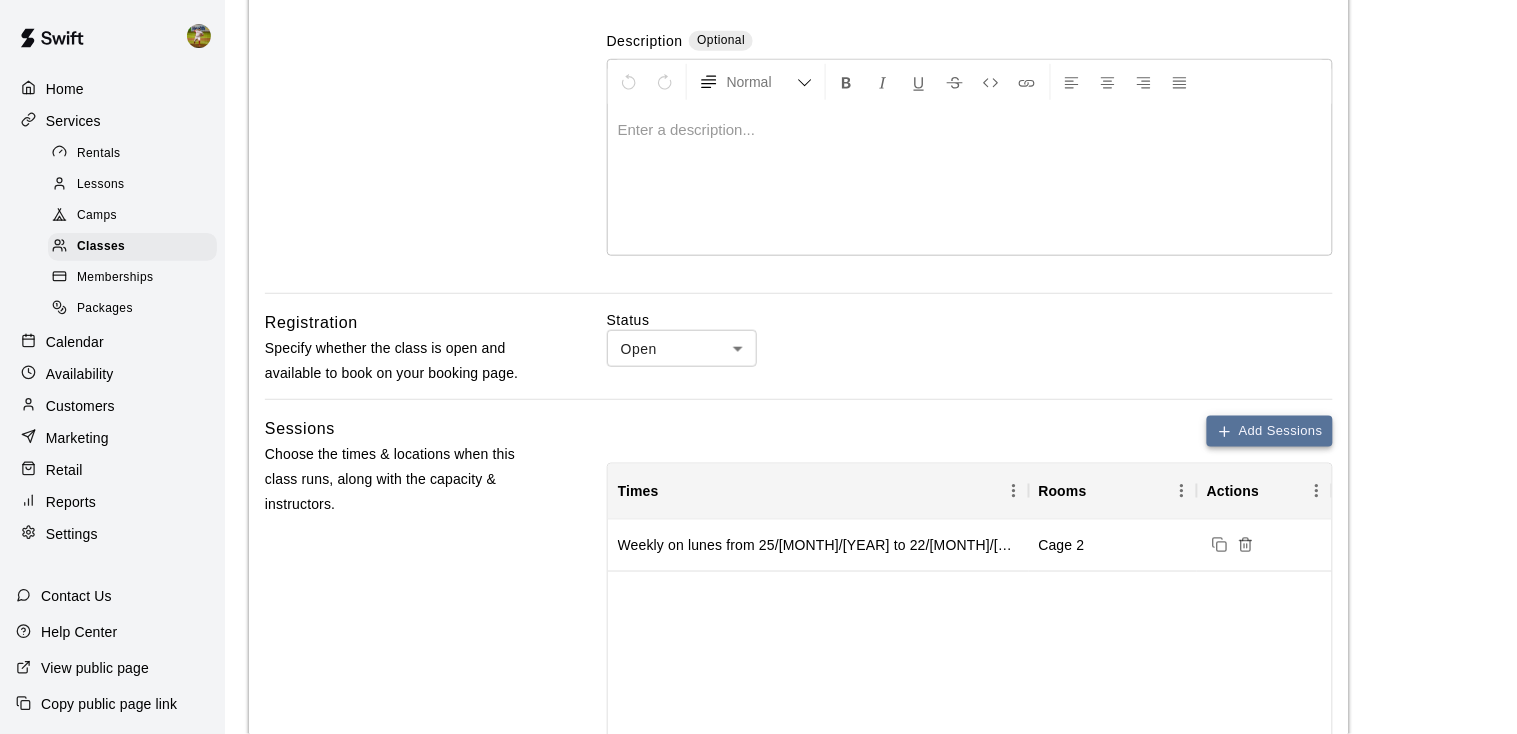 click on "Add Sessions" at bounding box center (1270, 431) 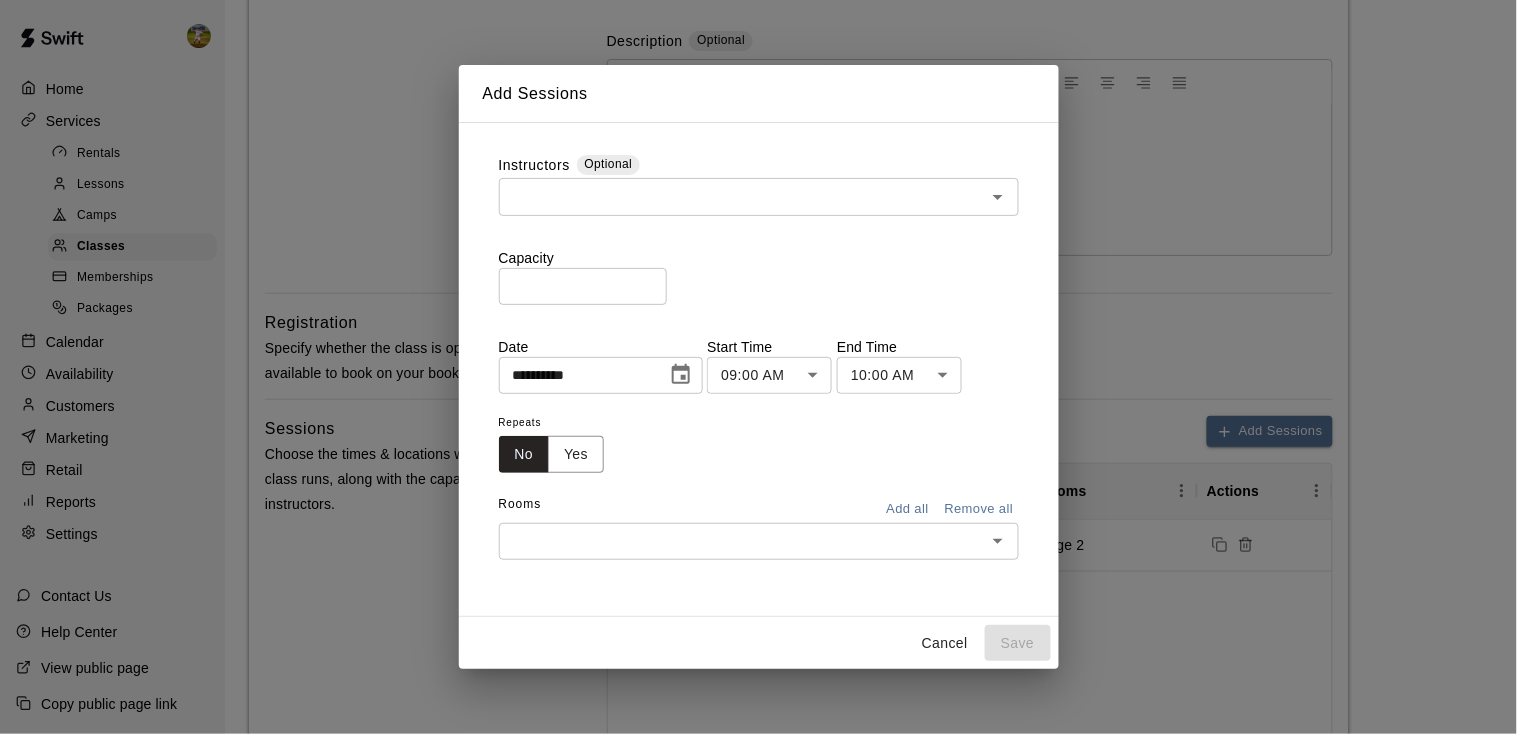 click at bounding box center [742, 196] 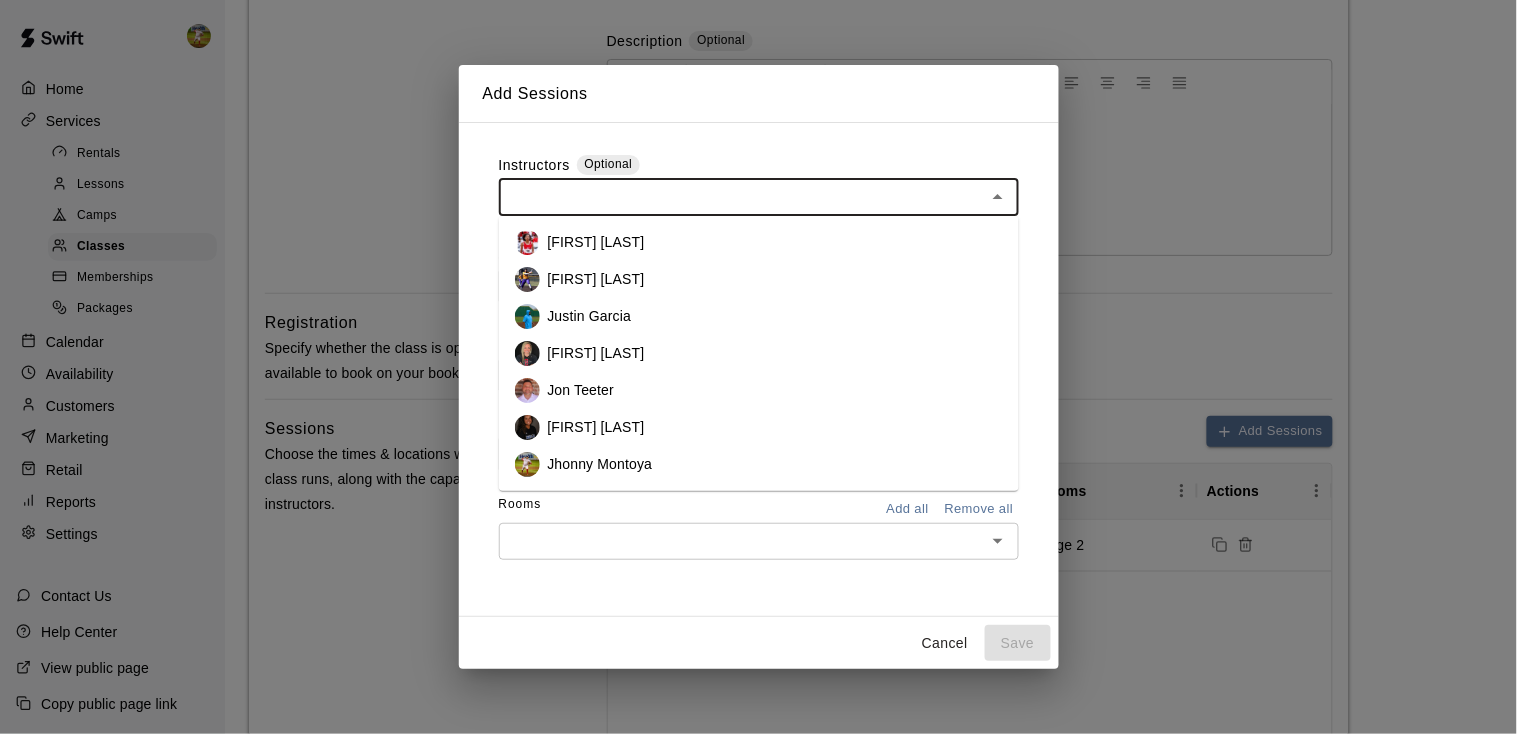 click on "[FIRST] [LAST]" at bounding box center (759, 242) 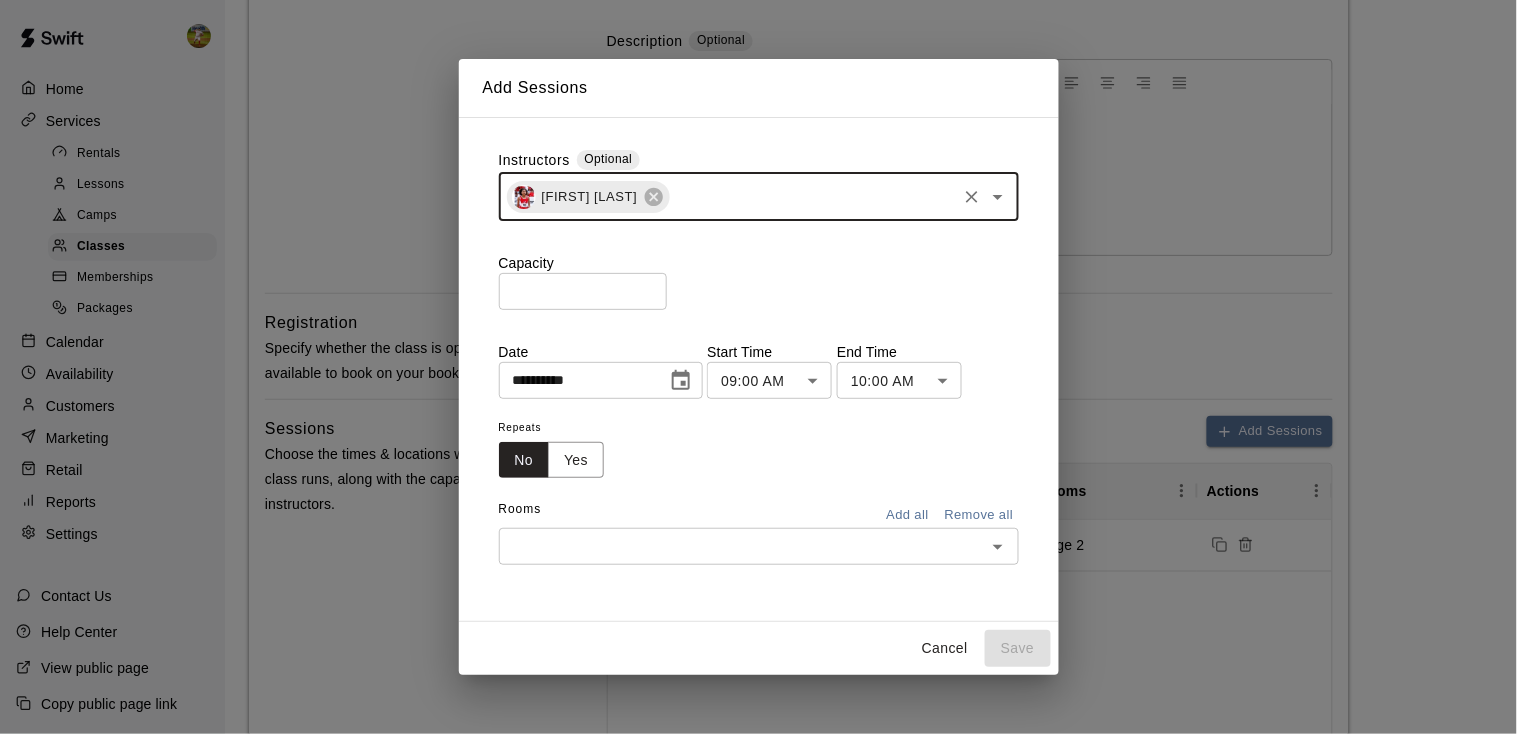 click on "*" at bounding box center (583, 291) 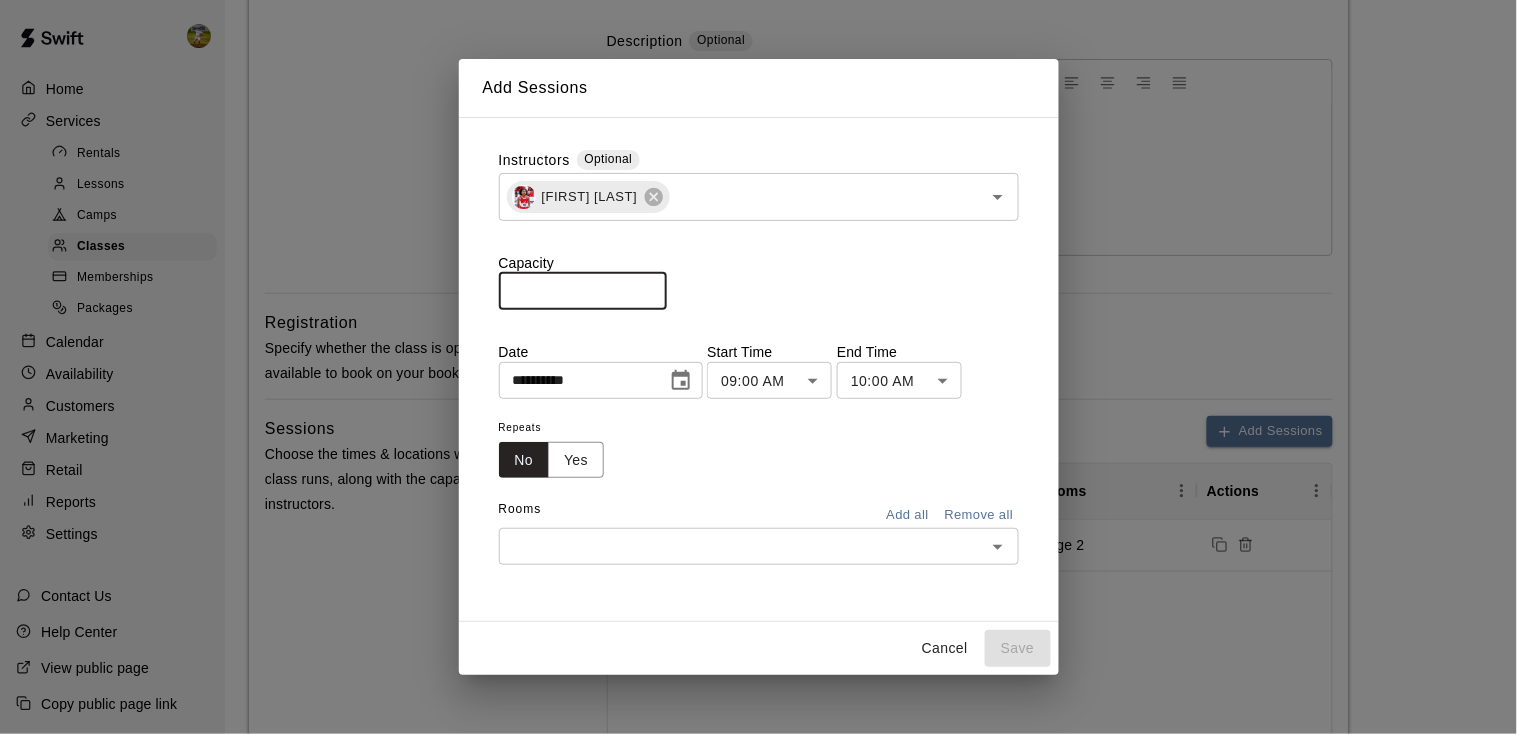 click on "*" at bounding box center [583, 291] 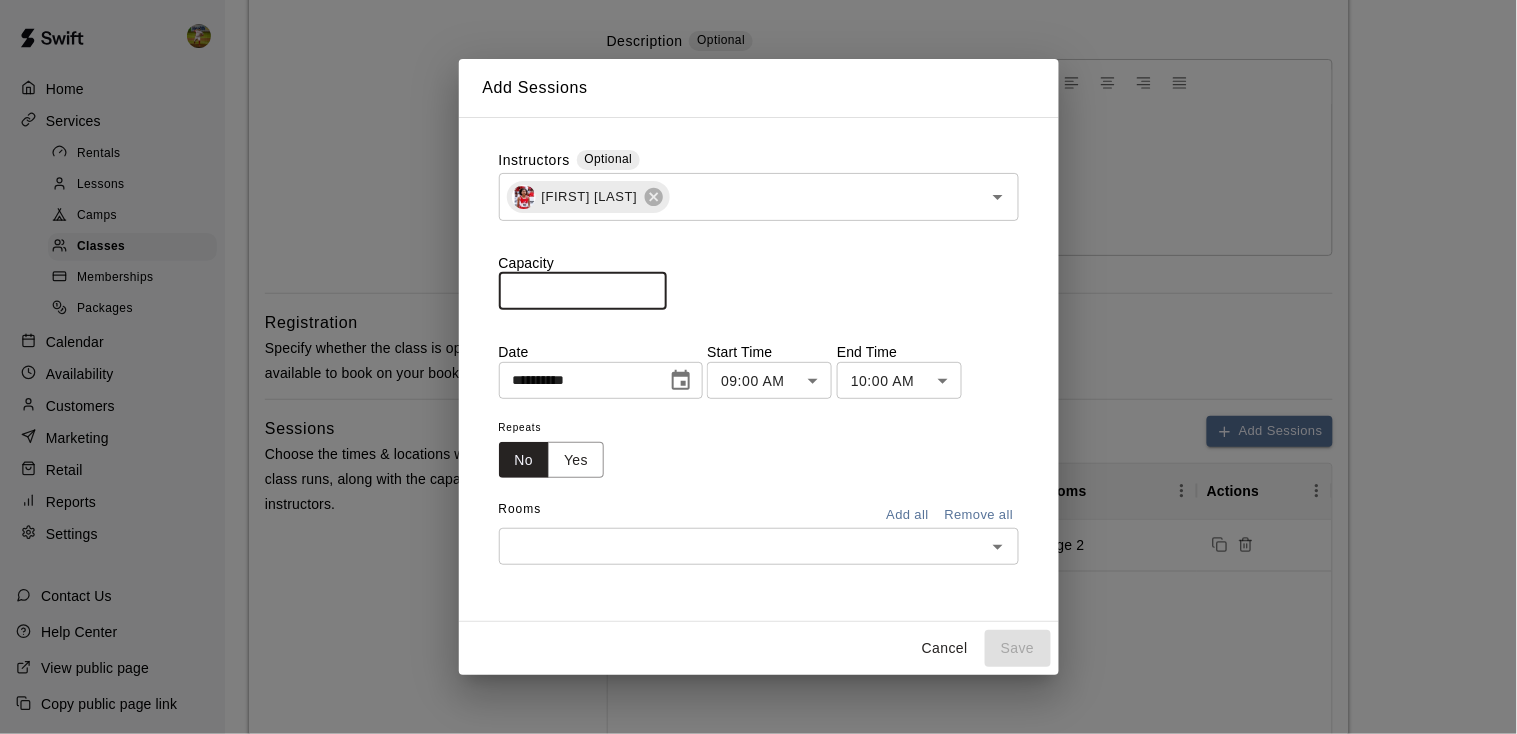 click on "**********" at bounding box center [758, 457] 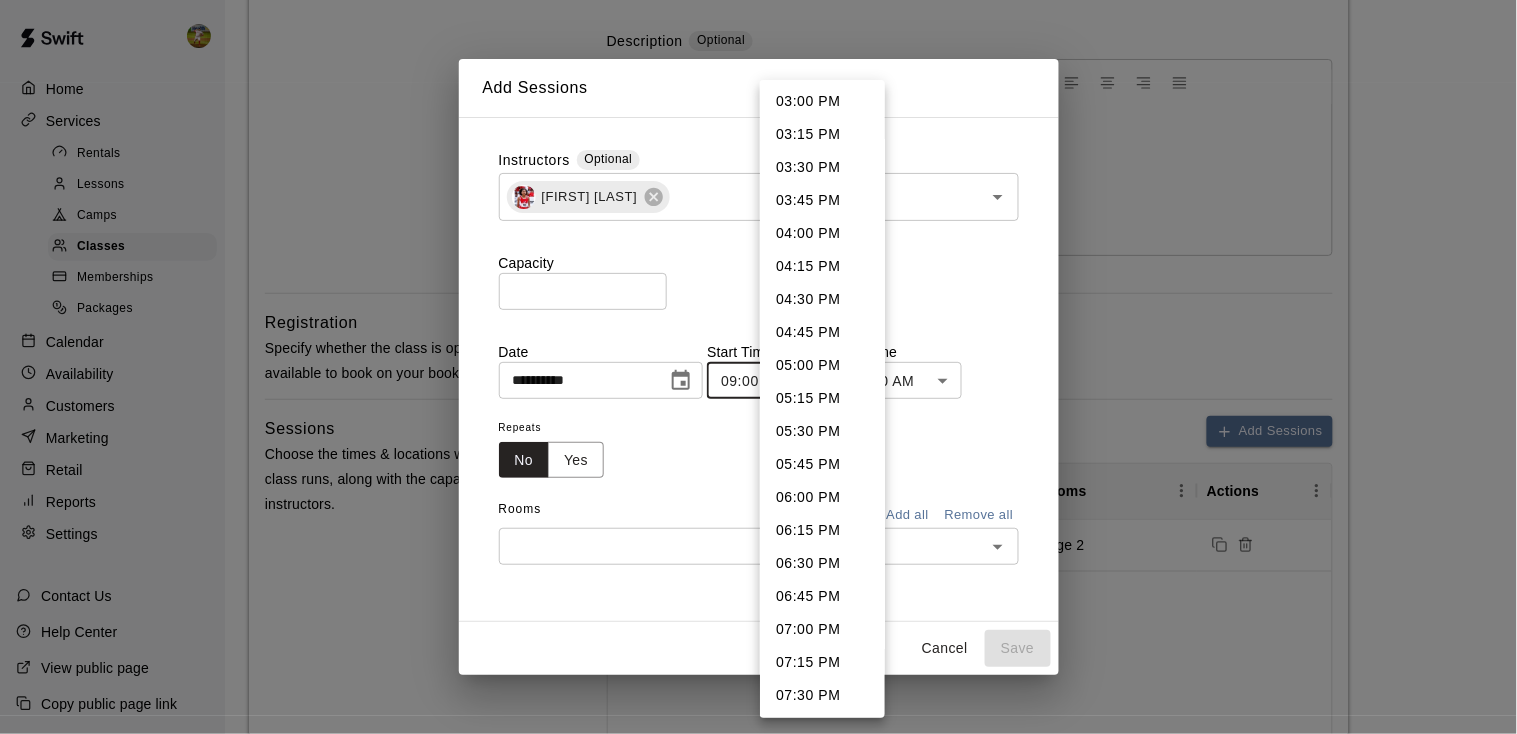 scroll, scrollTop: 1986, scrollLeft: 0, axis: vertical 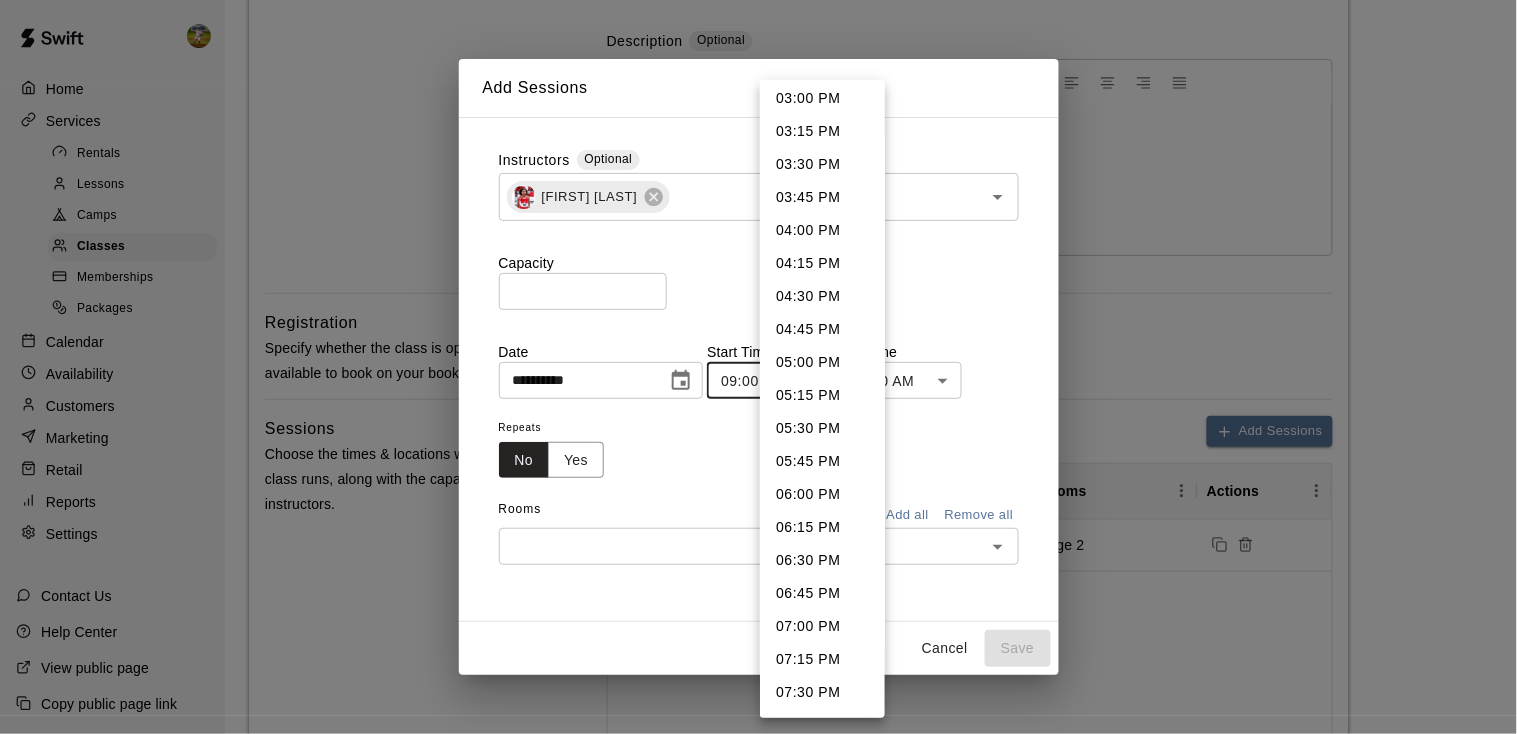 click on "06:30 PM" at bounding box center [822, 560] 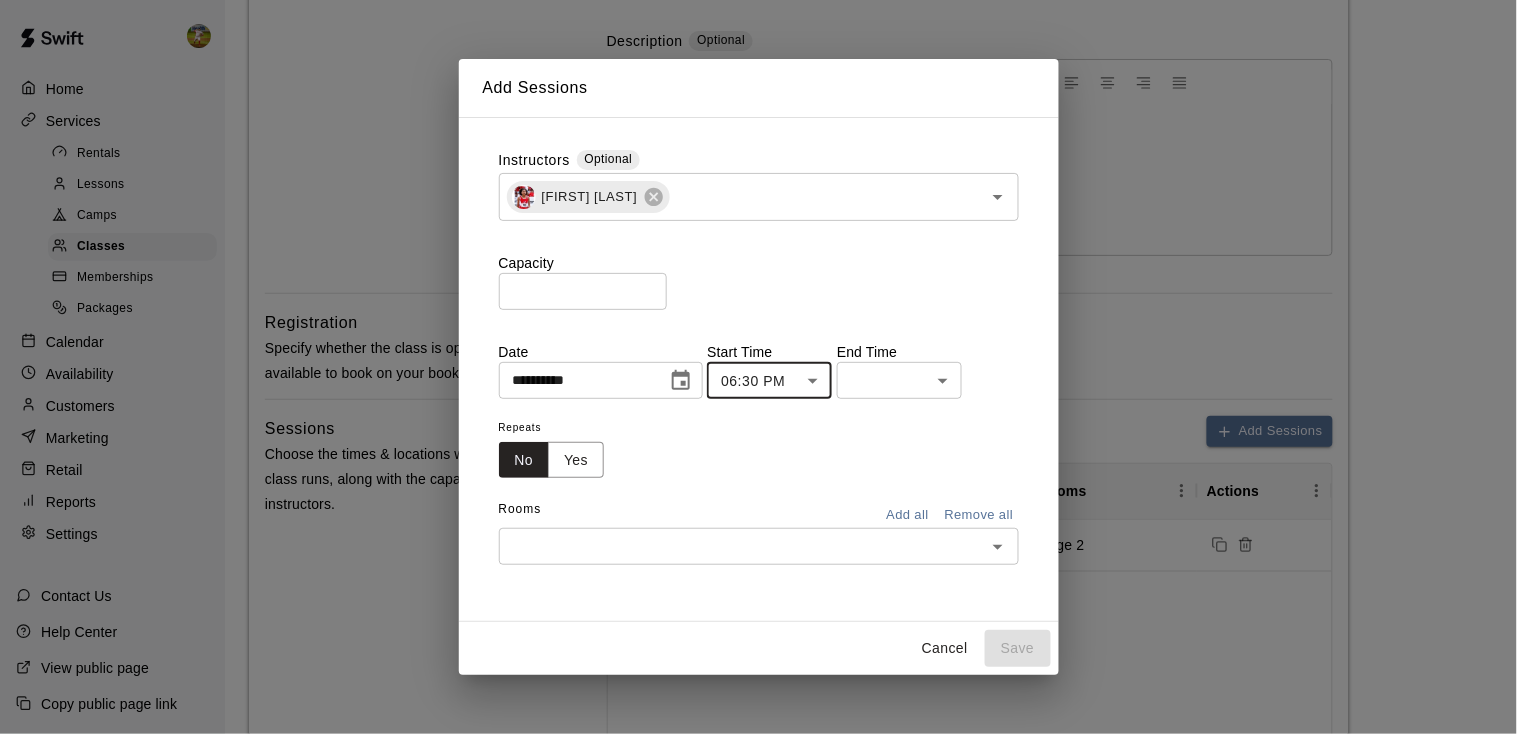 type on "********" 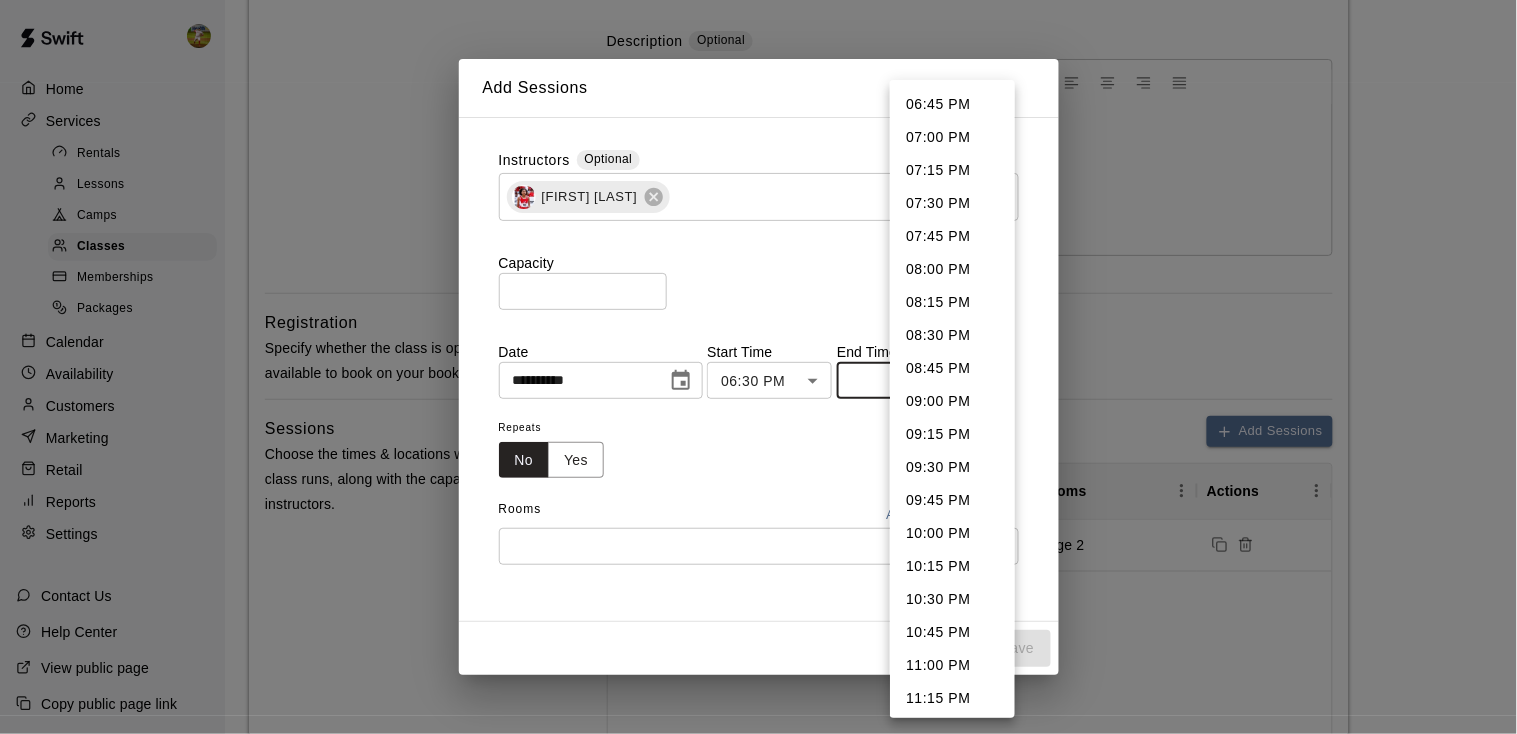 click on "07:00 PM" at bounding box center [952, 137] 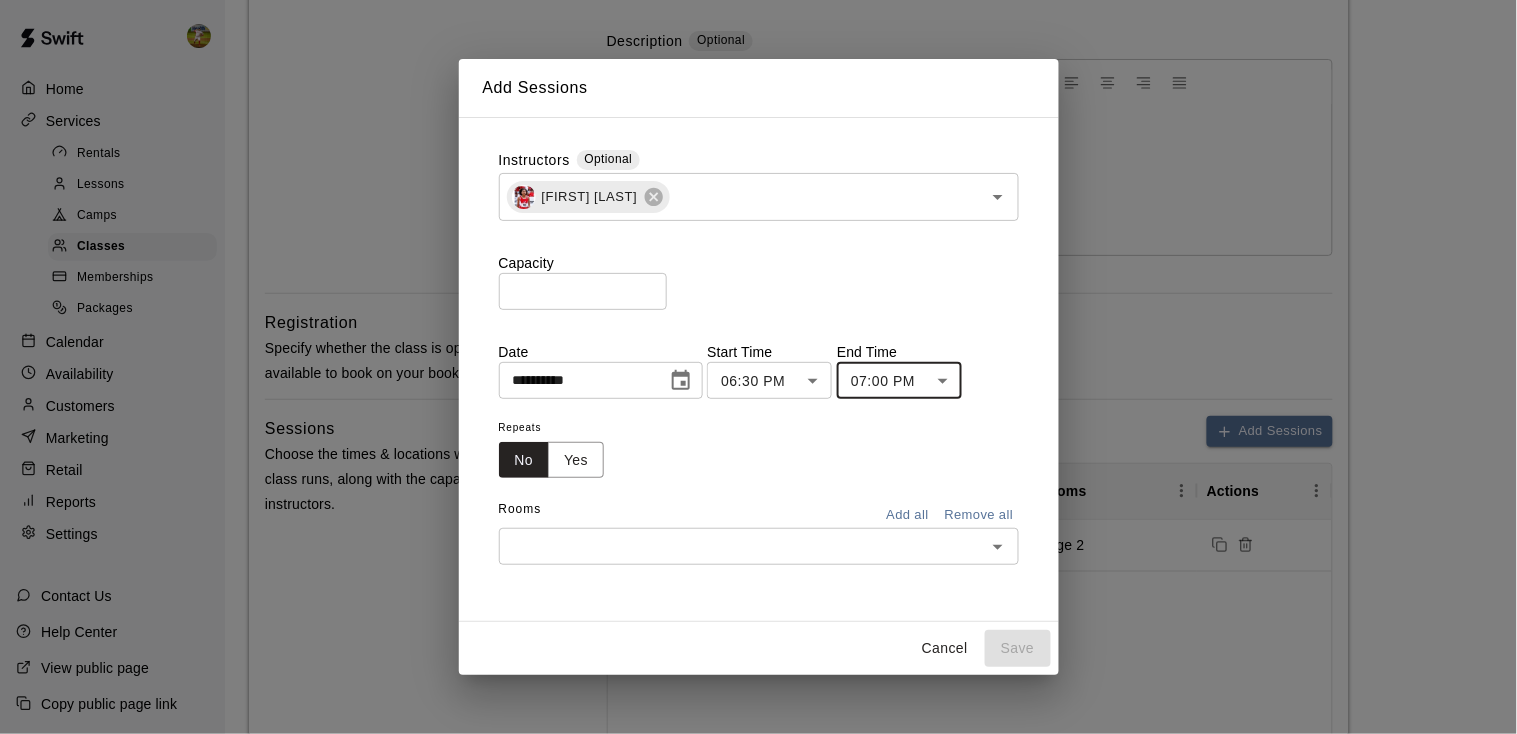 click on "​" at bounding box center [759, 546] 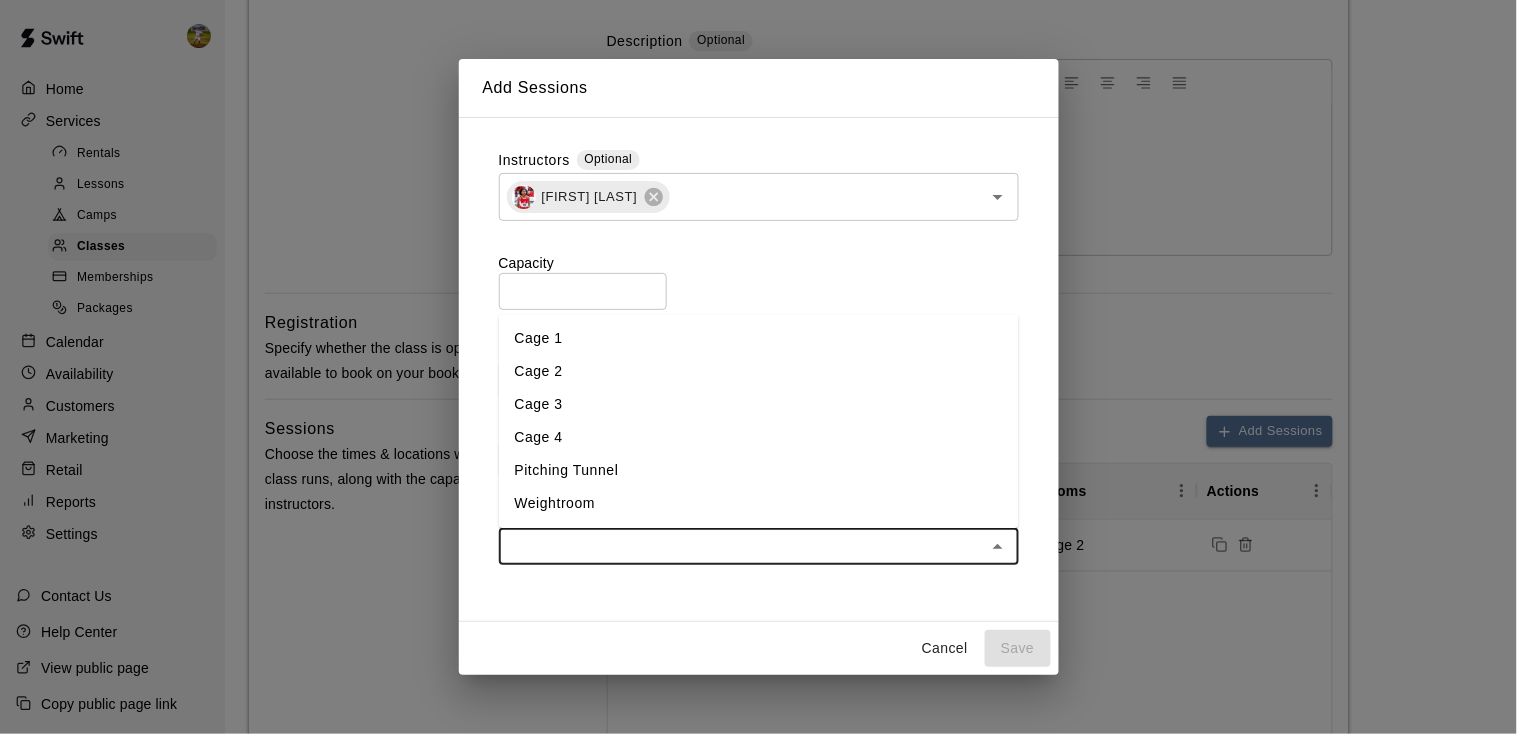 click on "Cage 1" at bounding box center [759, 339] 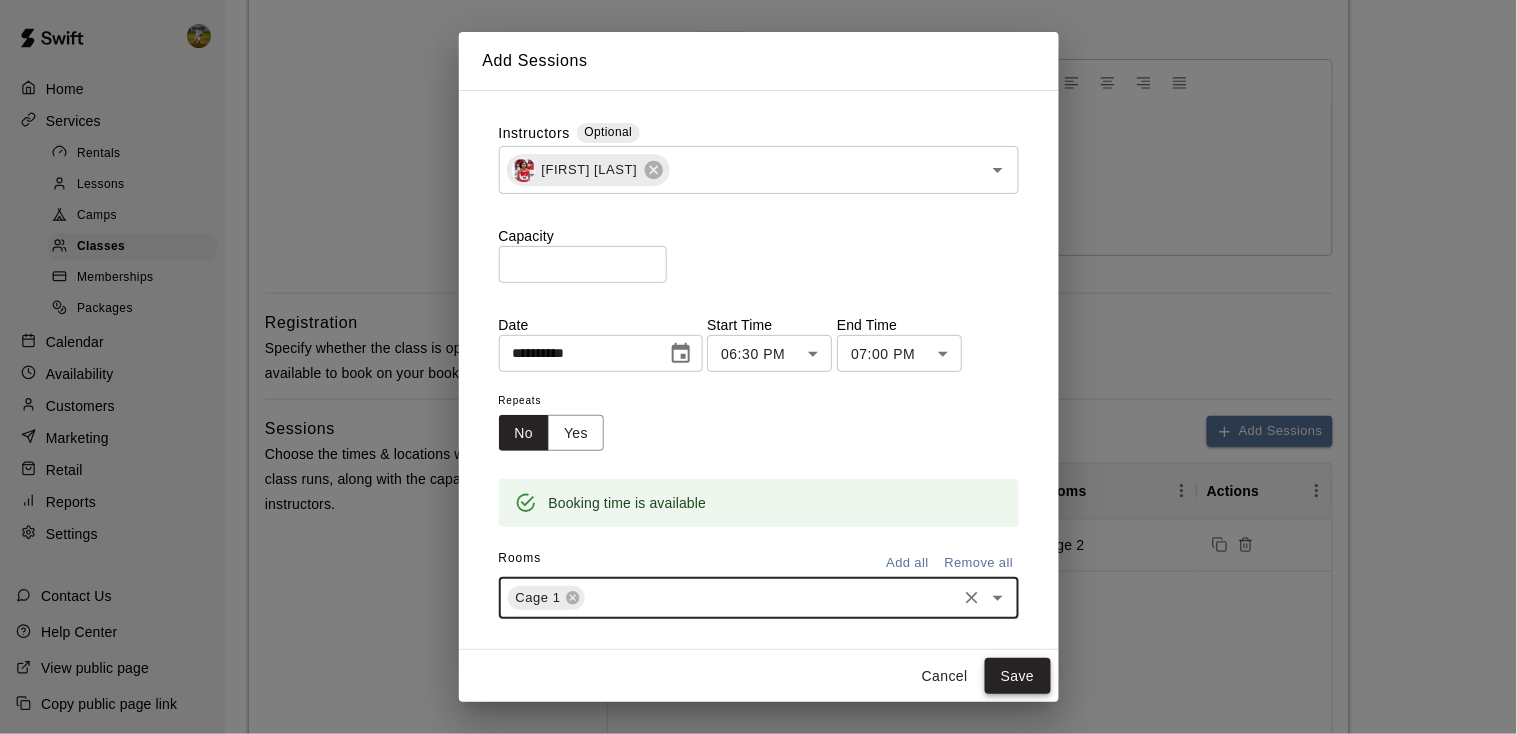 click on "Save" at bounding box center [1018, 676] 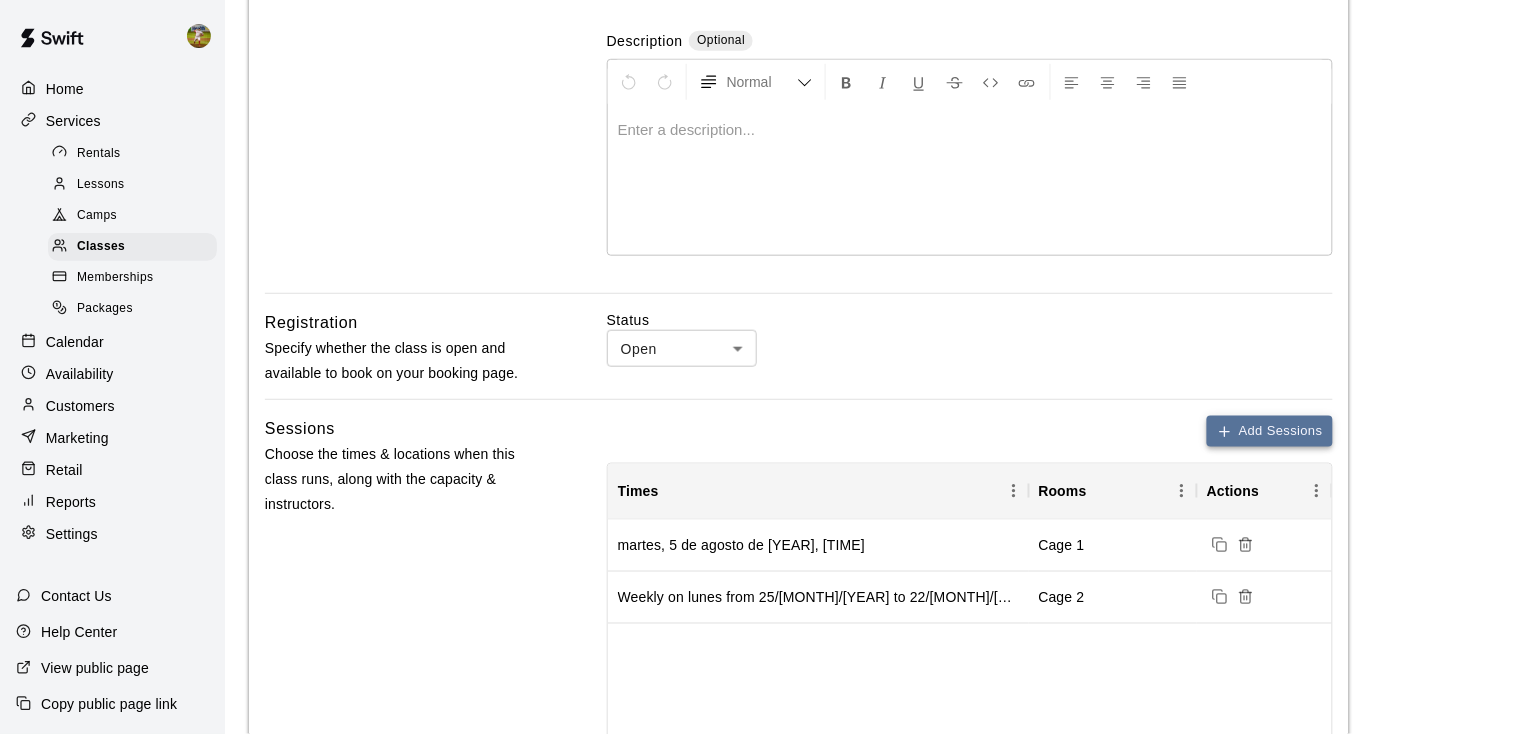 click on "Add Sessions" at bounding box center (1270, 431) 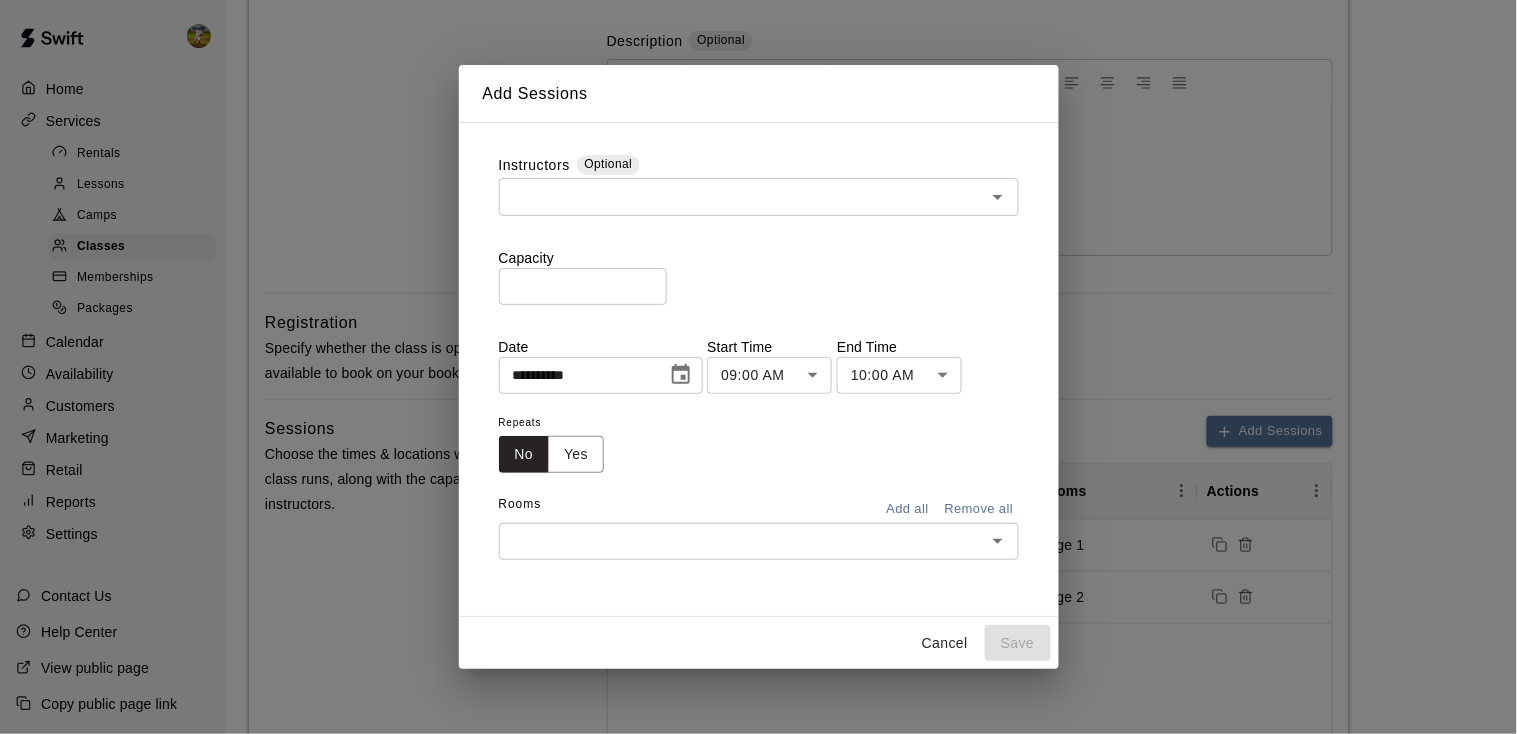 click on "​" at bounding box center (759, 196) 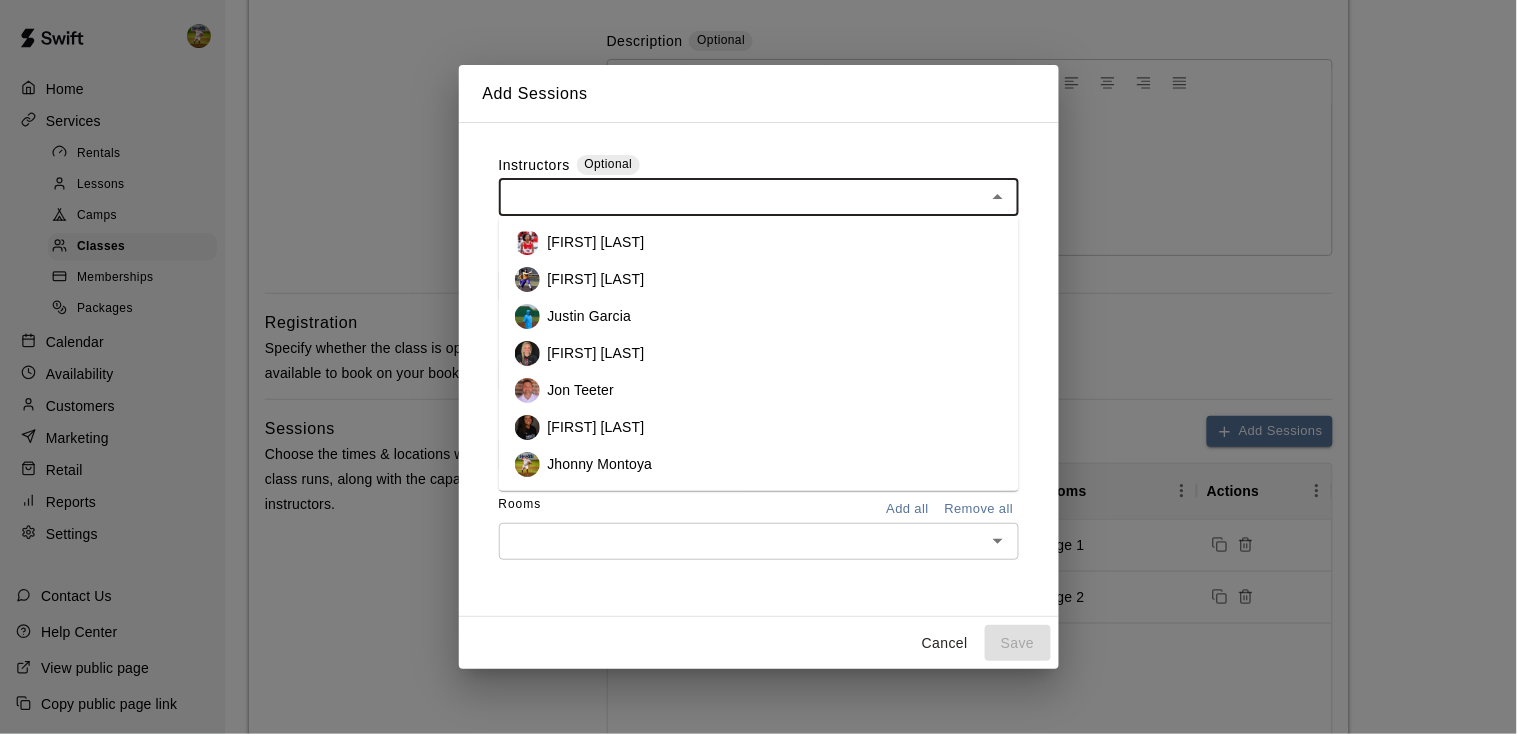 click on "[FIRST] [LAST]" at bounding box center [759, 242] 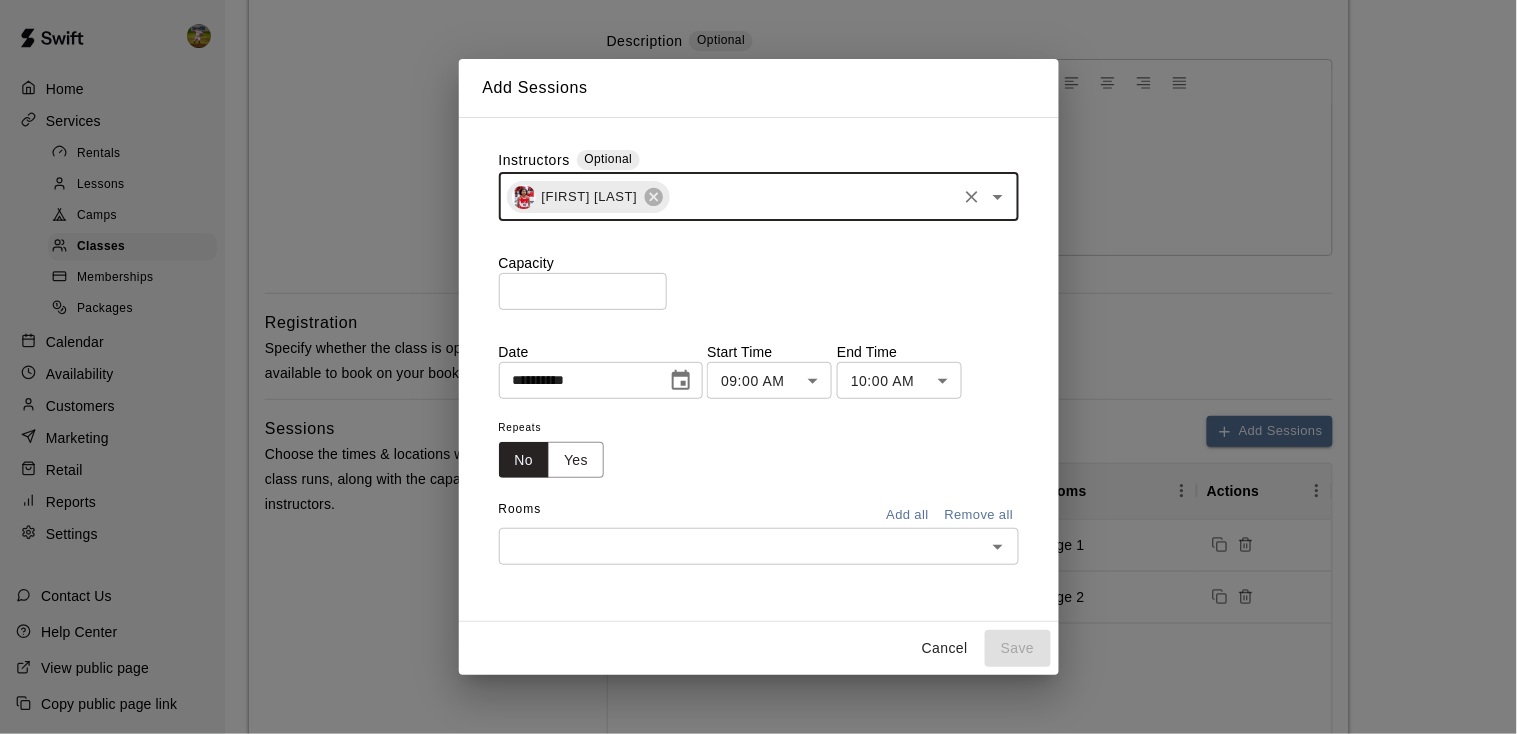 click on "*" at bounding box center [583, 291] 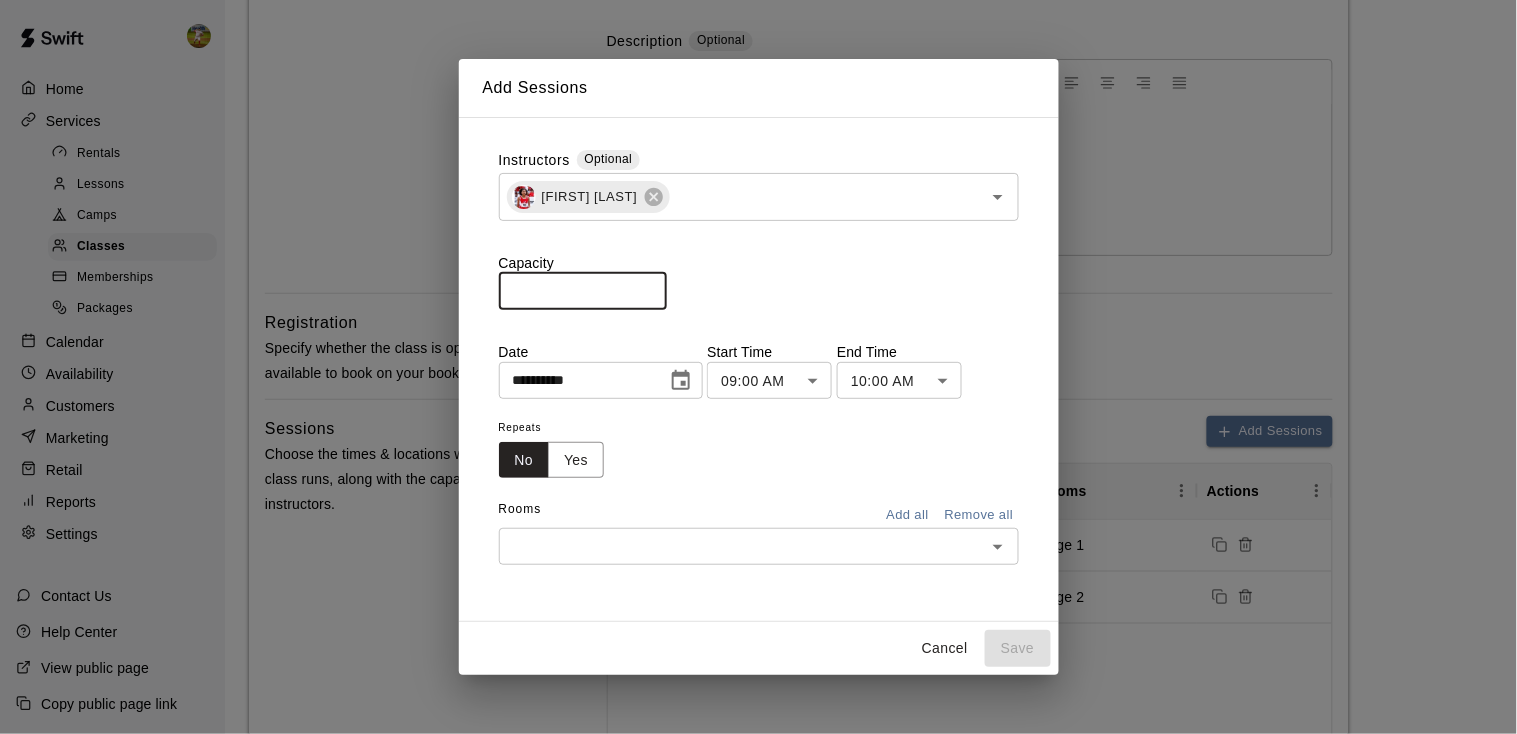 click on "*" at bounding box center [583, 291] 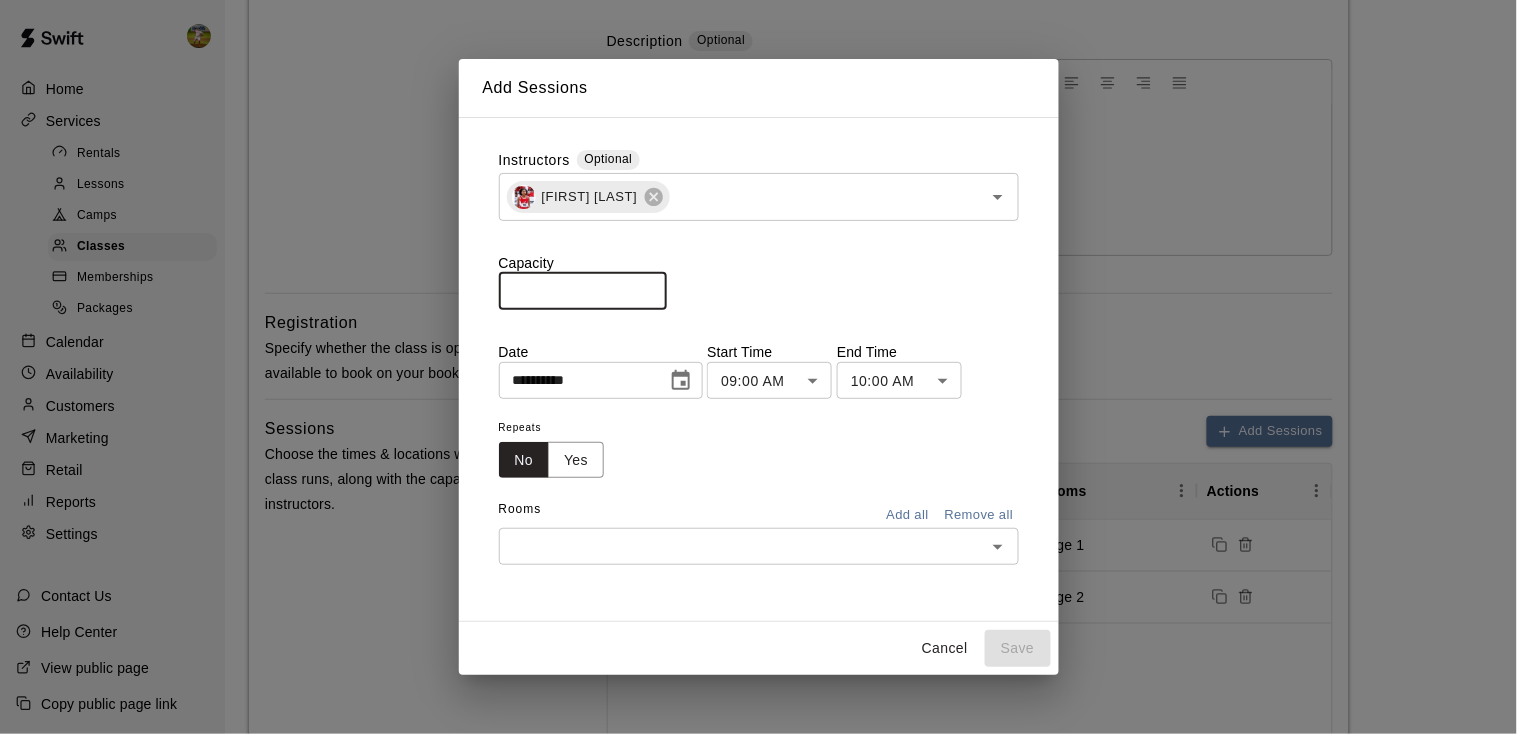click on "**********" at bounding box center (758, 457) 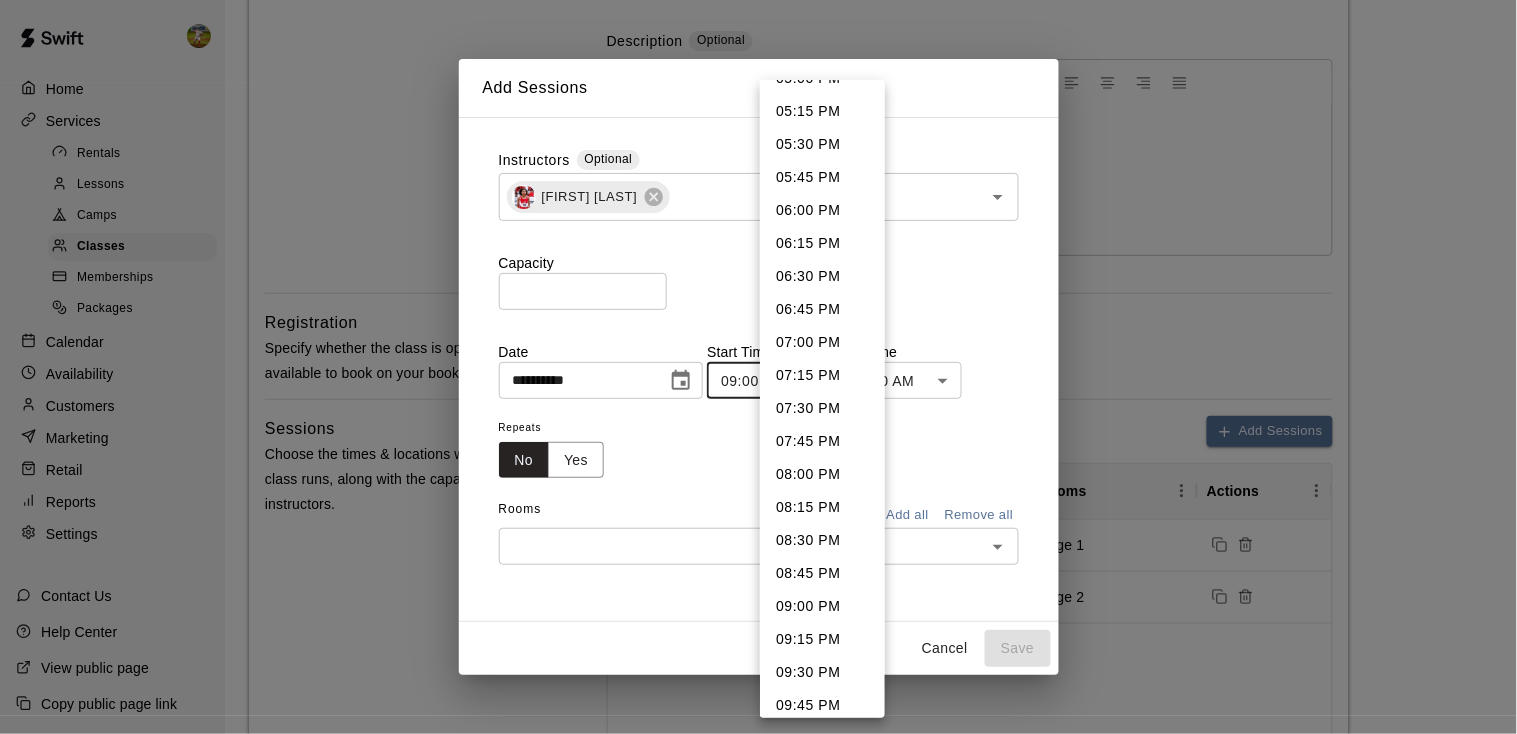 scroll, scrollTop: 2278, scrollLeft: 0, axis: vertical 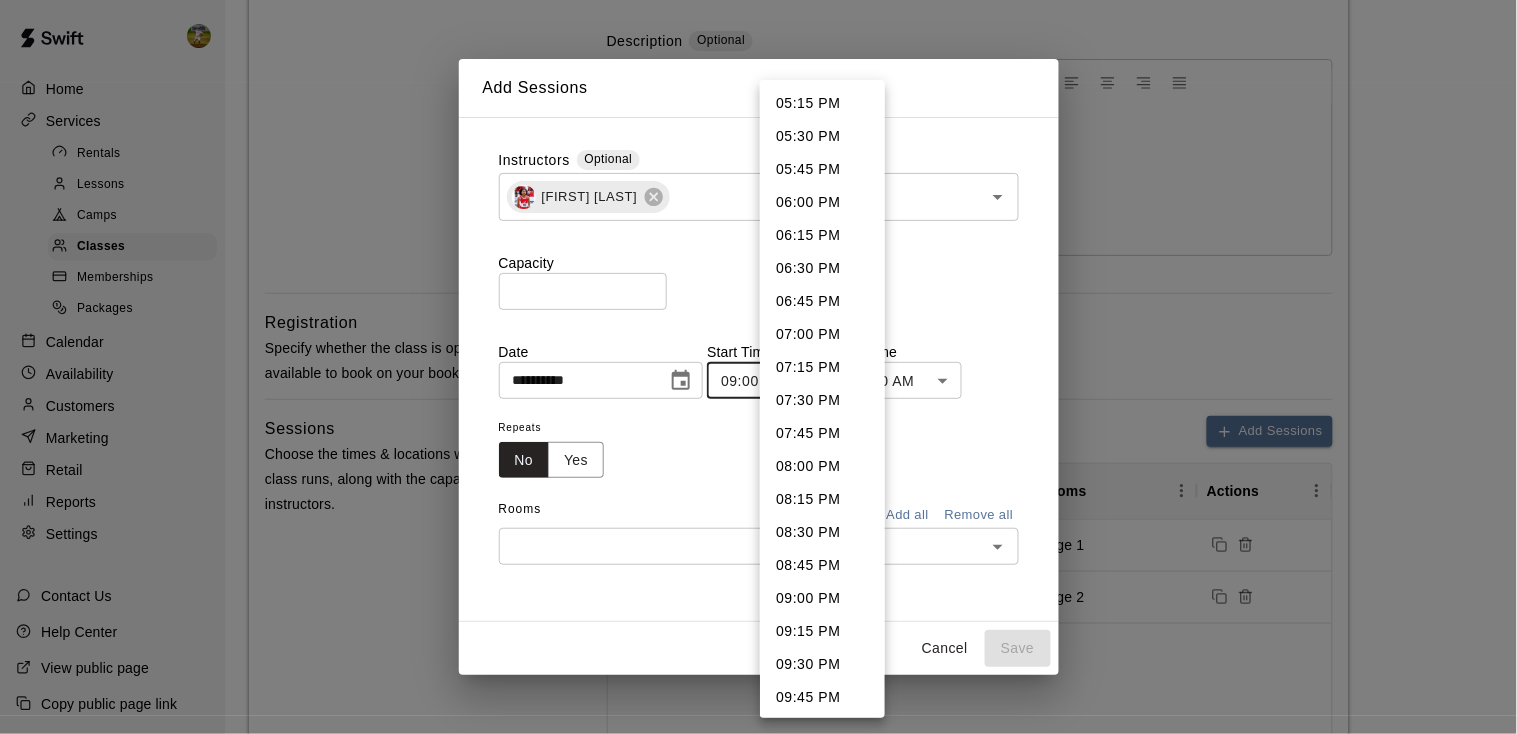 click on "07:00 PM" at bounding box center (822, 334) 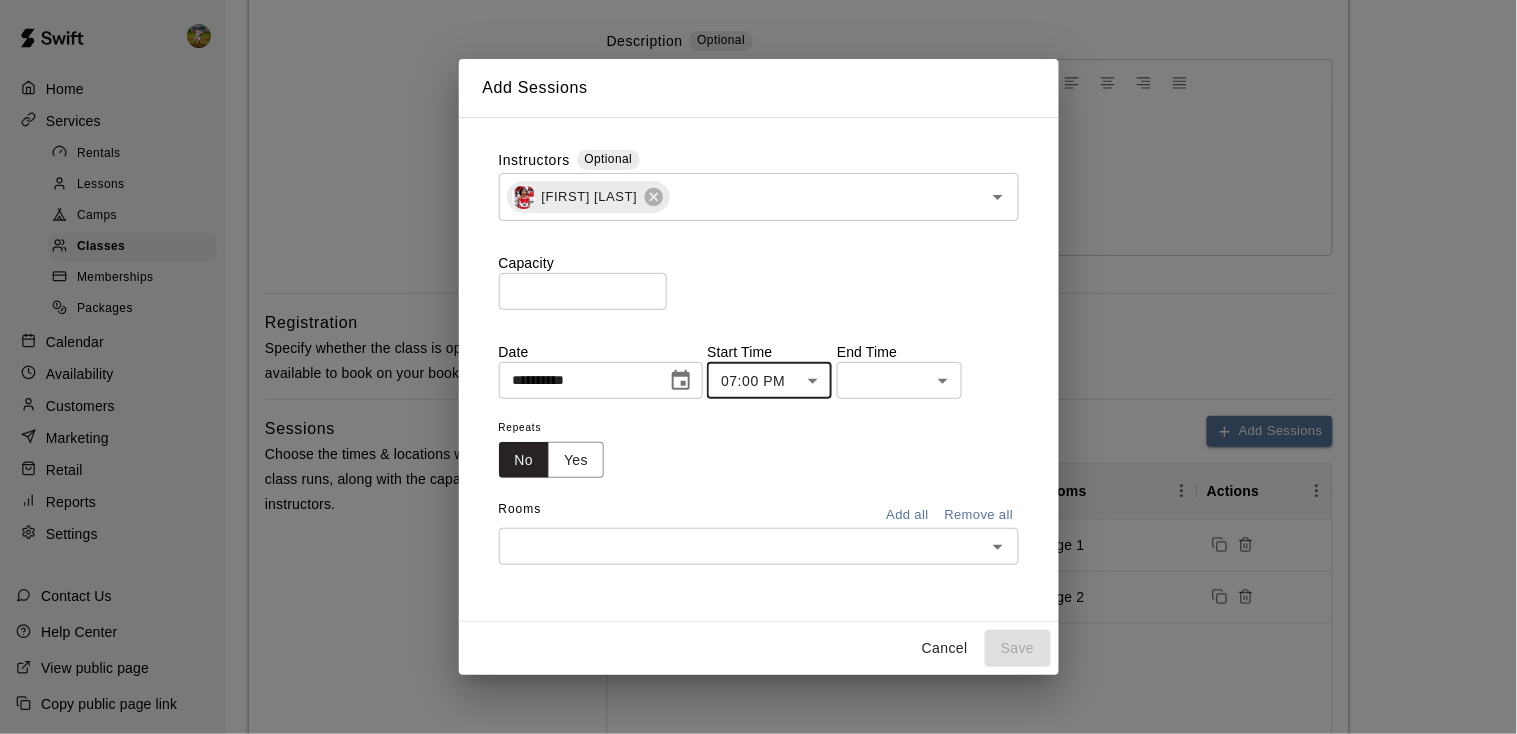 type on "********" 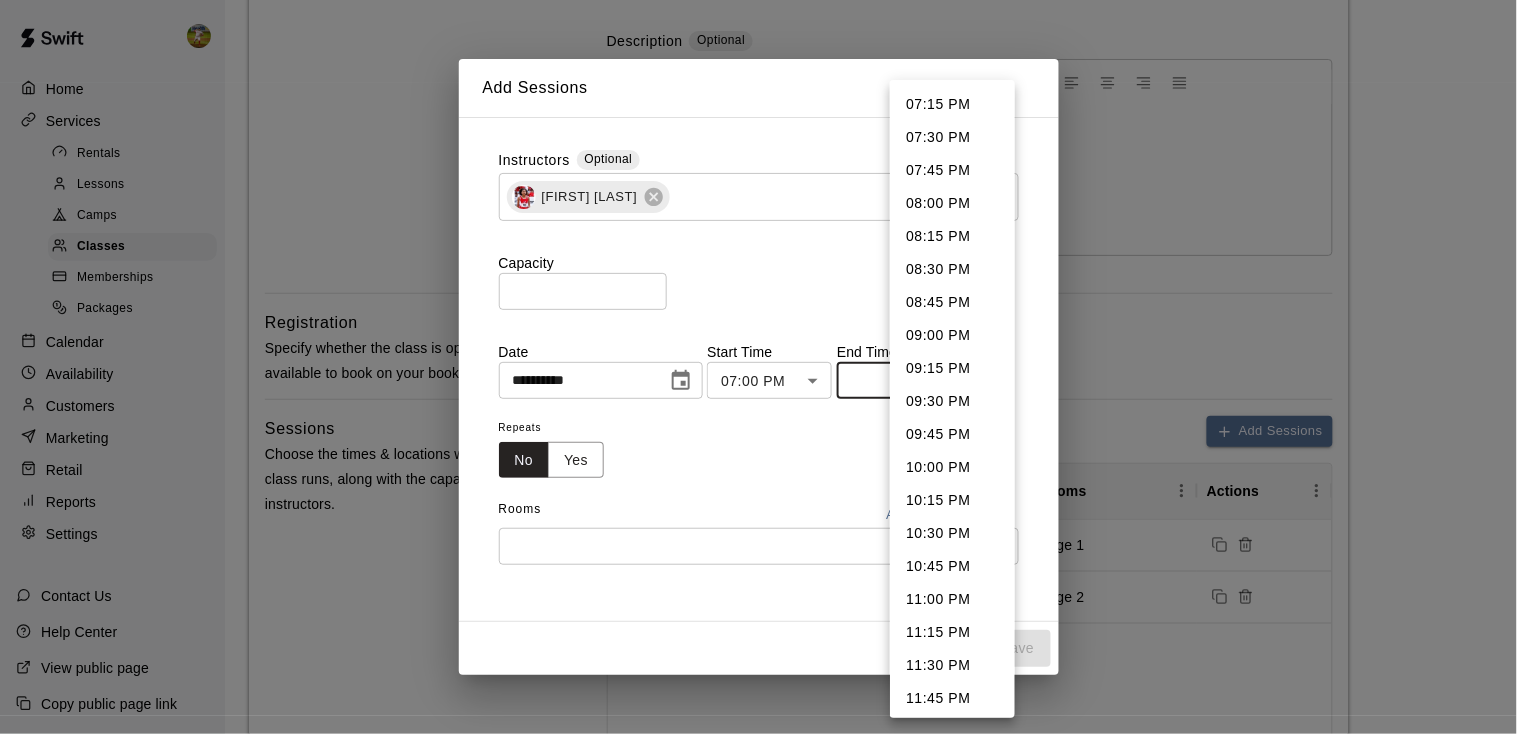 click on "07:30 PM" at bounding box center [952, 137] 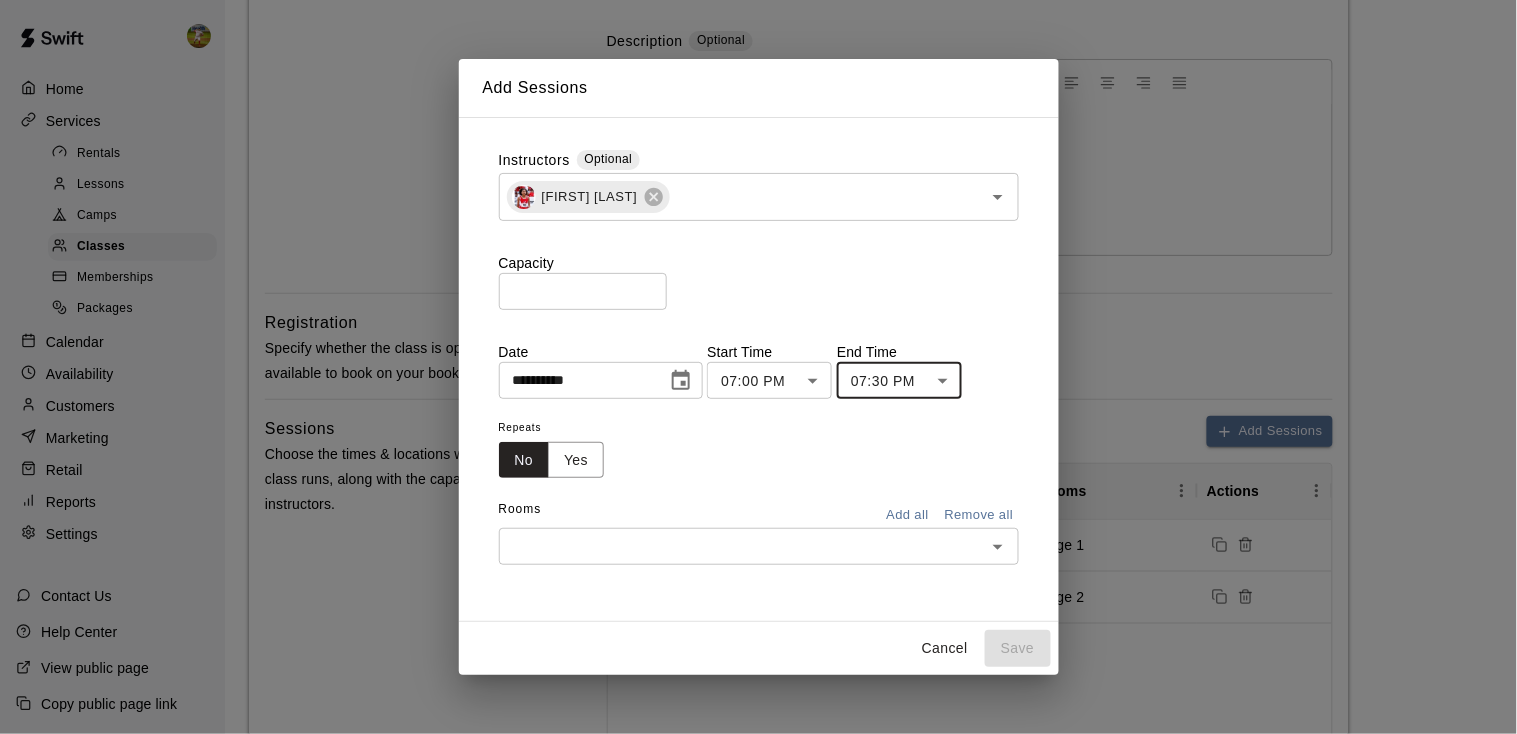 type on "********" 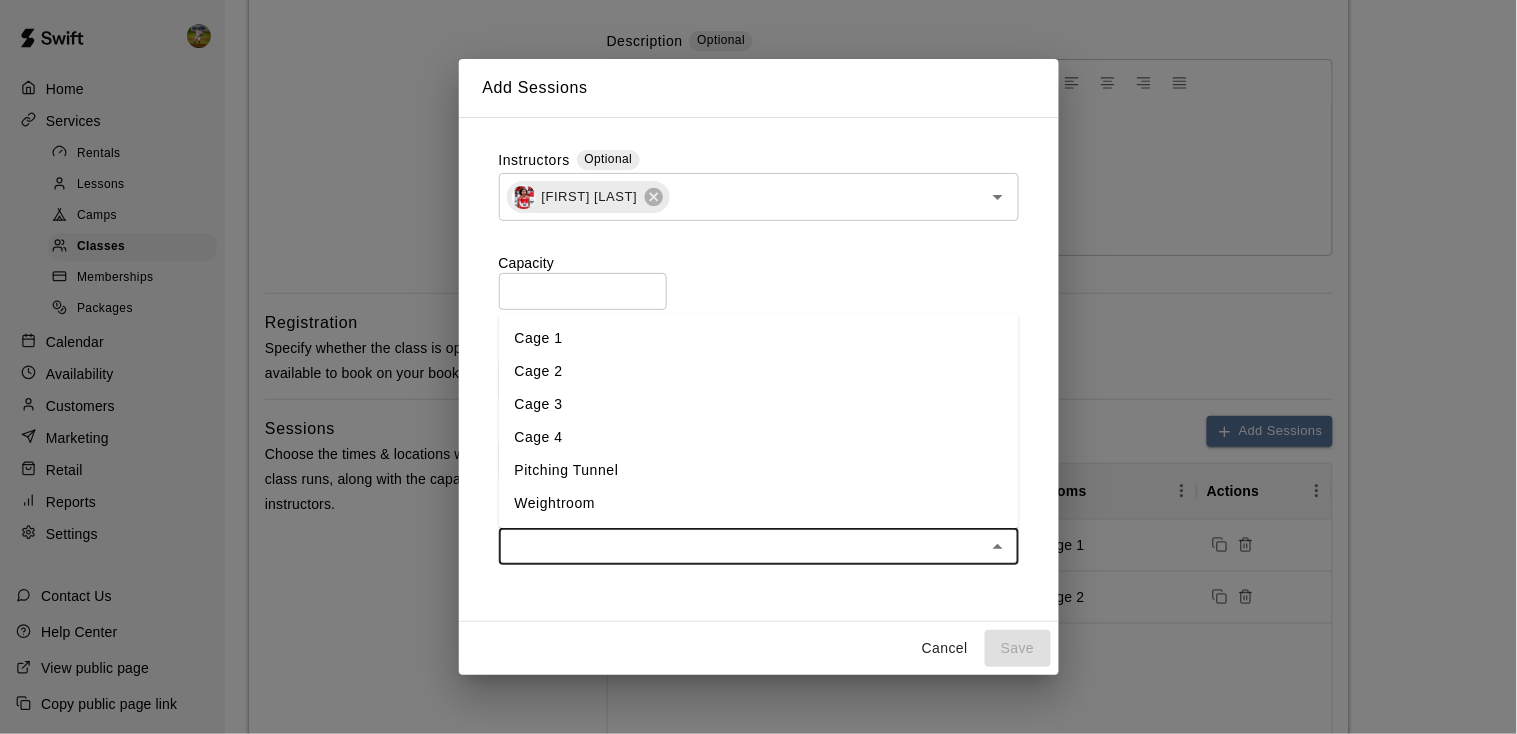 click on "Cage 1" at bounding box center [759, 339] 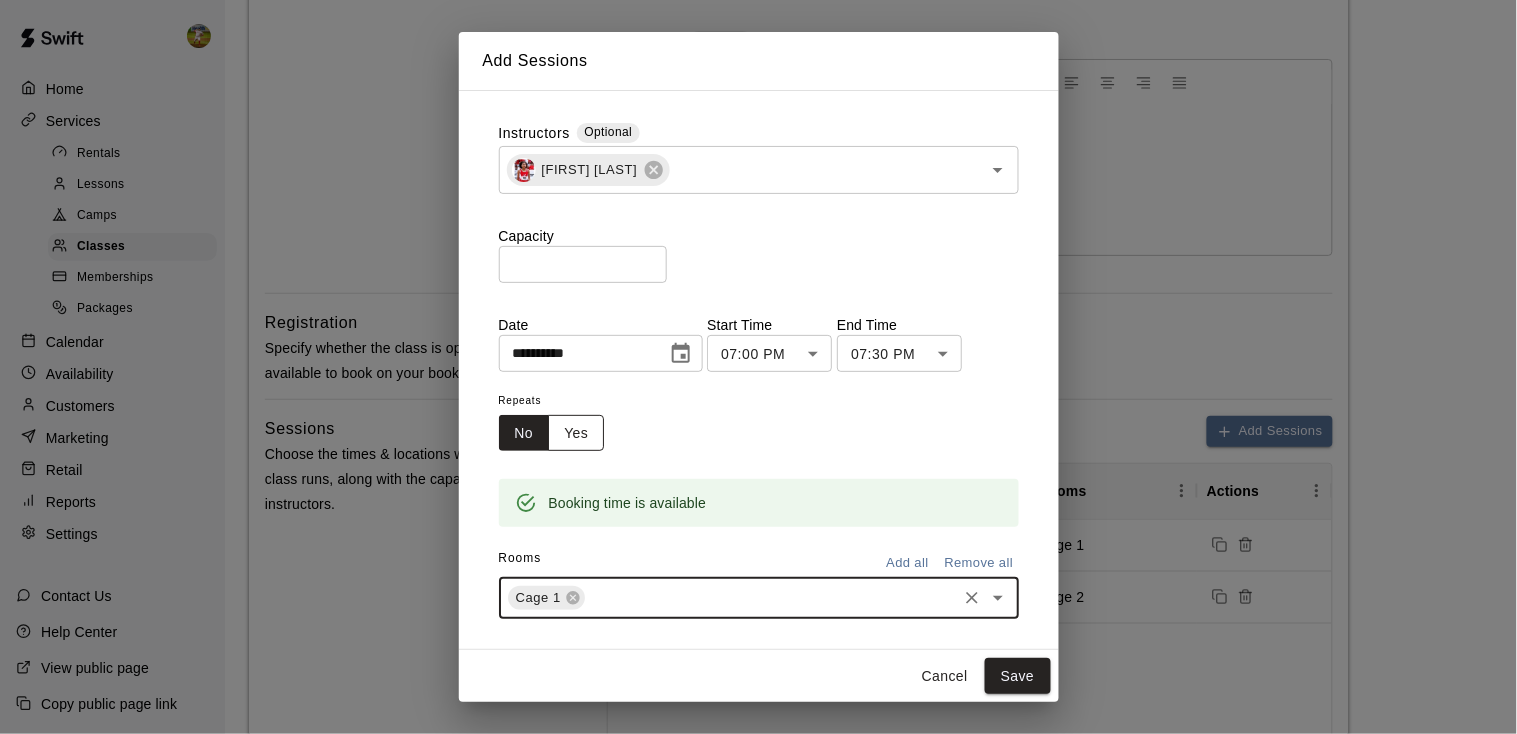 click on "Yes" at bounding box center (576, 433) 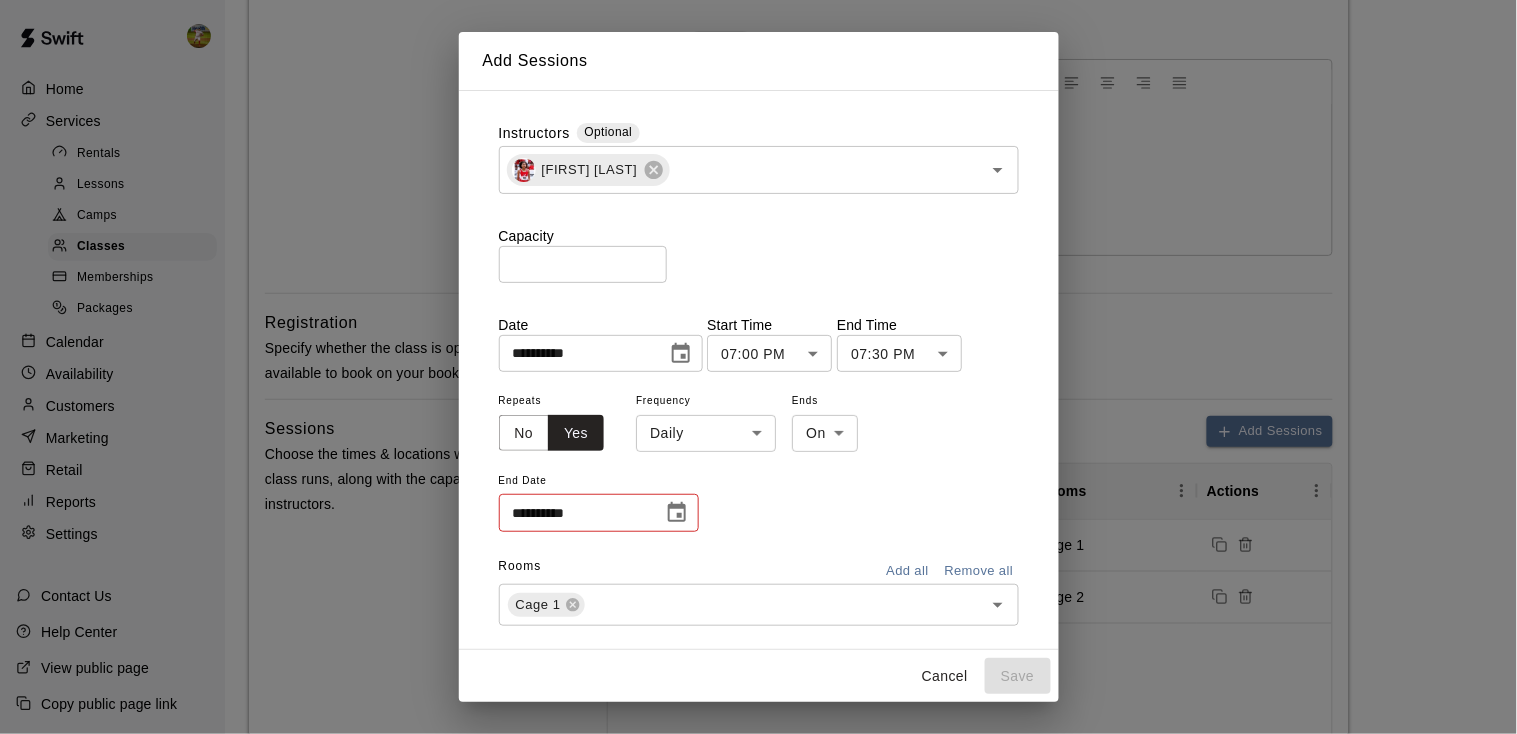click 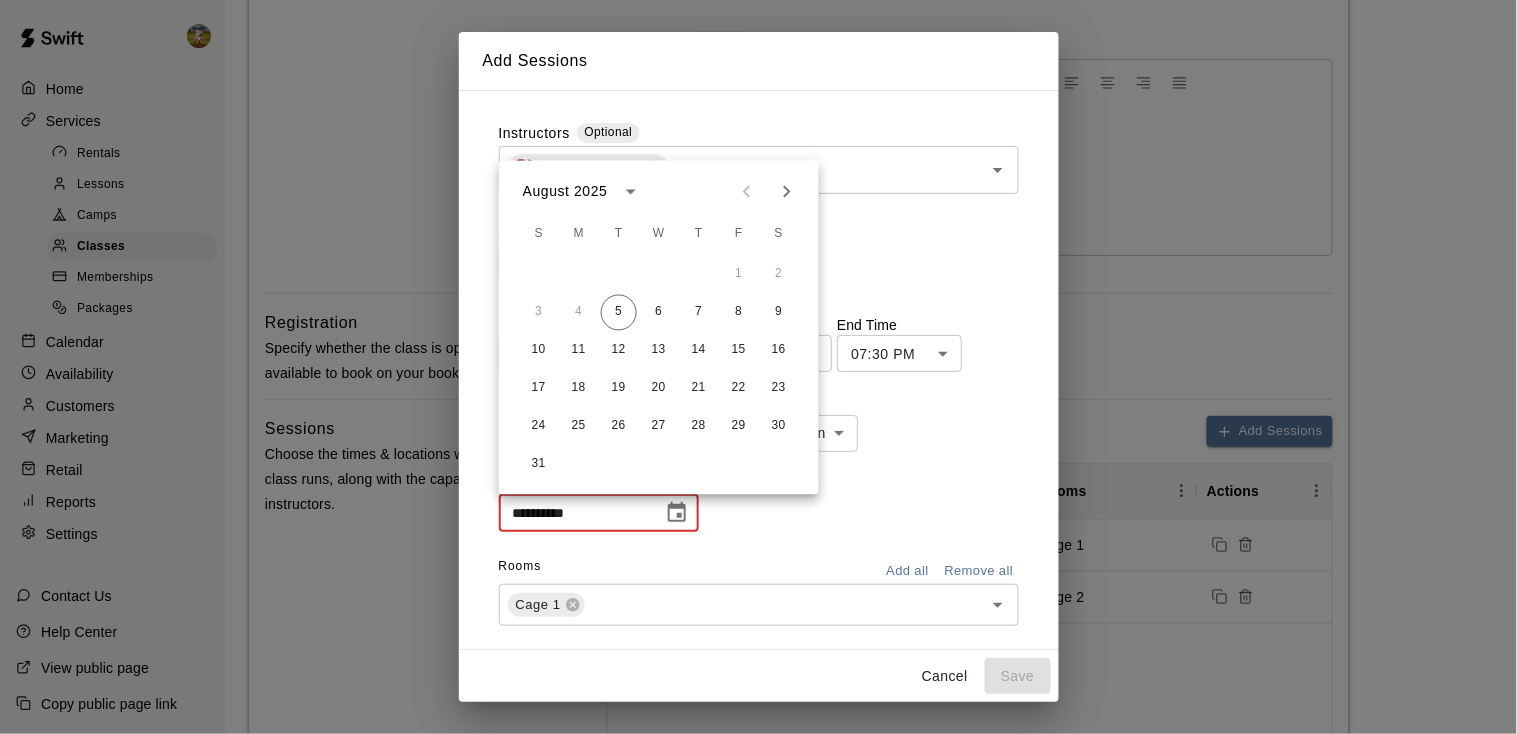click 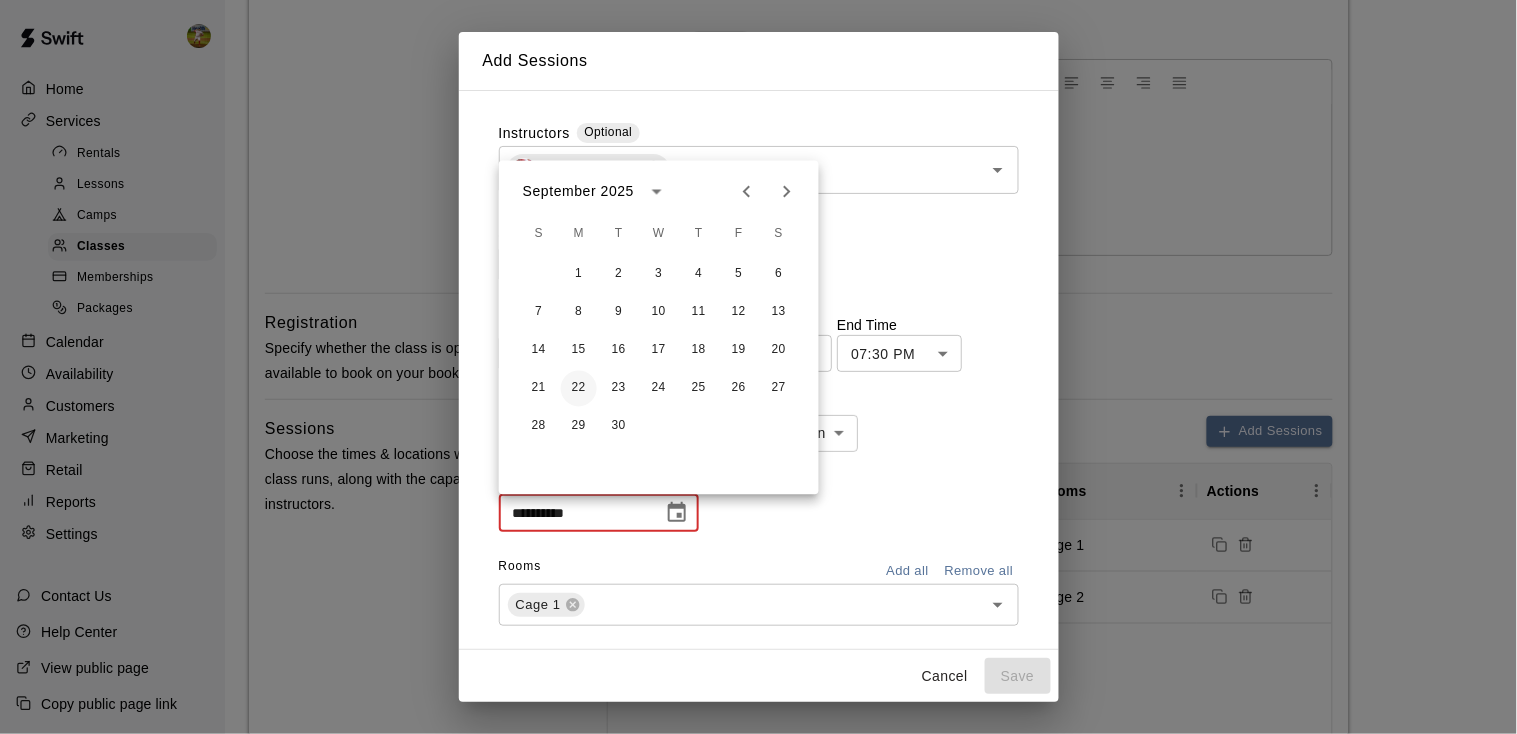 click on "22" at bounding box center (579, 389) 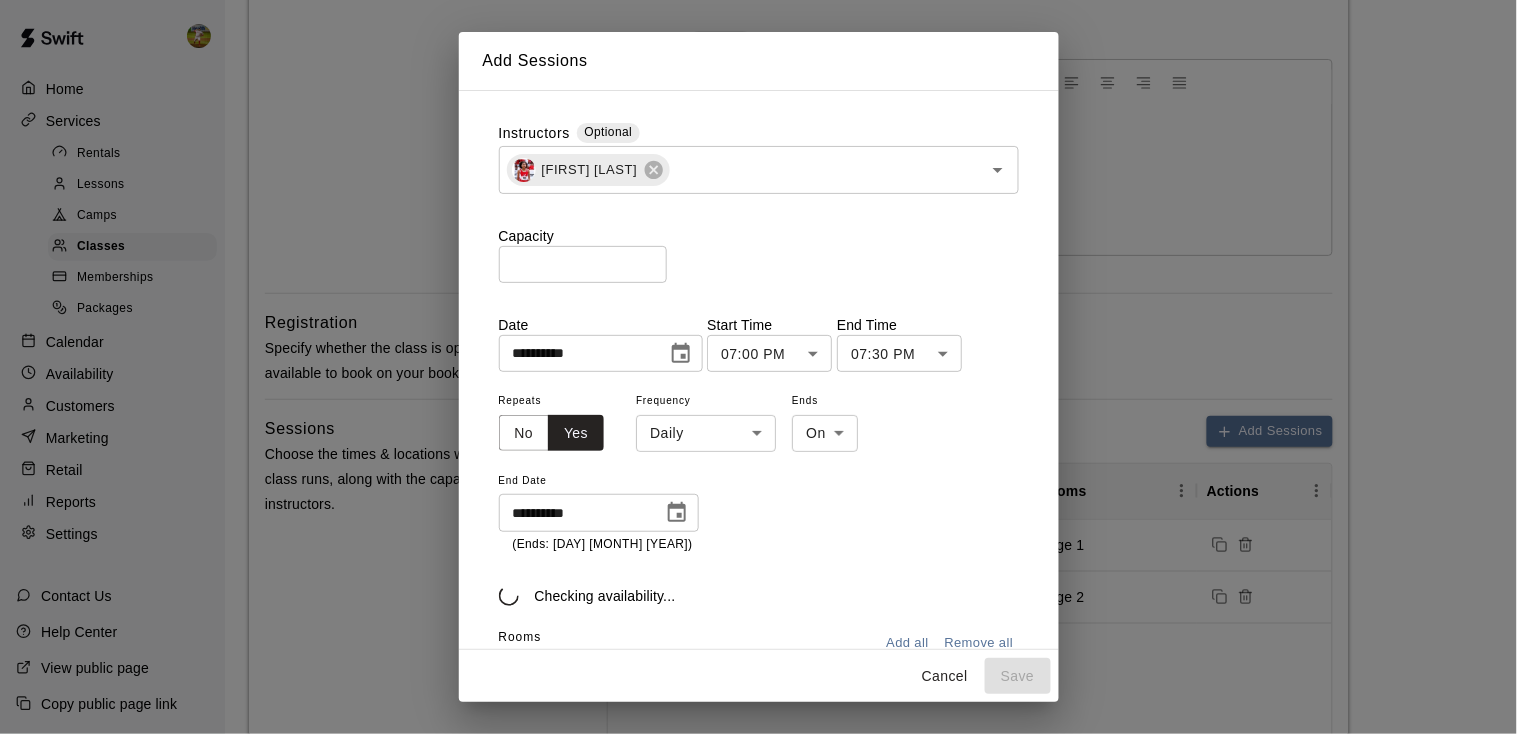 type on "**********" 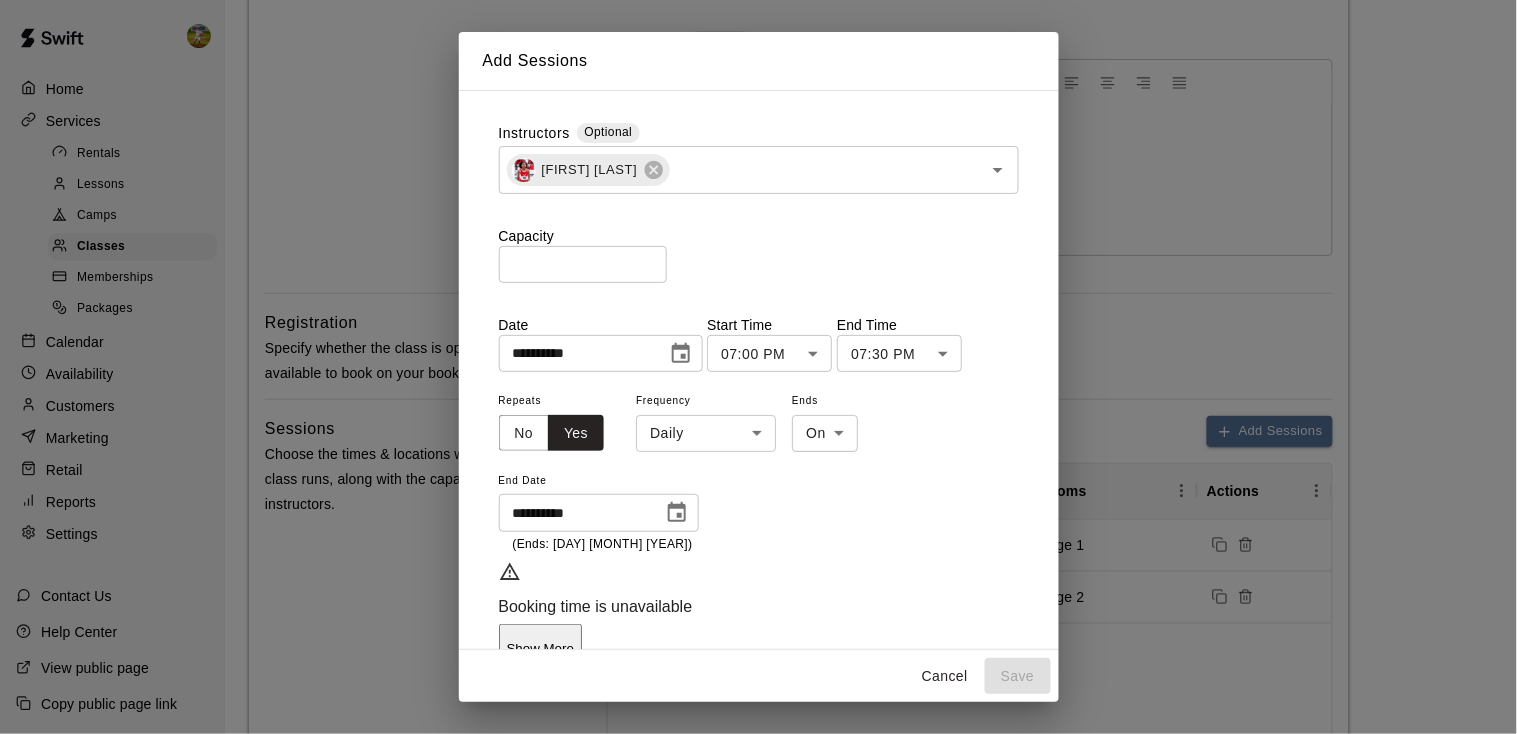 click on "Show More" at bounding box center [540, 648] 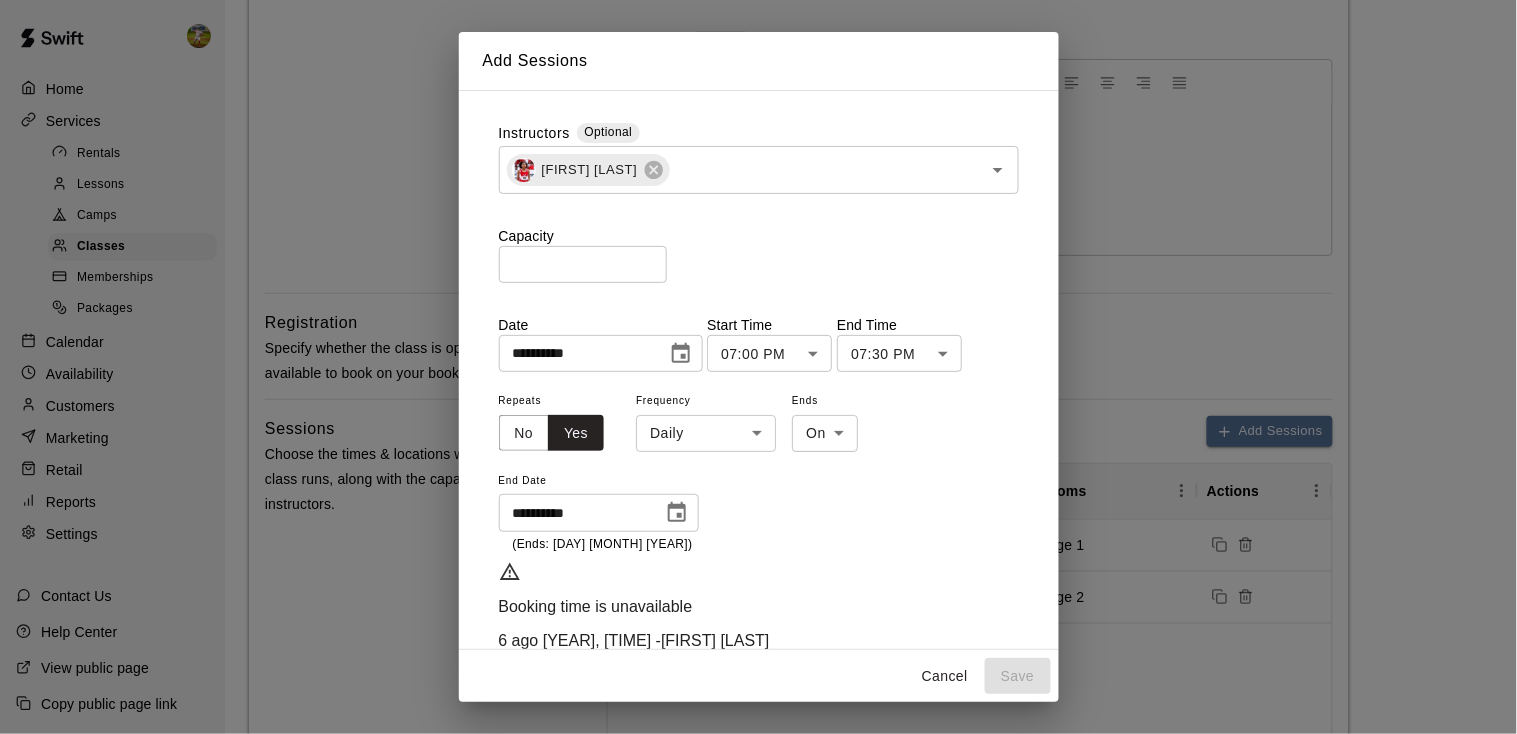 click on "**********" at bounding box center [759, 471] 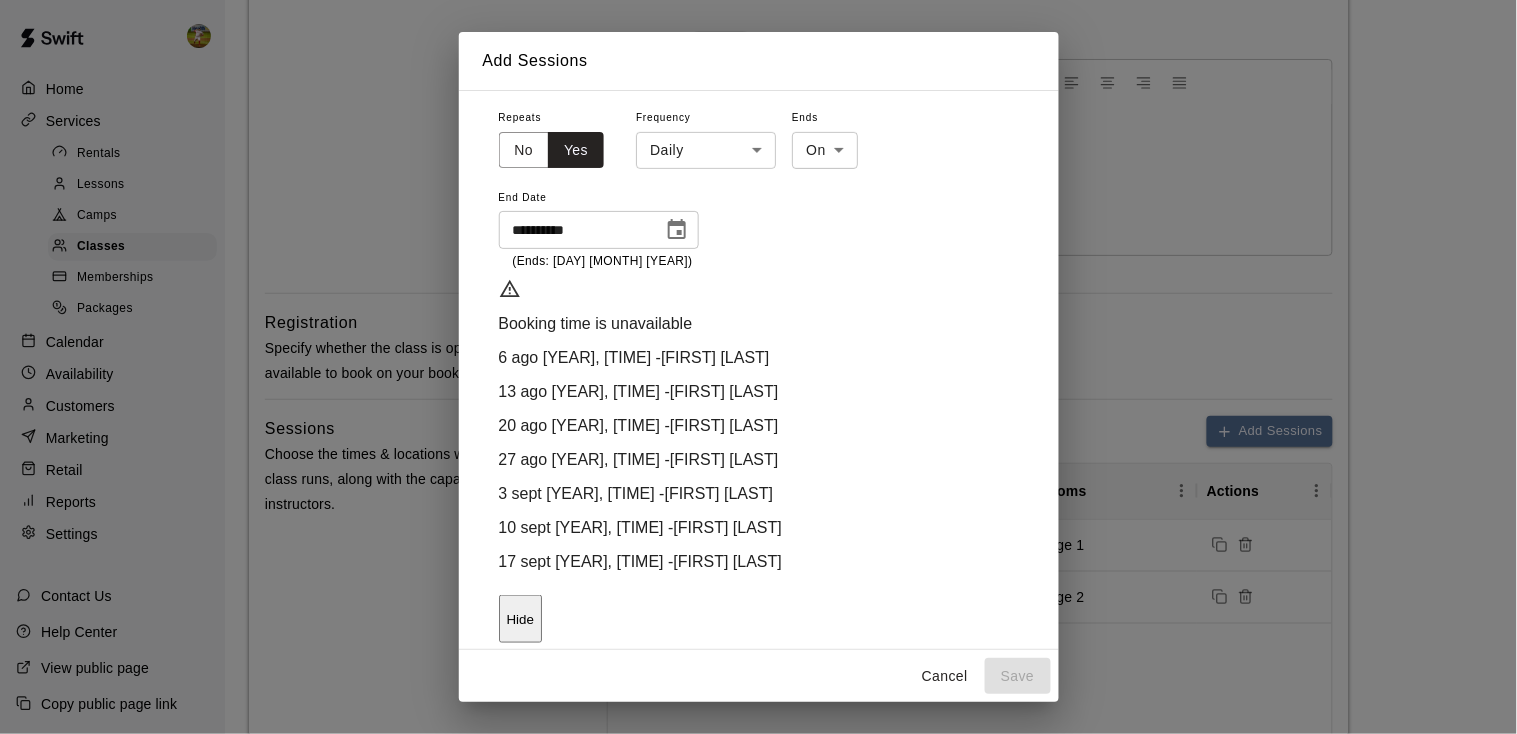 click at bounding box center (771, 713) 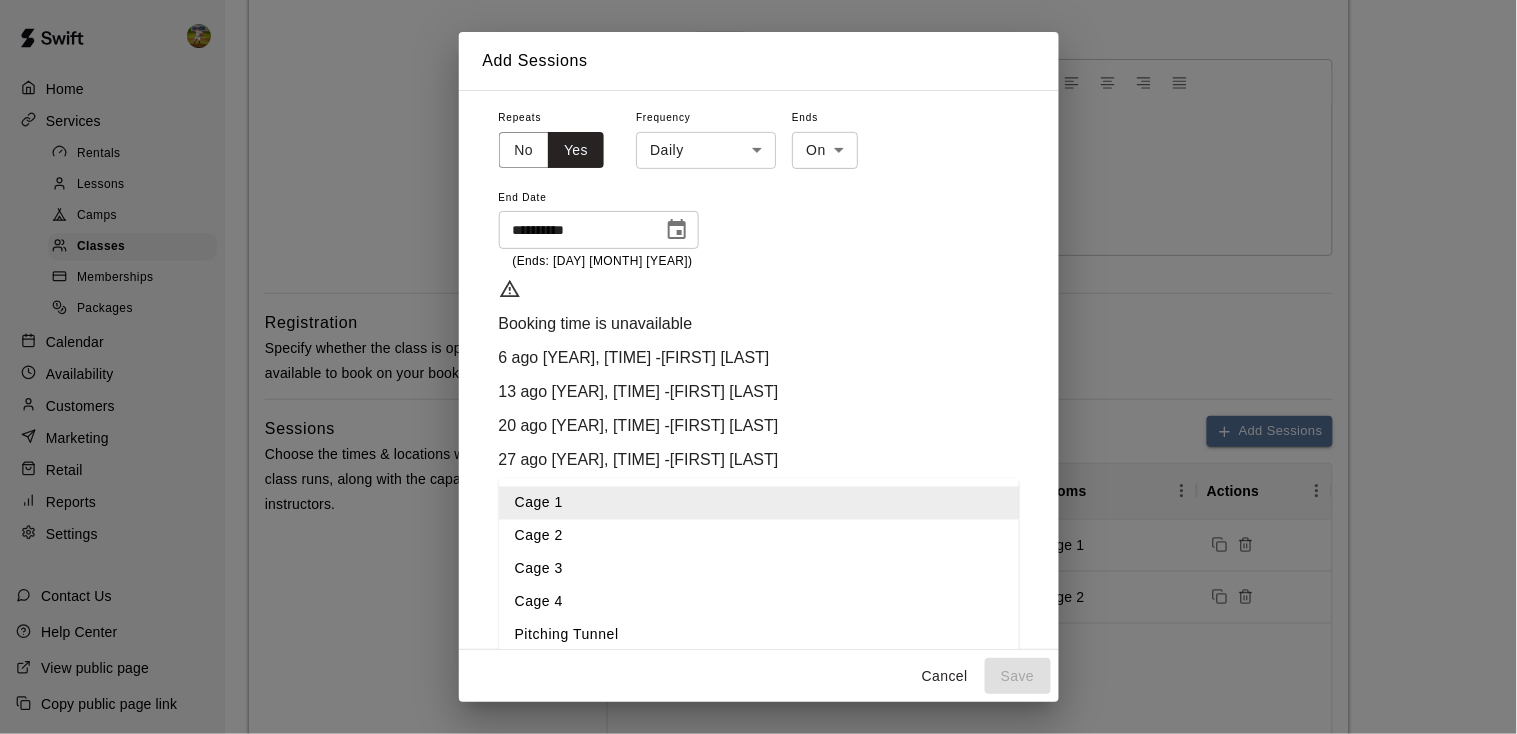 click on "Cage 2" at bounding box center (759, 536) 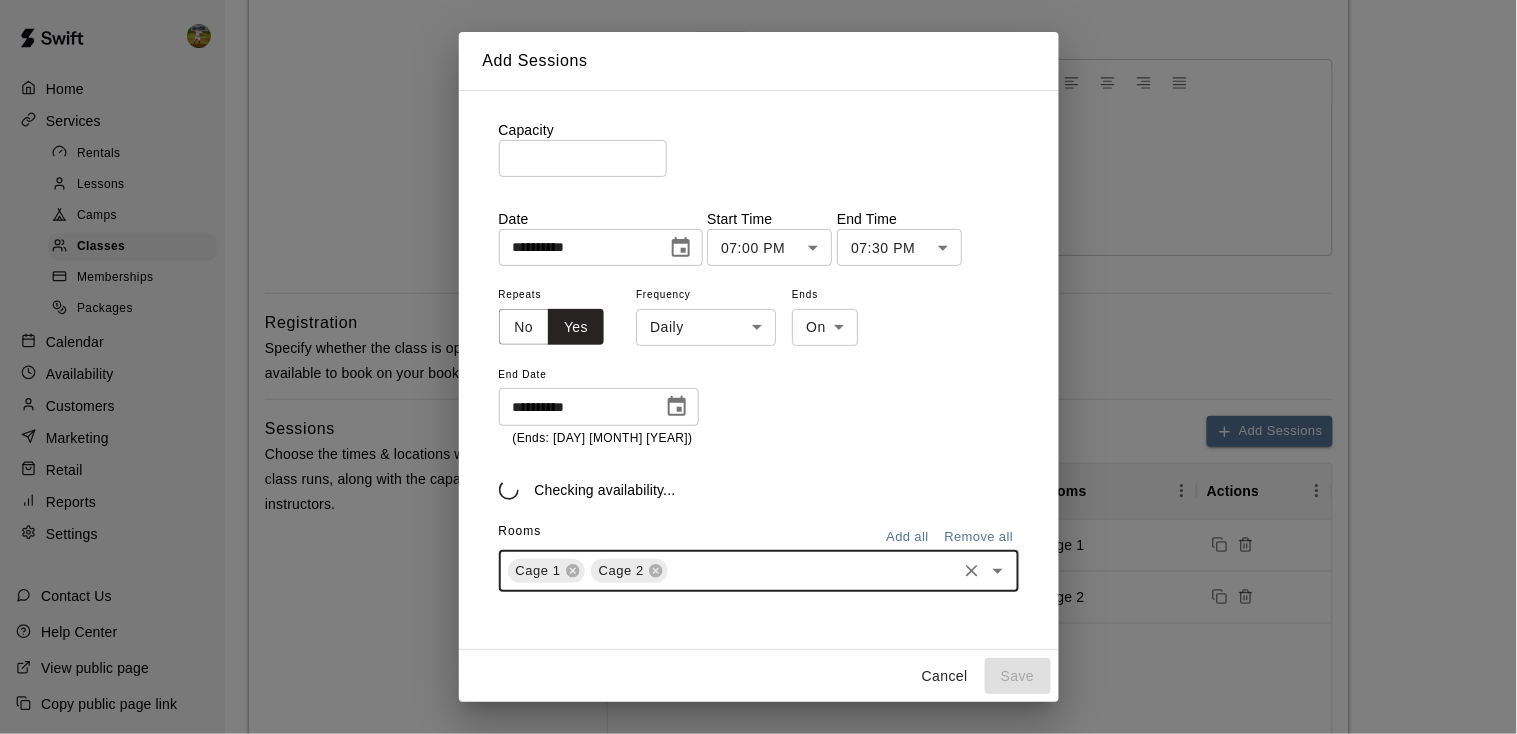 scroll, scrollTop: 105, scrollLeft: 0, axis: vertical 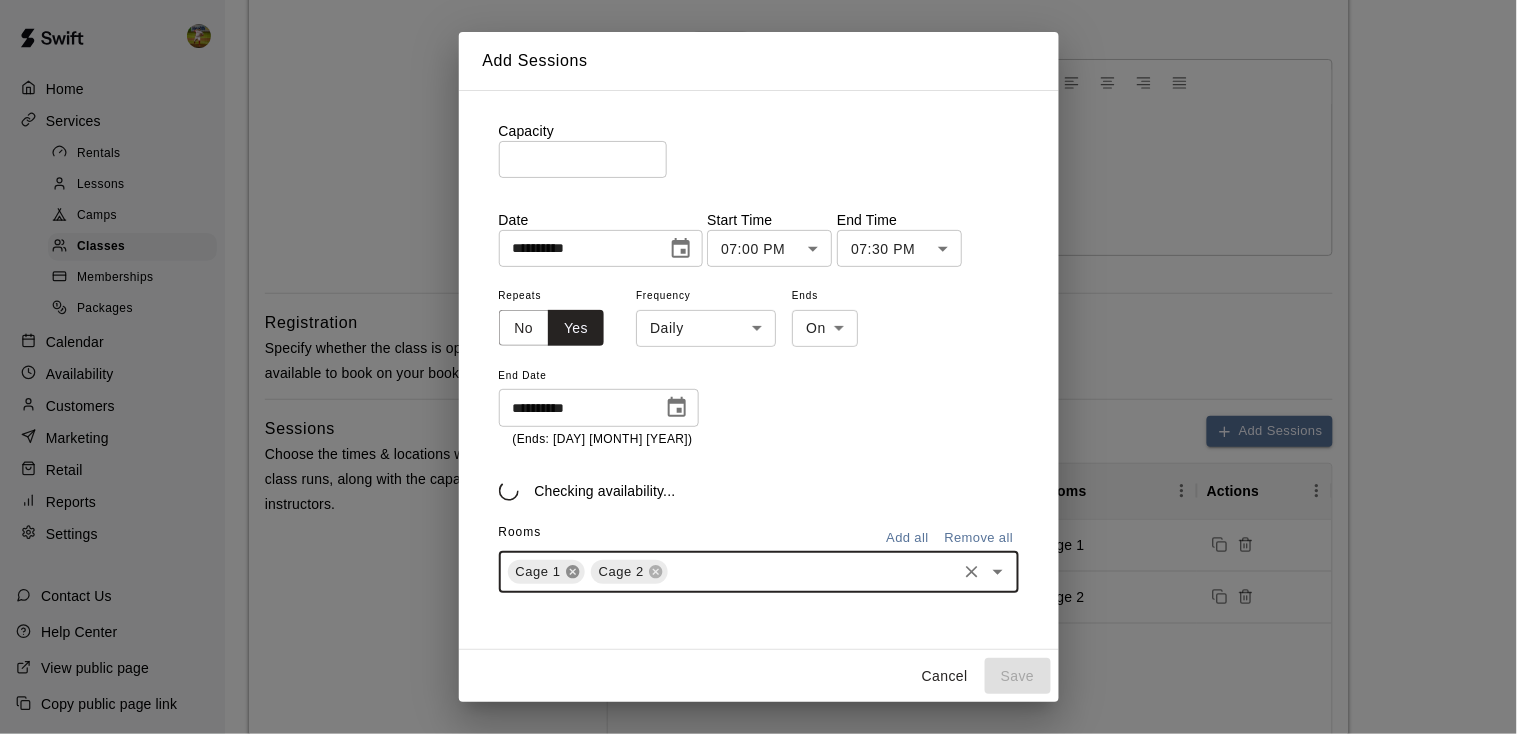 click 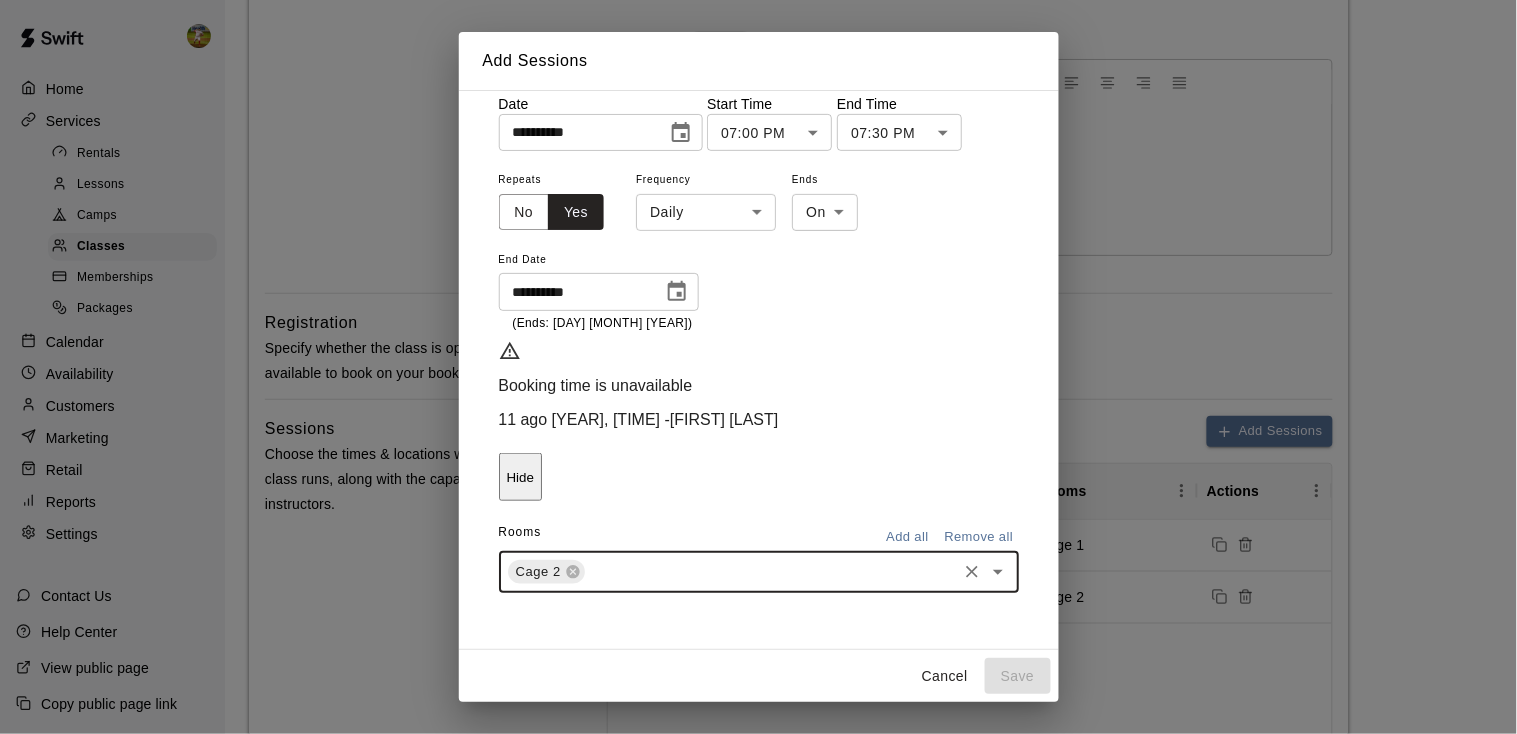 scroll, scrollTop: 157, scrollLeft: 0, axis: vertical 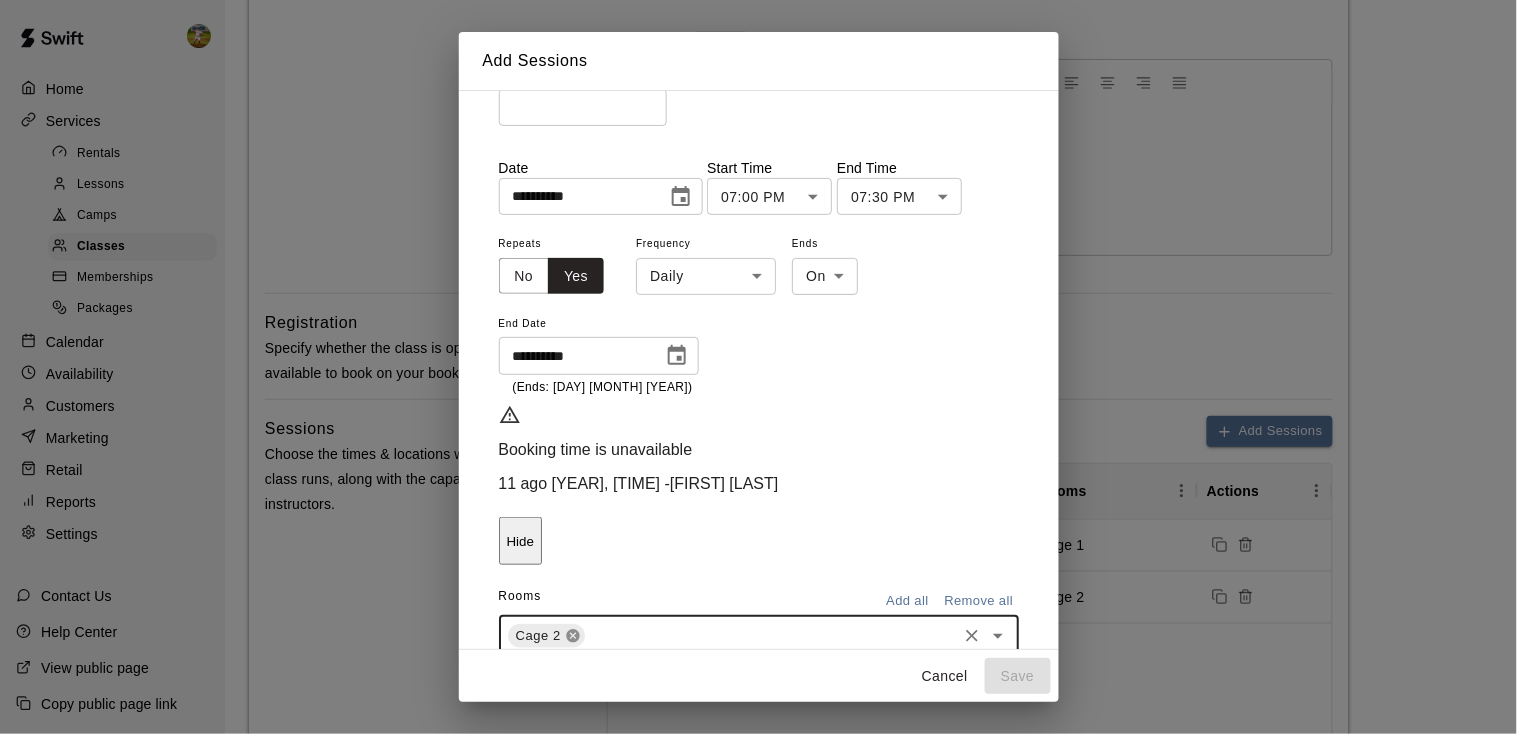 click 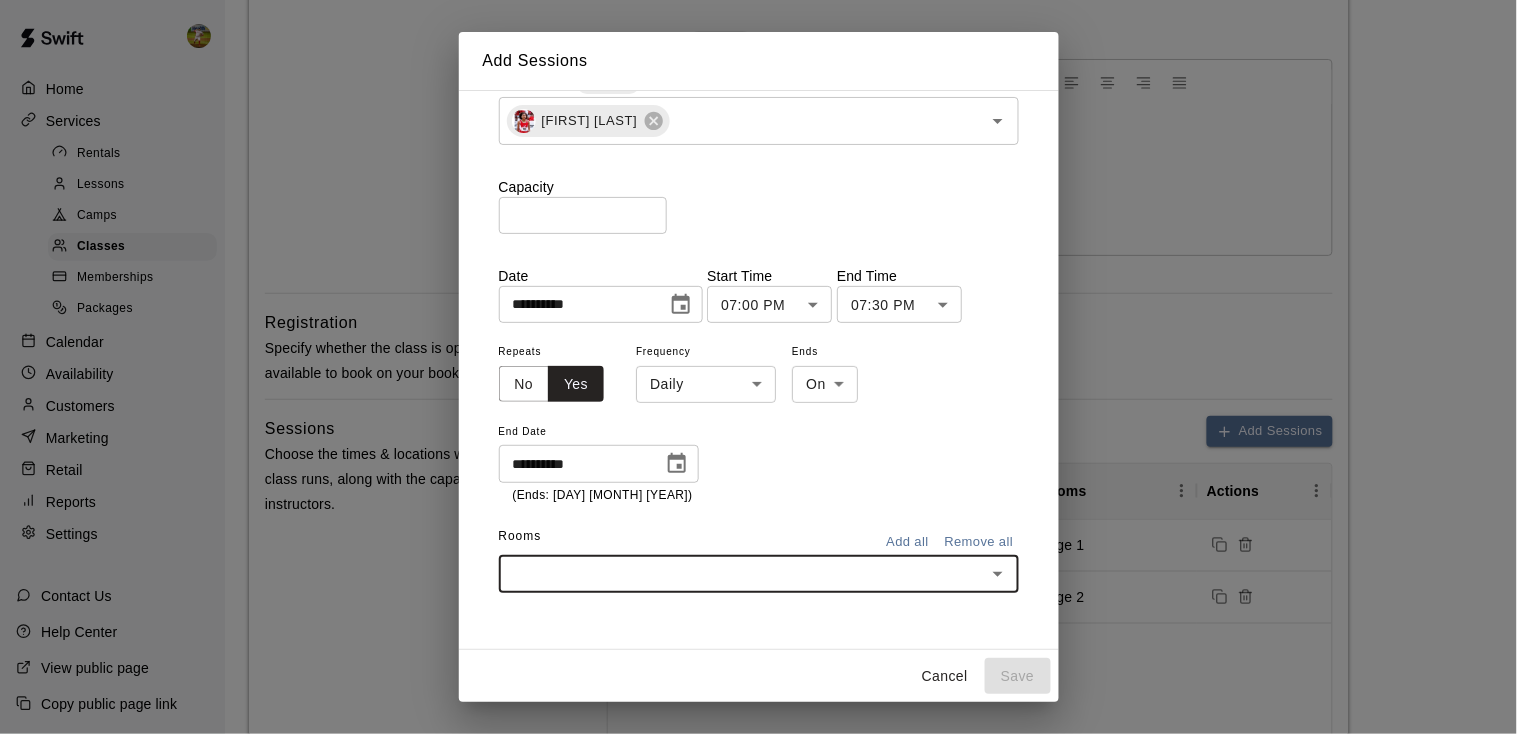 scroll, scrollTop: 48, scrollLeft: 0, axis: vertical 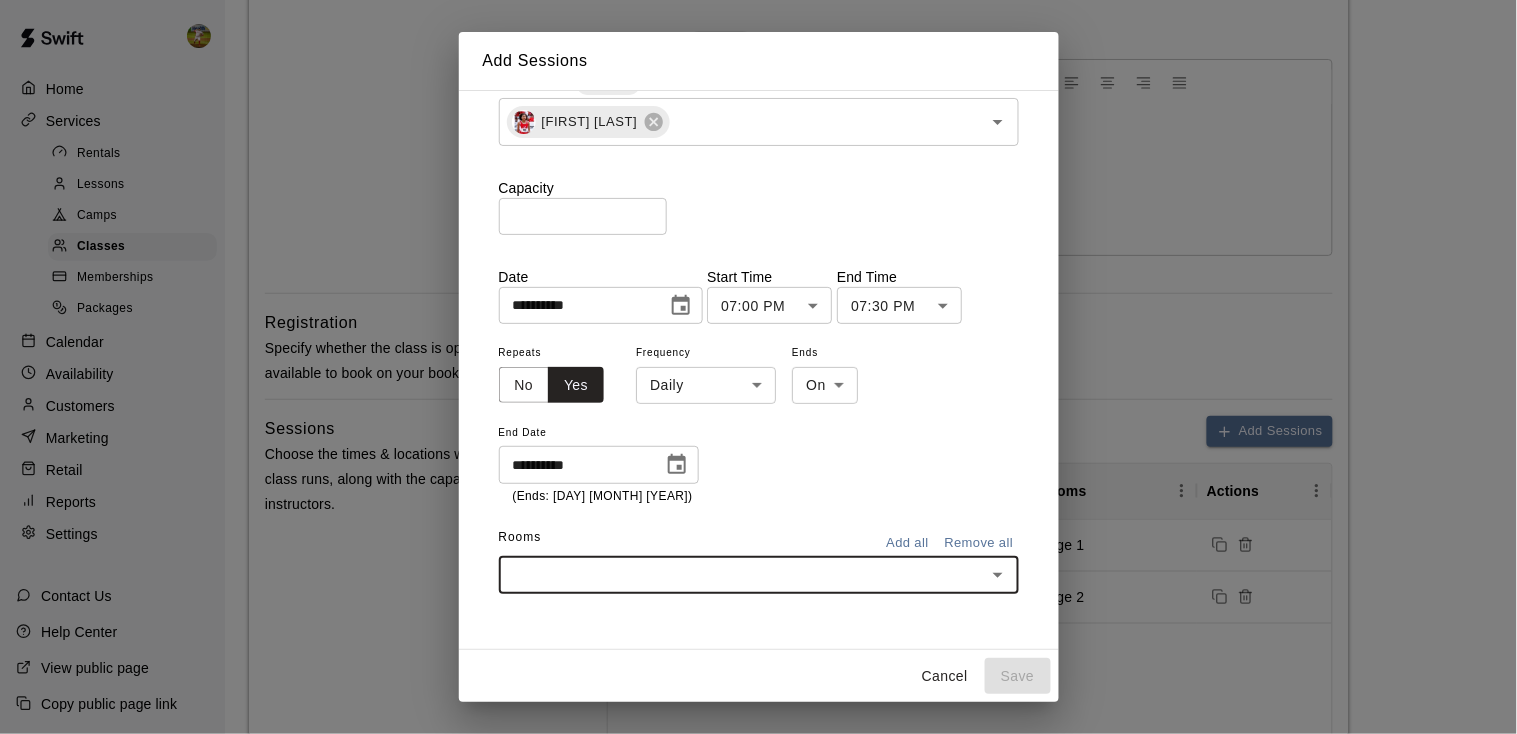 click at bounding box center [742, 574] 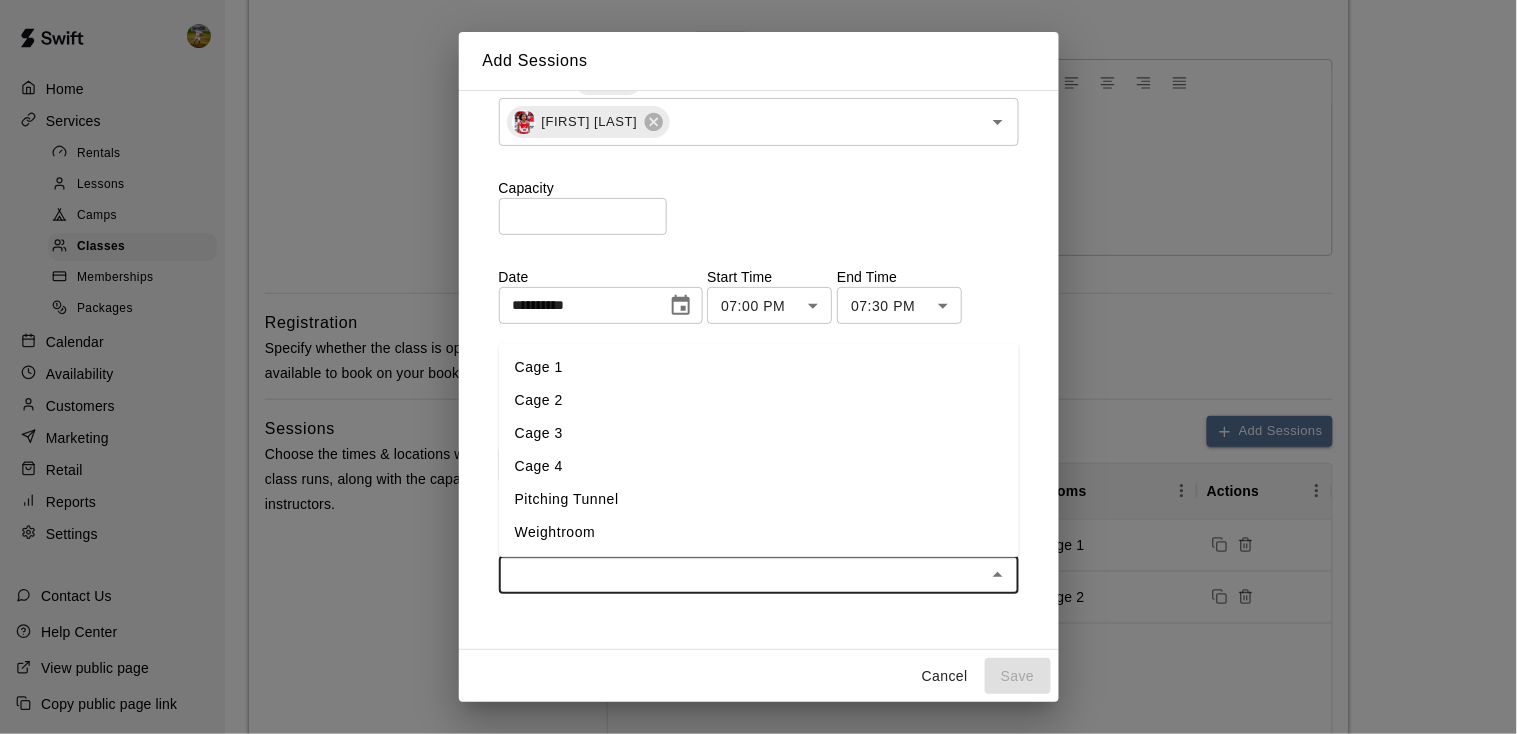 click on "Cage 3" at bounding box center (759, 433) 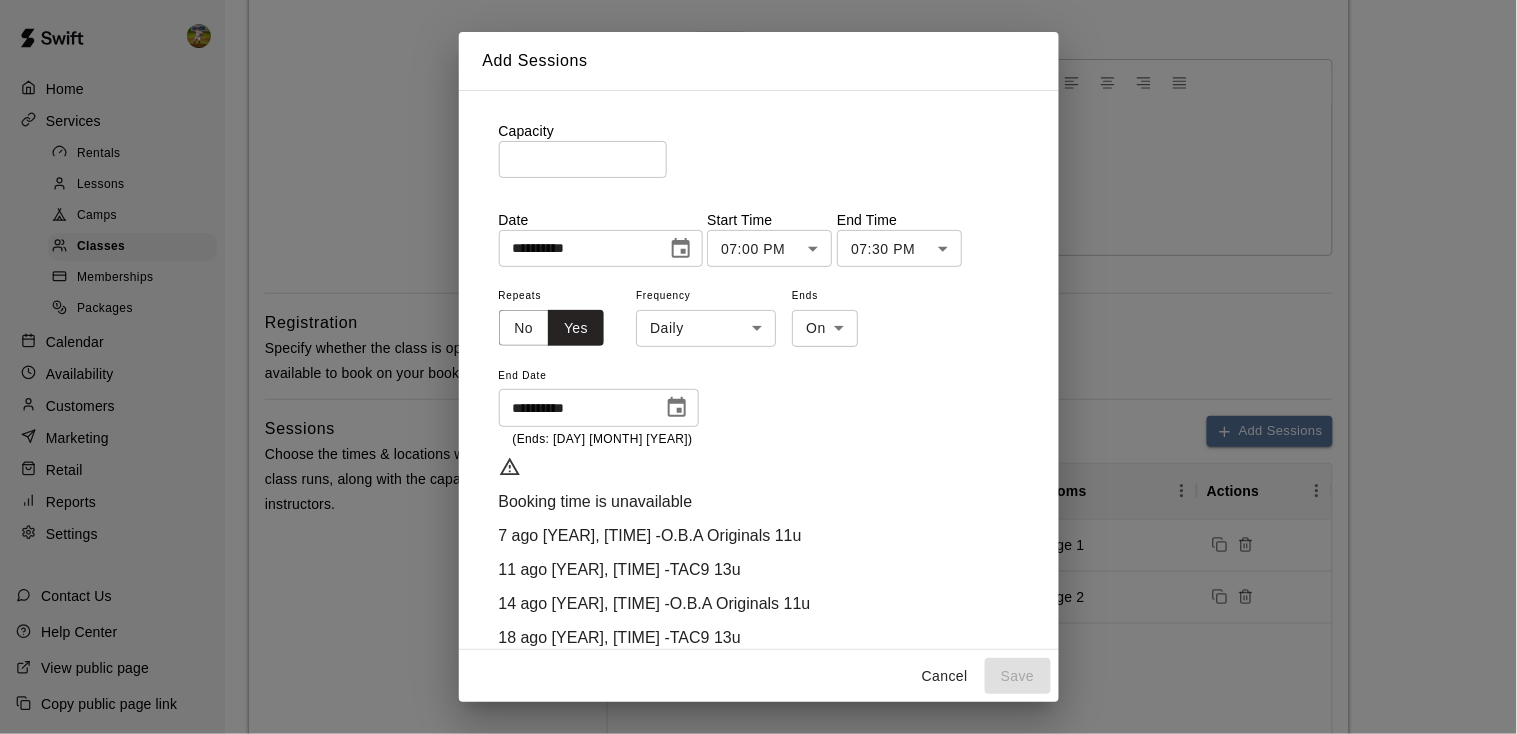 scroll, scrollTop: 283, scrollLeft: 0, axis: vertical 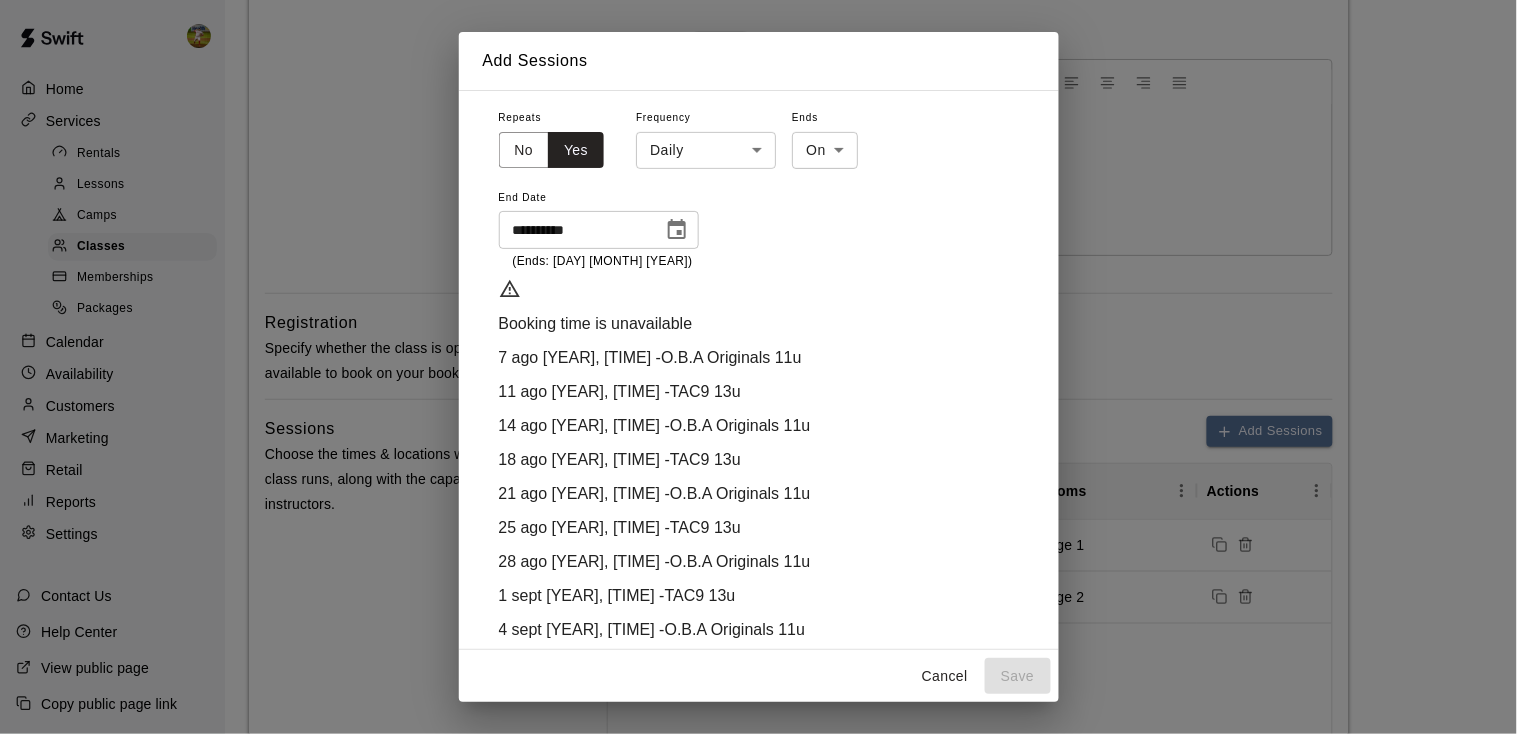 click on "Hide" at bounding box center (520, 755) 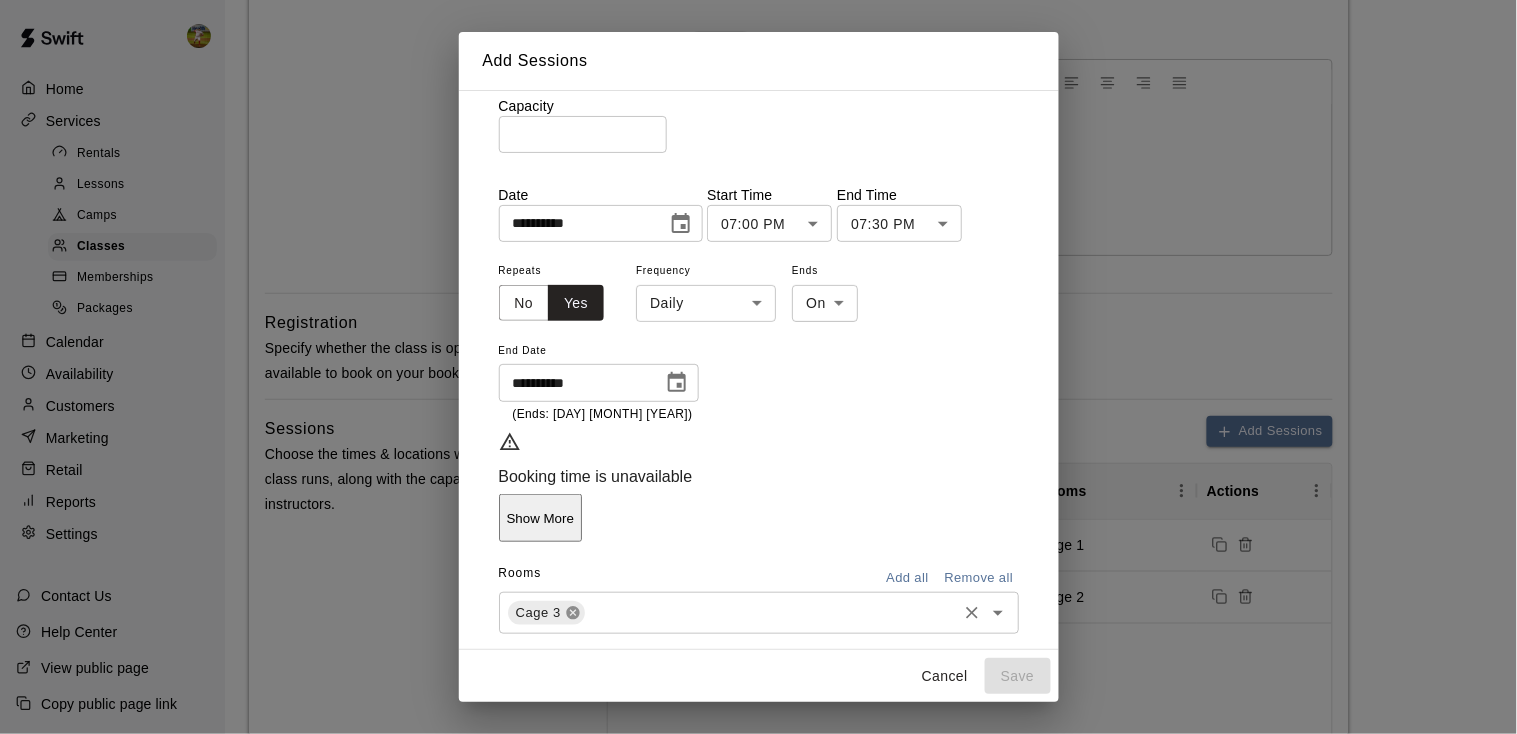 click 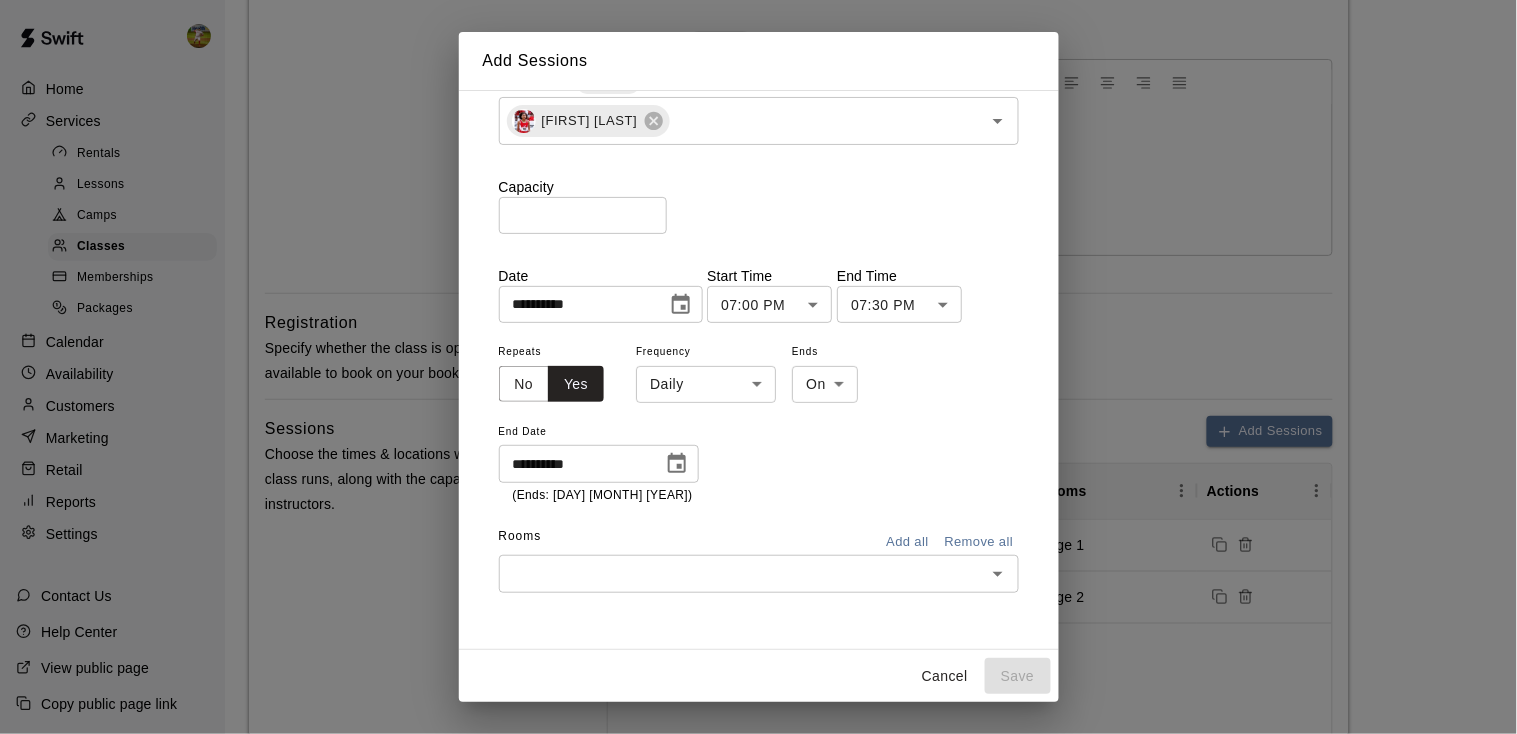 scroll, scrollTop: 48, scrollLeft: 0, axis: vertical 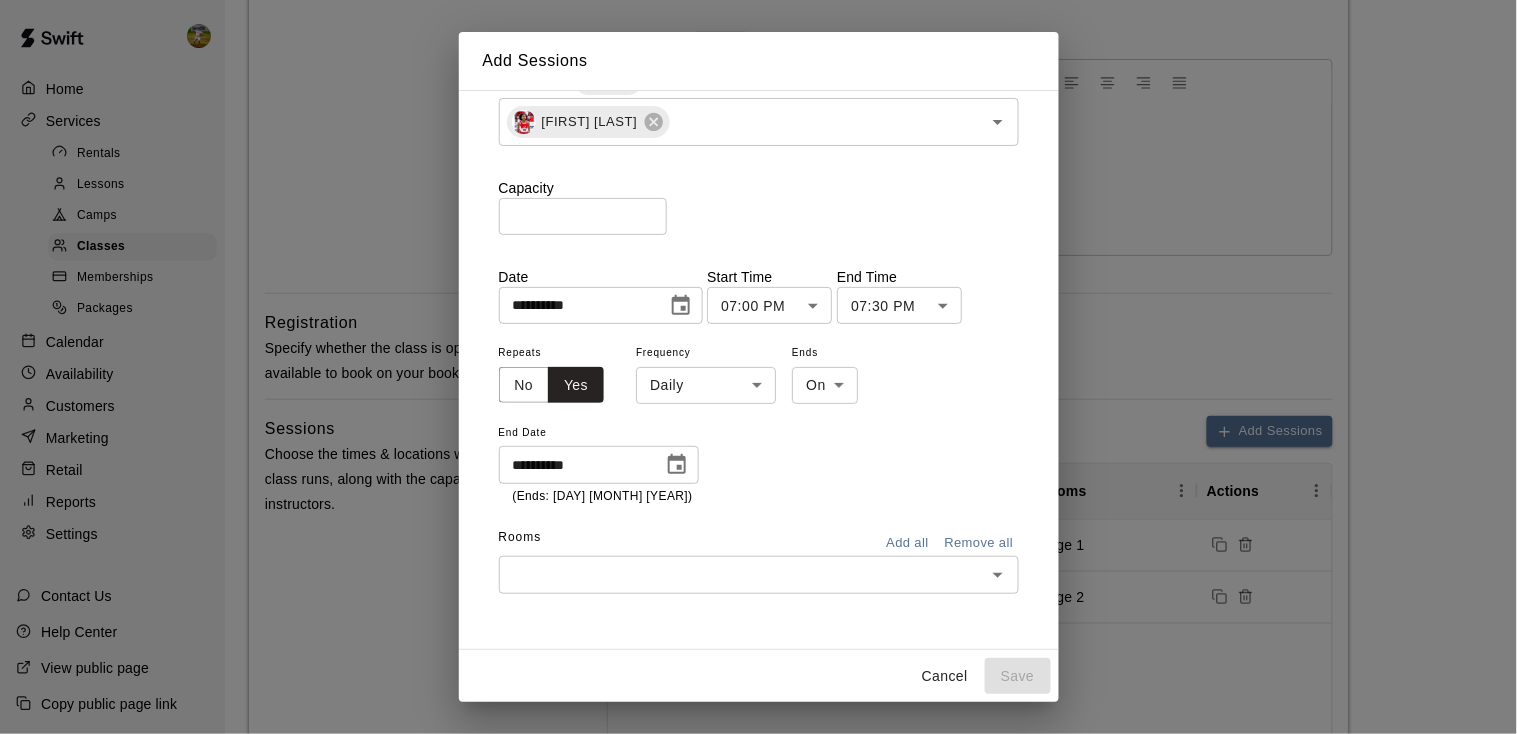click at bounding box center (742, 574) 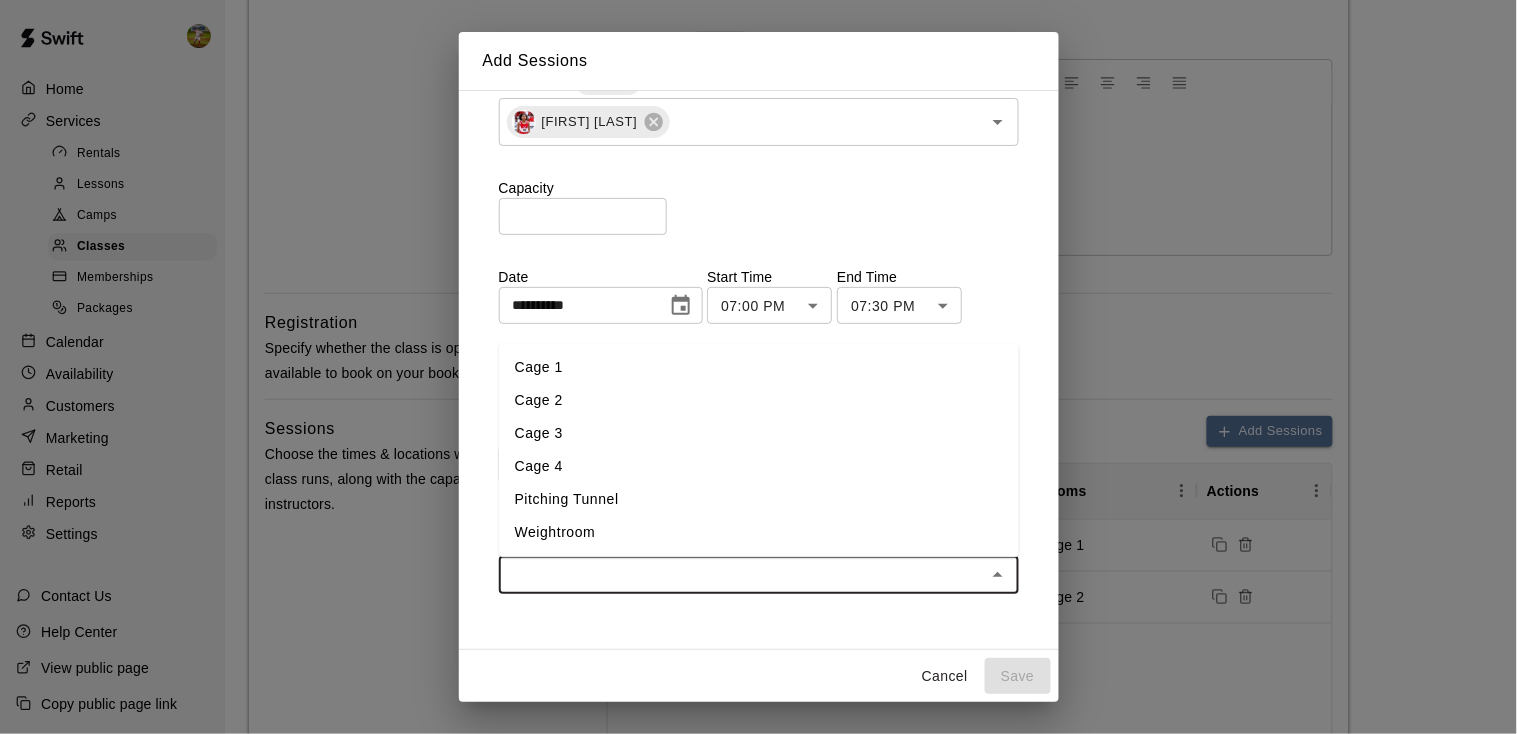 click on "Cage 1" at bounding box center (759, 367) 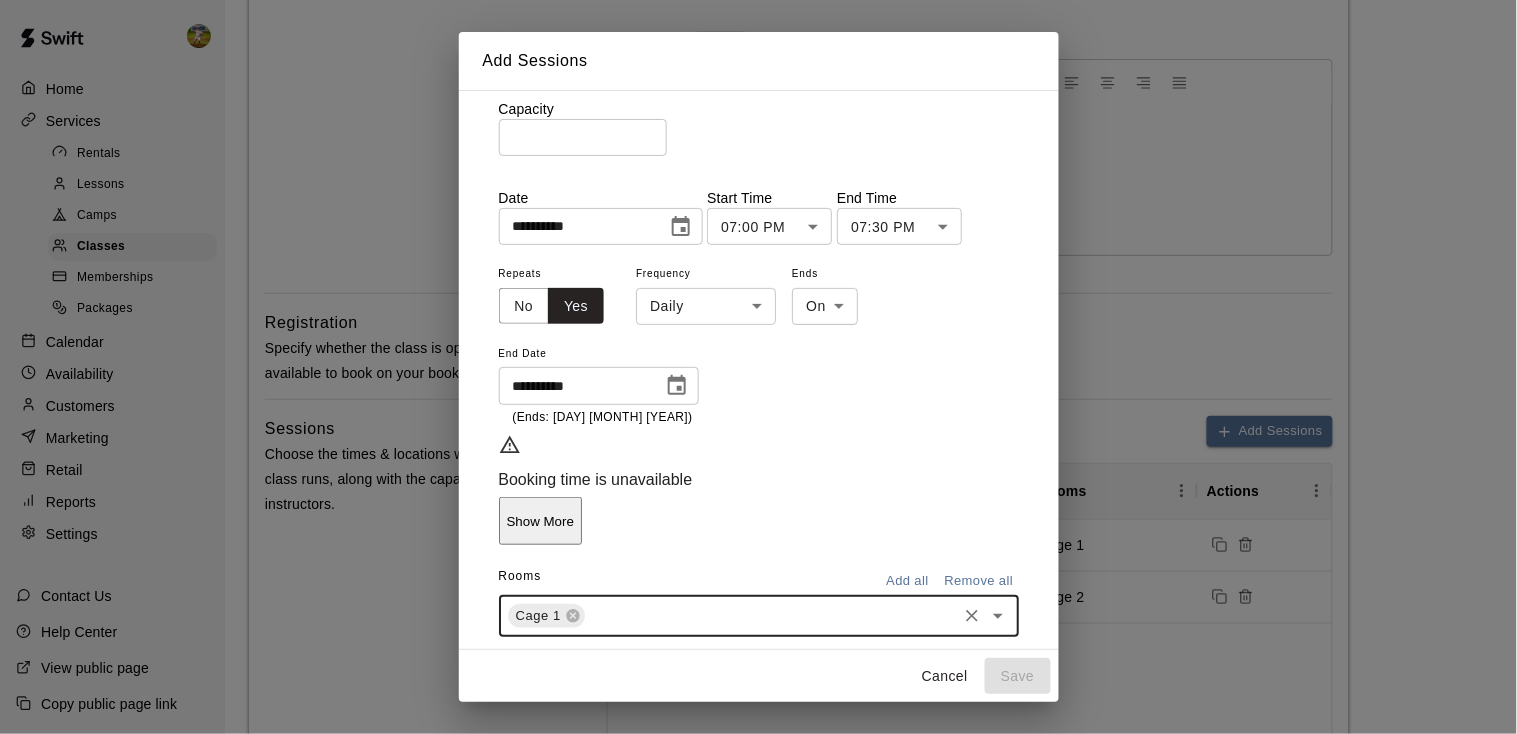 scroll, scrollTop: 130, scrollLeft: 0, axis: vertical 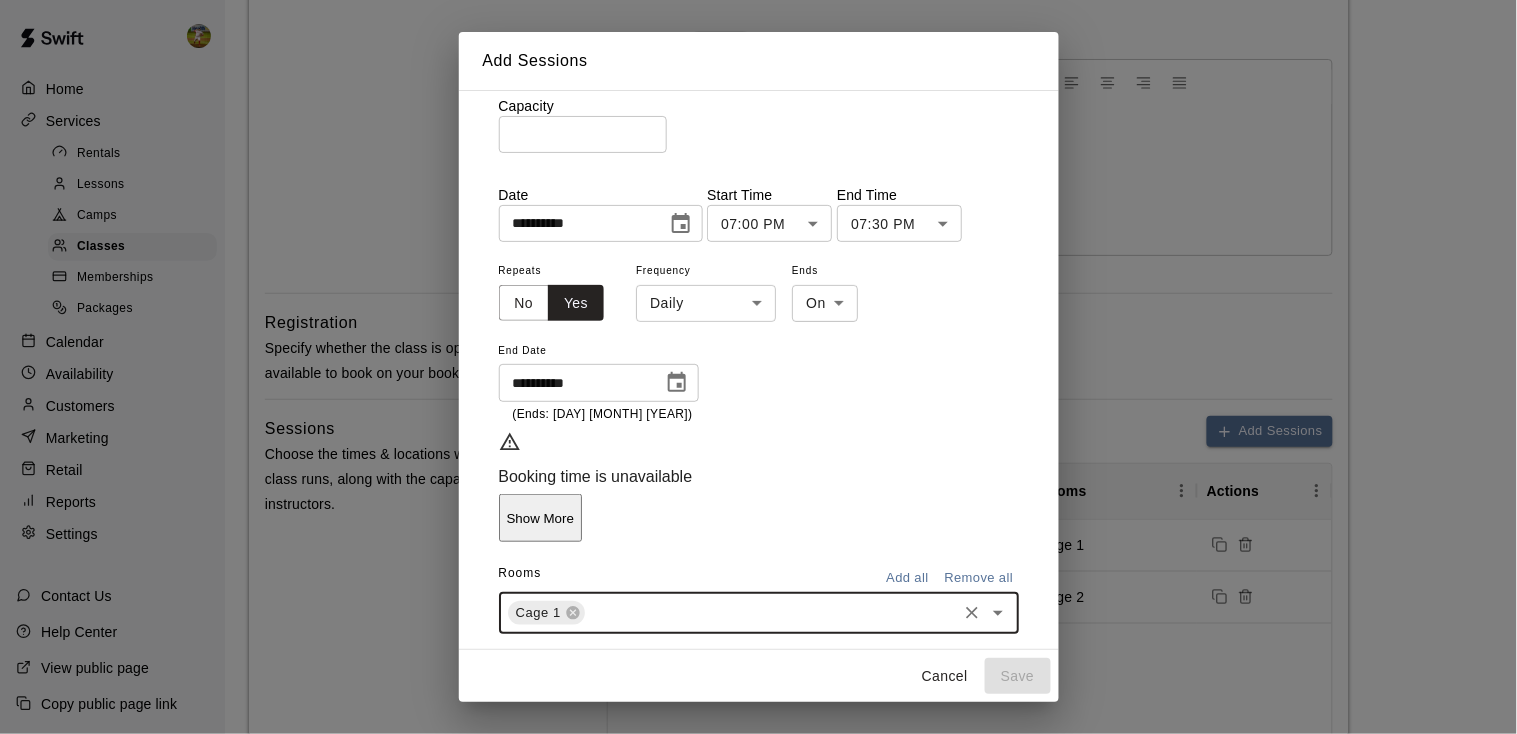click on "Show More" at bounding box center [540, 518] 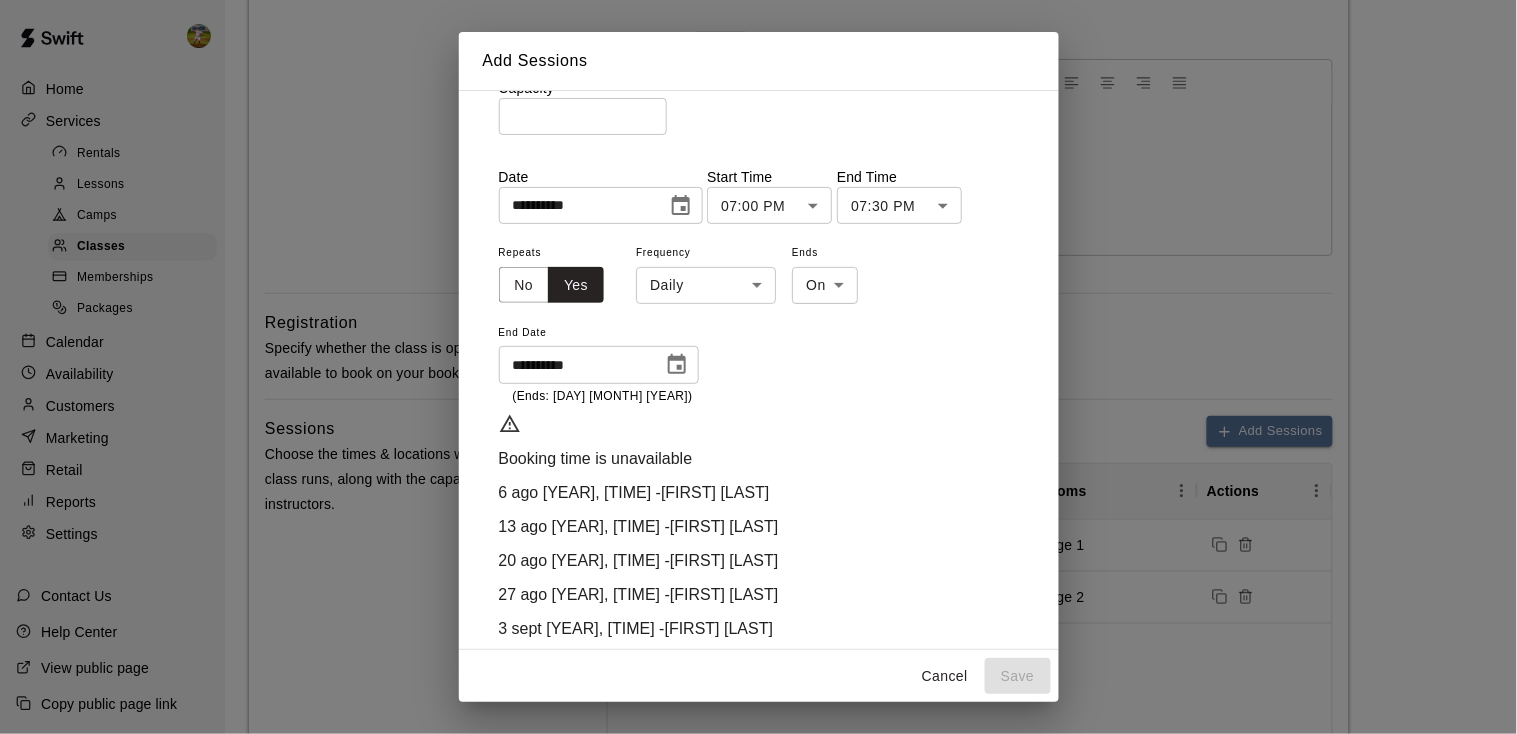 scroll, scrollTop: 157, scrollLeft: 0, axis: vertical 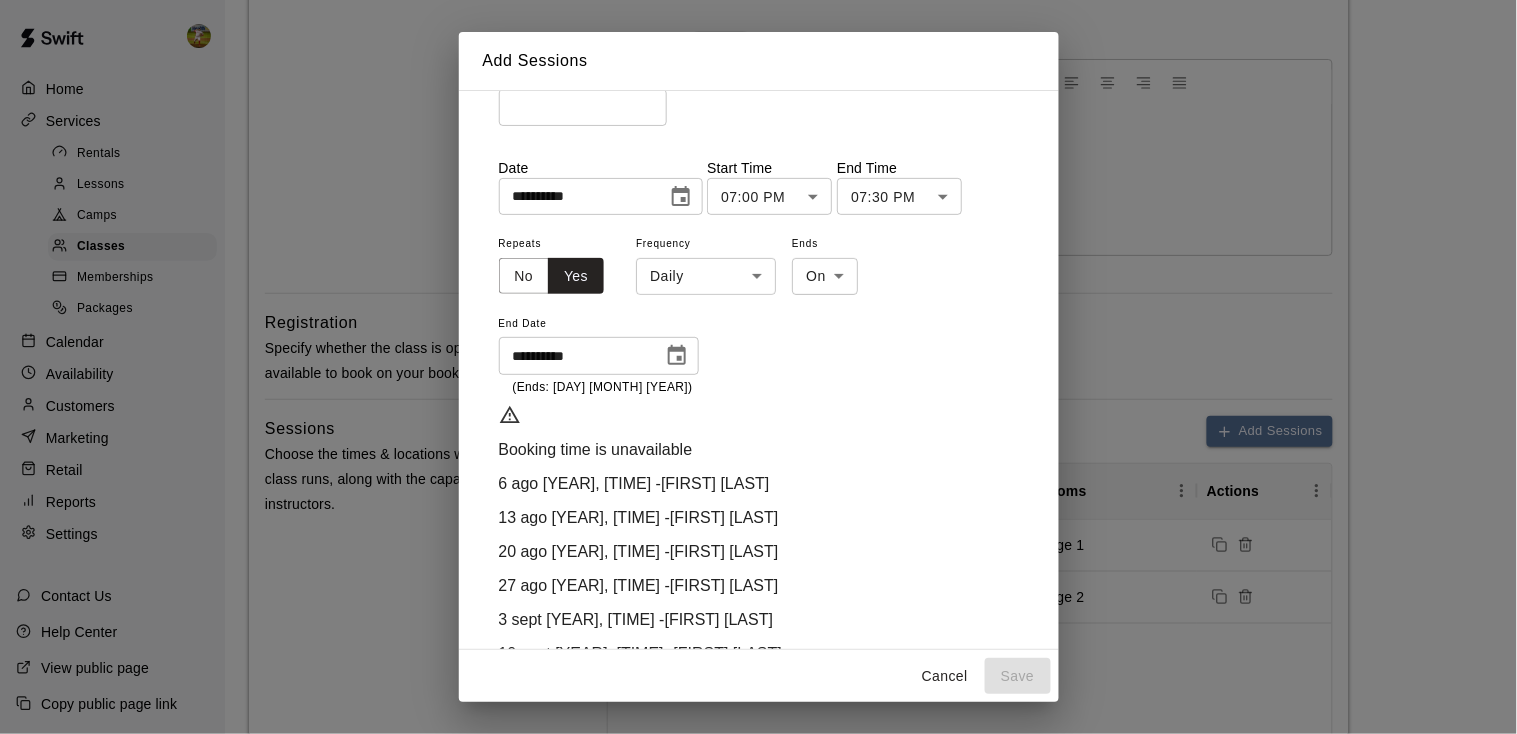 click on "Hide" at bounding box center (520, 745) 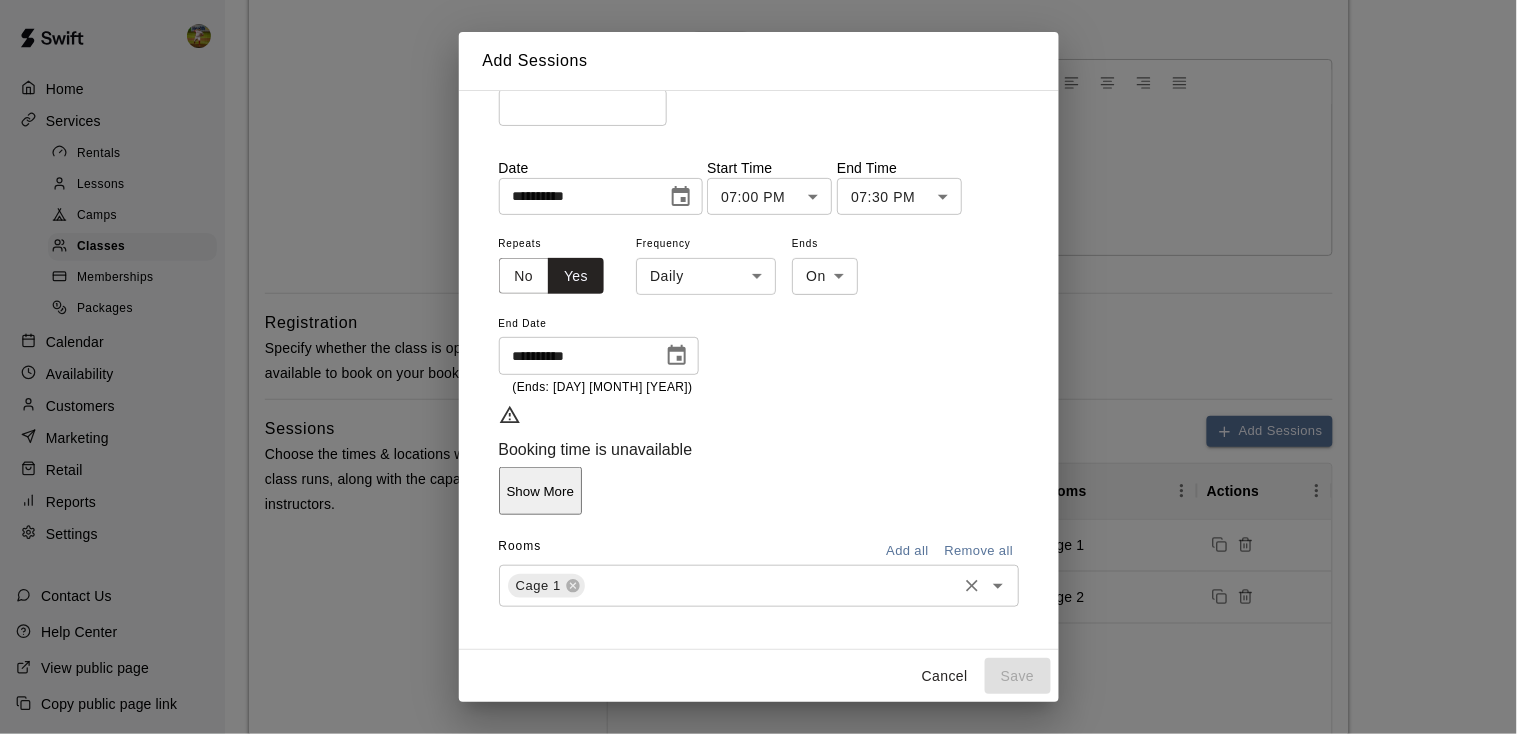 scroll, scrollTop: 130, scrollLeft: 0, axis: vertical 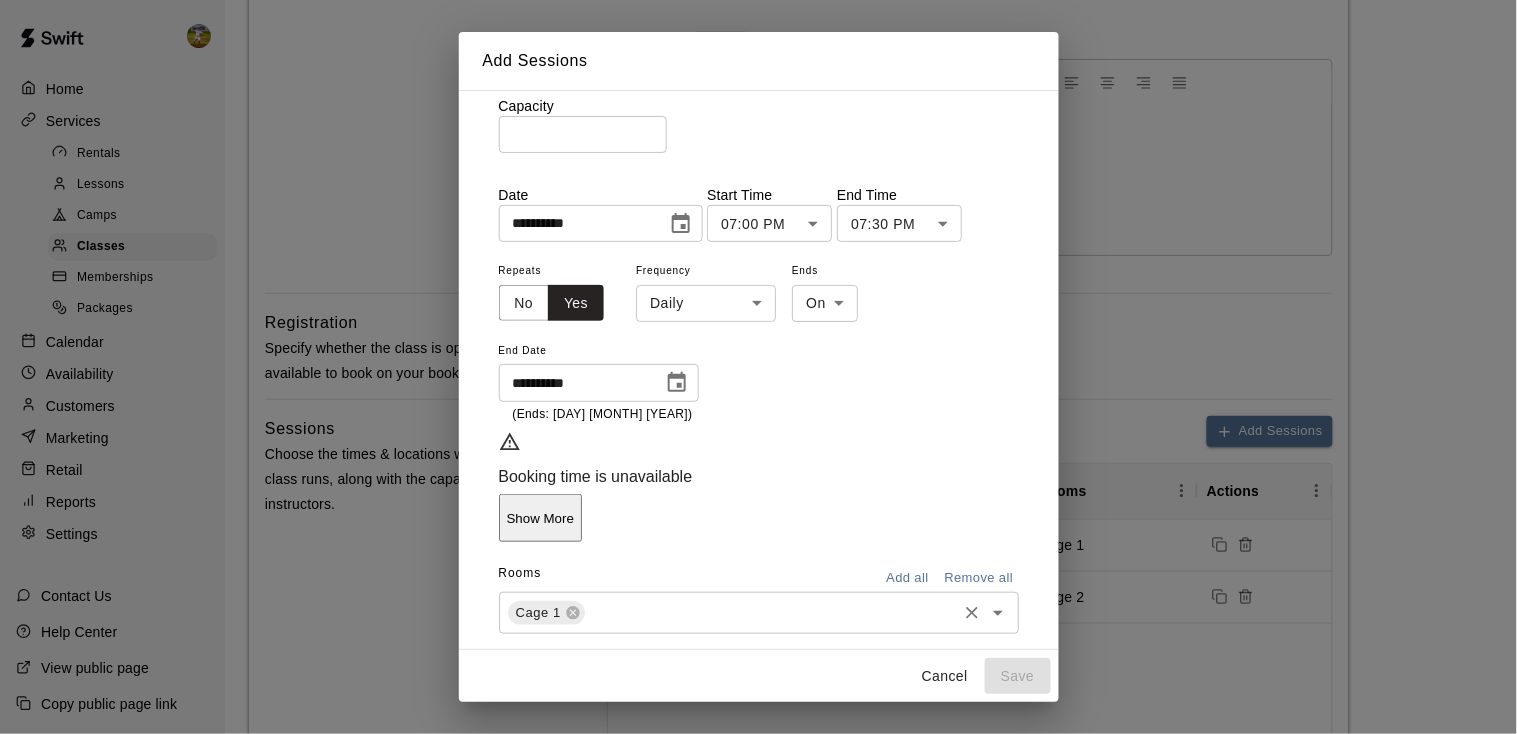 click 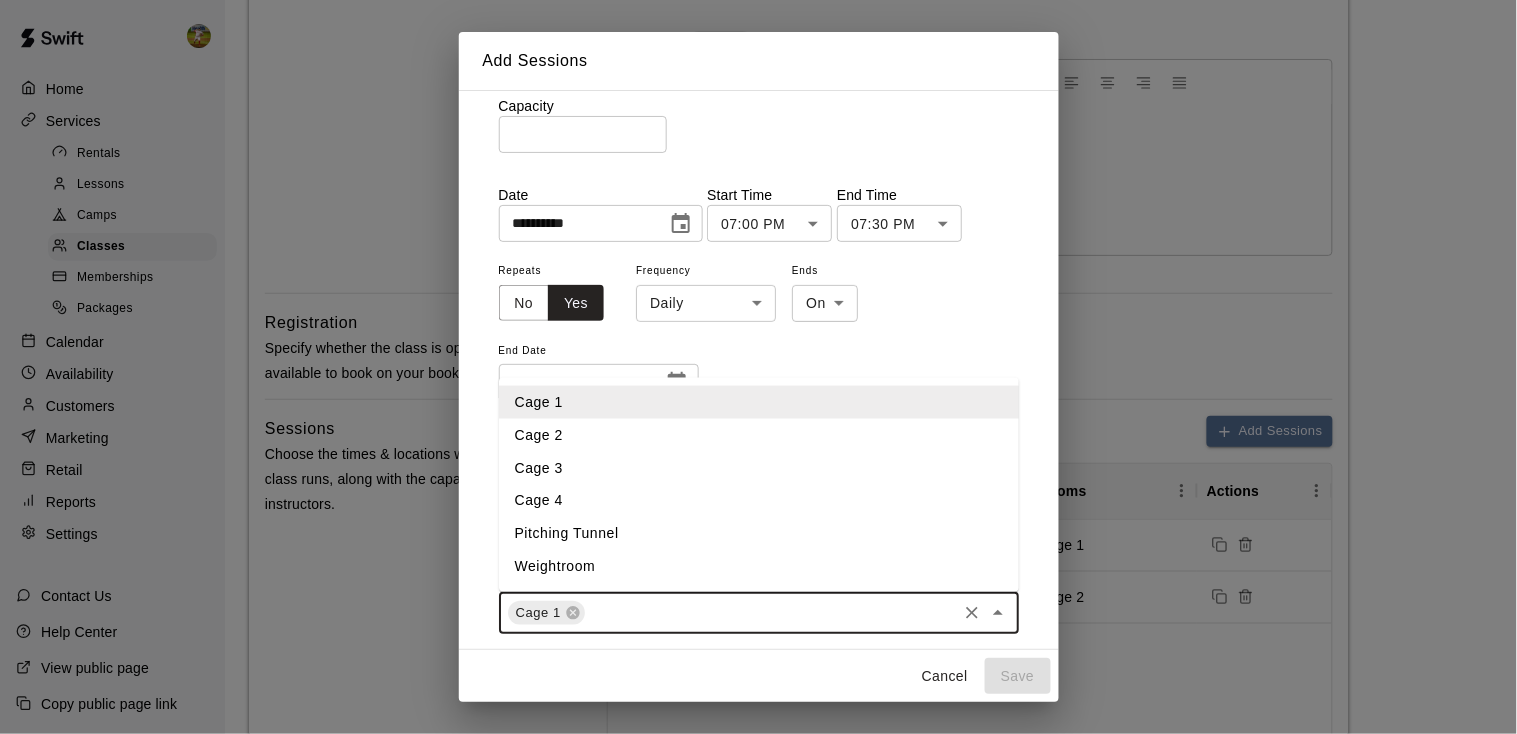 click on "Weightroom" at bounding box center [759, 567] 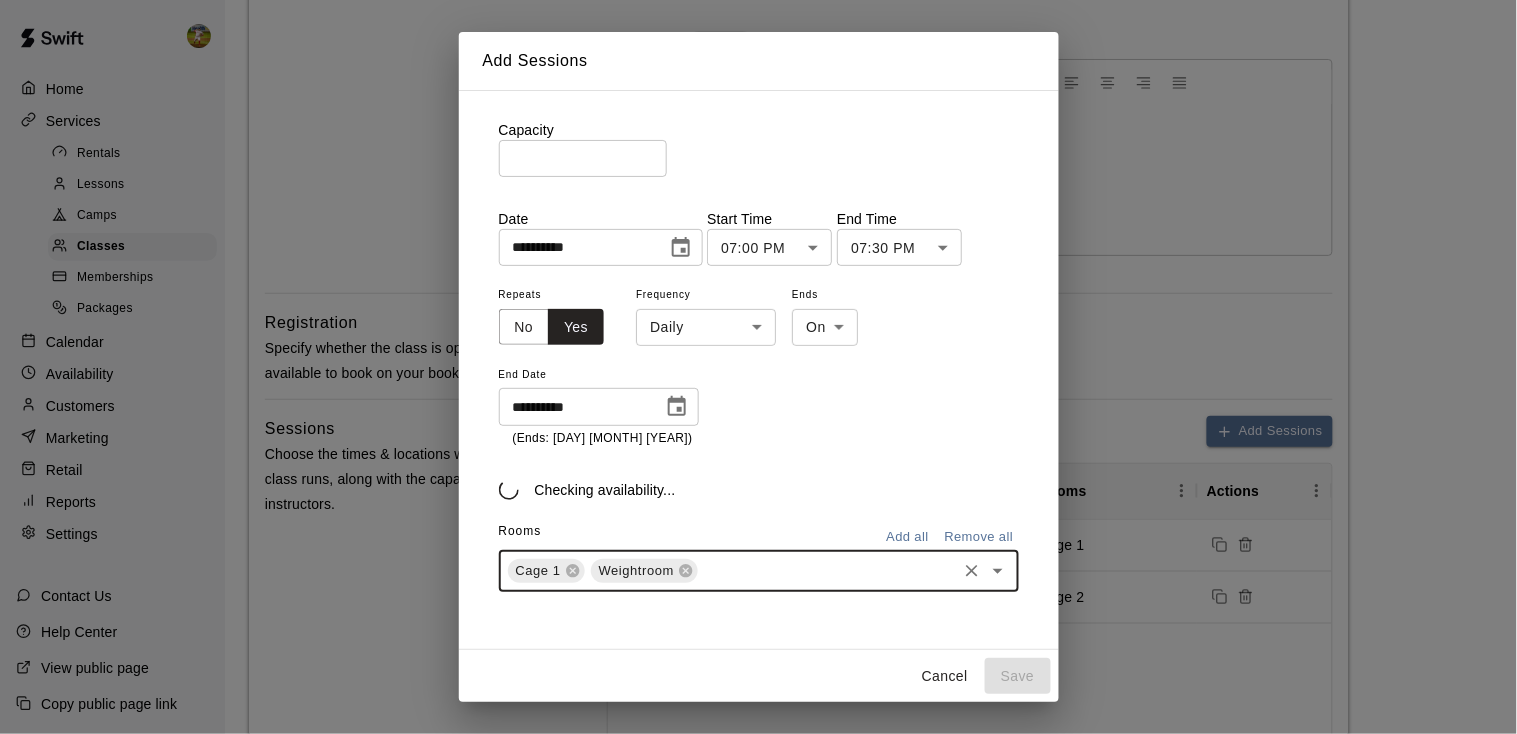 scroll, scrollTop: 105, scrollLeft: 0, axis: vertical 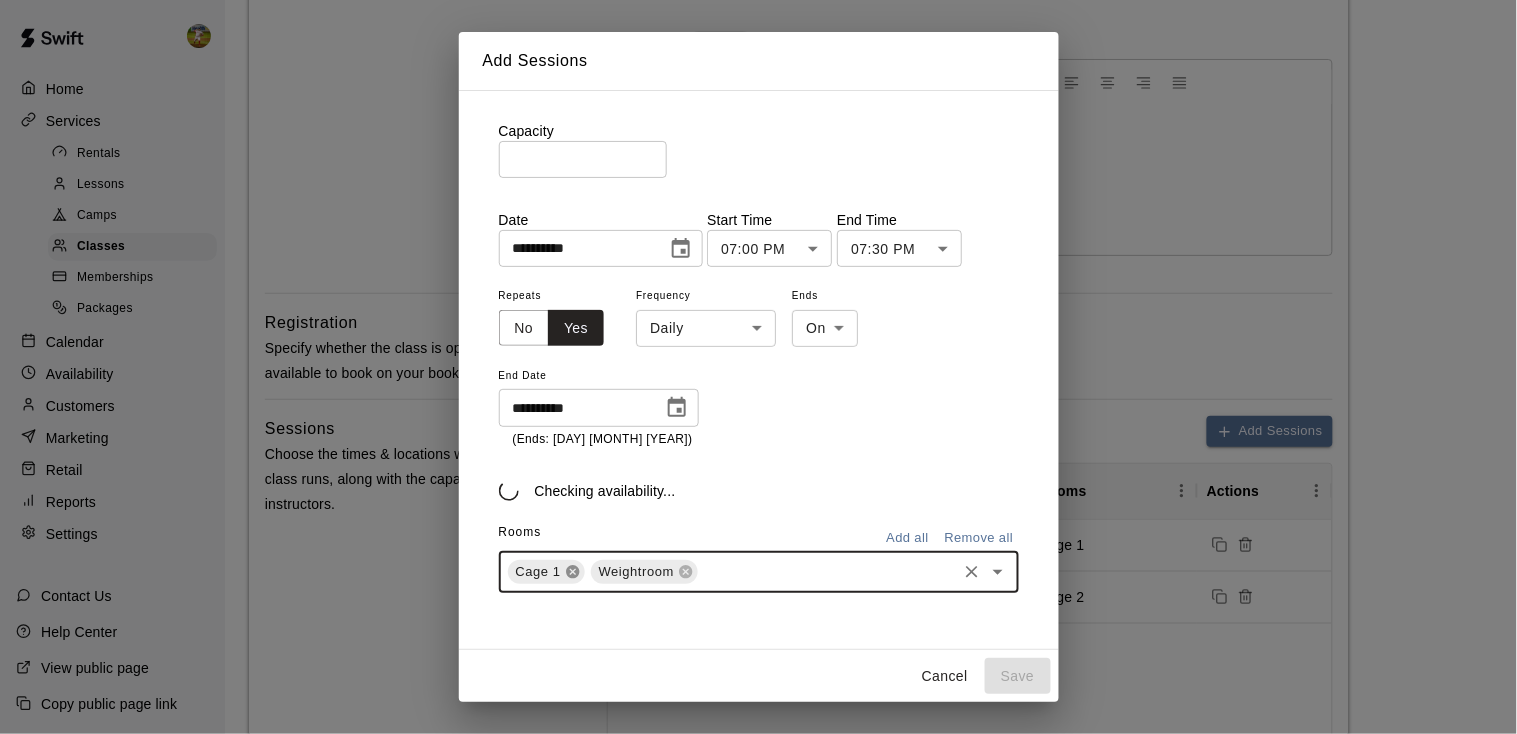 click 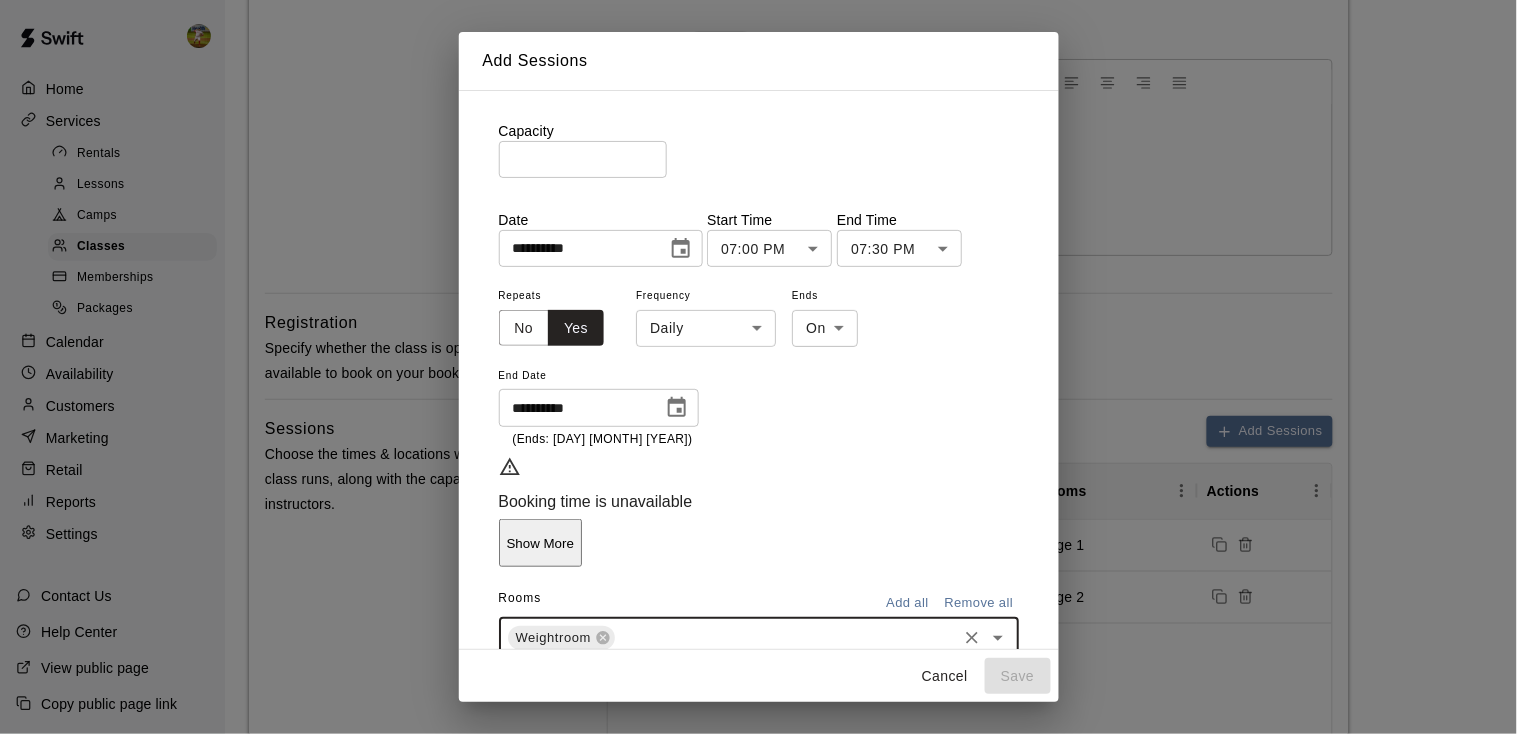 scroll, scrollTop: 130, scrollLeft: 0, axis: vertical 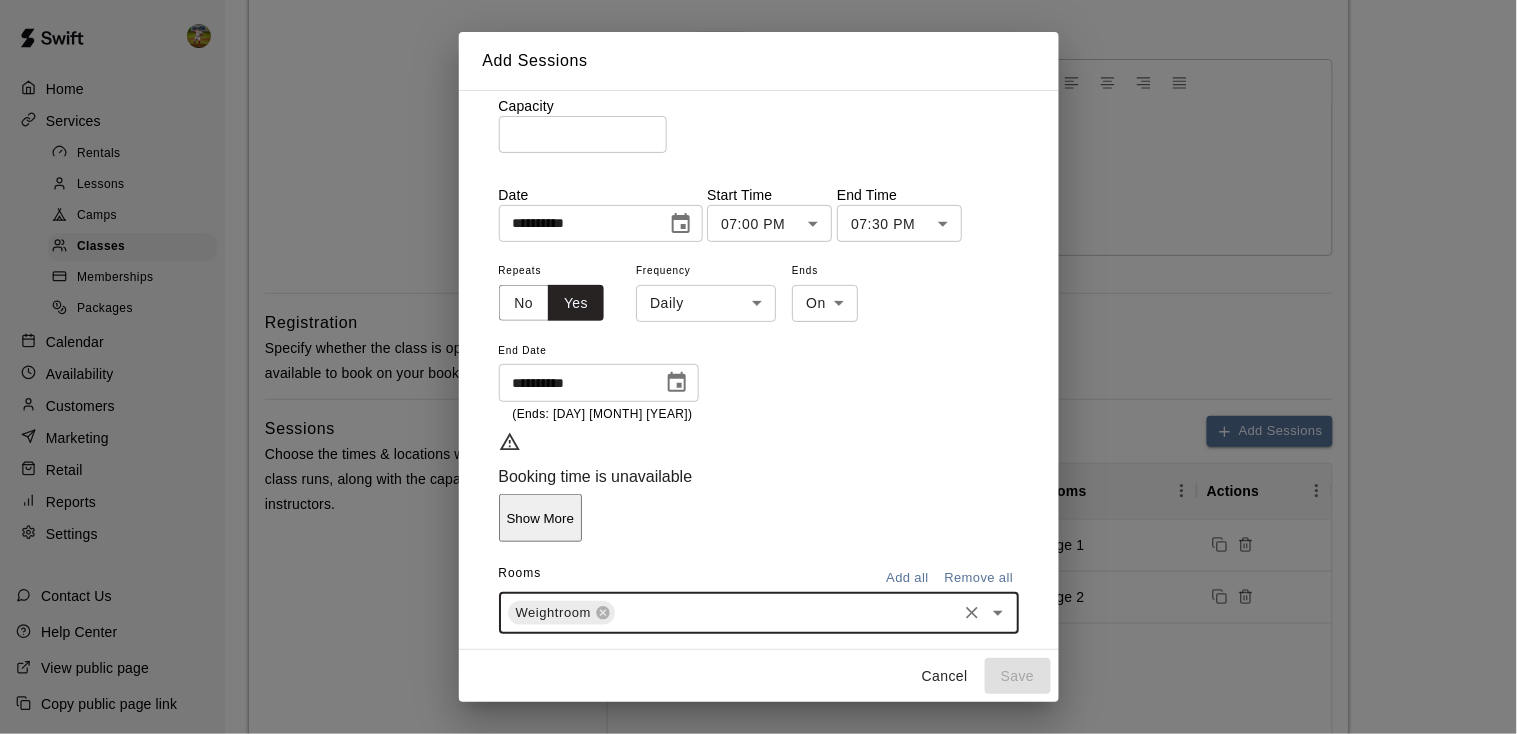 click on "Show More" at bounding box center [540, 518] 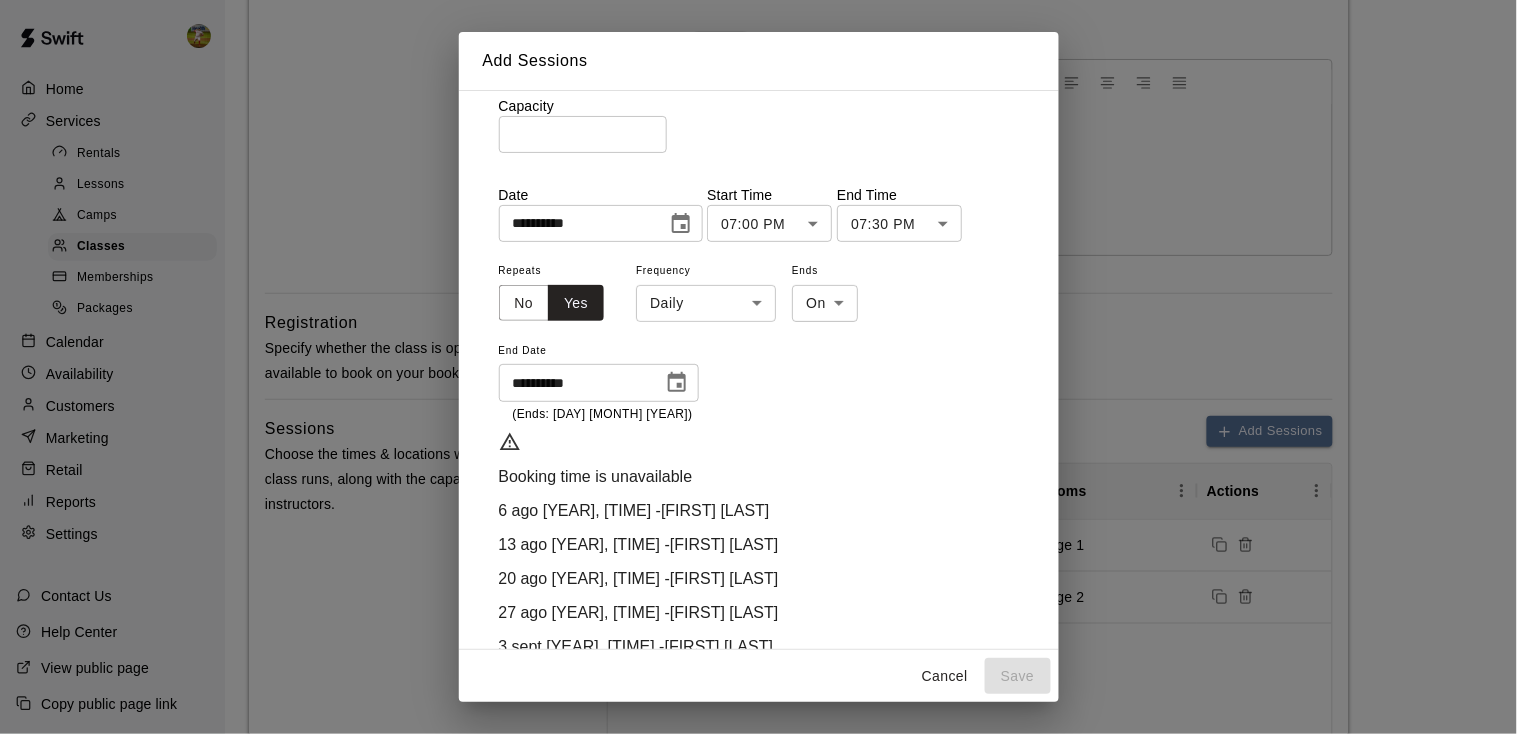 click on "Hide" at bounding box center (520, 772) 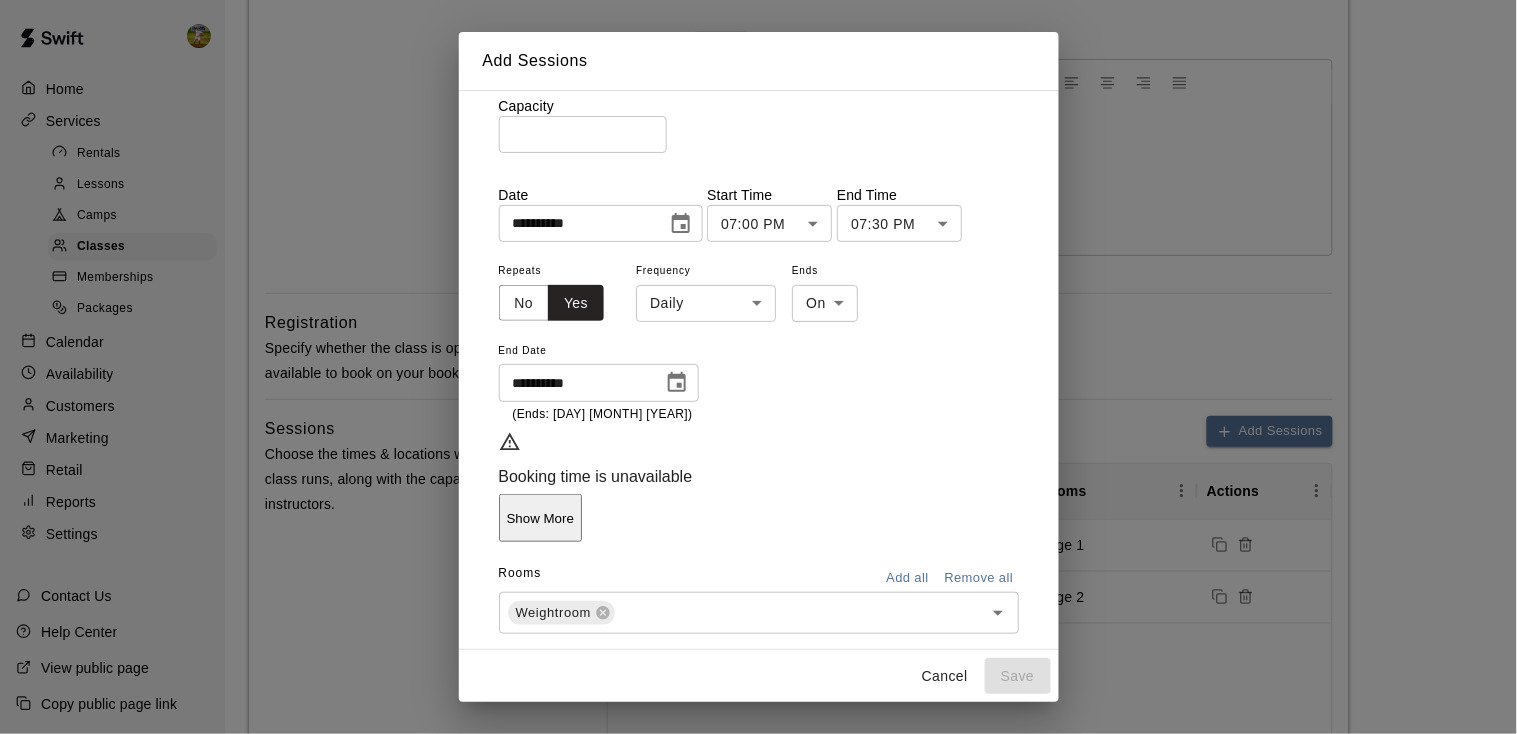 click on "**********" at bounding box center [759, 325] 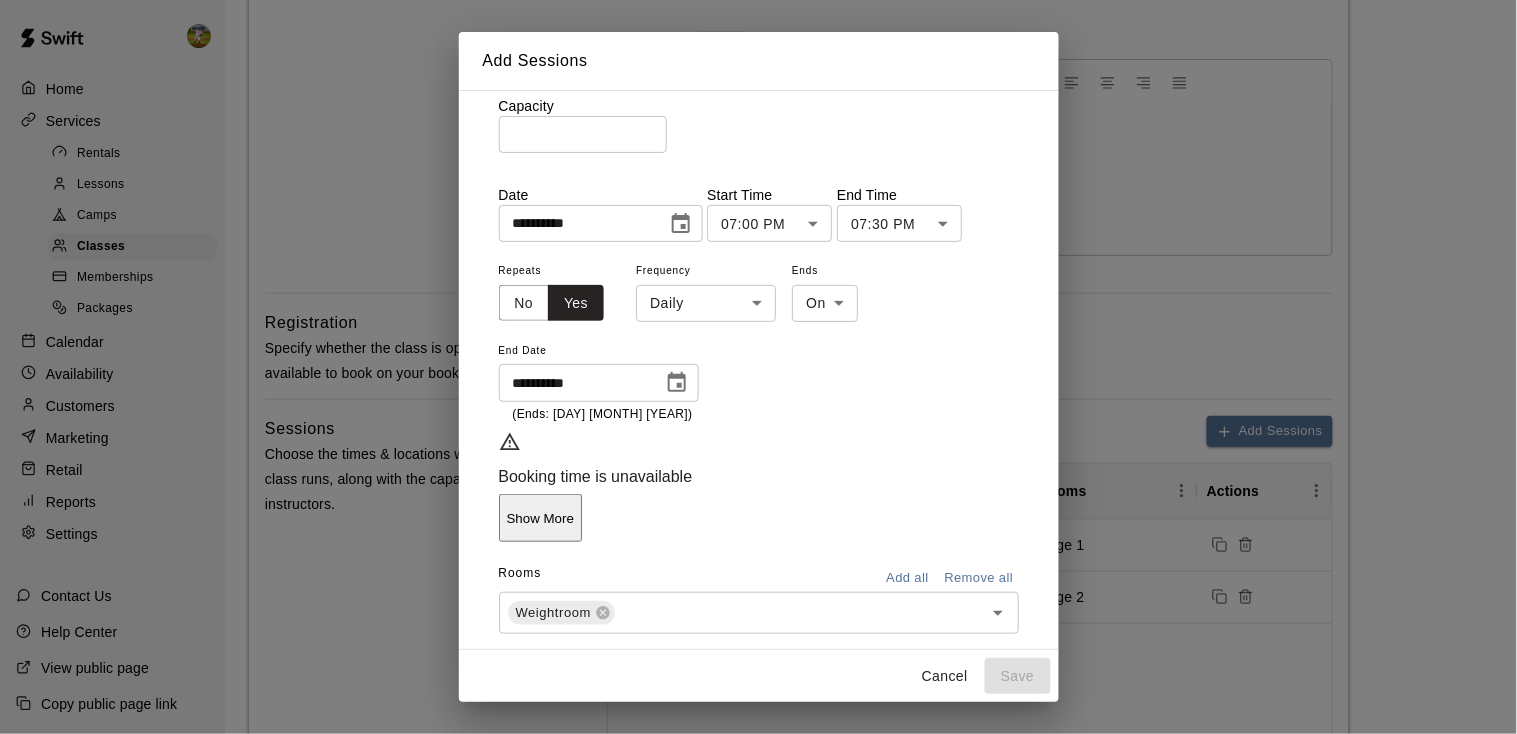 click on "**********" at bounding box center (759, 341) 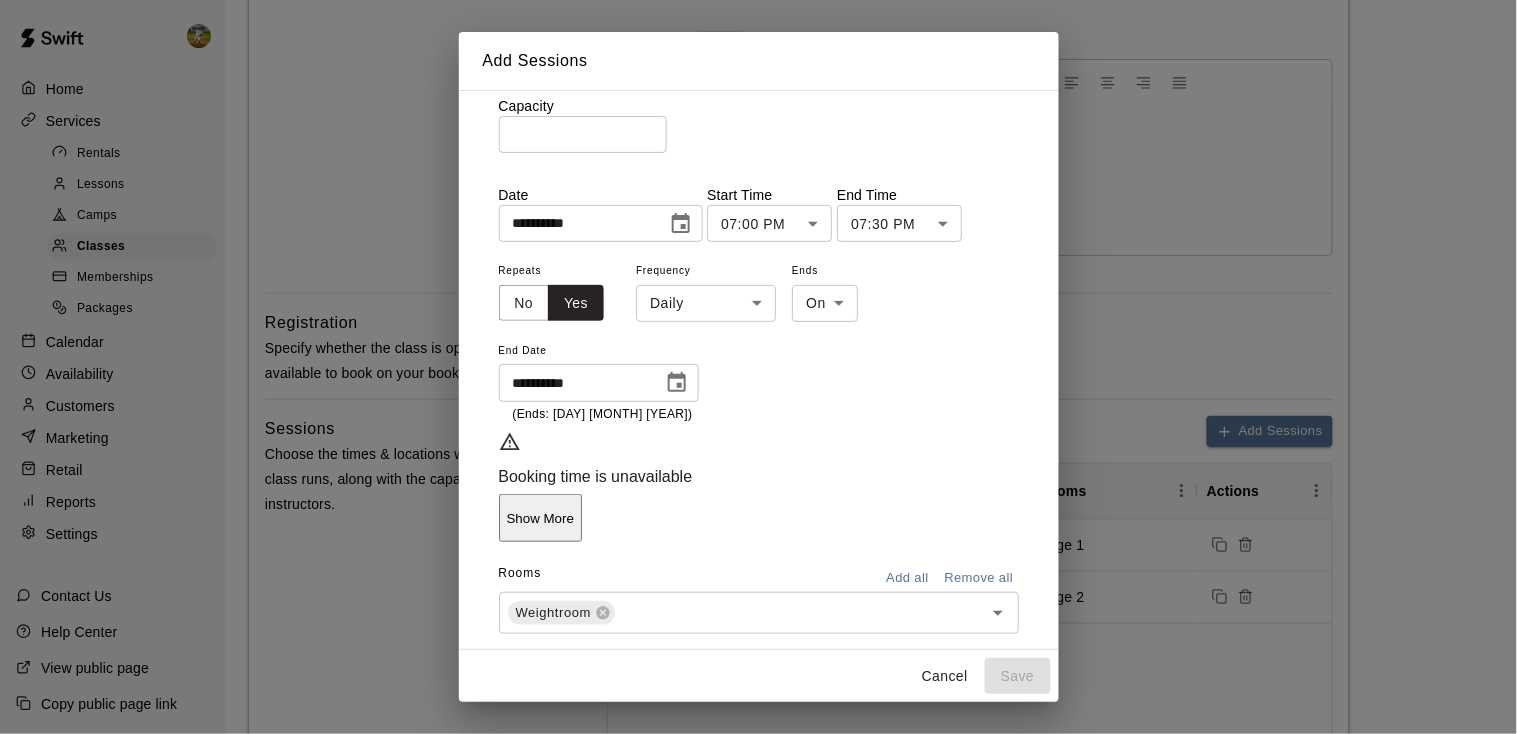 click on "Remove all" at bounding box center [979, 578] 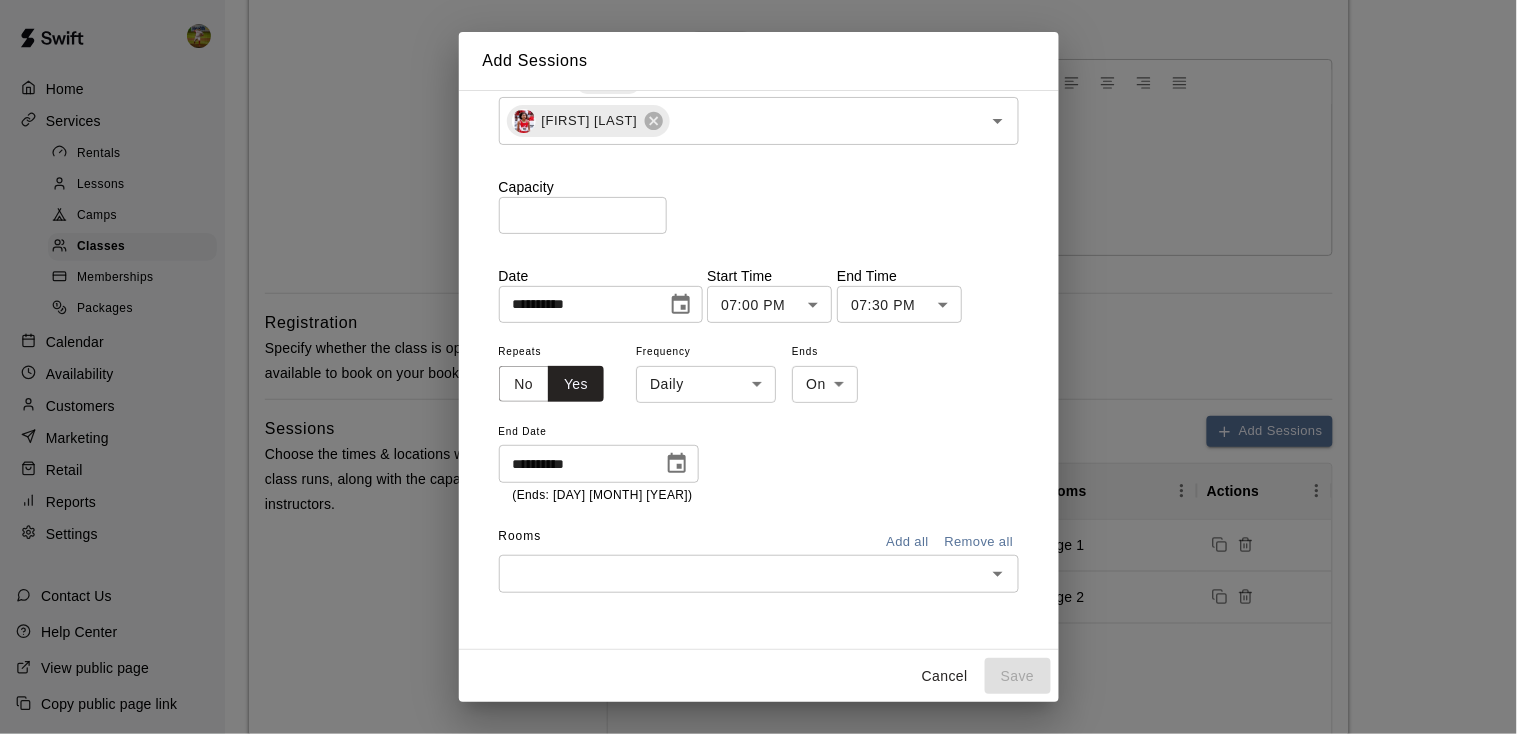 scroll, scrollTop: 48, scrollLeft: 0, axis: vertical 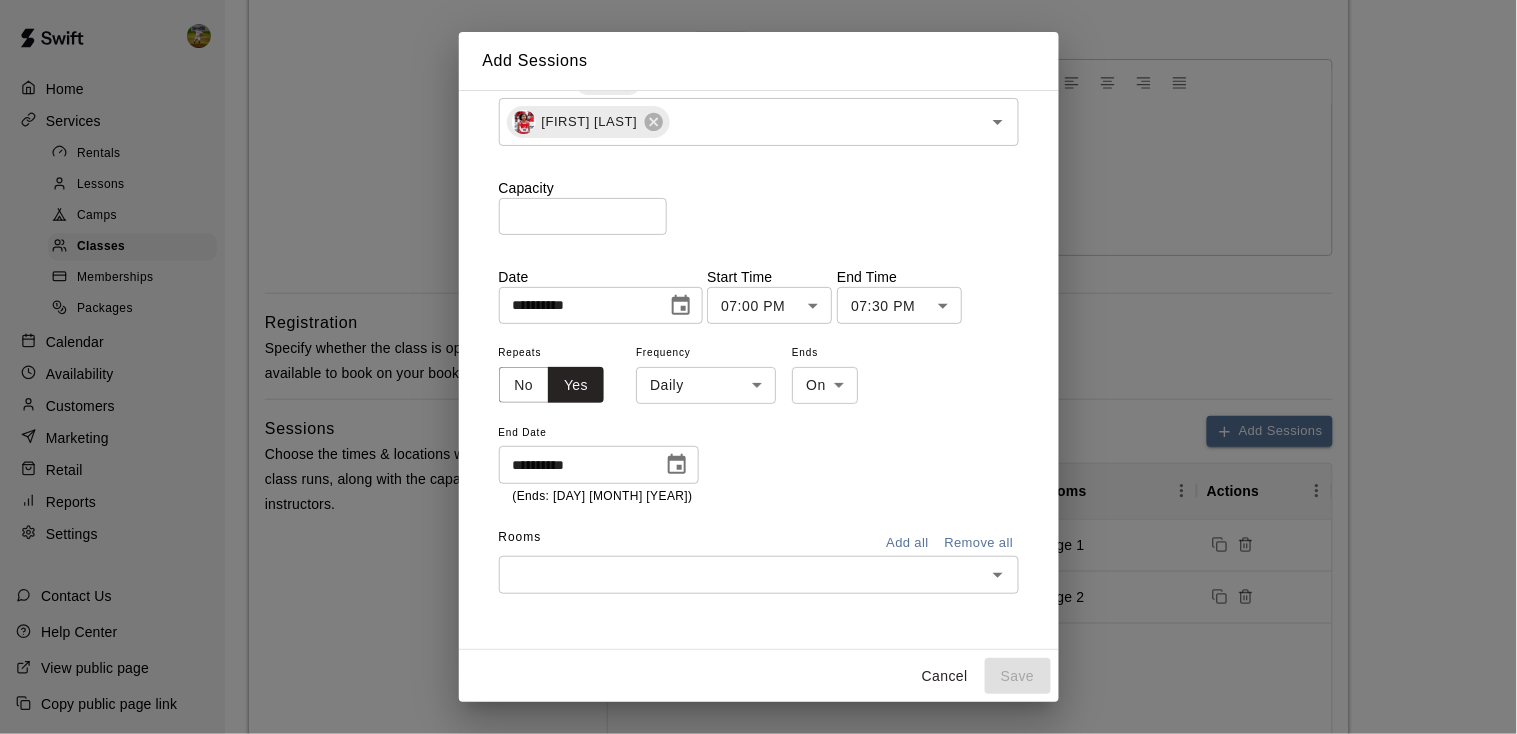 click 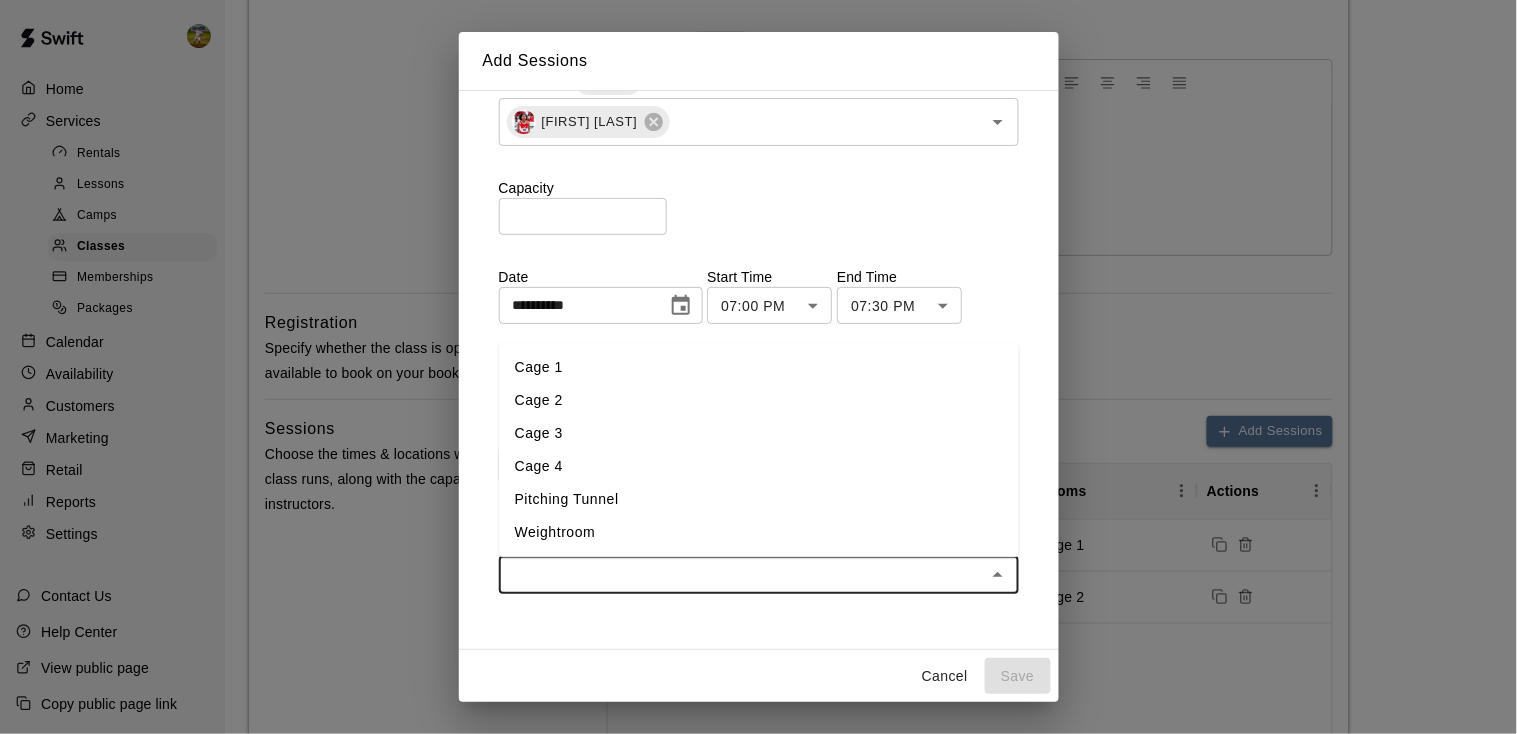 click on "Weightroom" at bounding box center [759, 532] 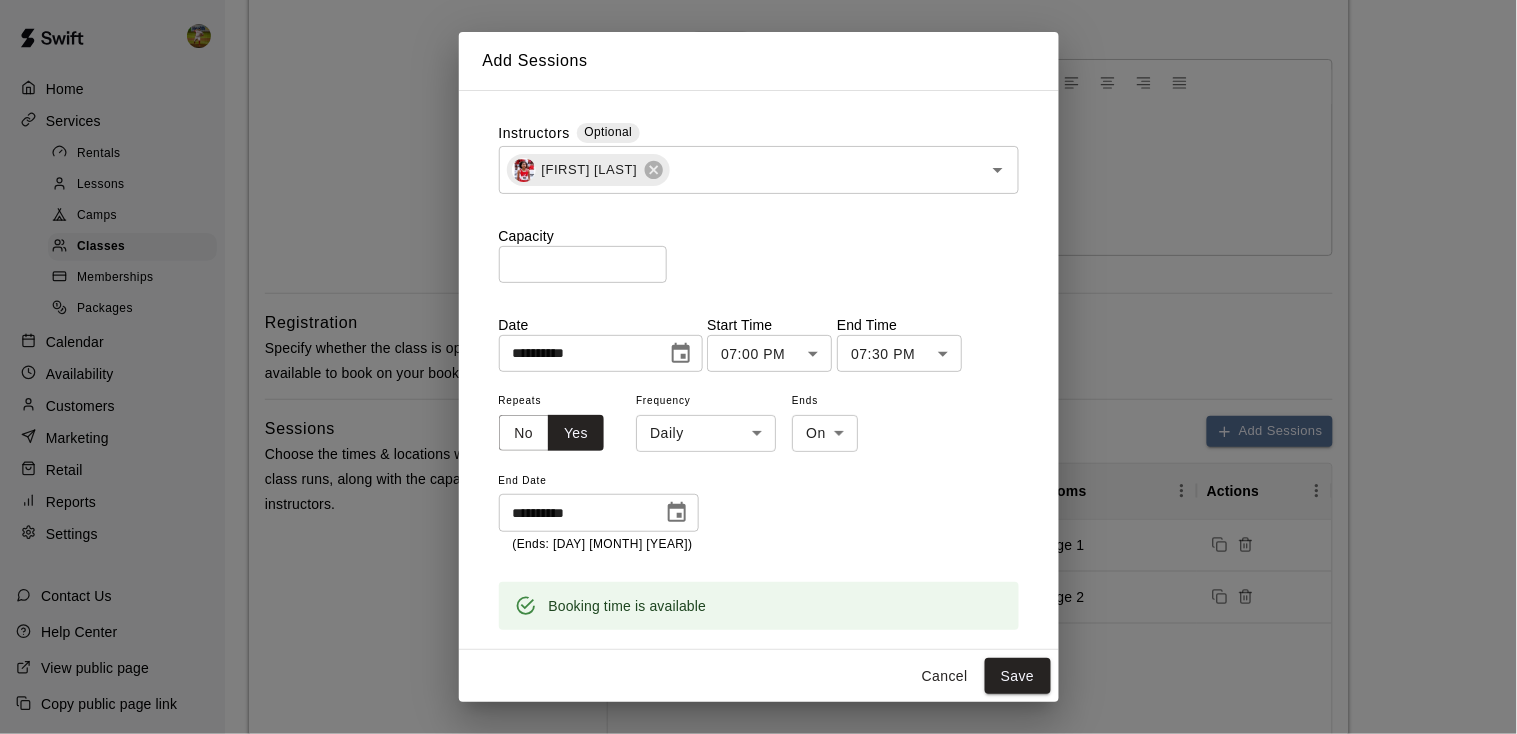 scroll, scrollTop: 130, scrollLeft: 0, axis: vertical 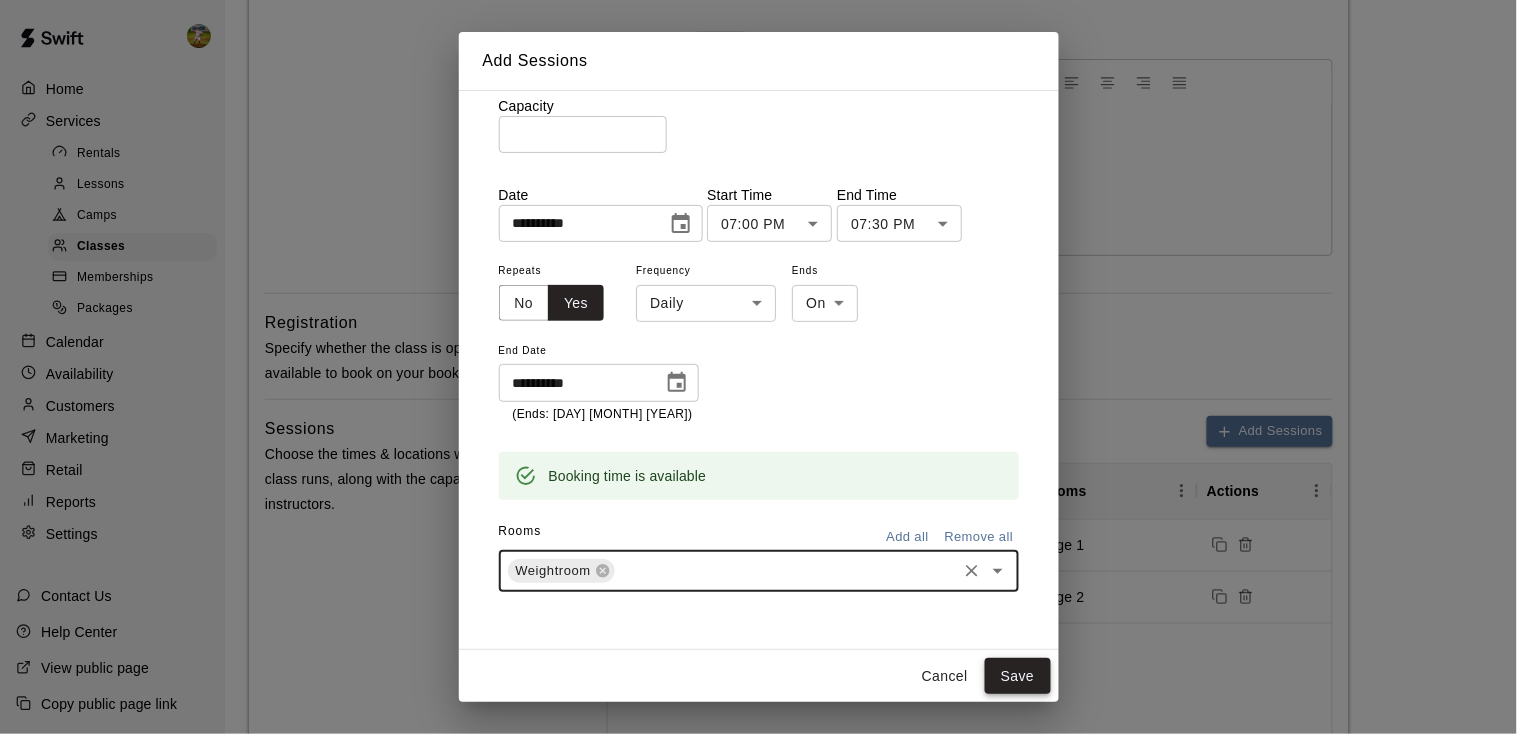 click on "Save" at bounding box center [1018, 676] 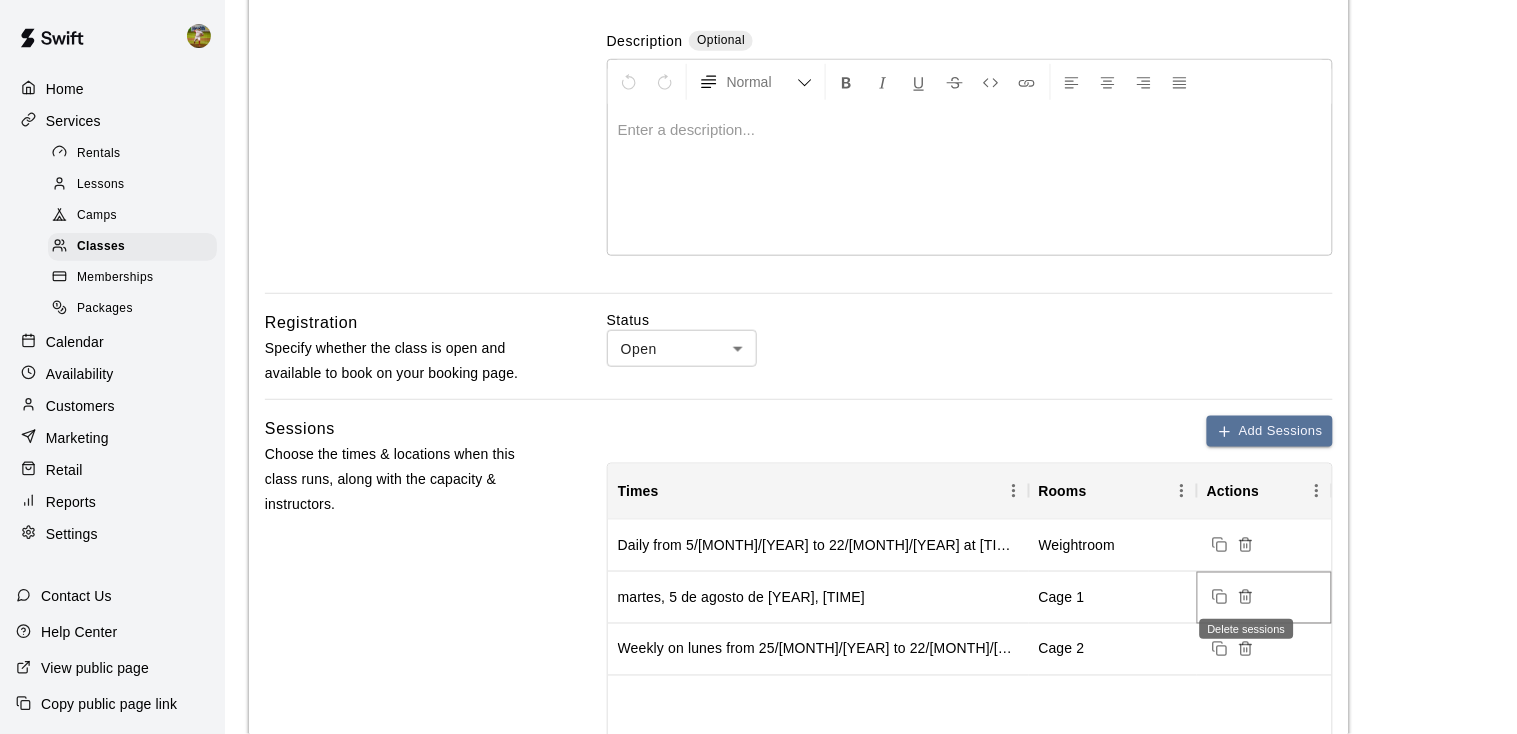 click 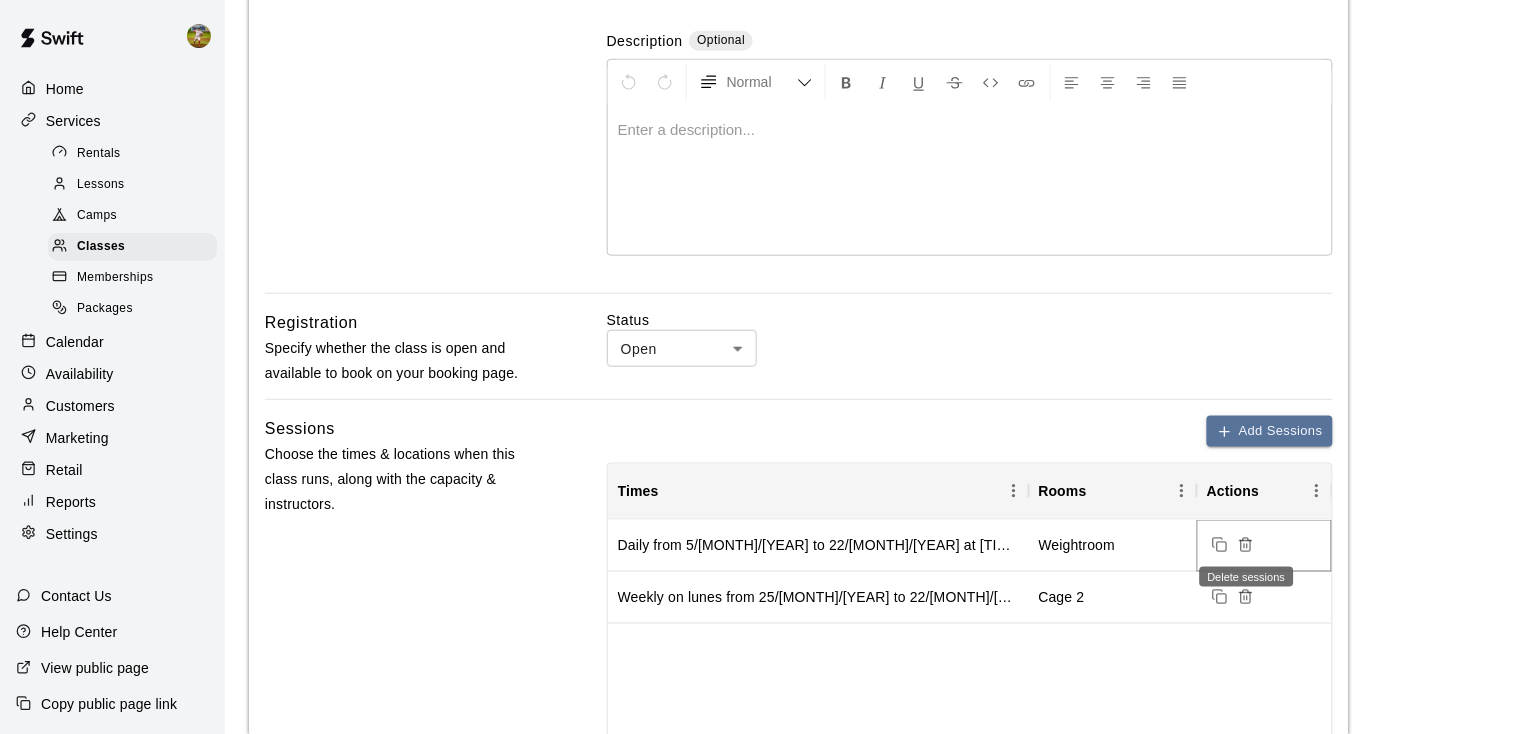 click 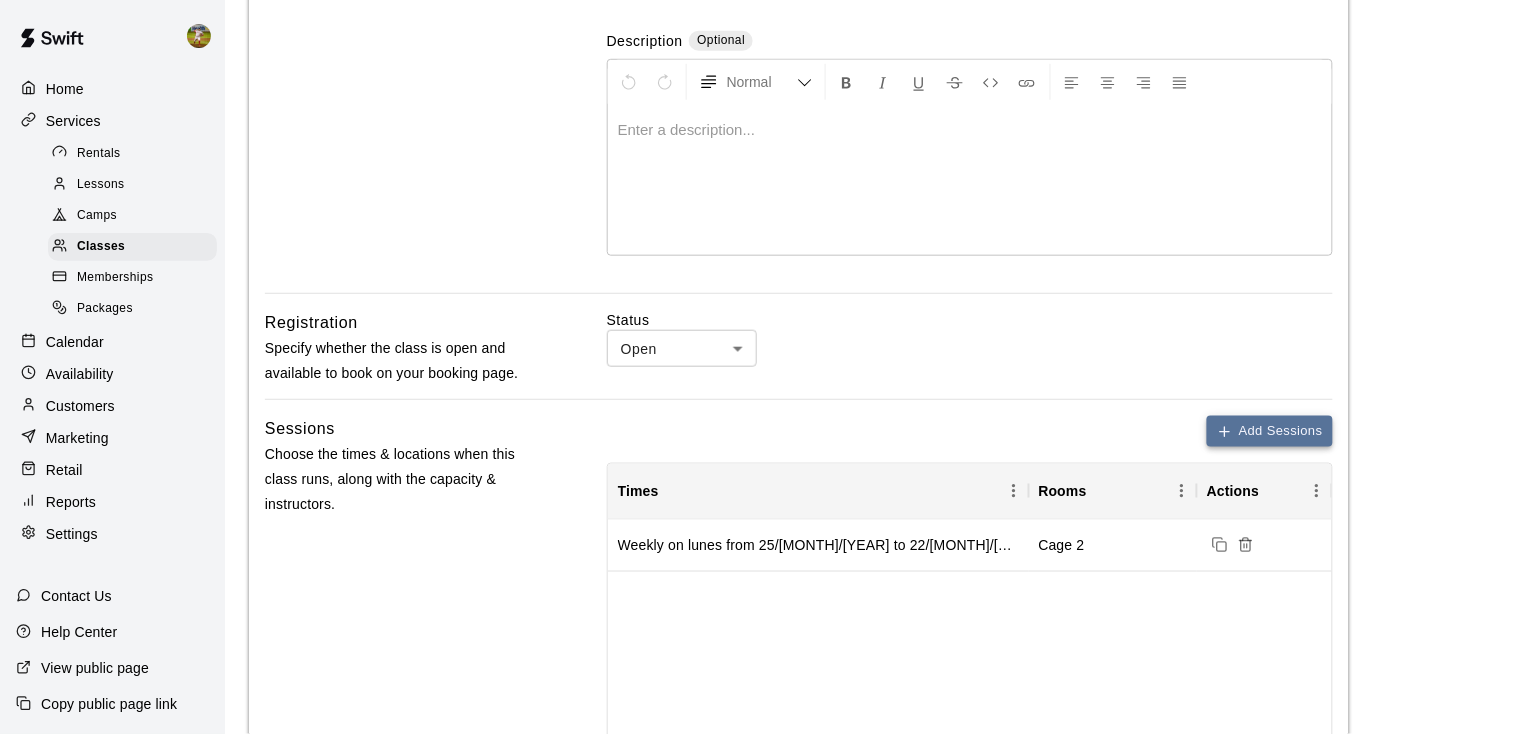 click on "Add Sessions" at bounding box center (1270, 431) 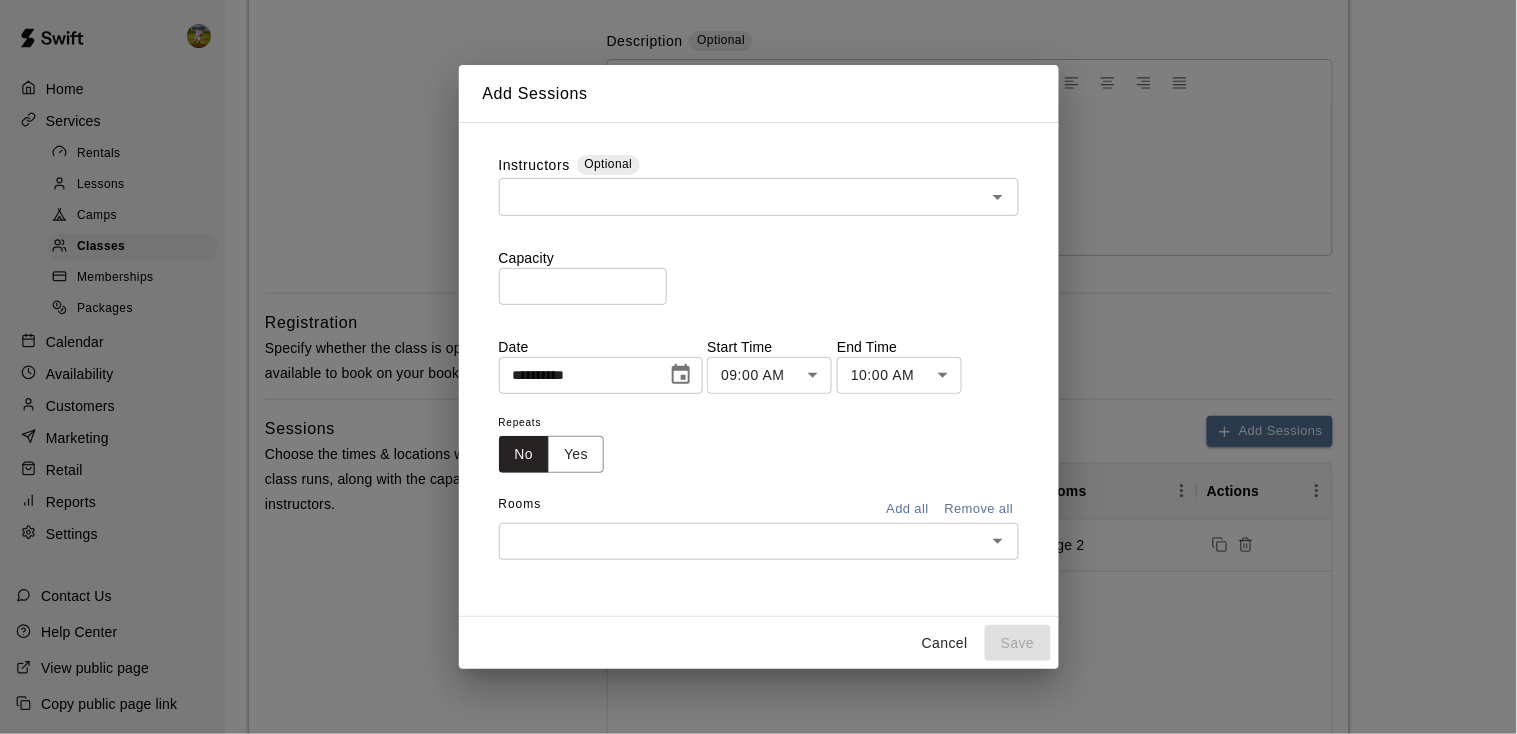 click at bounding box center [742, 196] 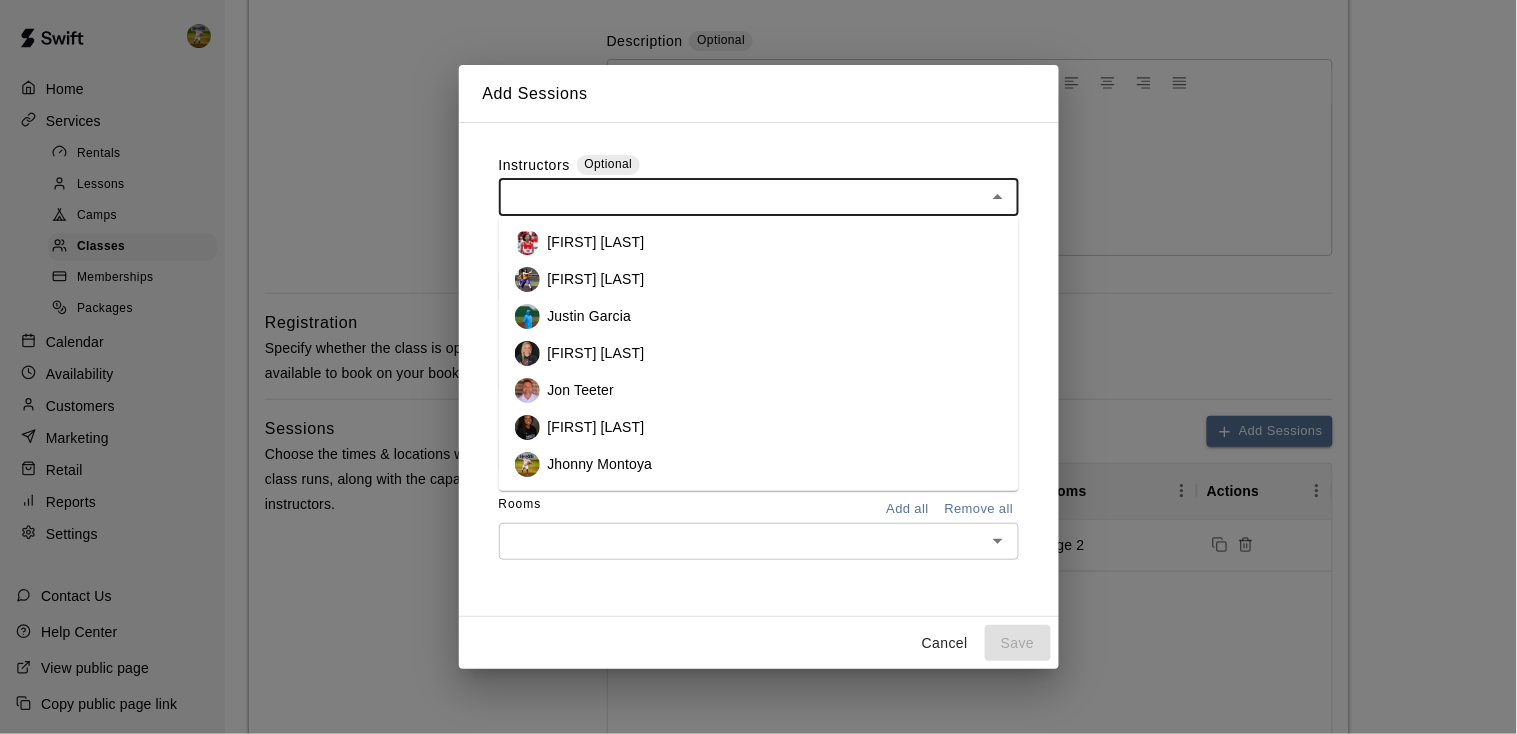 click on "[FIRST] [LAST]" at bounding box center (759, 242) 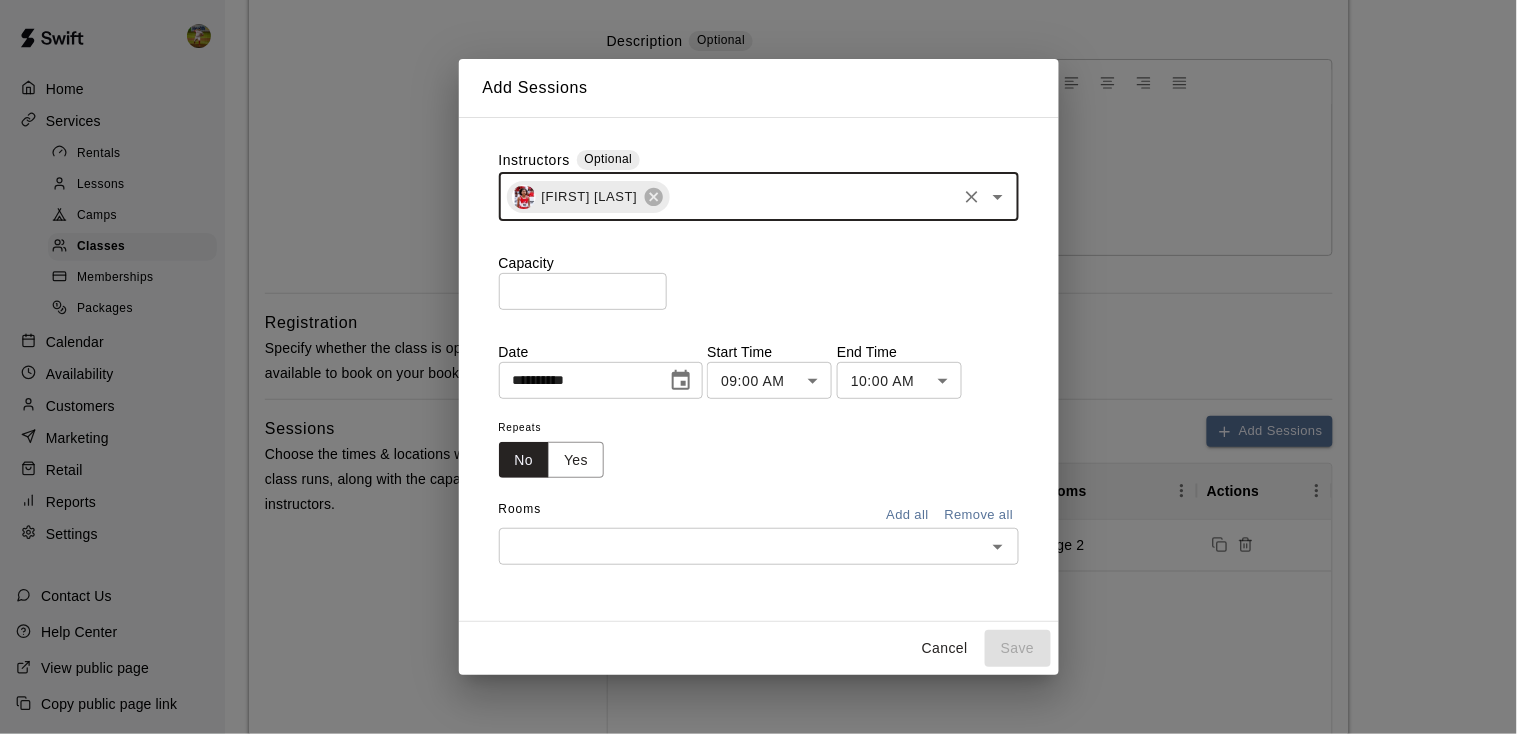 click on "*" at bounding box center [583, 291] 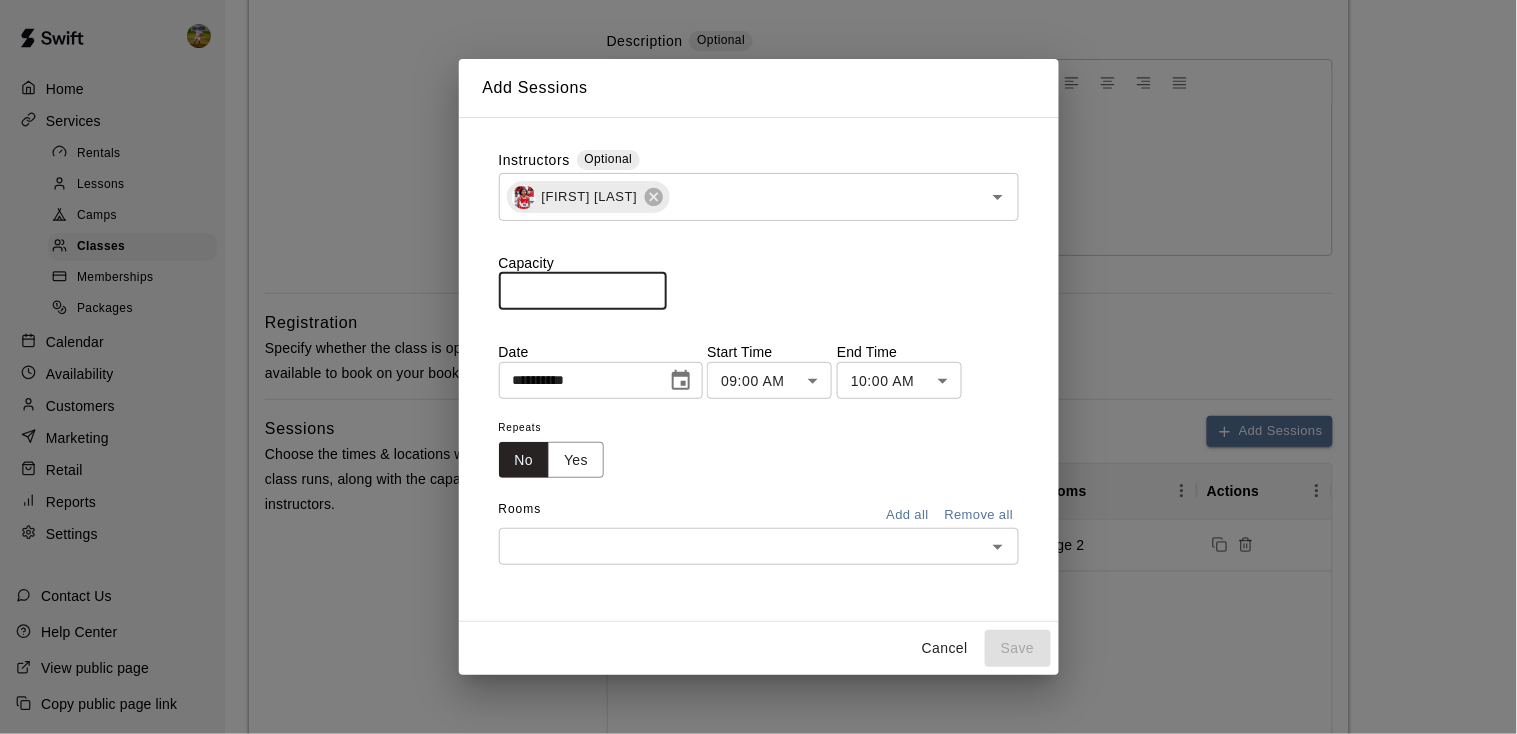 click on "*" at bounding box center (583, 291) 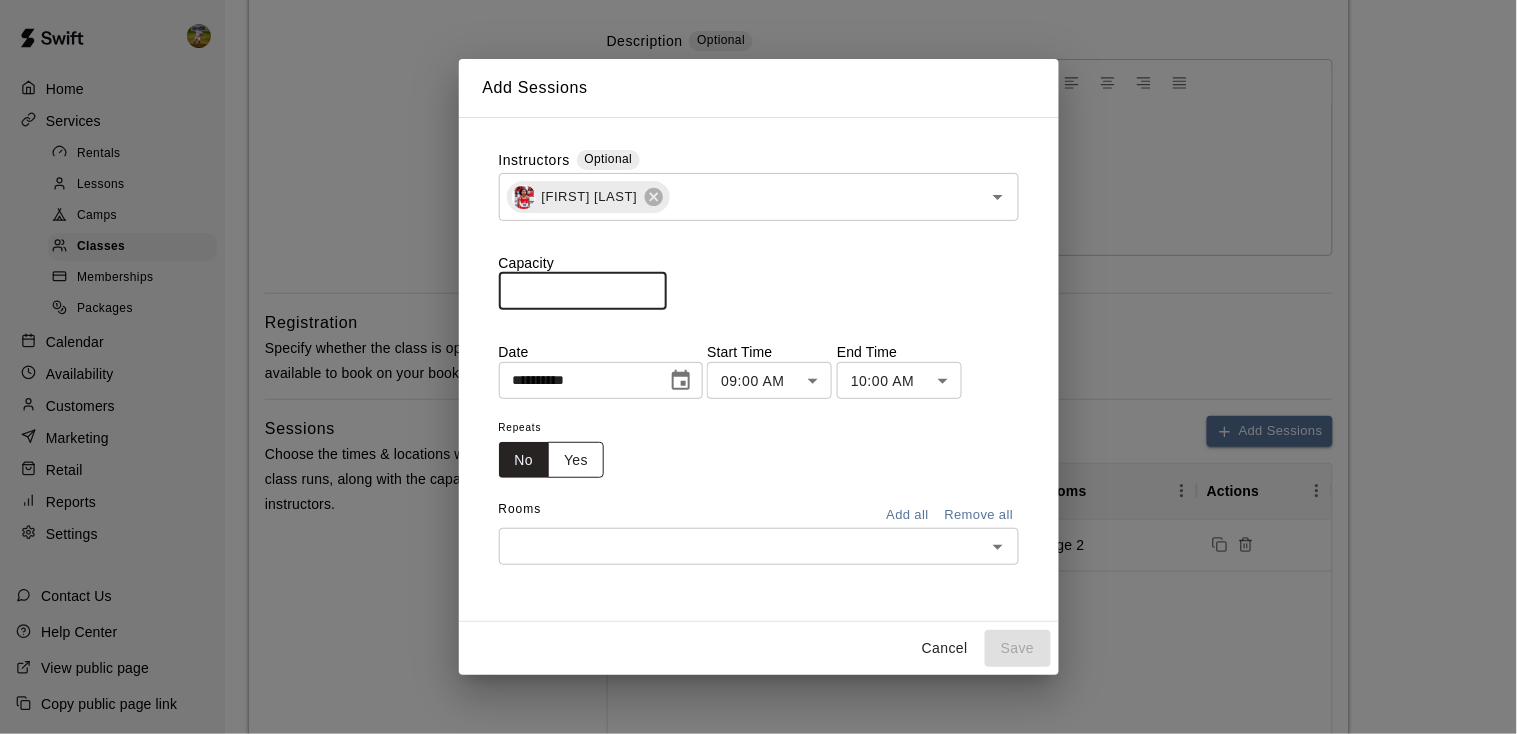 click on "Yes" at bounding box center (576, 460) 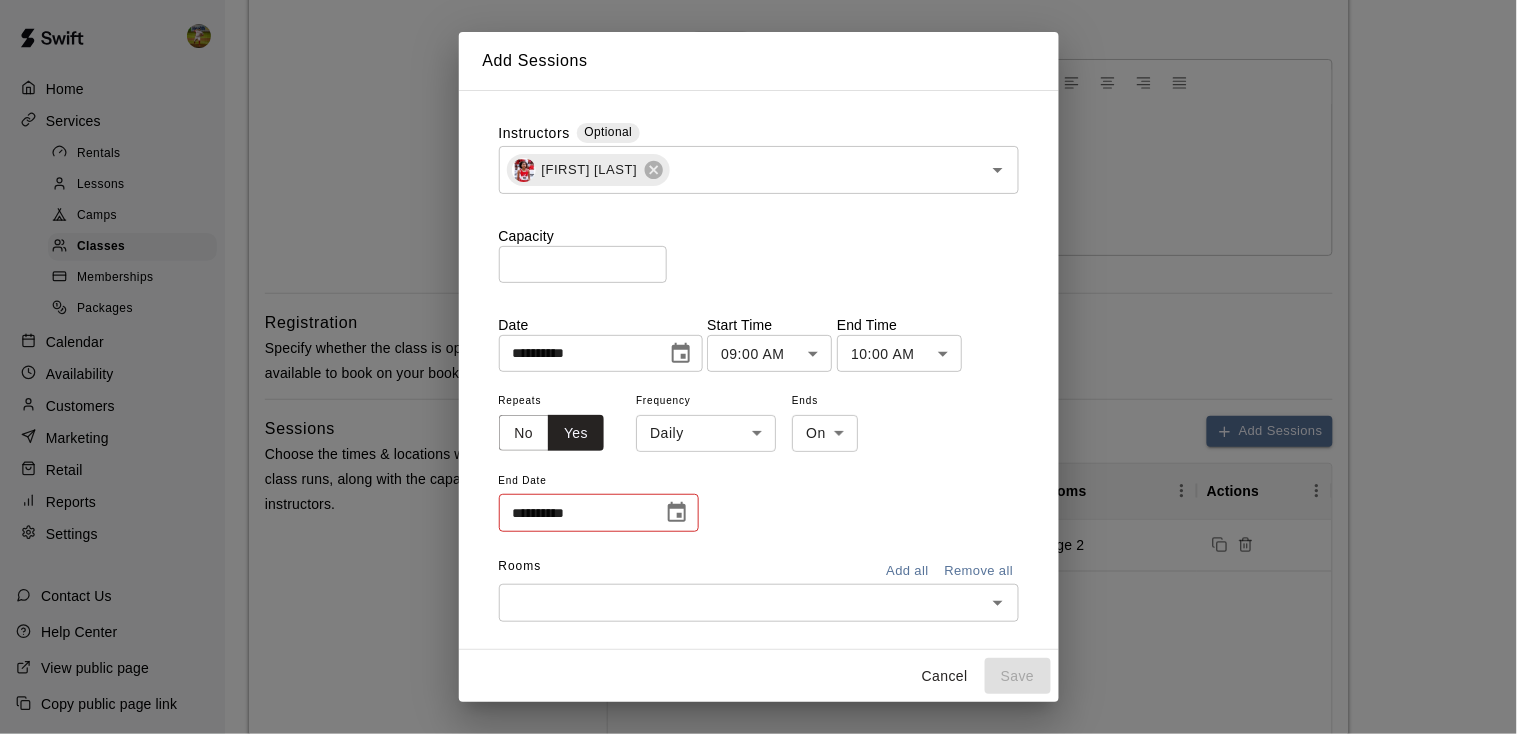 click on "**********" at bounding box center (758, 457) 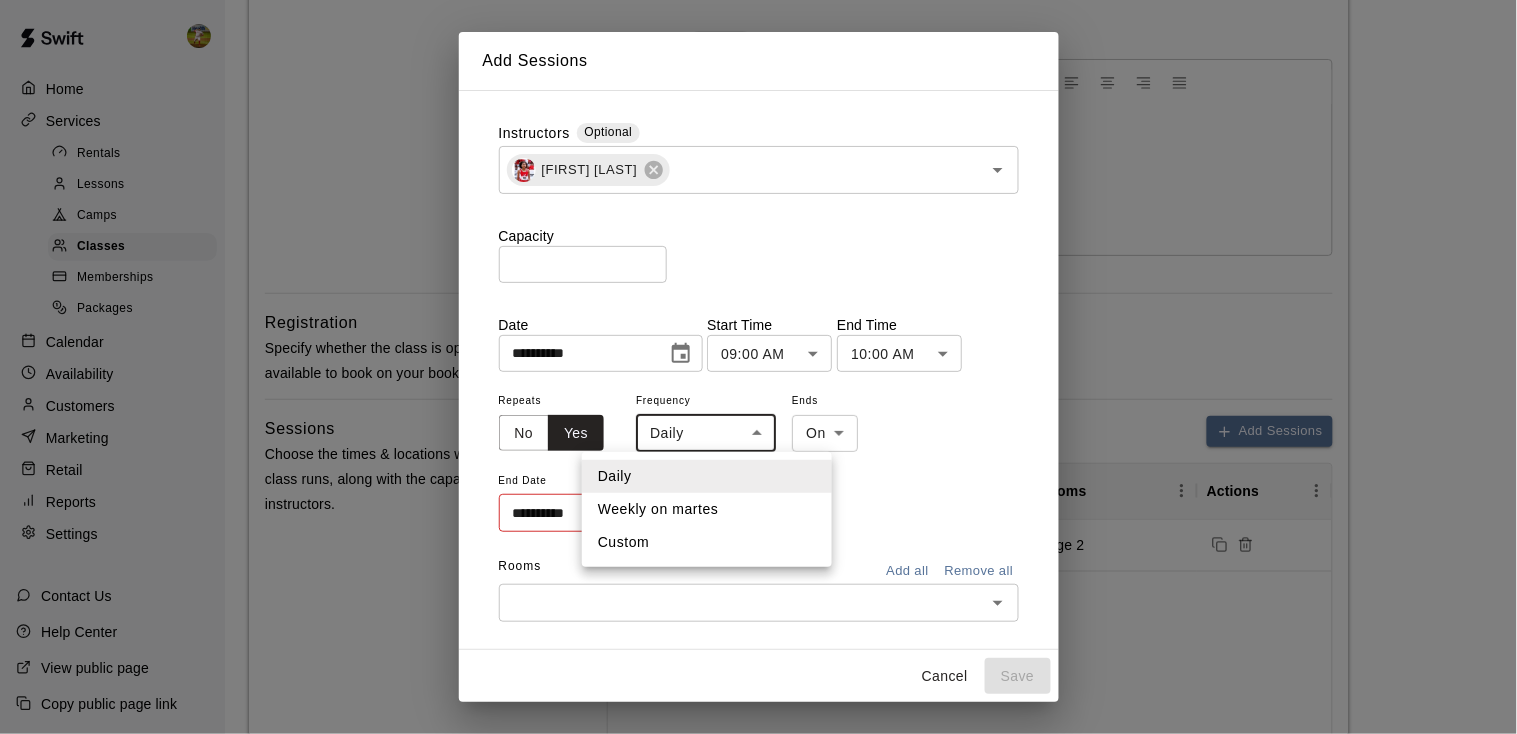 click at bounding box center (758, 367) 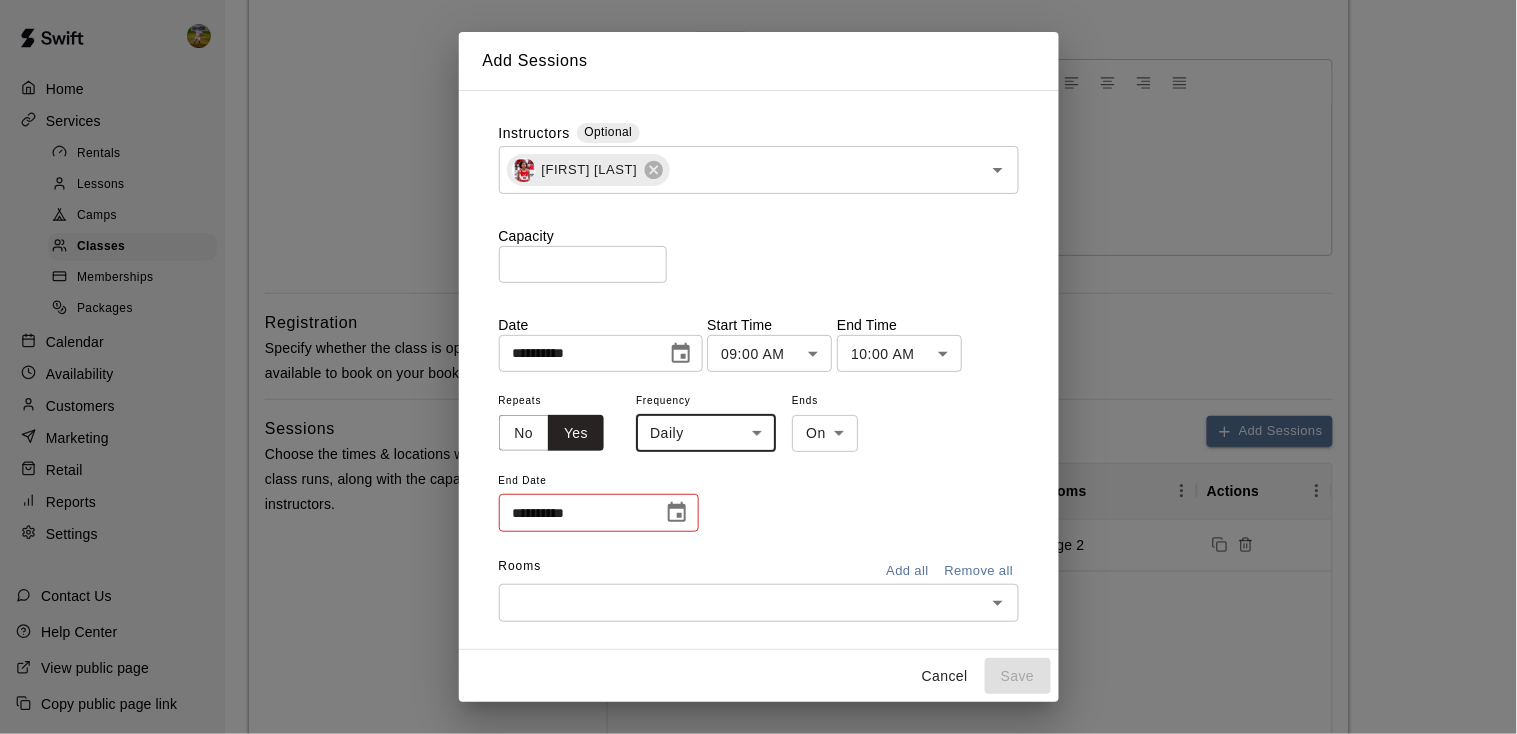 click 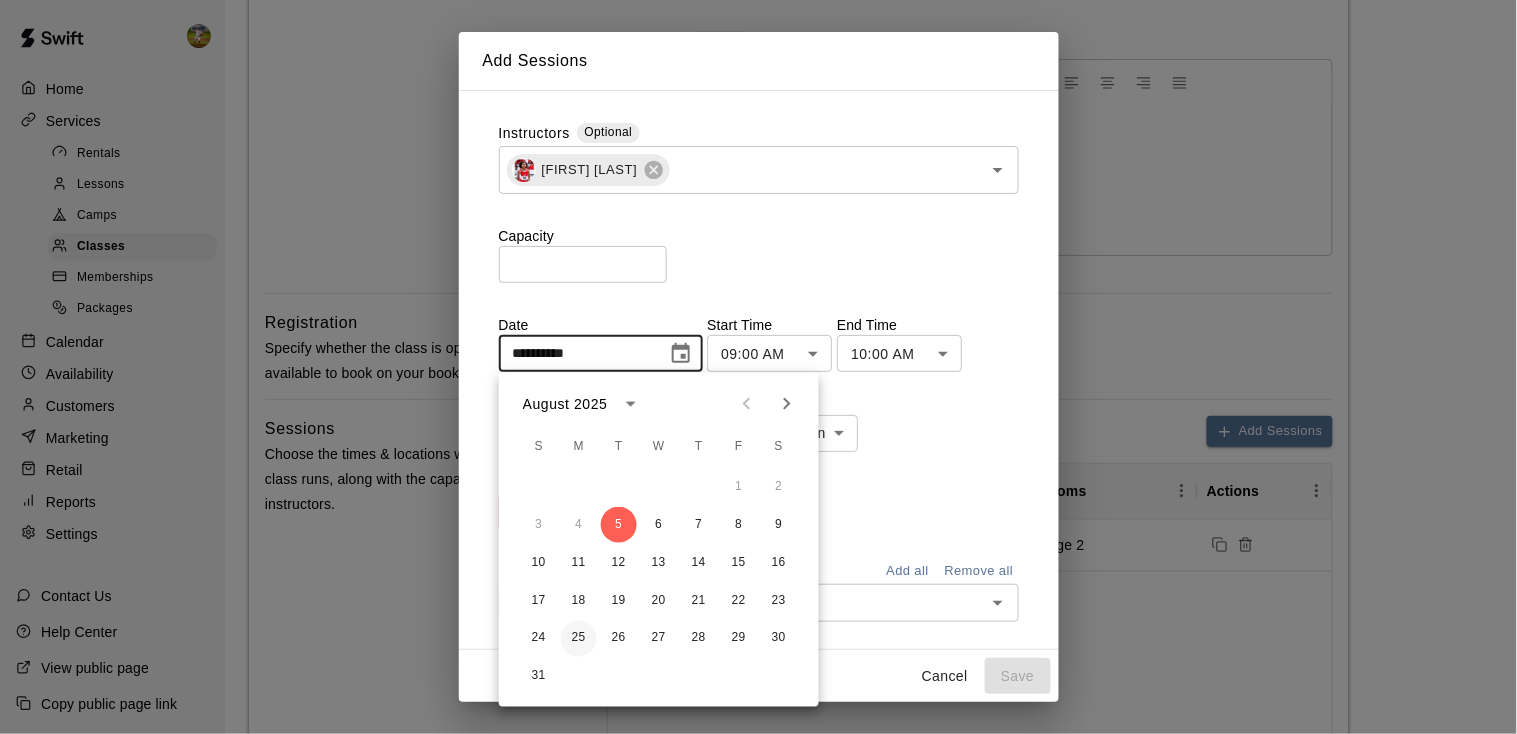 click on "25" at bounding box center (579, 639) 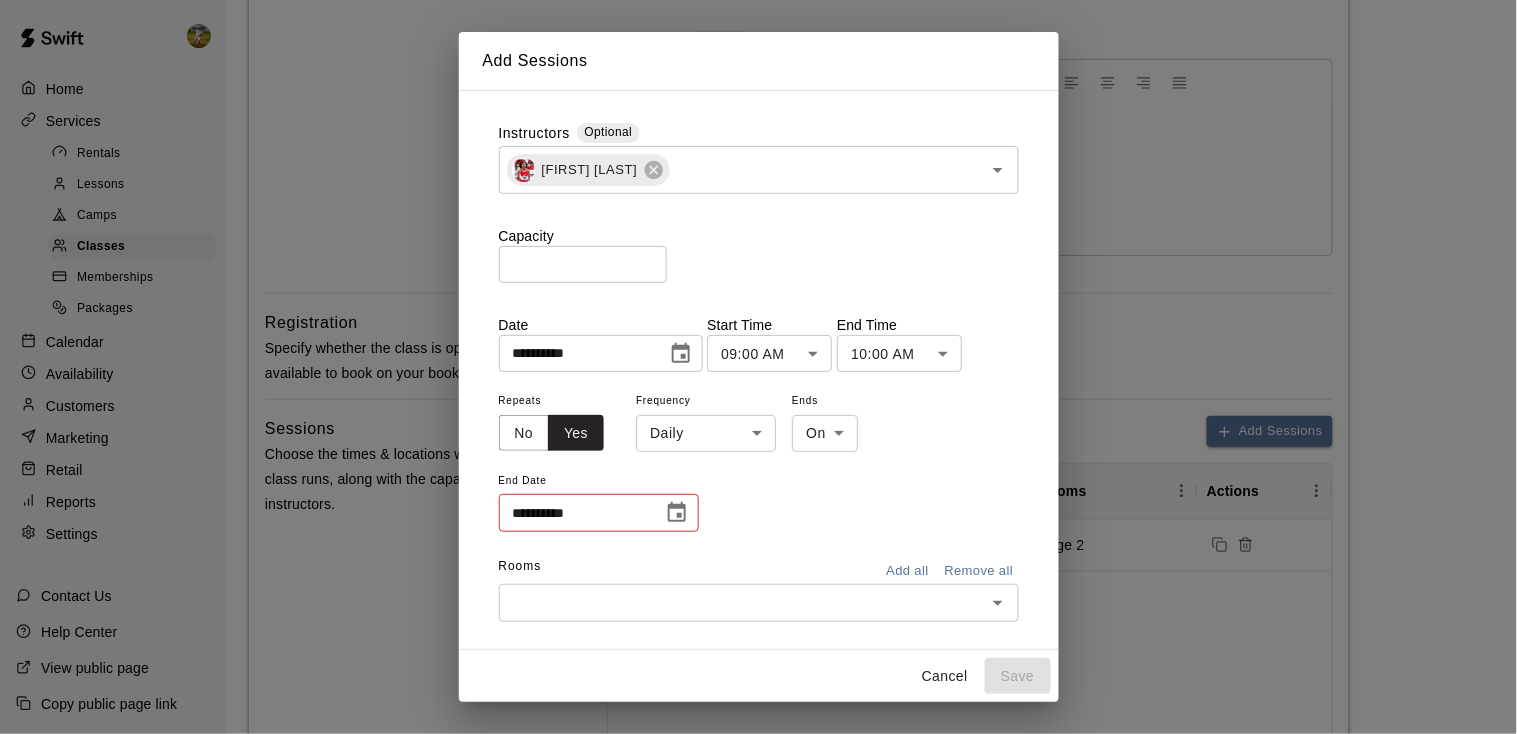 type on "**********" 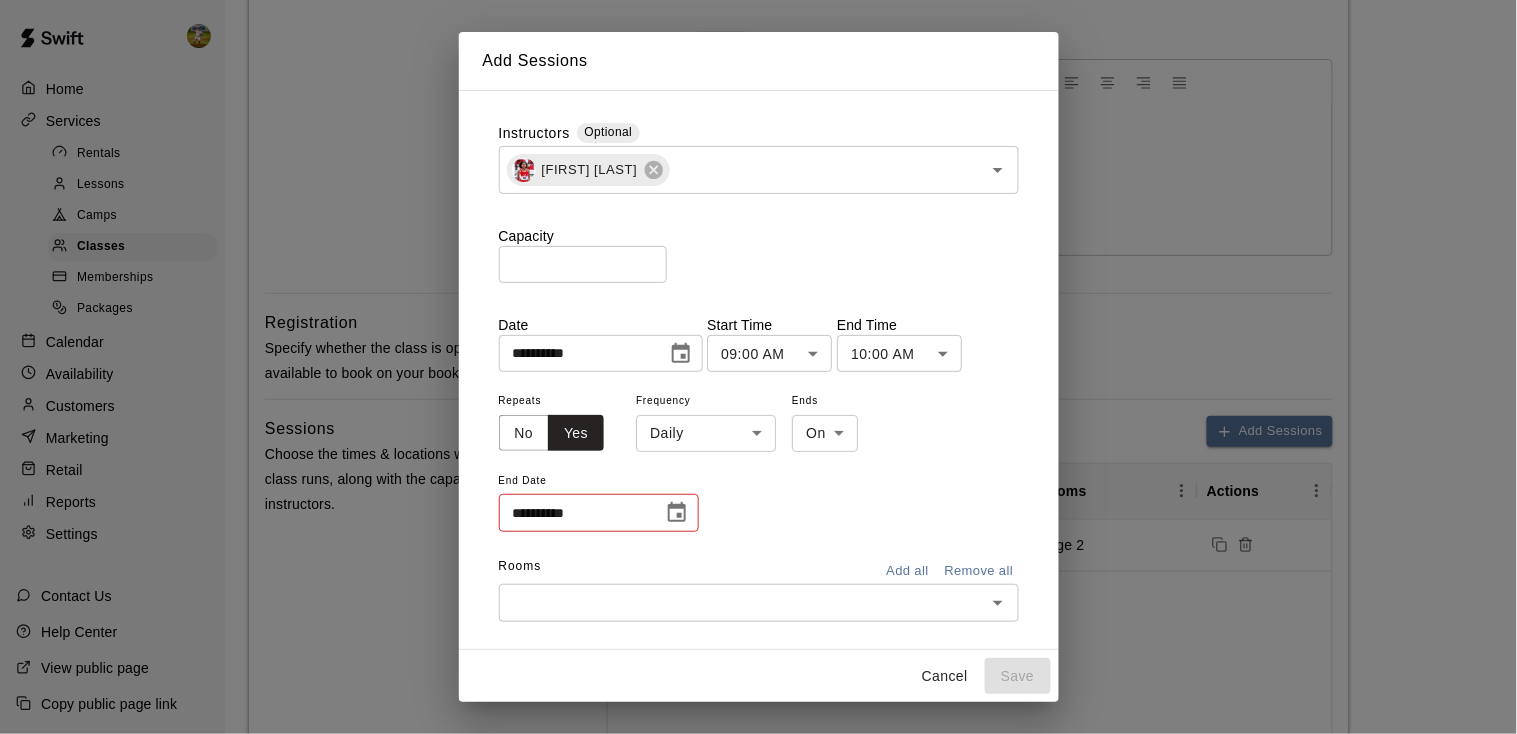 click on "**********" at bounding box center (758, 457) 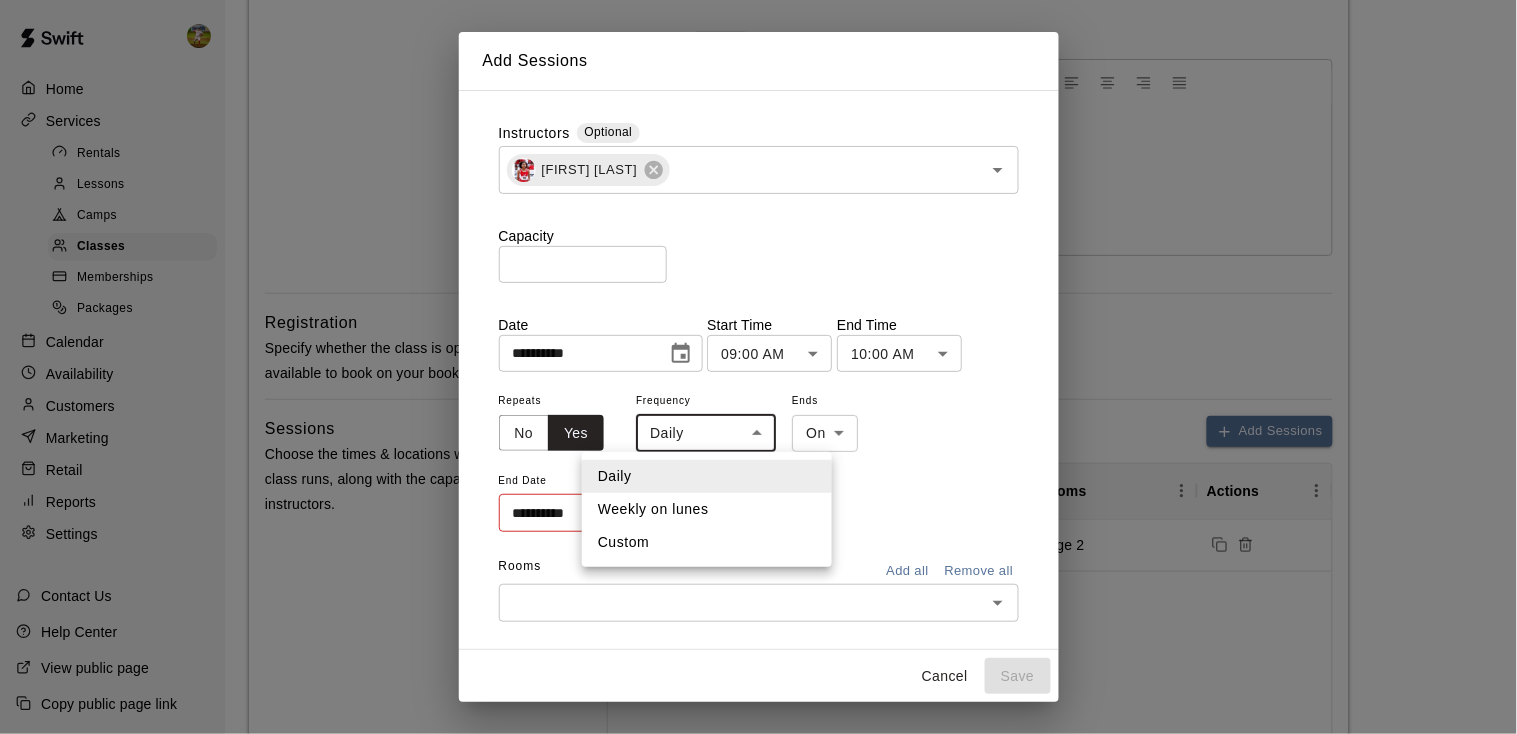 click on "Weekly on lunes" at bounding box center (707, 509) 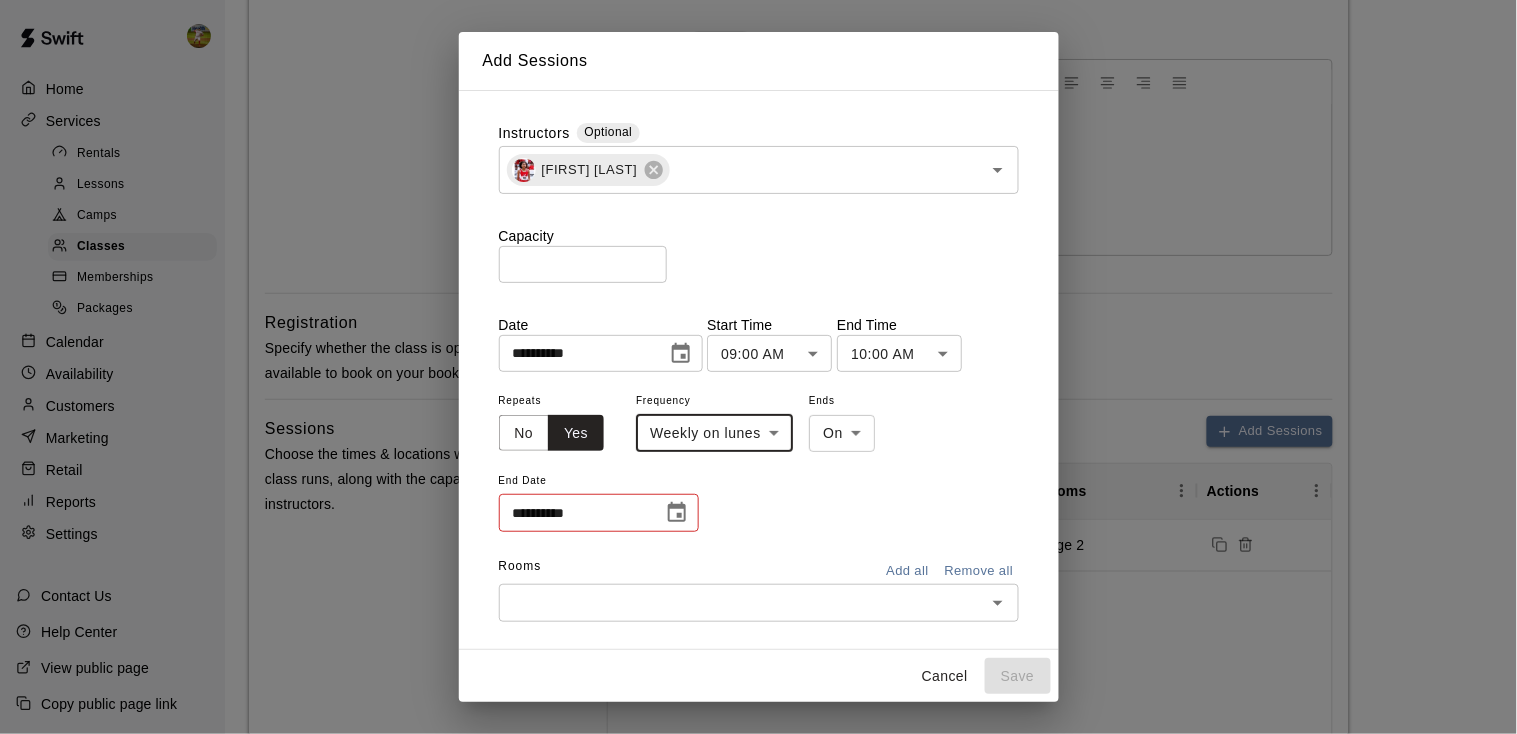 click on "**********" at bounding box center [758, 457] 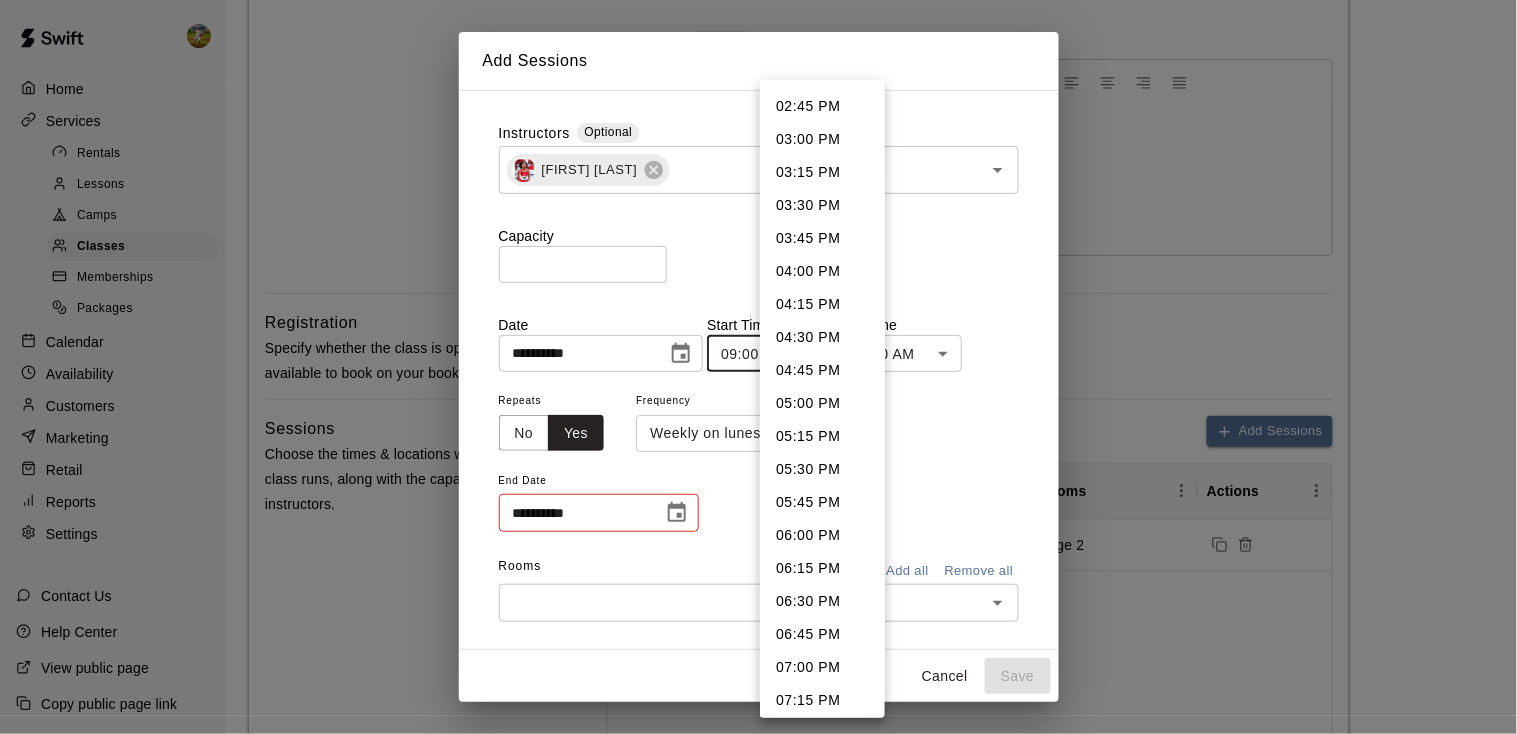 scroll, scrollTop: 1953, scrollLeft: 0, axis: vertical 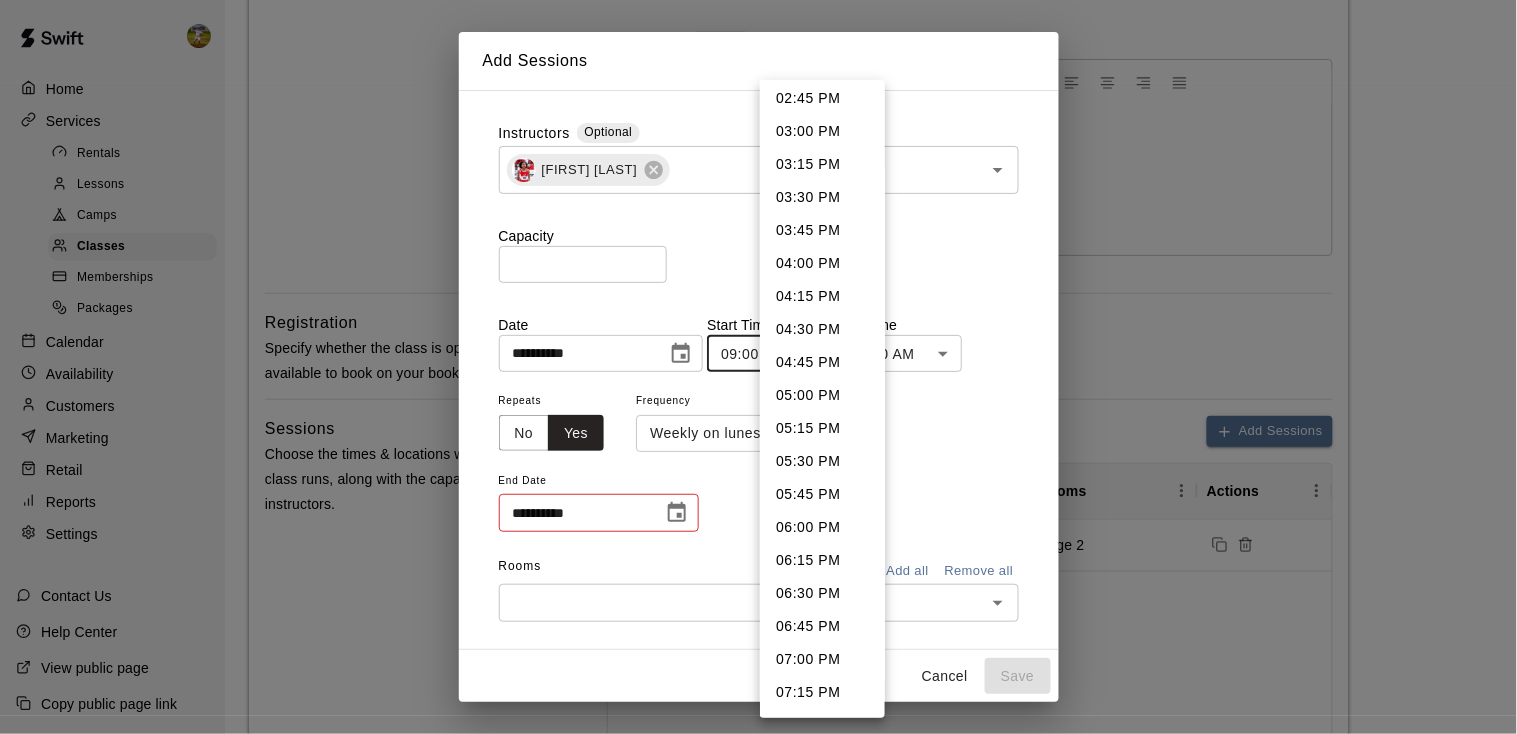 click on "06:30 PM" at bounding box center [822, 593] 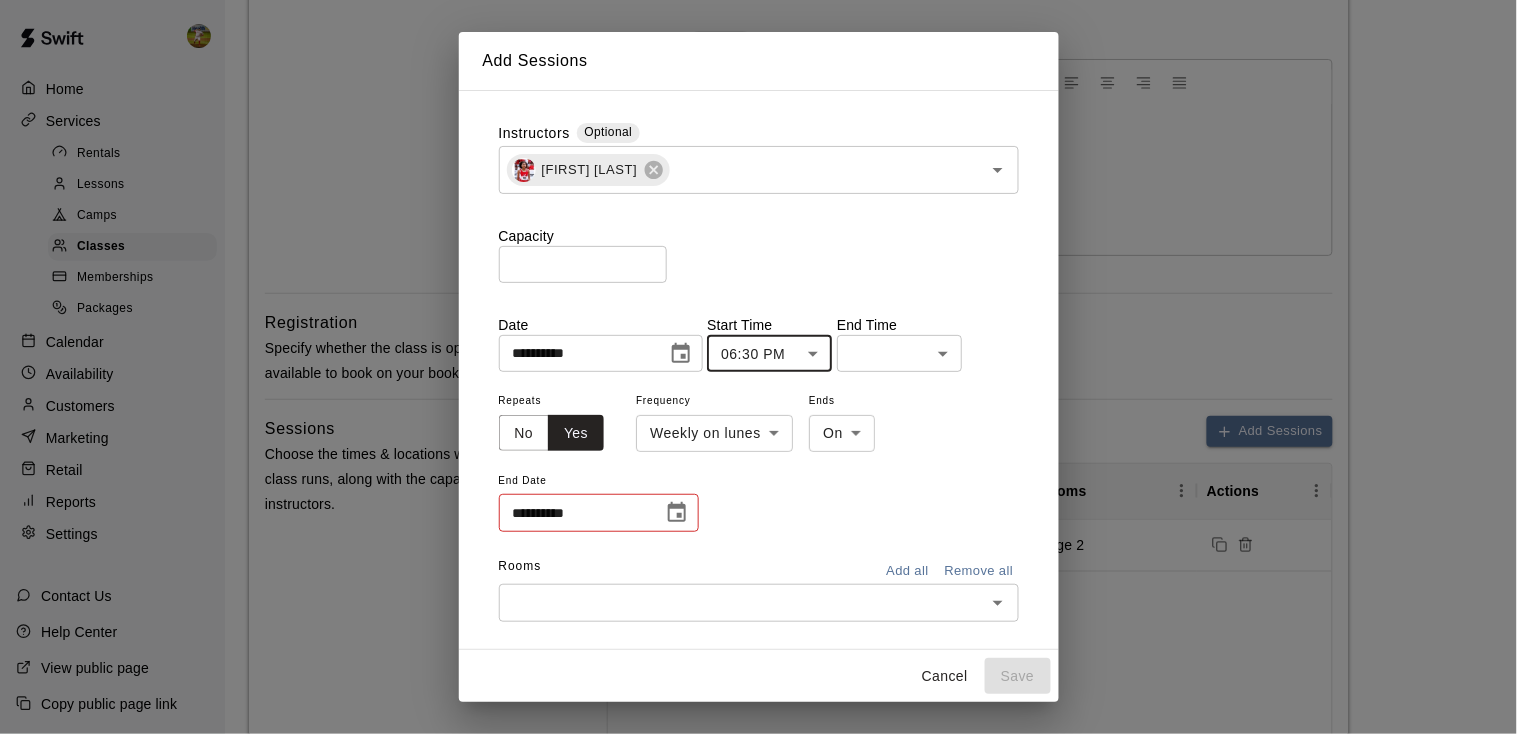 type on "********" 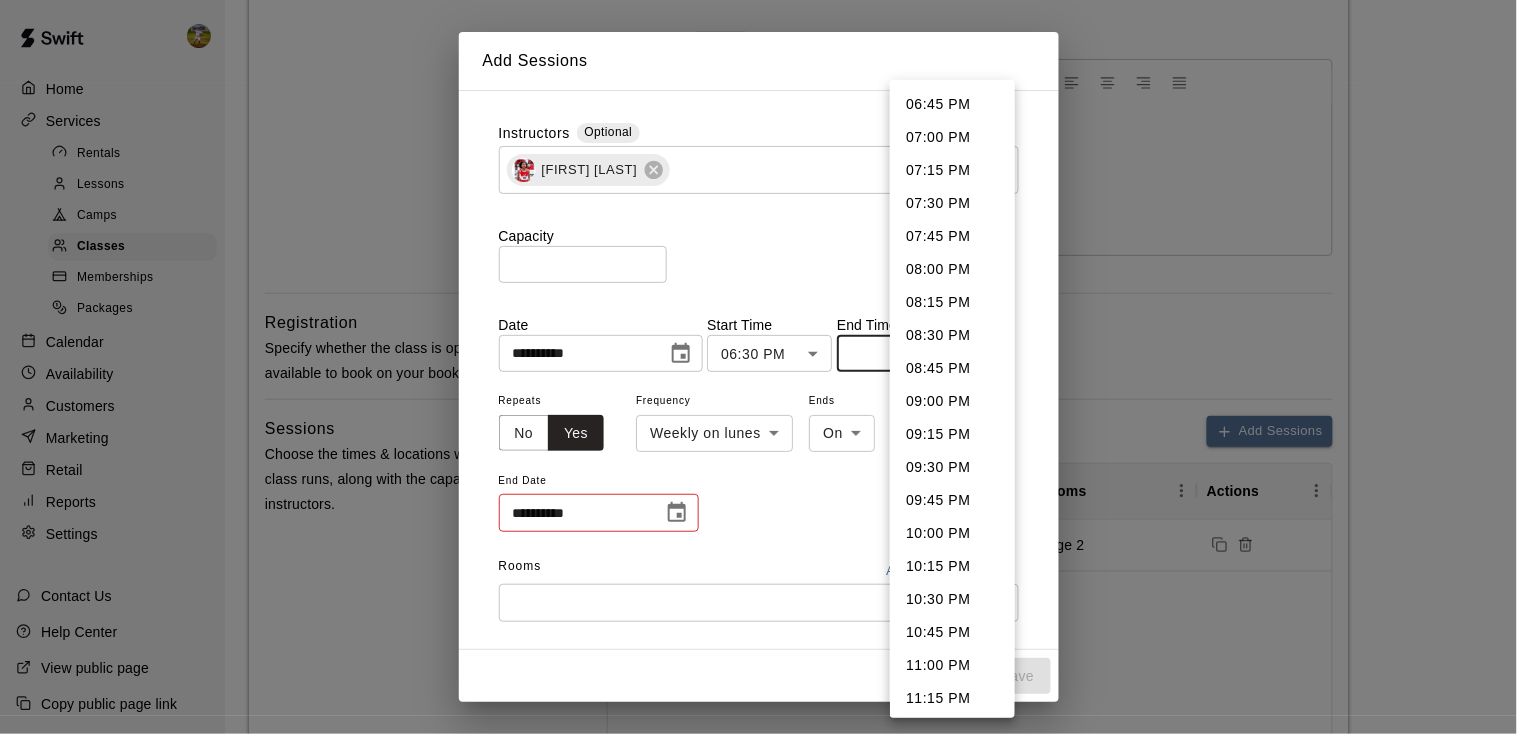 click on "07:00 PM" at bounding box center (952, 137) 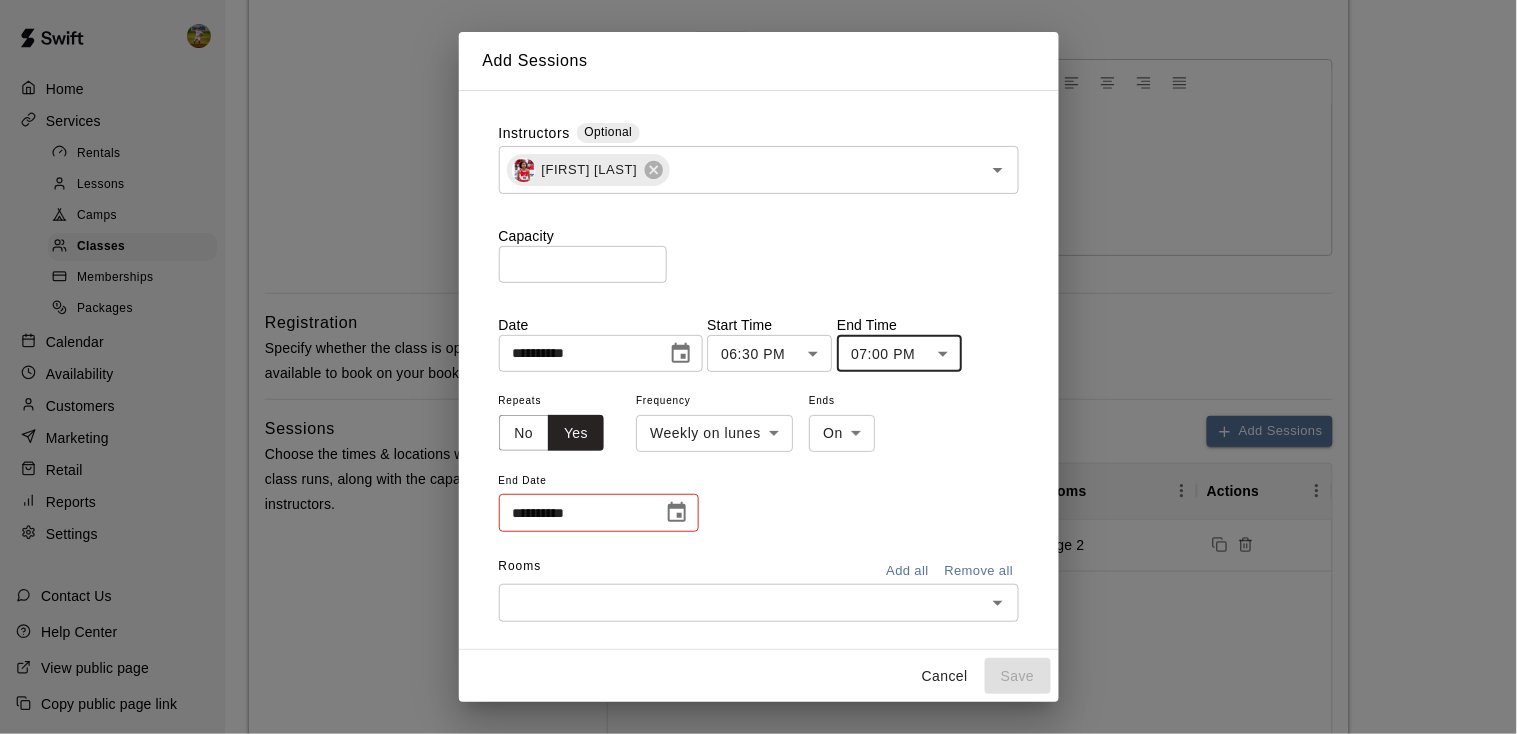 type on "********" 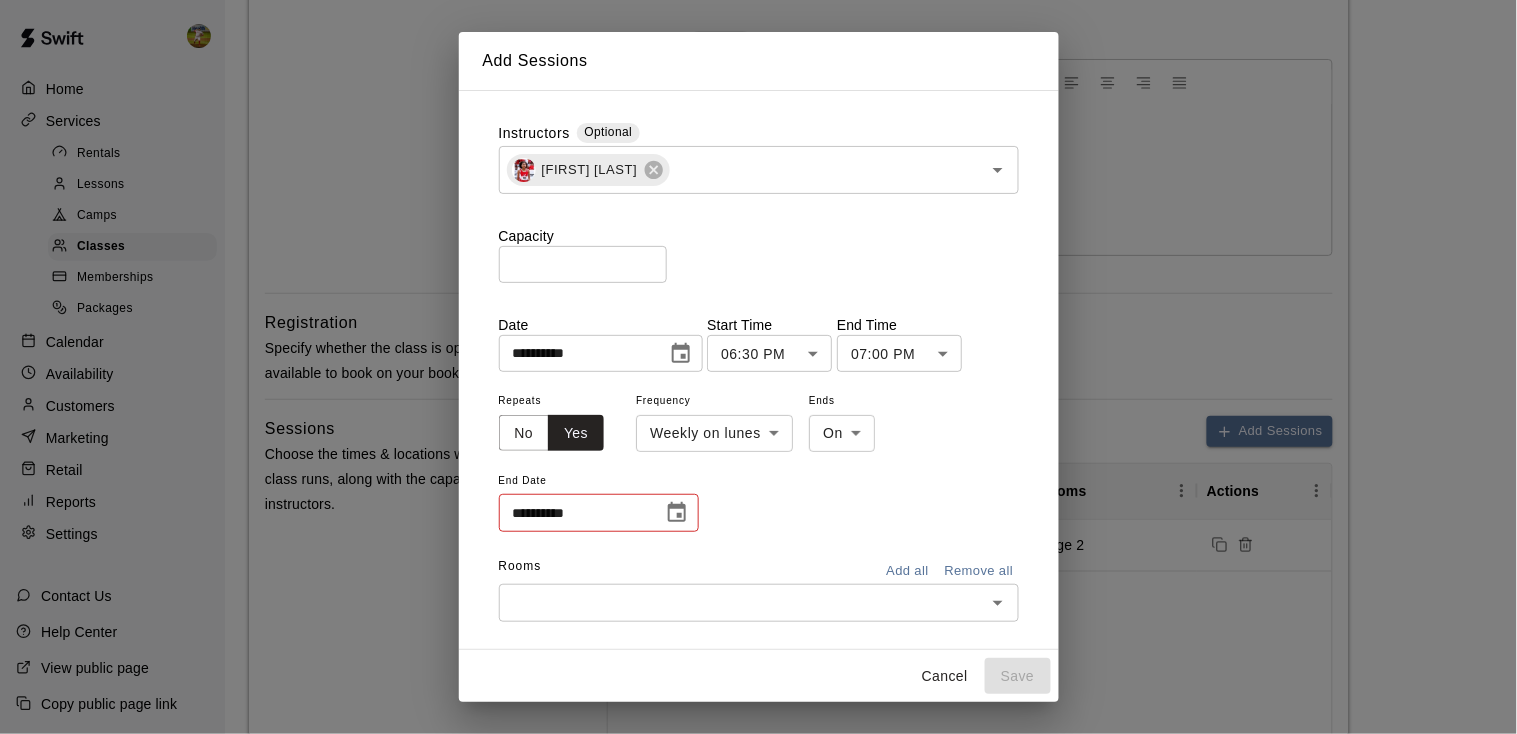 click 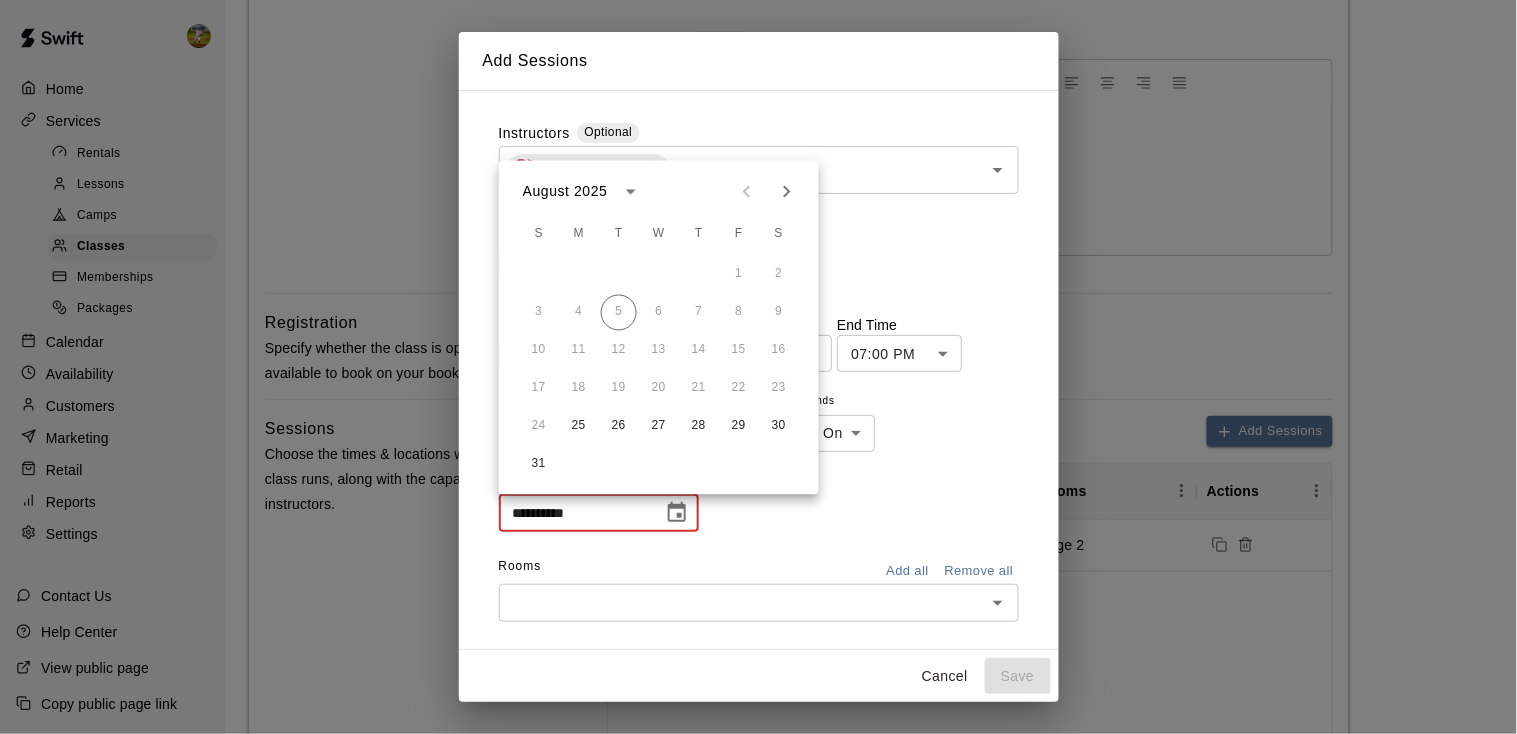 click 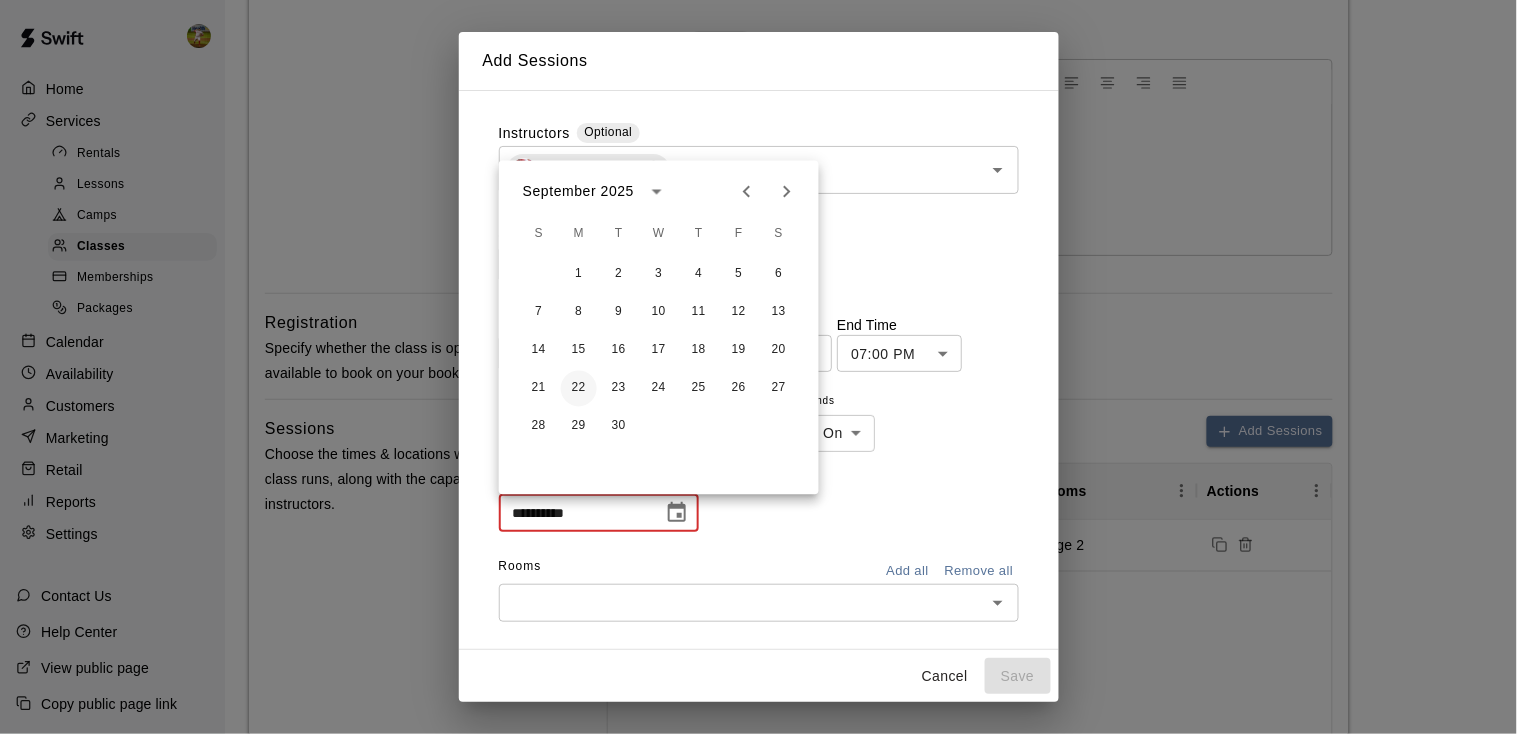 click on "22" at bounding box center [579, 389] 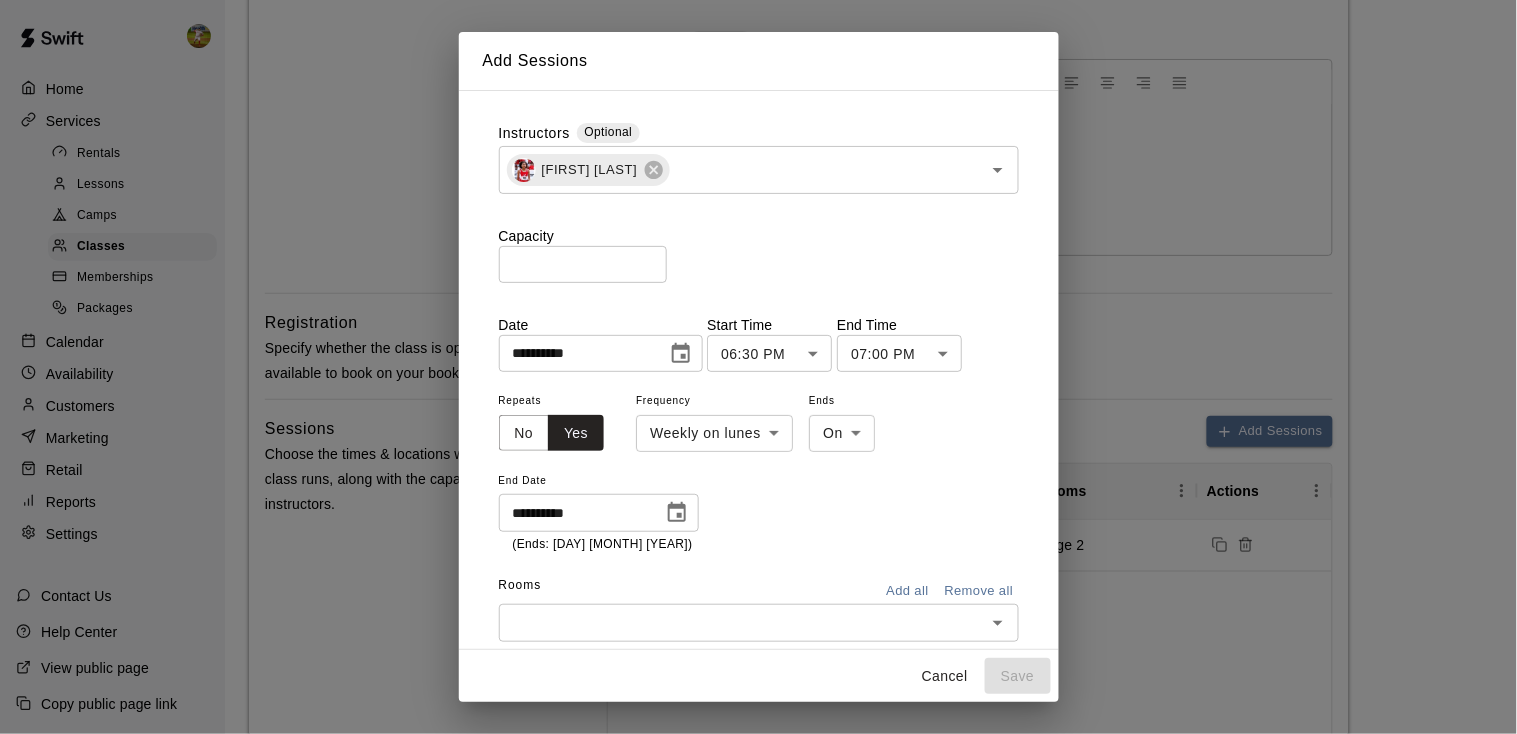 type on "**********" 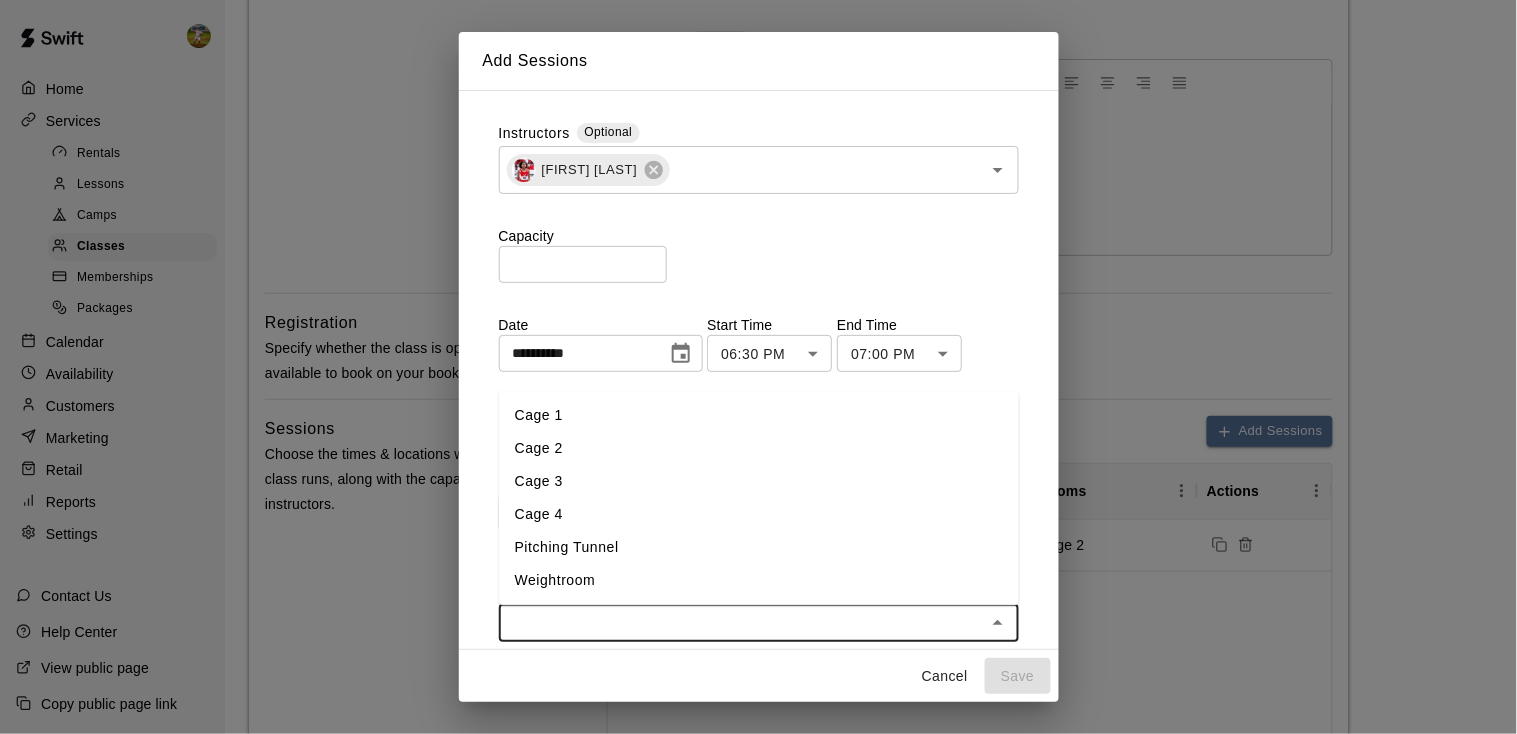 click on "Cage 2" at bounding box center [759, 448] 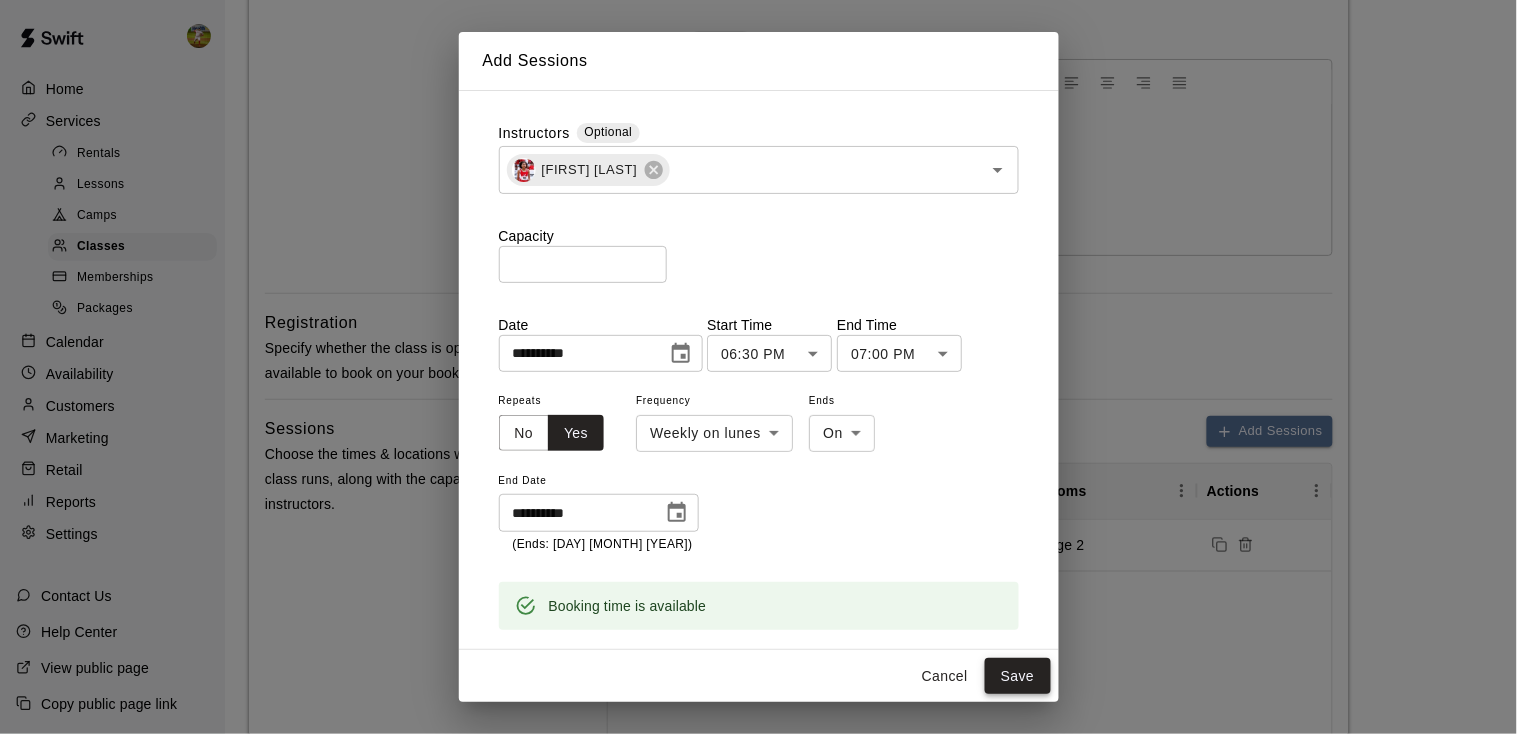 click on "Save" at bounding box center (1018, 676) 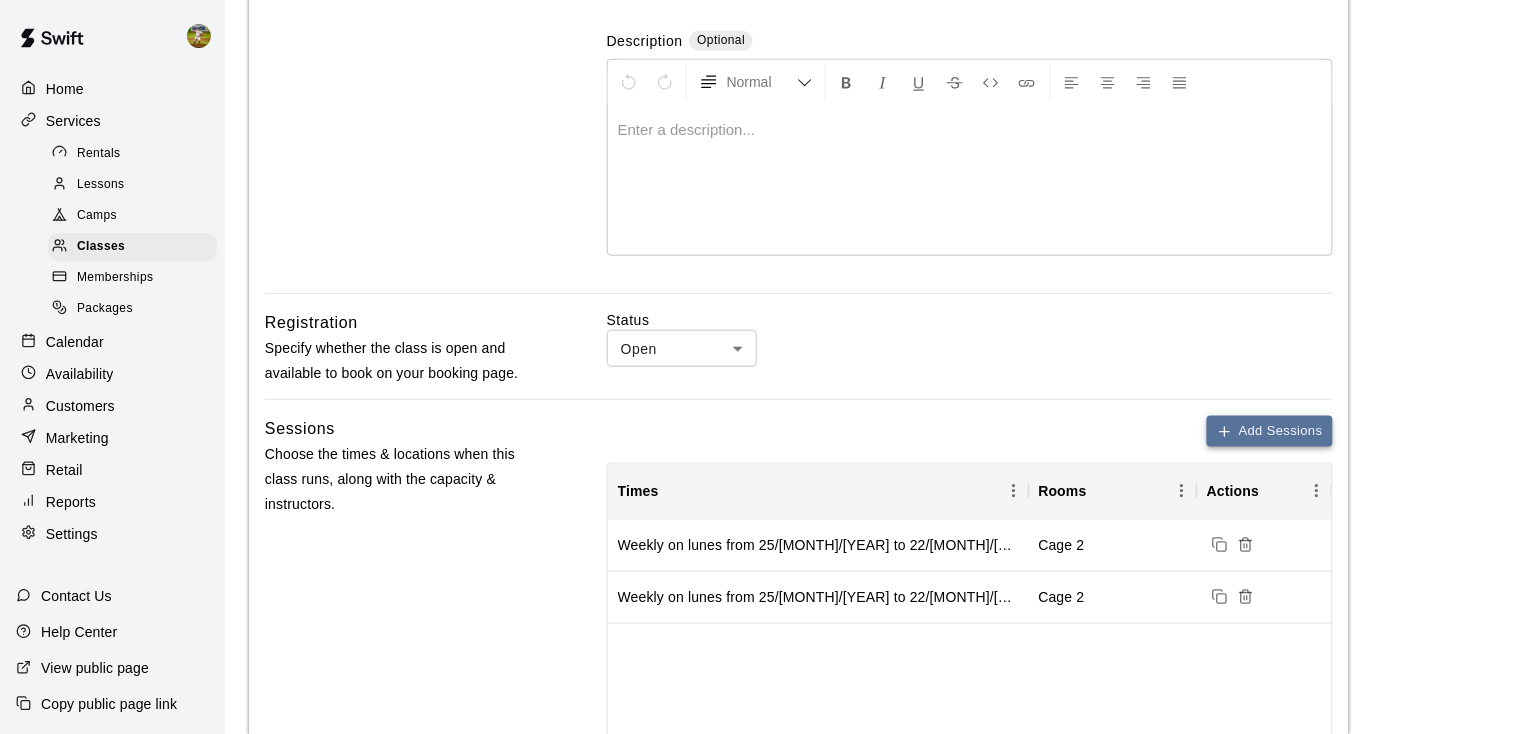 click on "Add Sessions" at bounding box center [1270, 431] 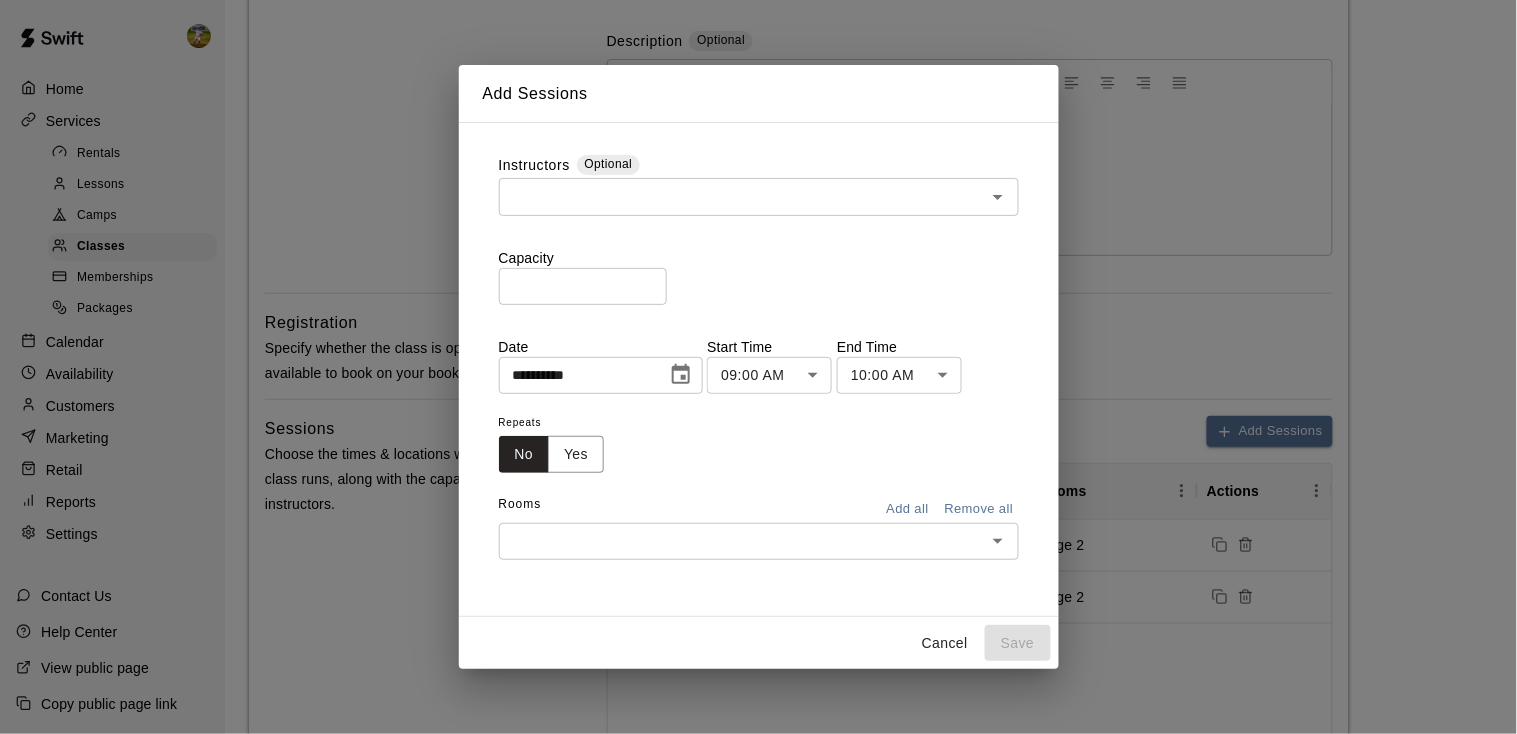 click at bounding box center [742, 196] 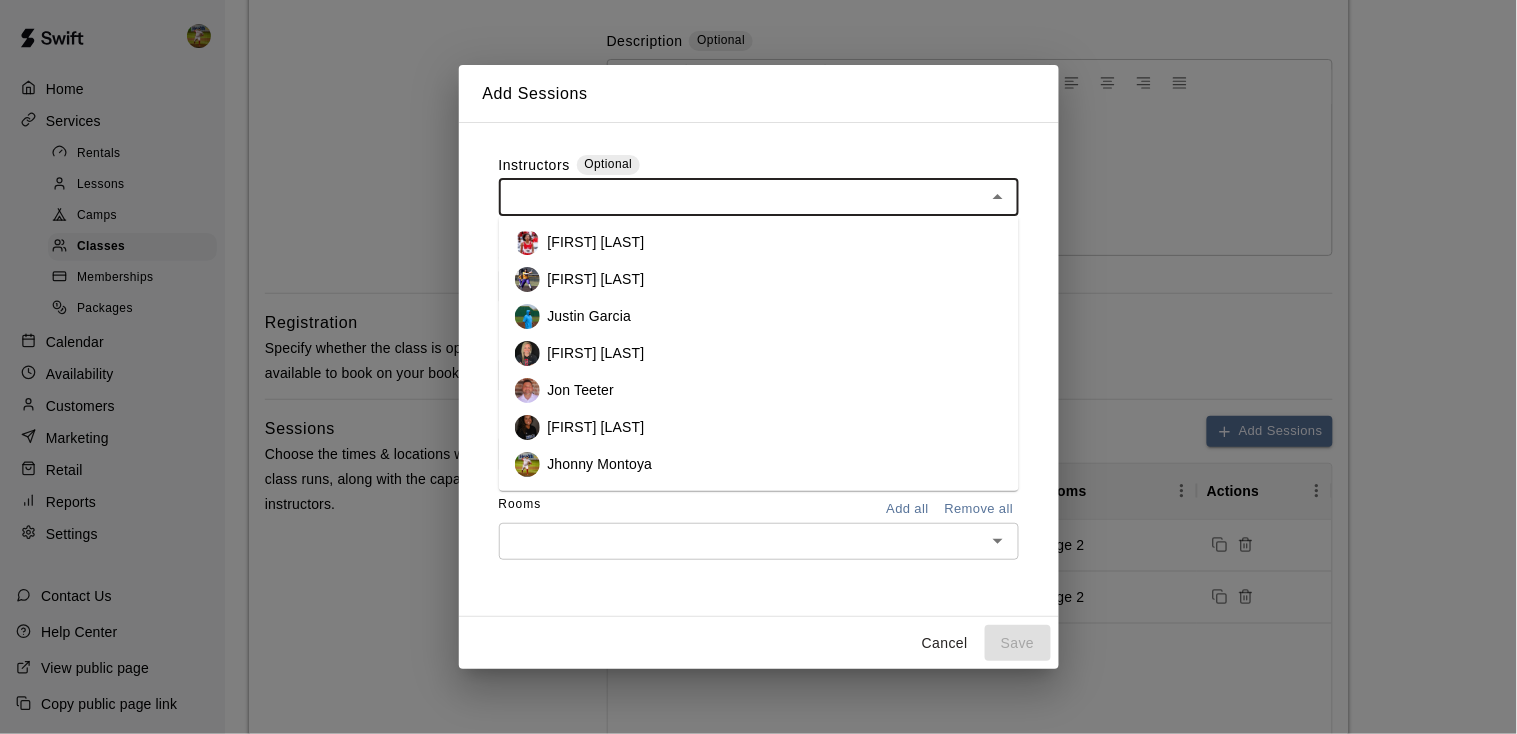 click on "[FIRST] [LAST]" at bounding box center [759, 242] 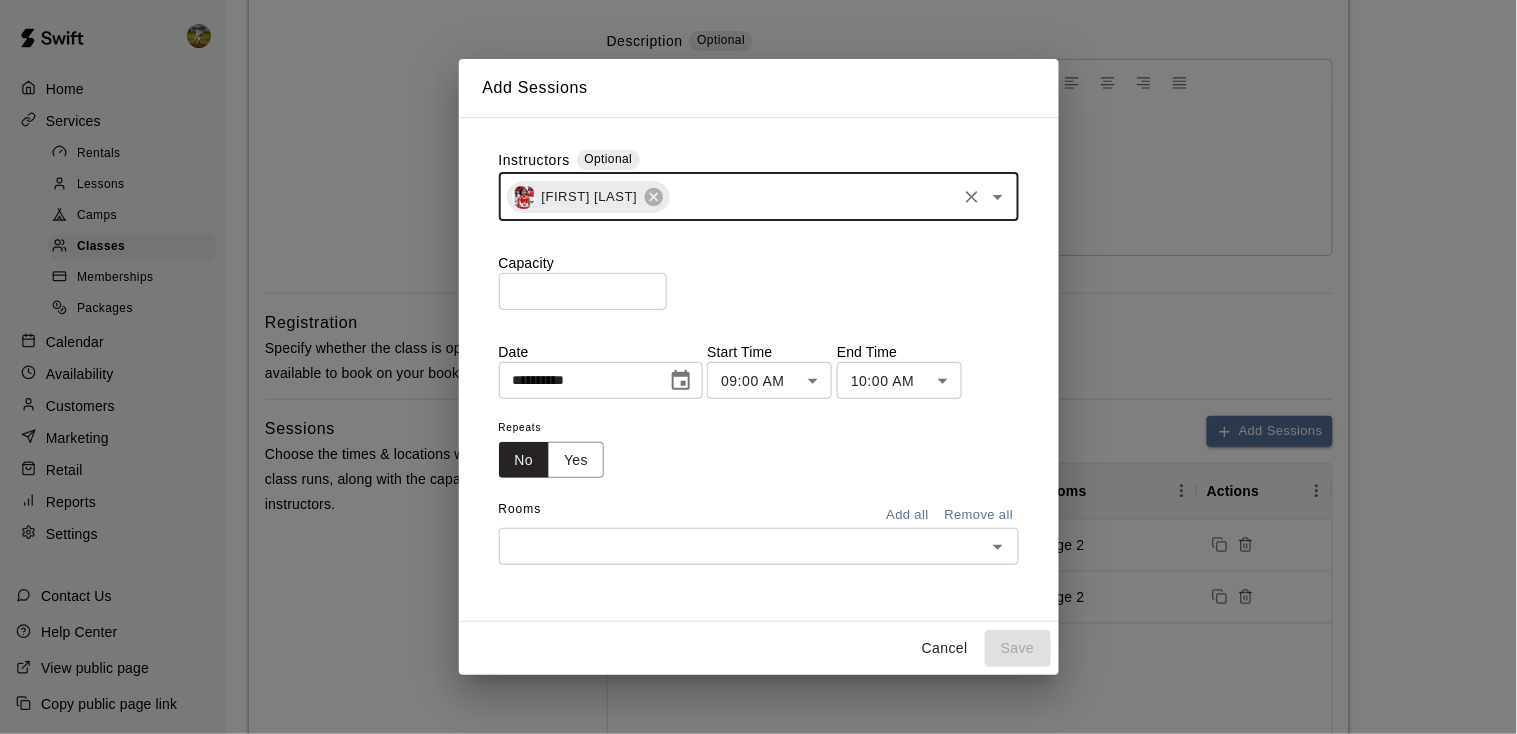 click on "*" at bounding box center (583, 291) 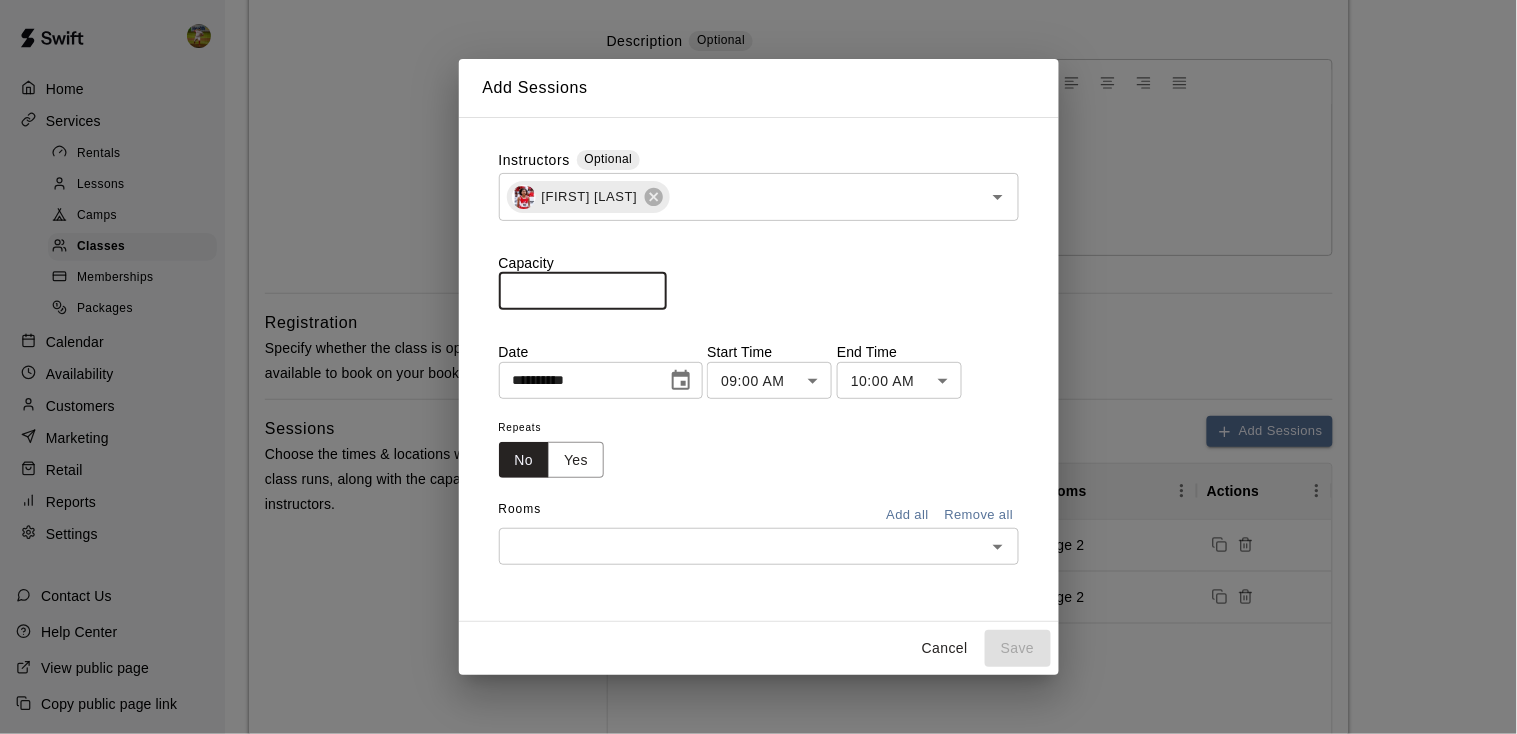 click on "*" at bounding box center (583, 291) 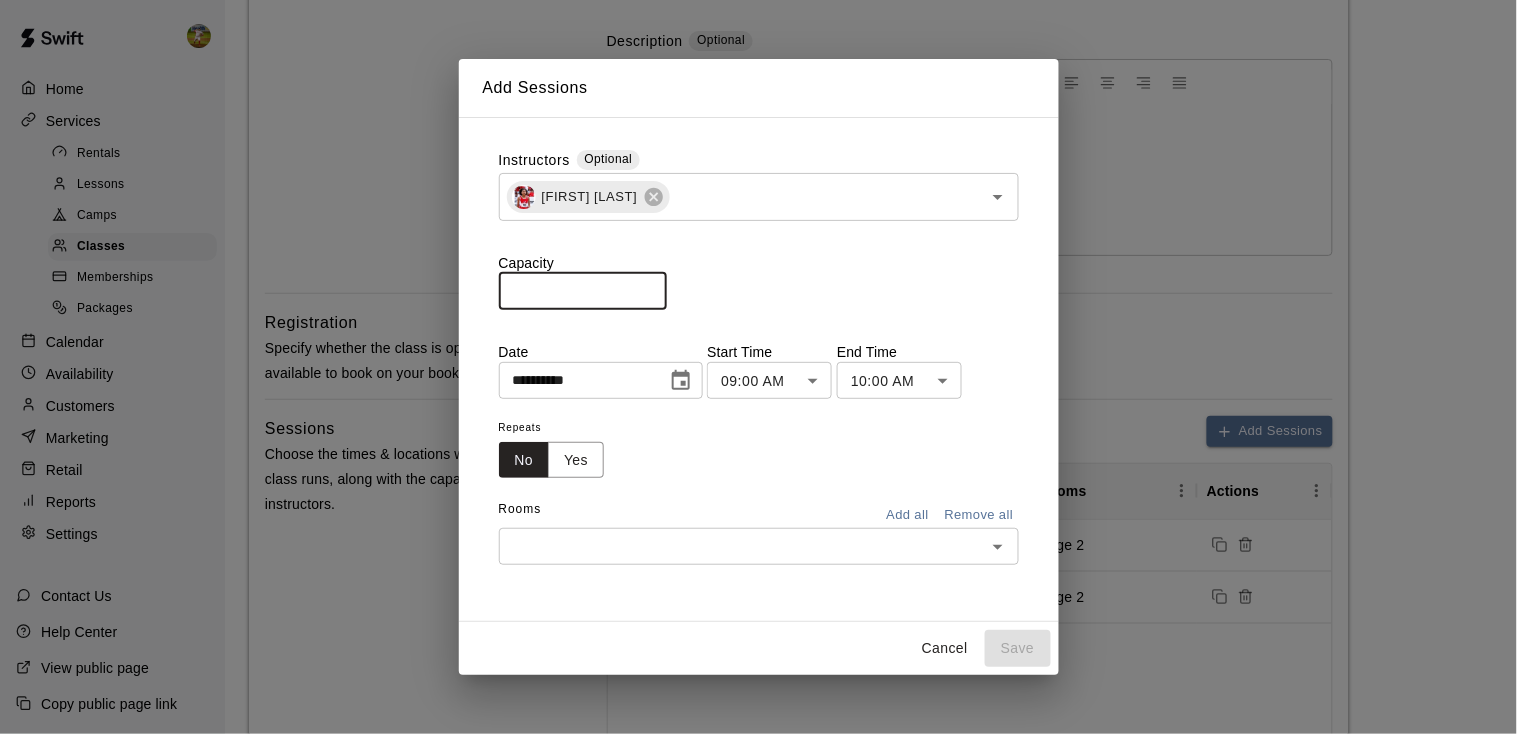 click 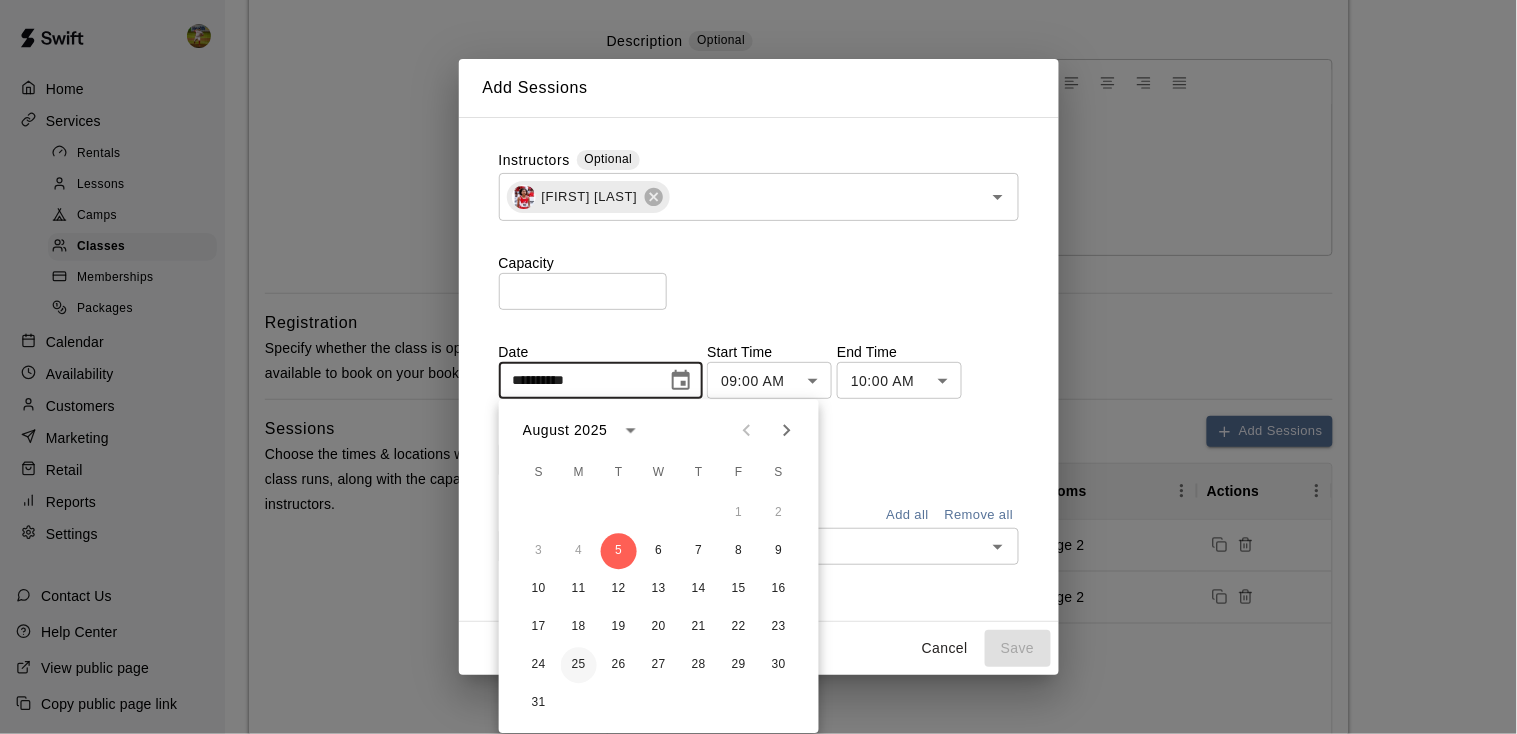 click on "25" at bounding box center (579, 666) 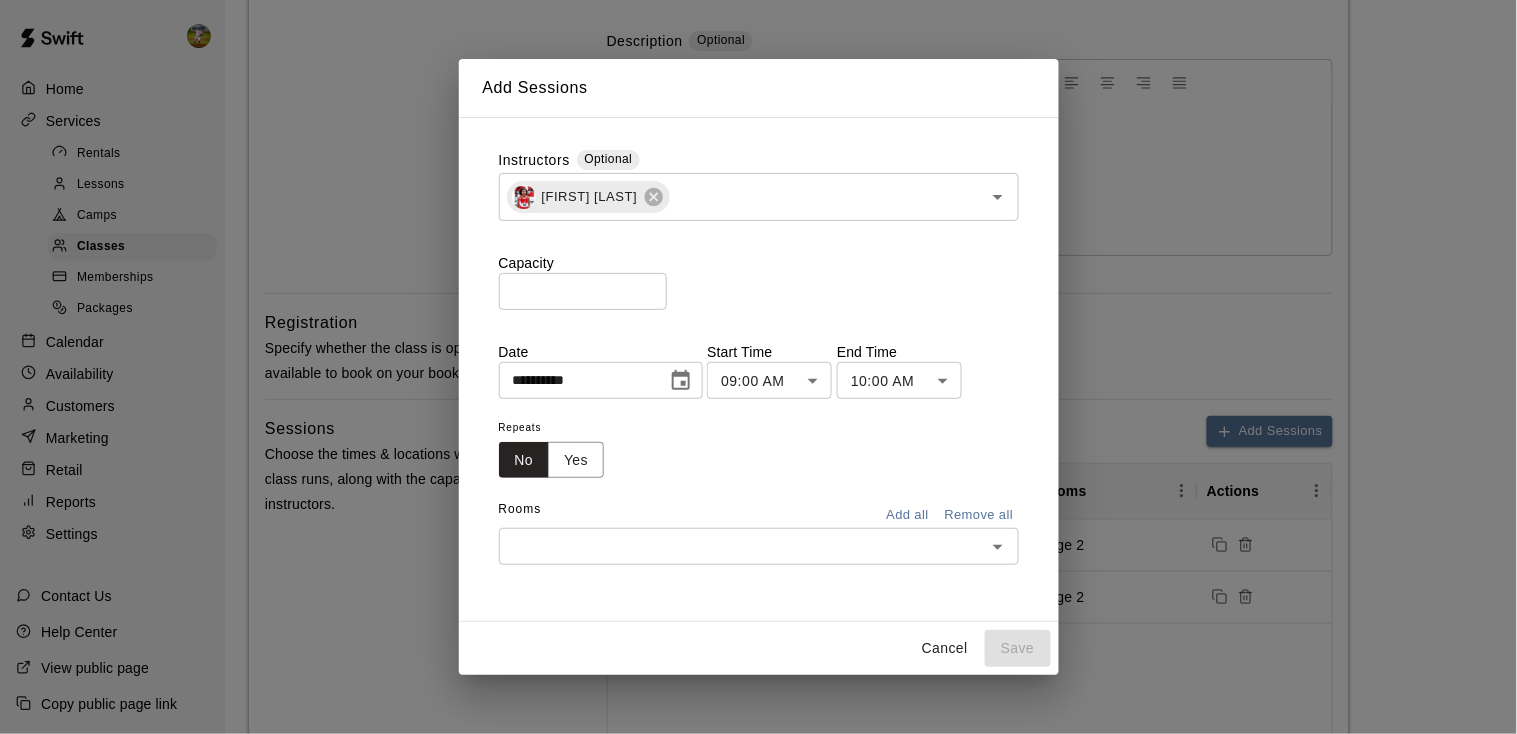 type on "**********" 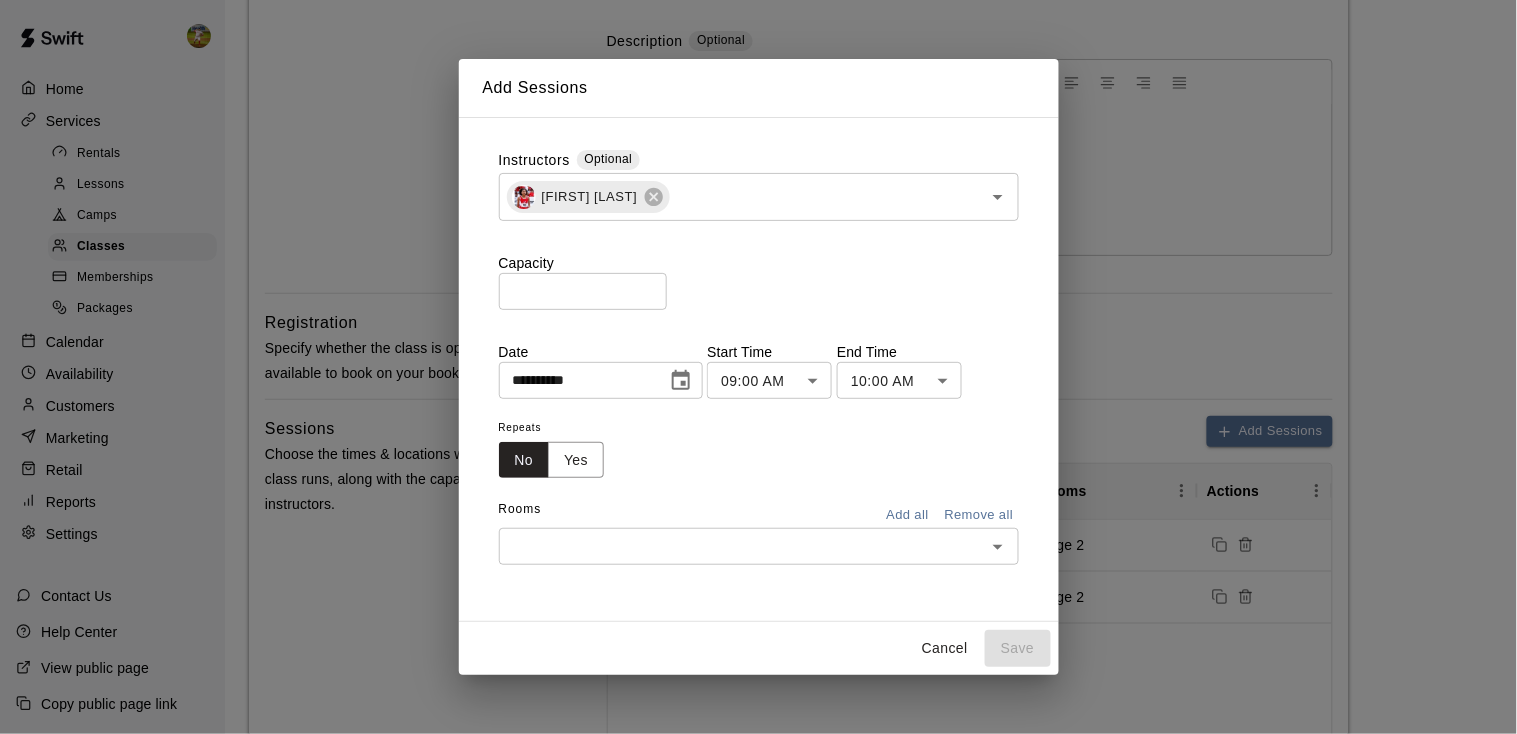 click on "**********" at bounding box center (758, 457) 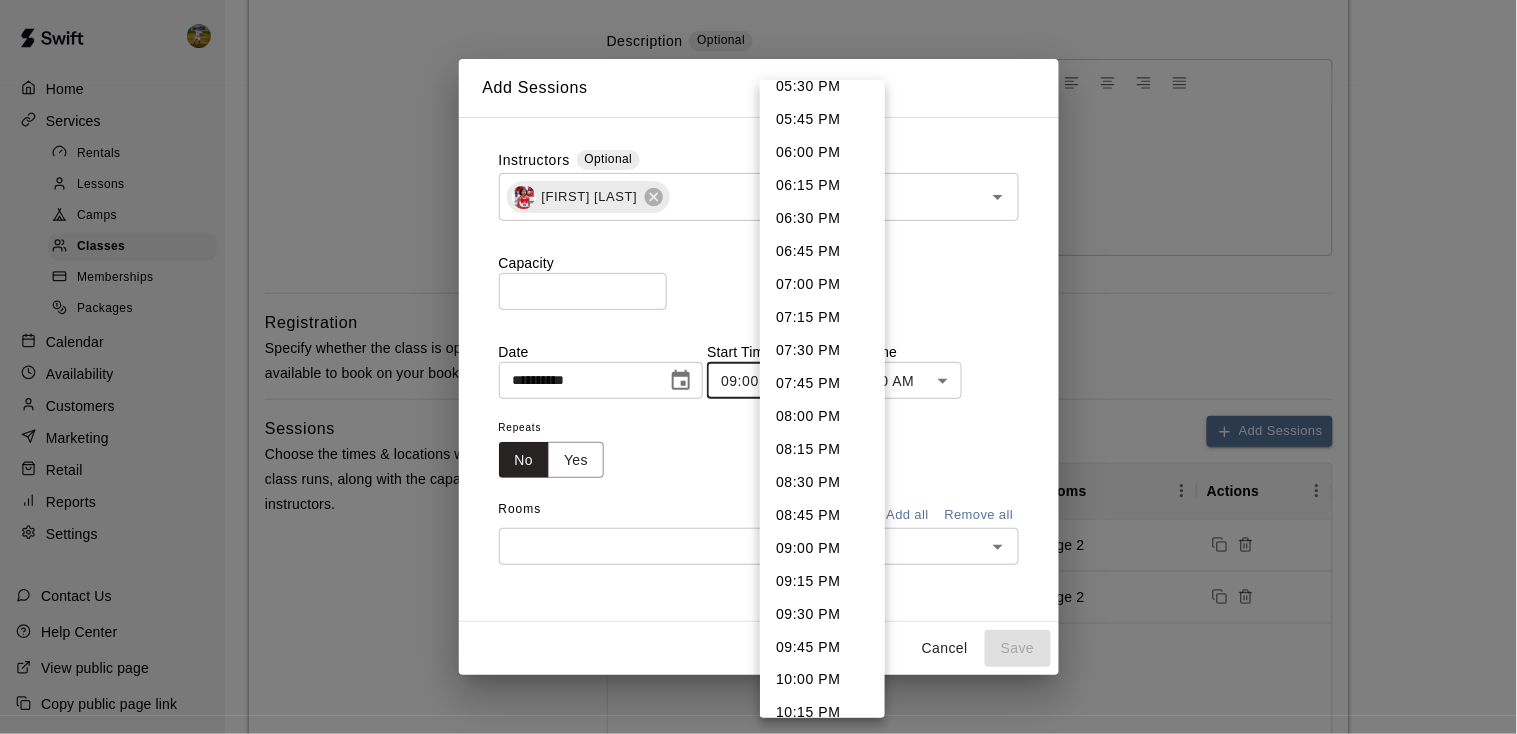 scroll, scrollTop: 2393, scrollLeft: 0, axis: vertical 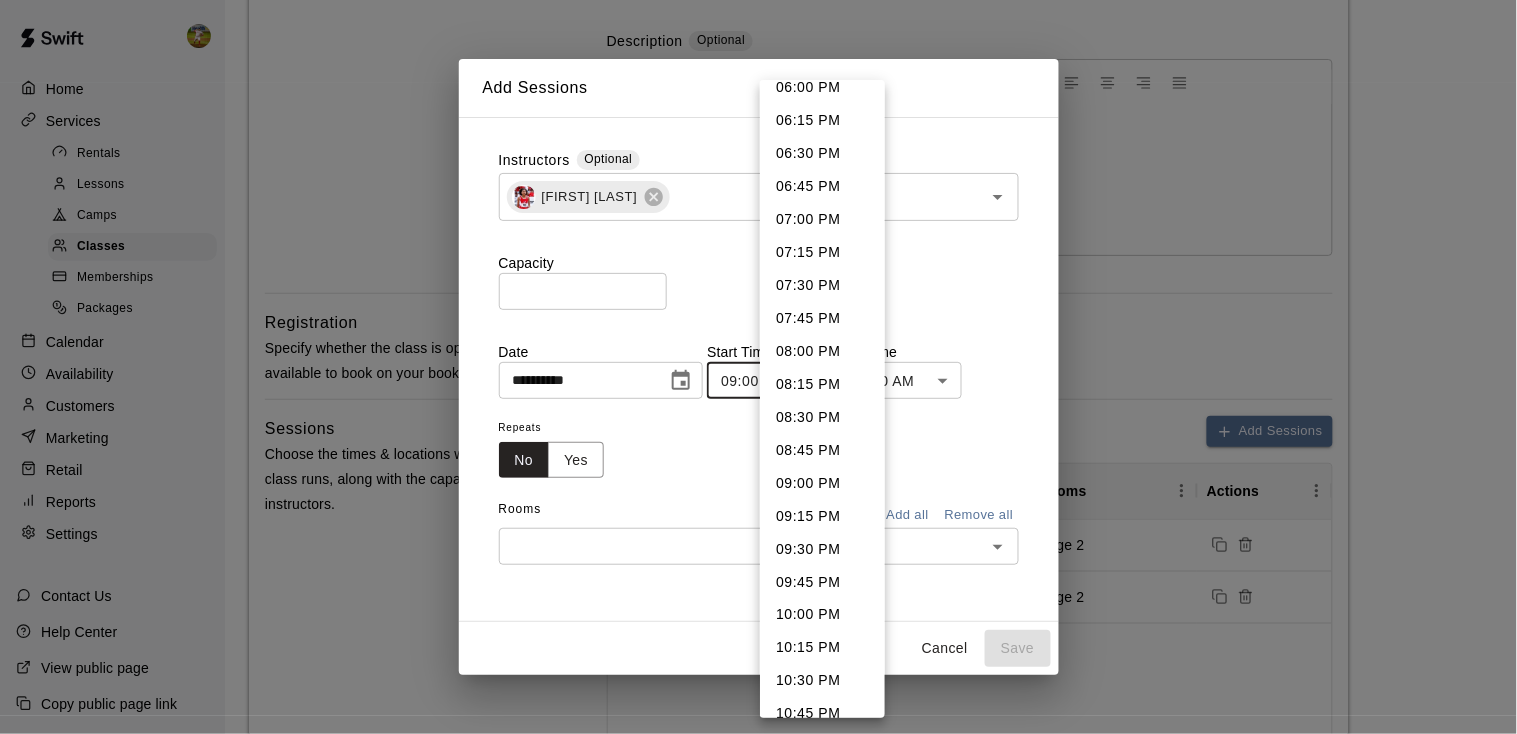 click on "07:00 PM" at bounding box center [822, 219] 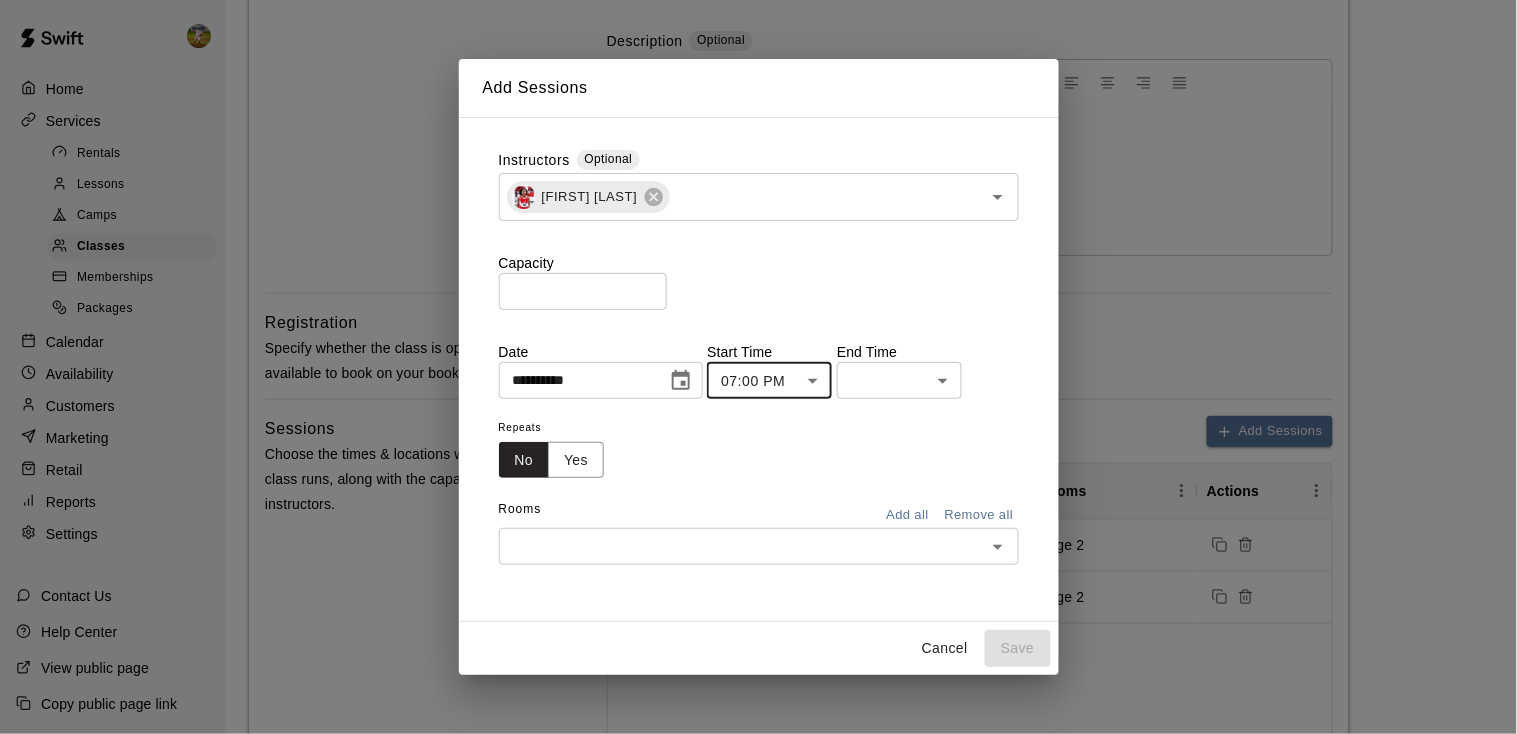 type on "********" 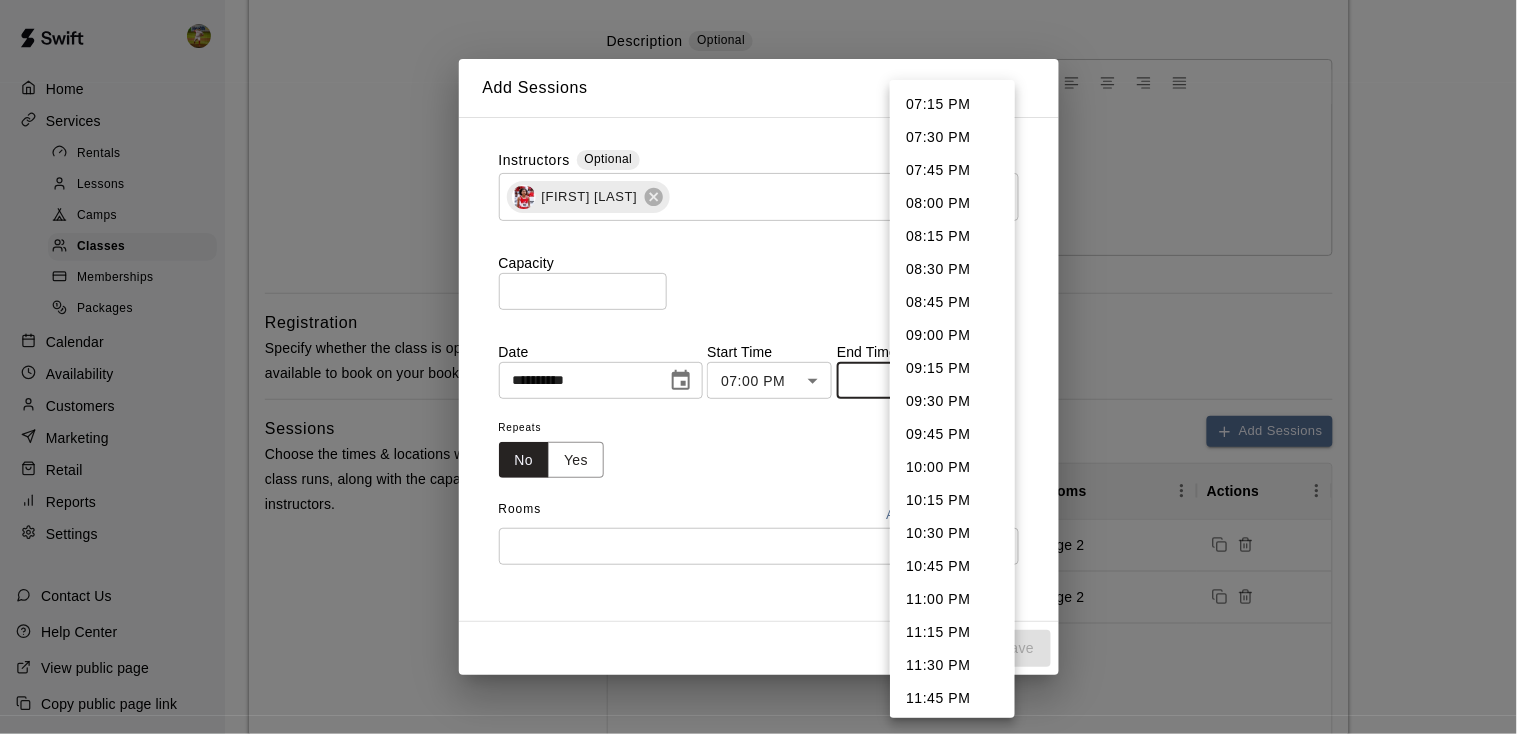 click on "07:30 PM" at bounding box center [952, 137] 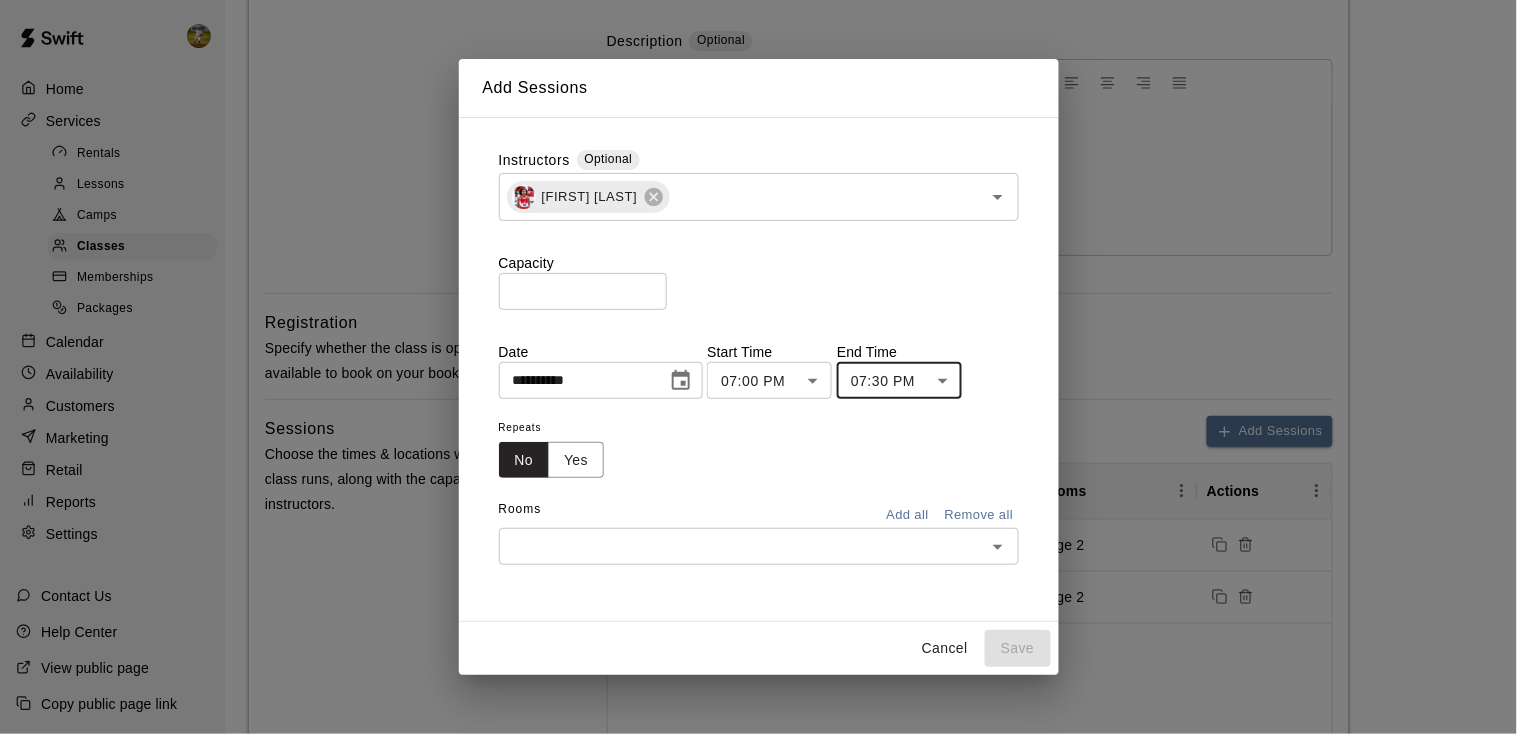 type on "********" 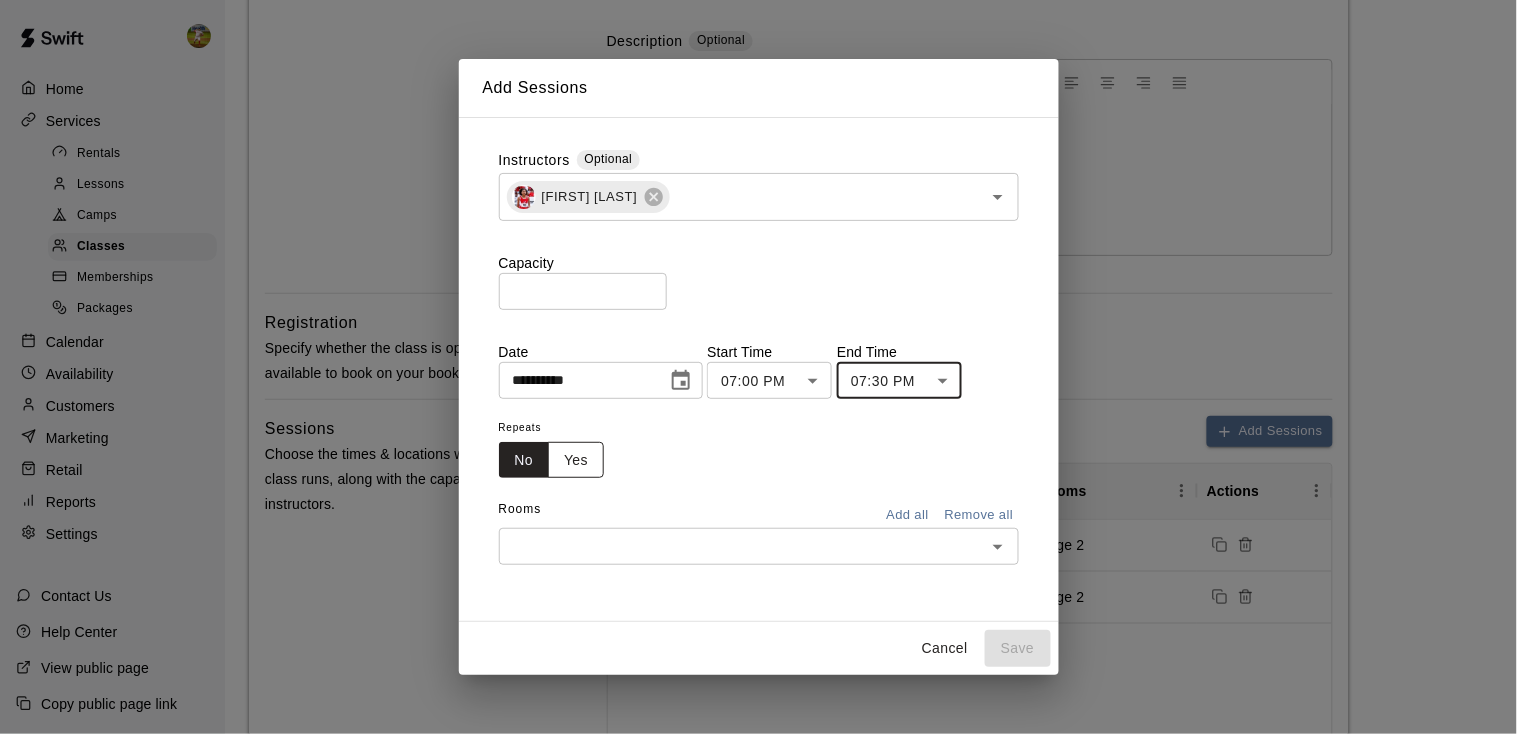 click on "Yes" at bounding box center (576, 460) 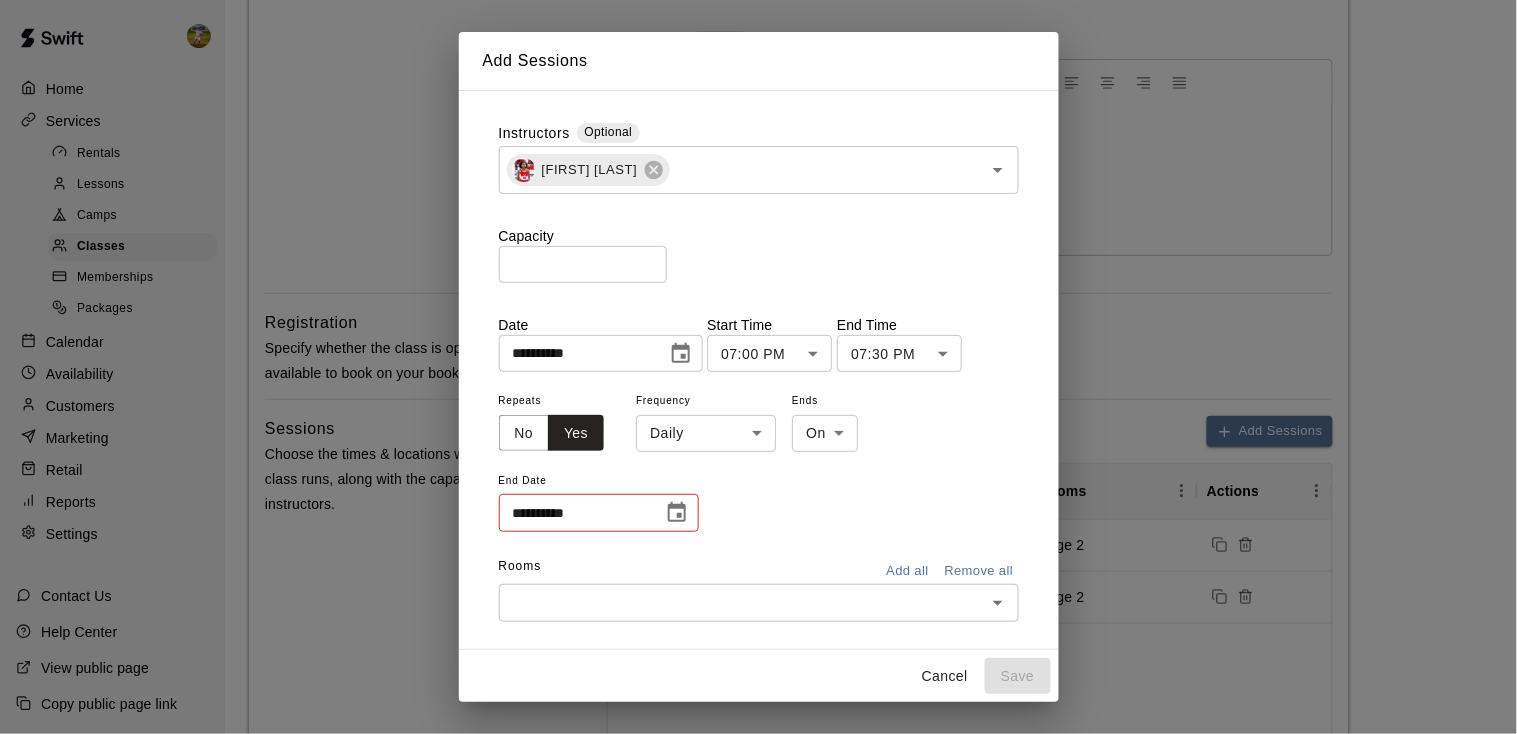 click on "**********" at bounding box center [758, 457] 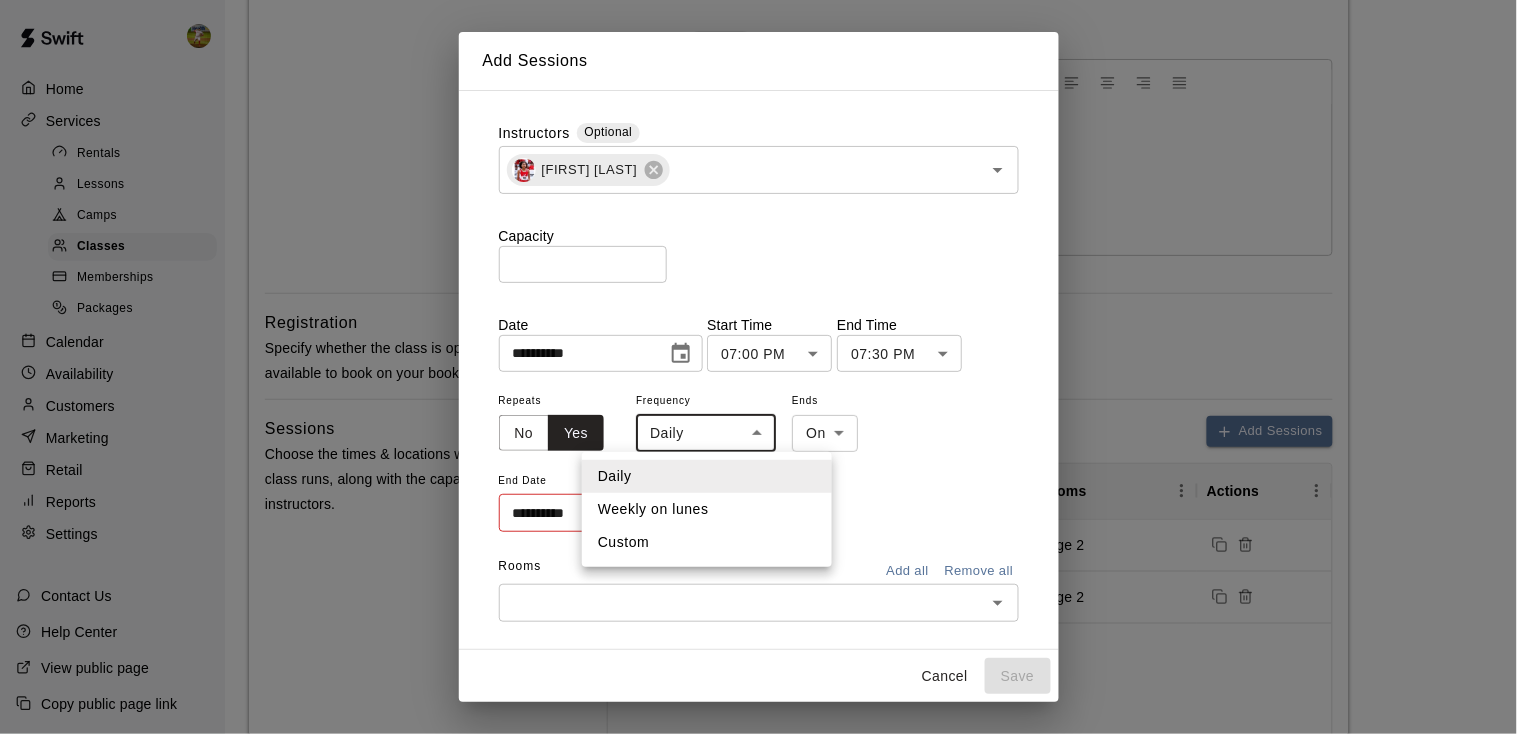 click on "Weekly on lunes" at bounding box center (707, 509) 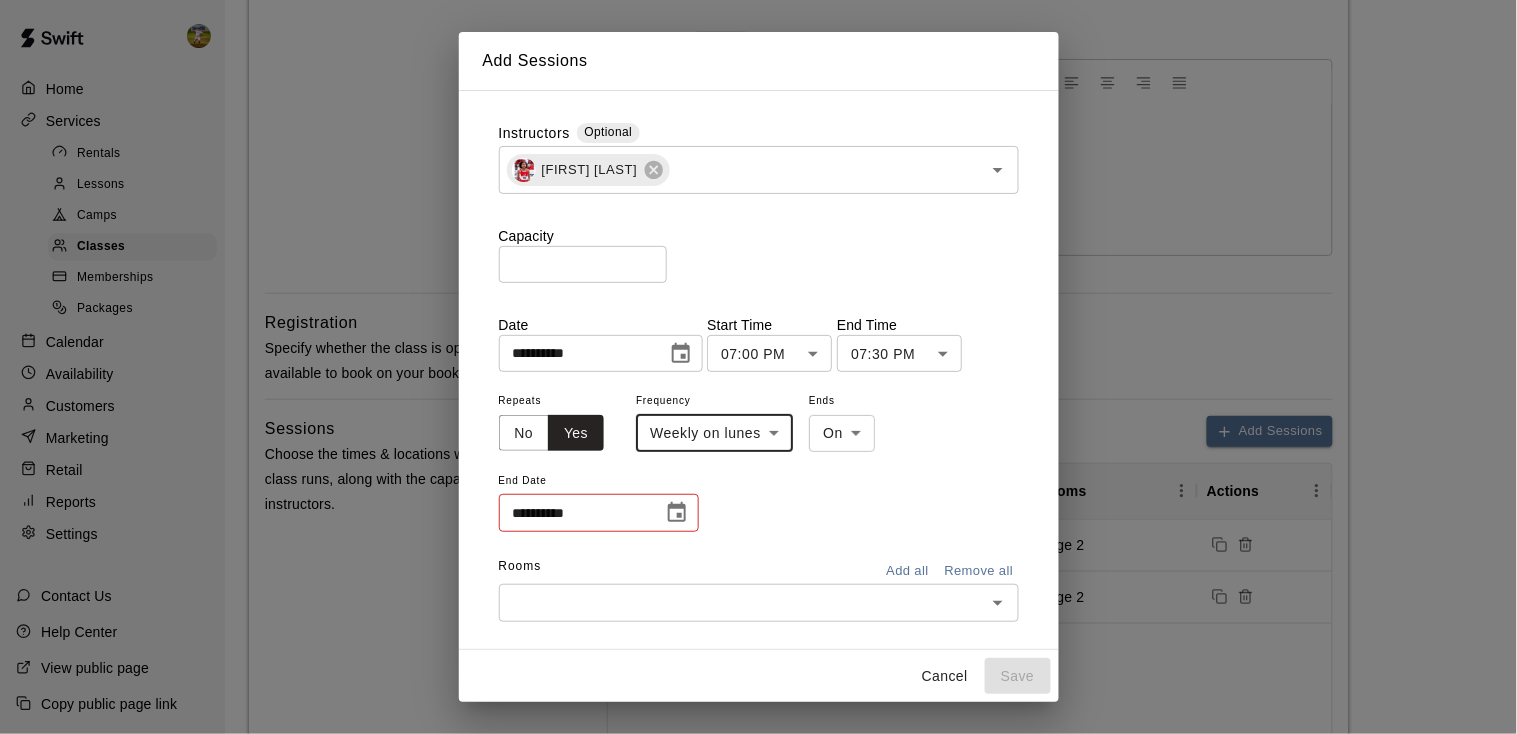 click 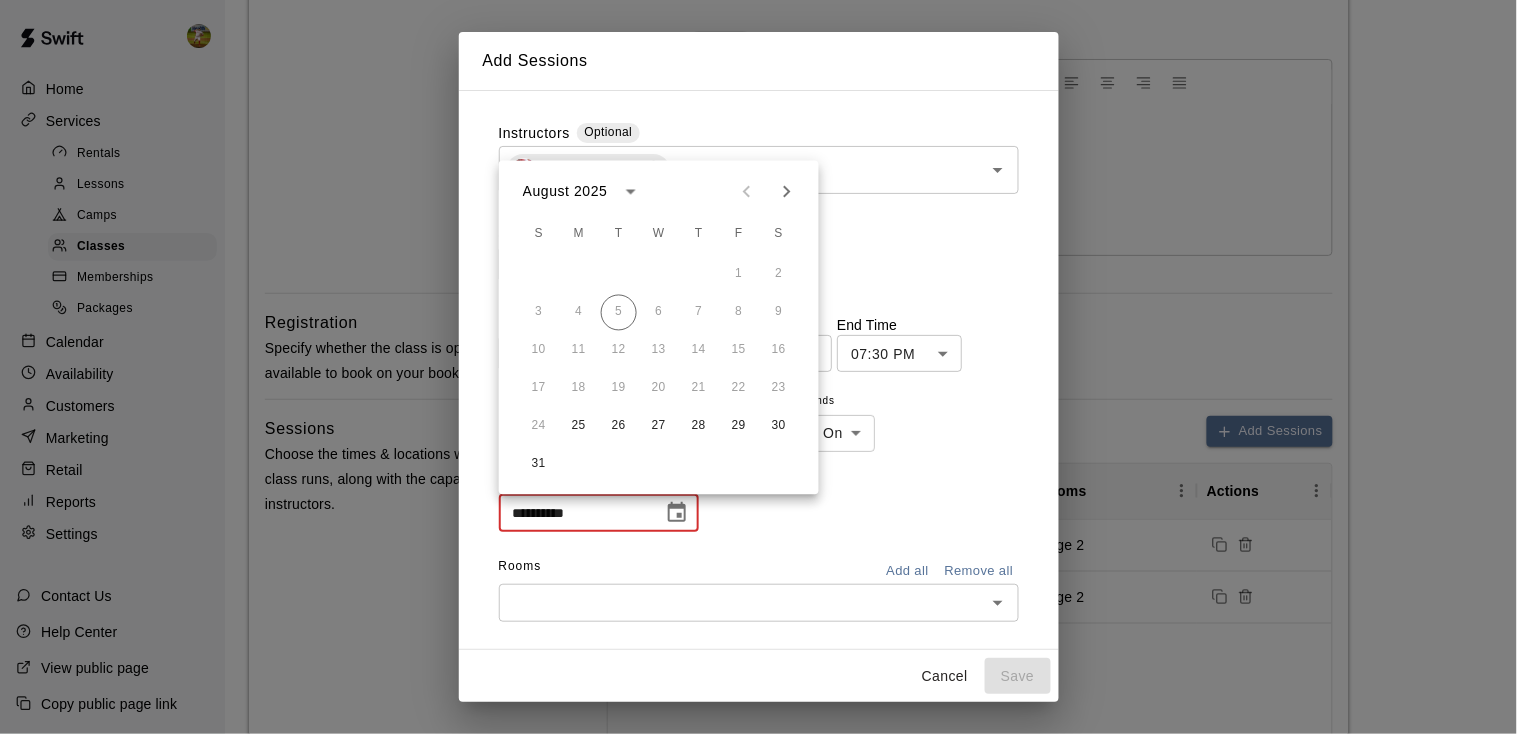 click 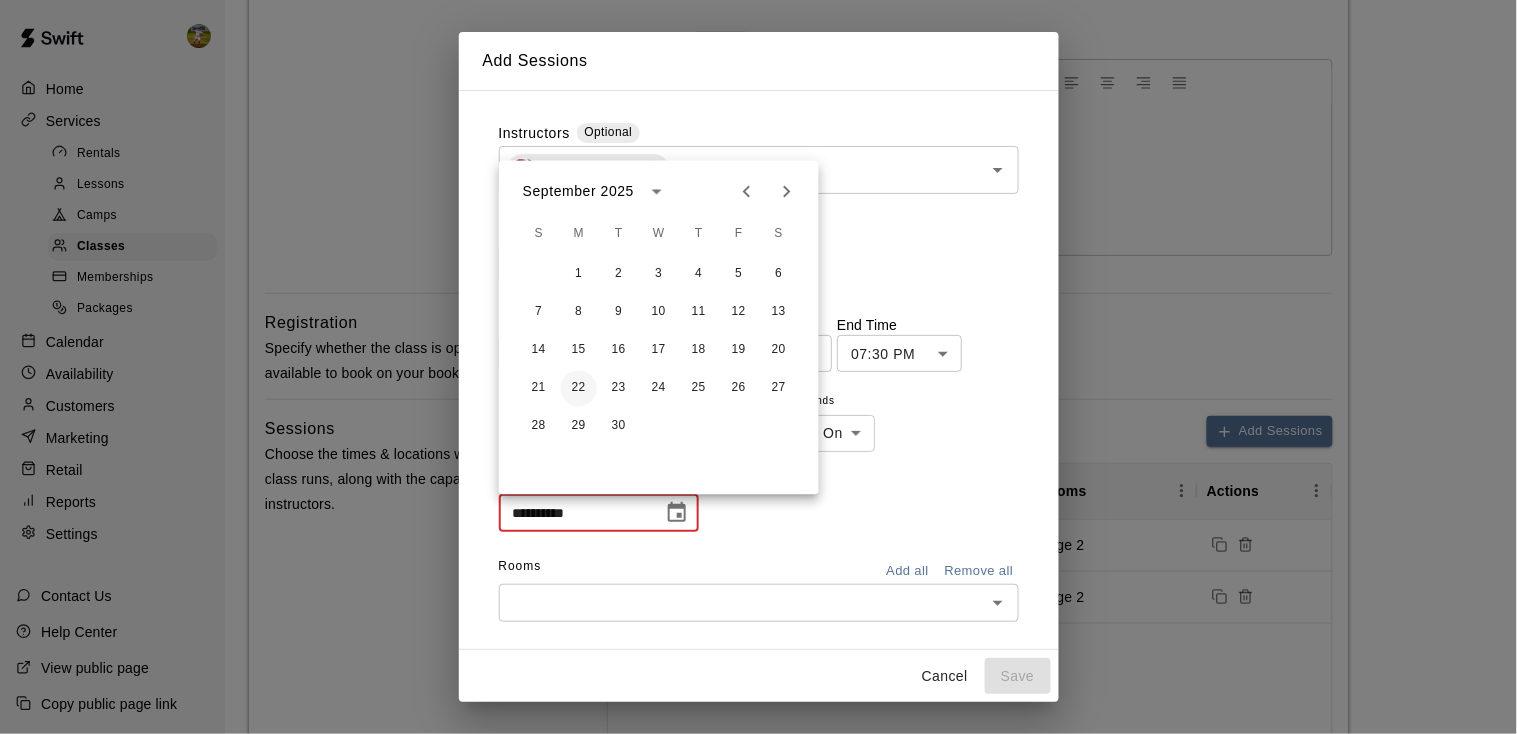 click on "22" at bounding box center (579, 389) 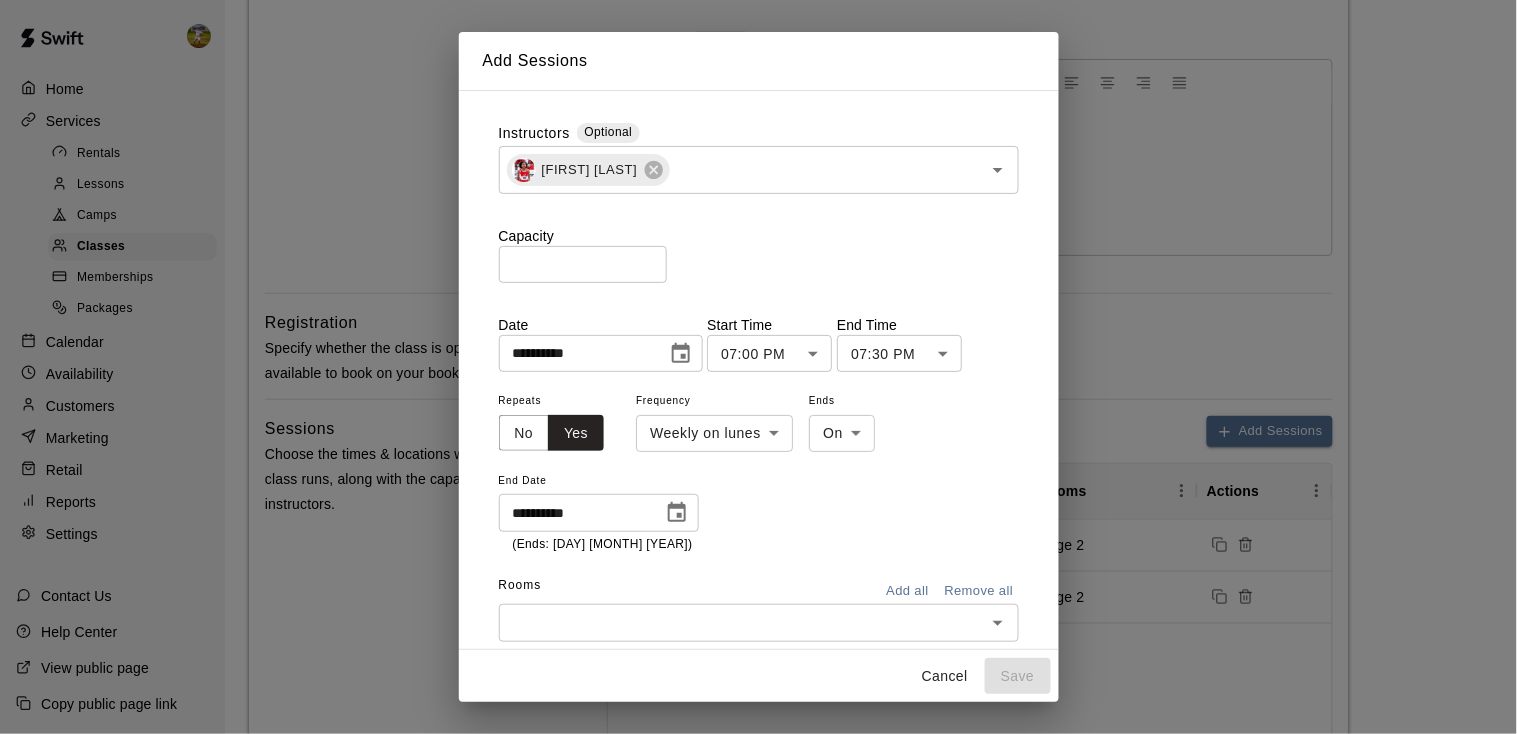 type on "**********" 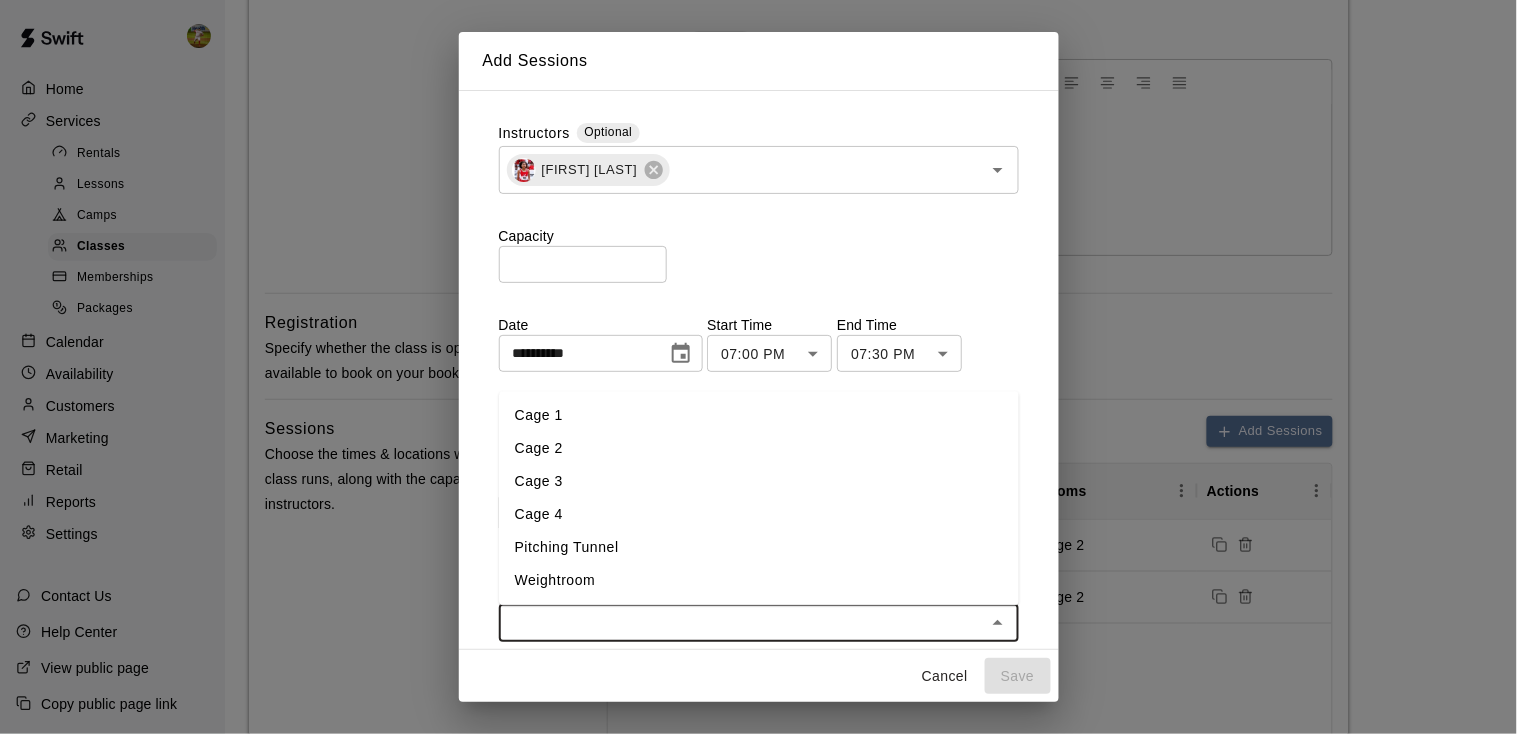 click on "Cage 2" at bounding box center (759, 448) 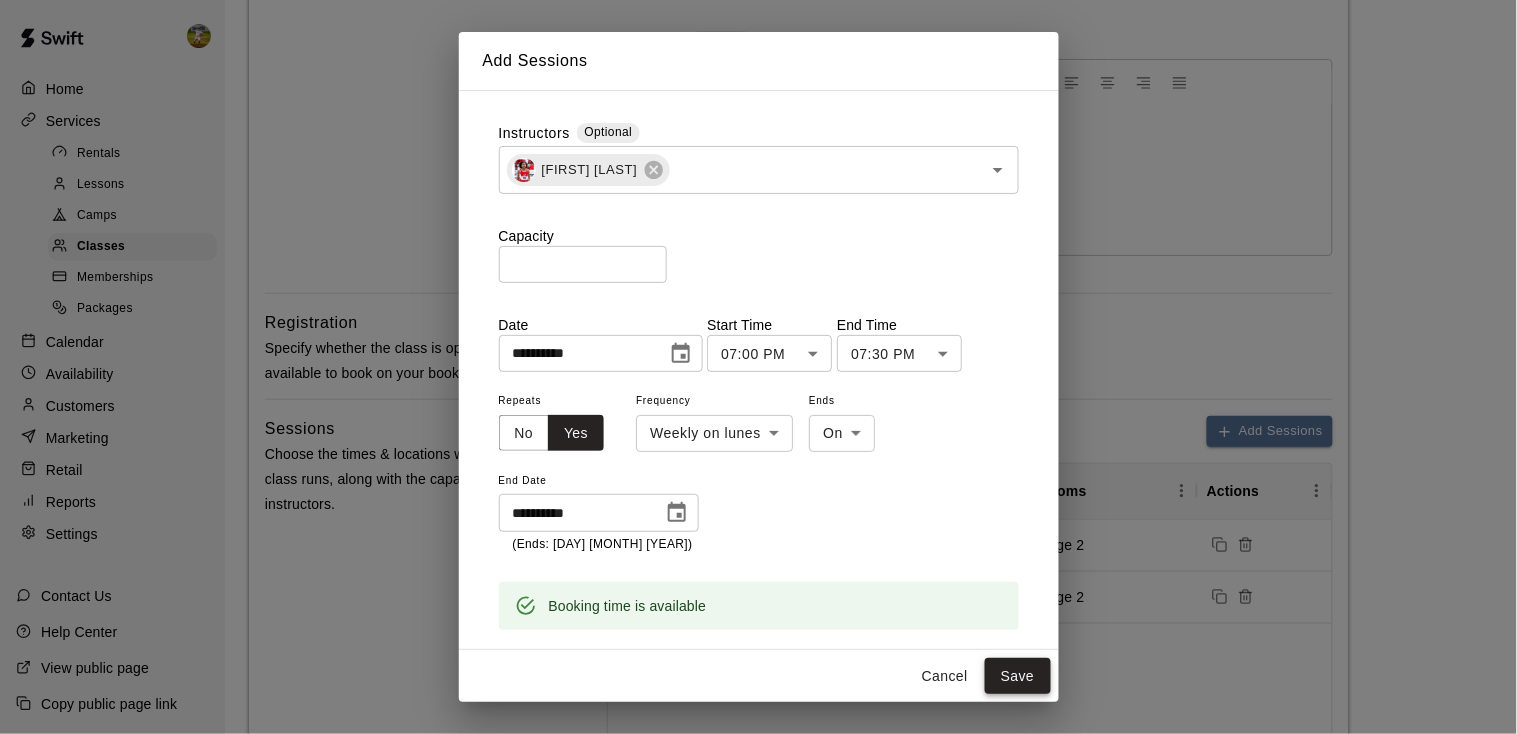 click on "Save" at bounding box center (1018, 676) 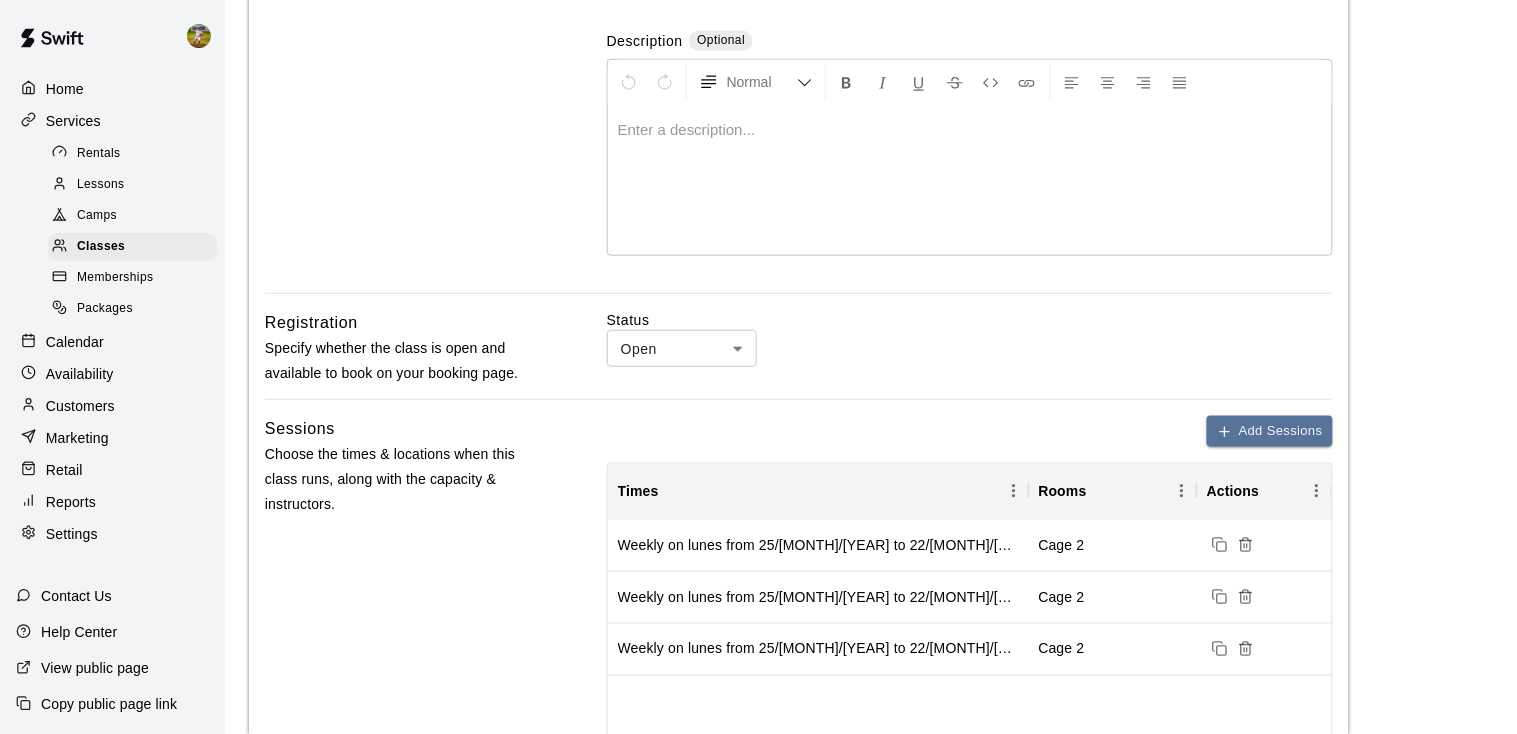 scroll, scrollTop: 0, scrollLeft: 0, axis: both 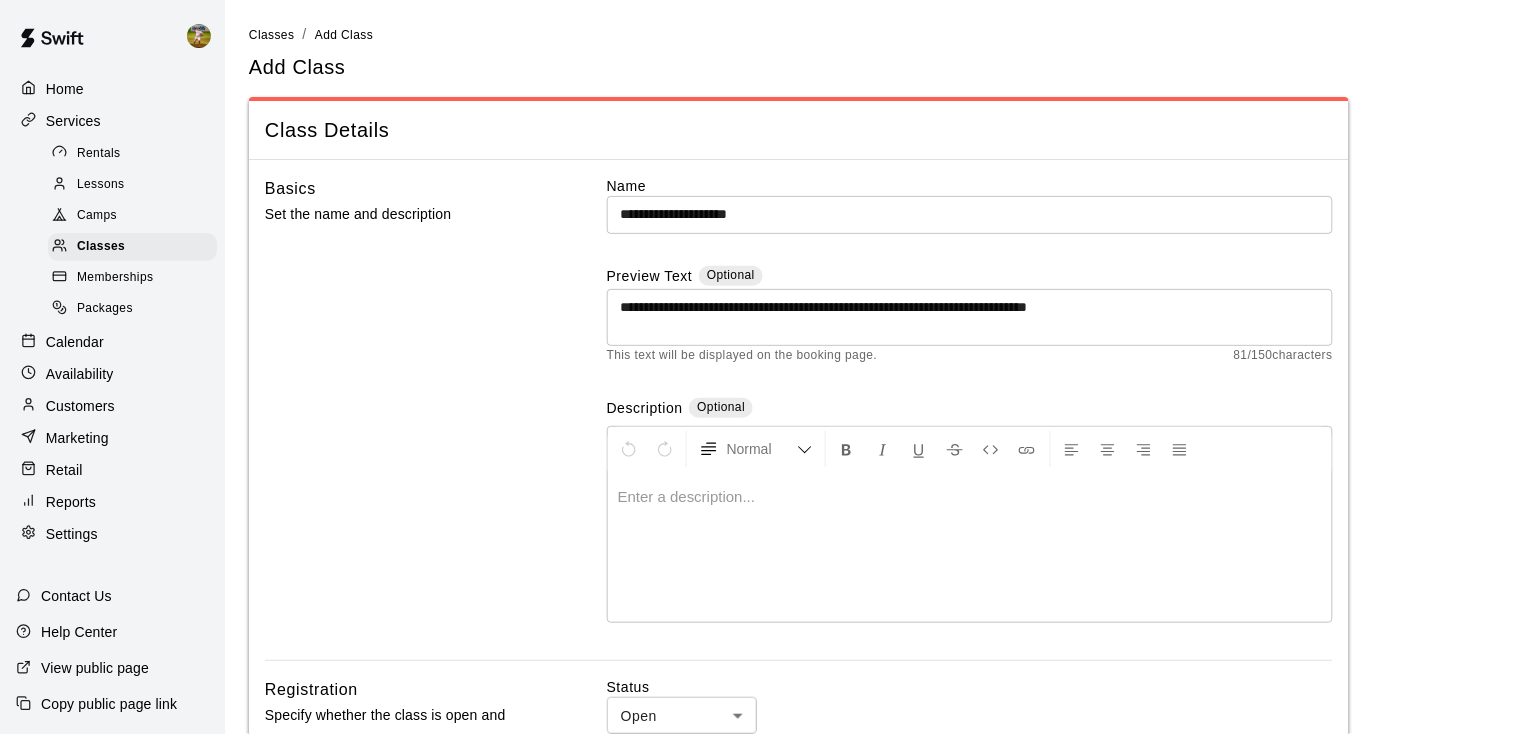 click at bounding box center (970, 497) 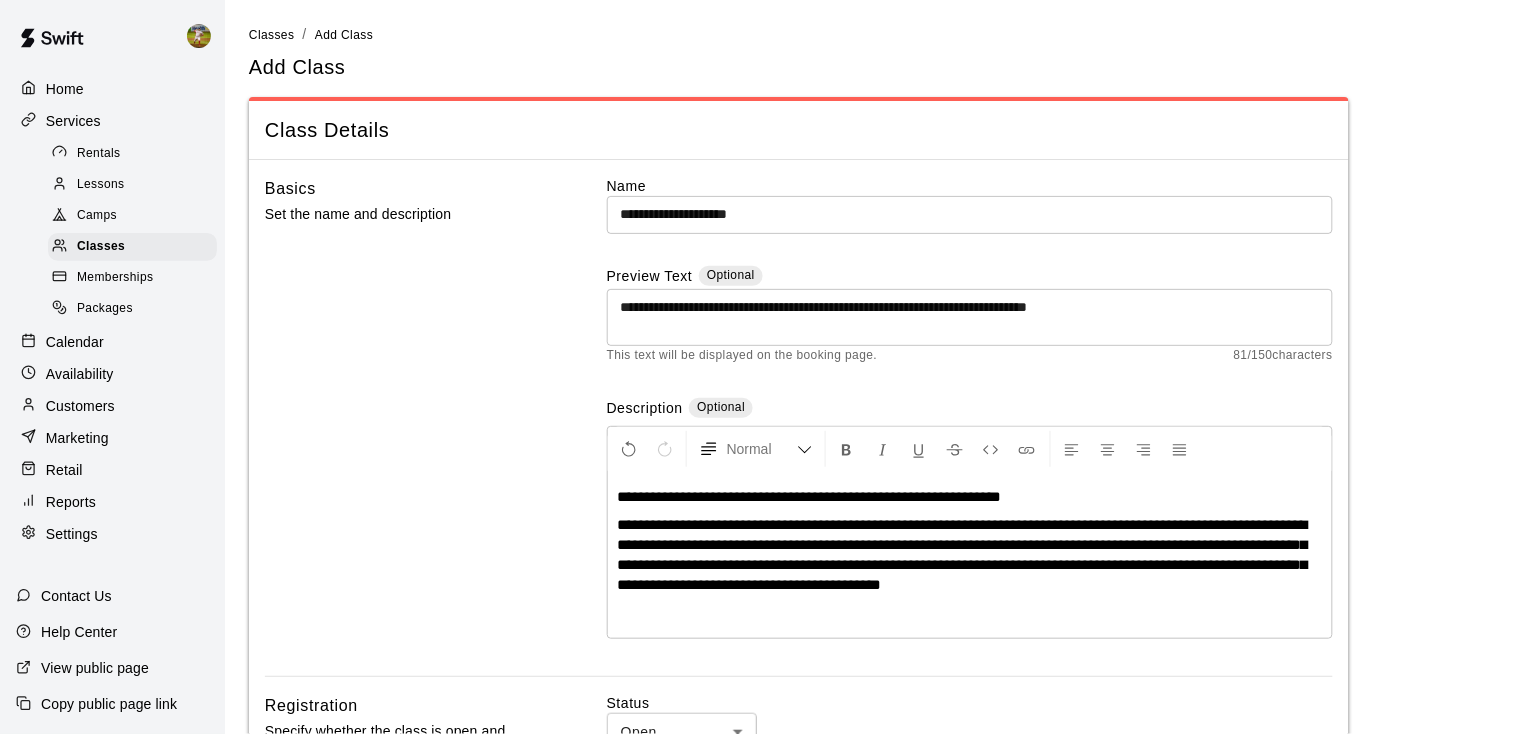 click on "**********" at bounding box center (970, 317) 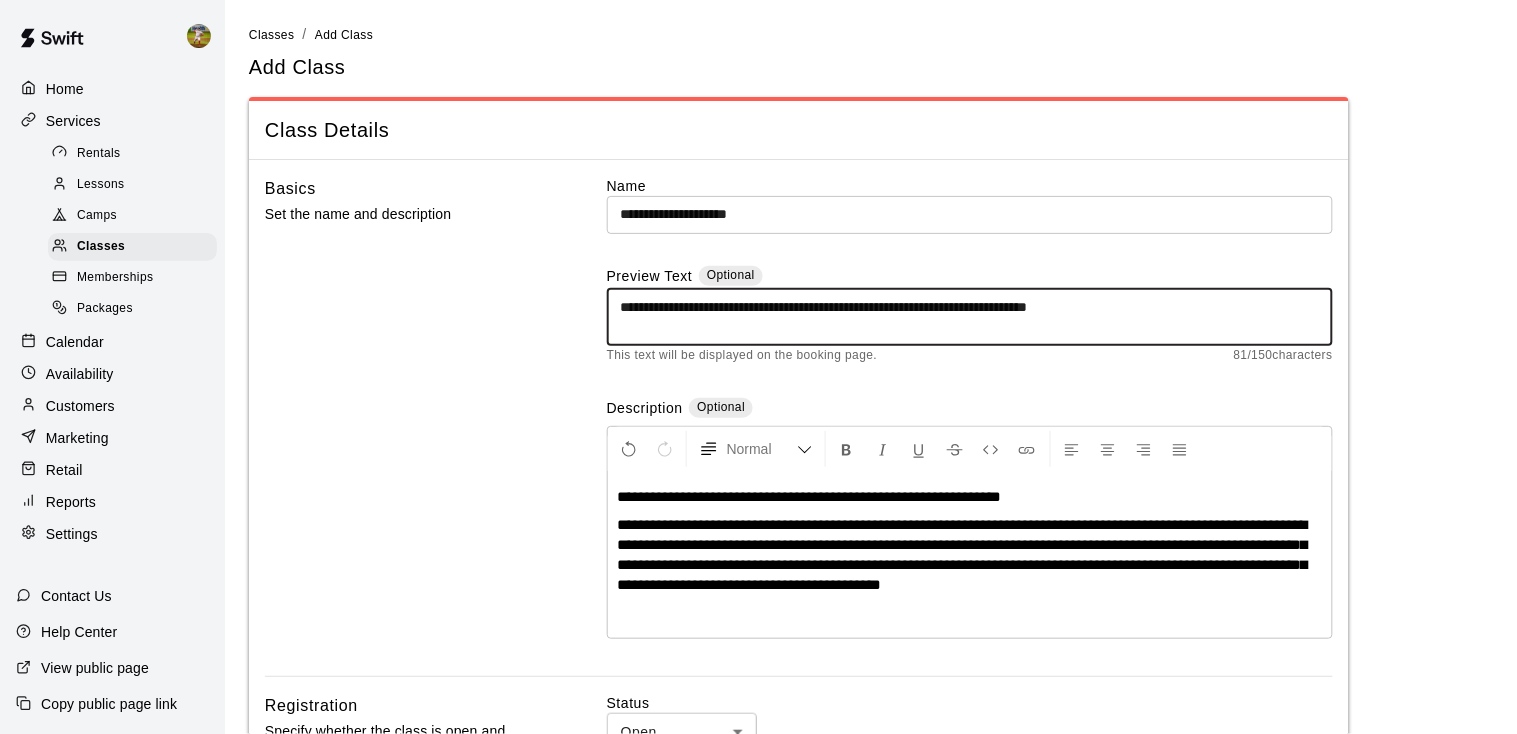 click on "**********" at bounding box center (970, 317) 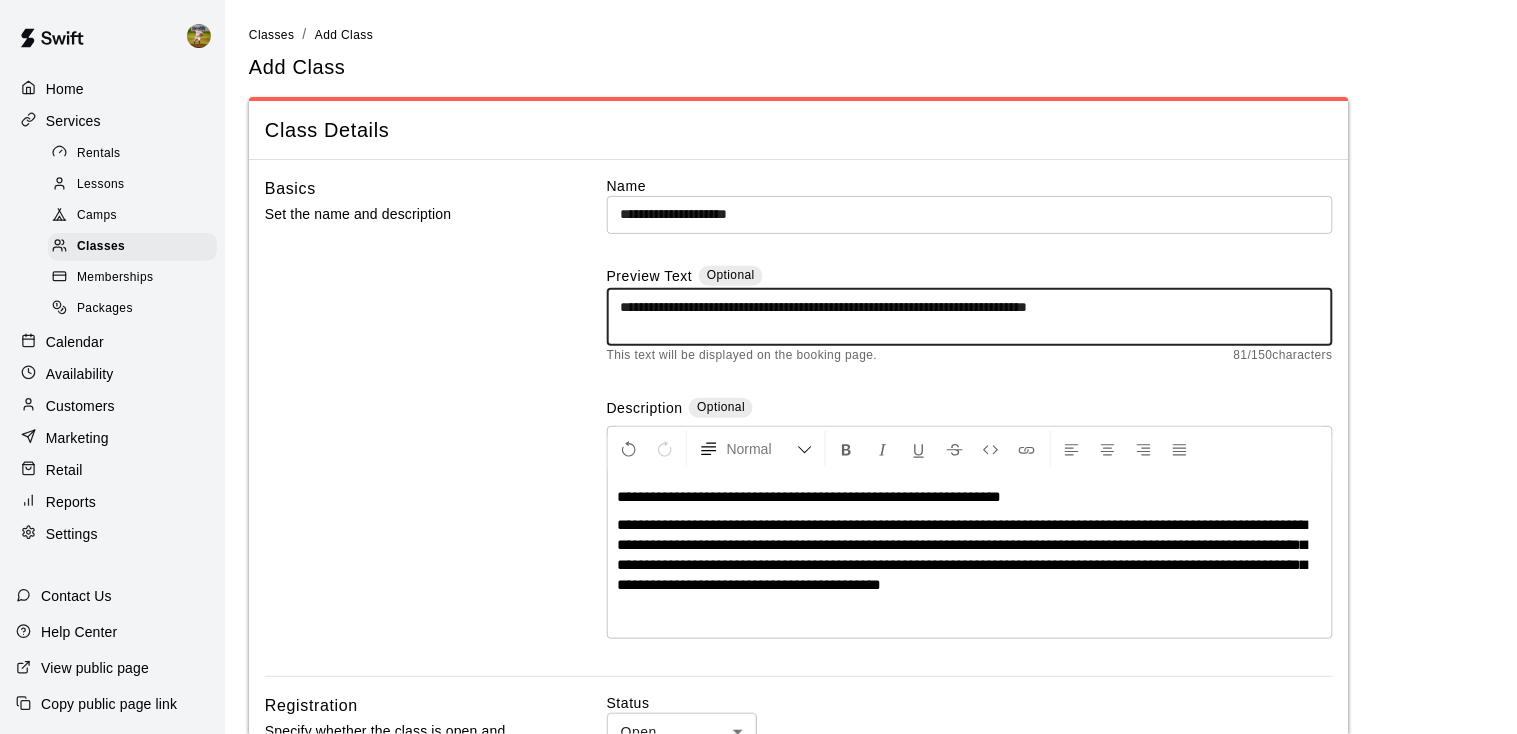click on "**********" at bounding box center (970, 317) 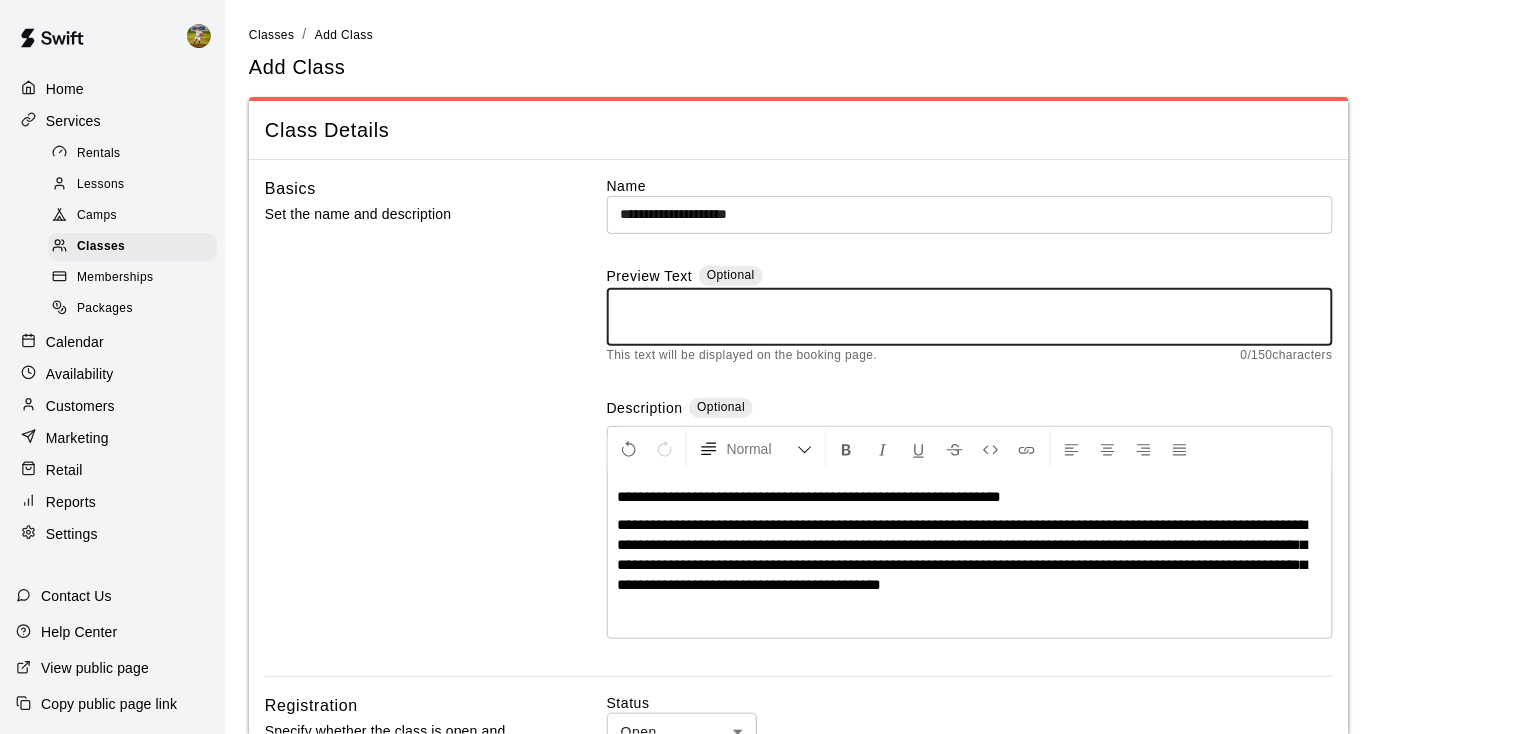 click on "**********" at bounding box center [810, 496] 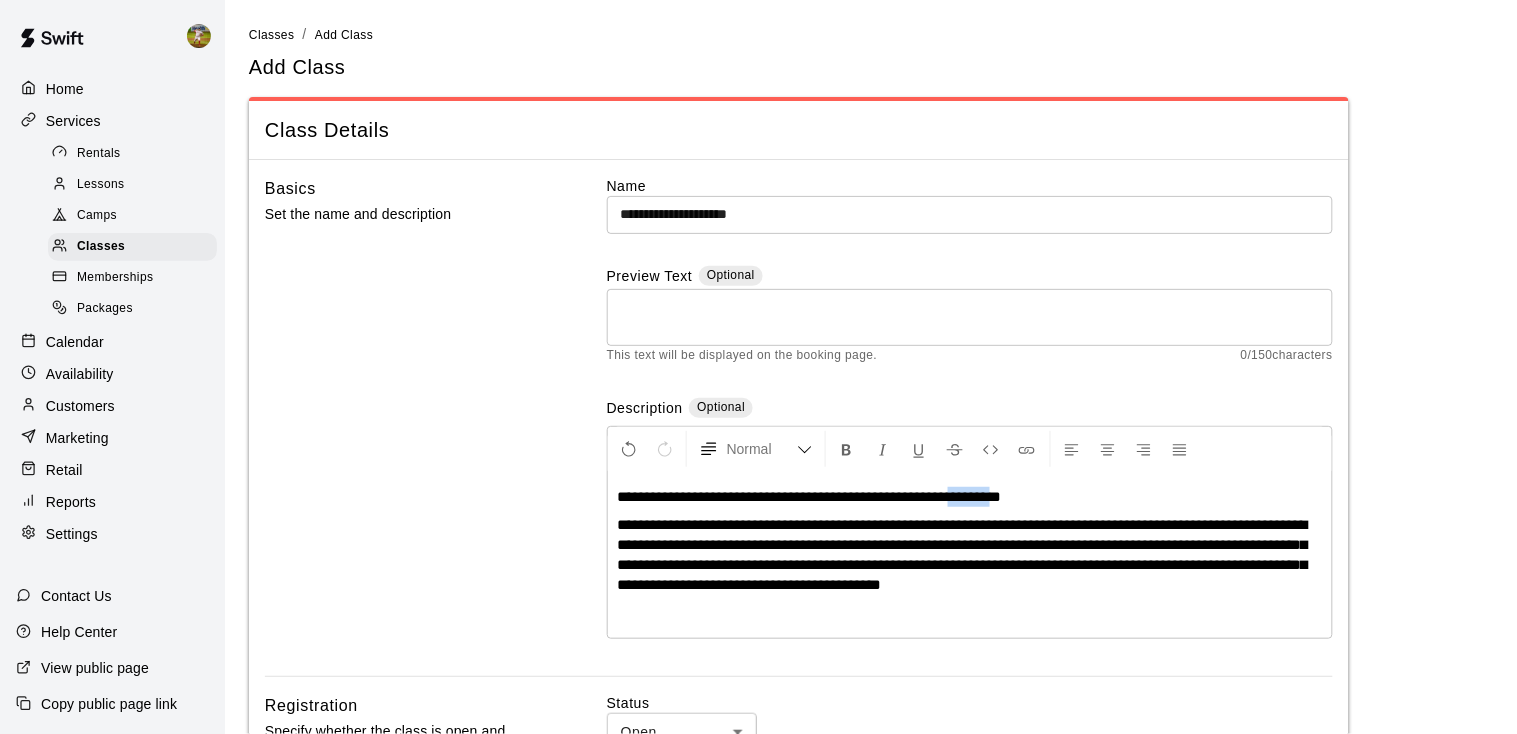 click on "**********" at bounding box center (810, 496) 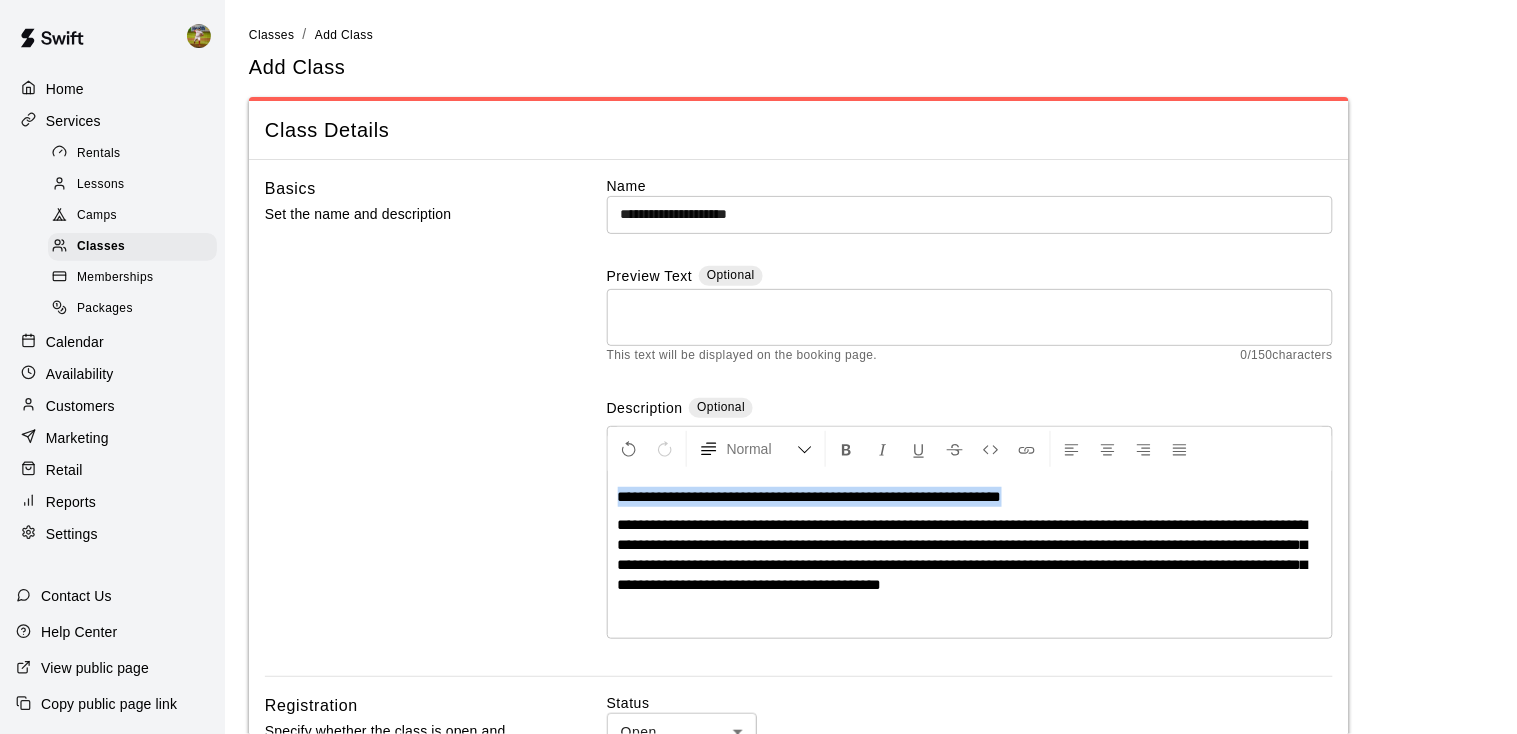 copy on "**********" 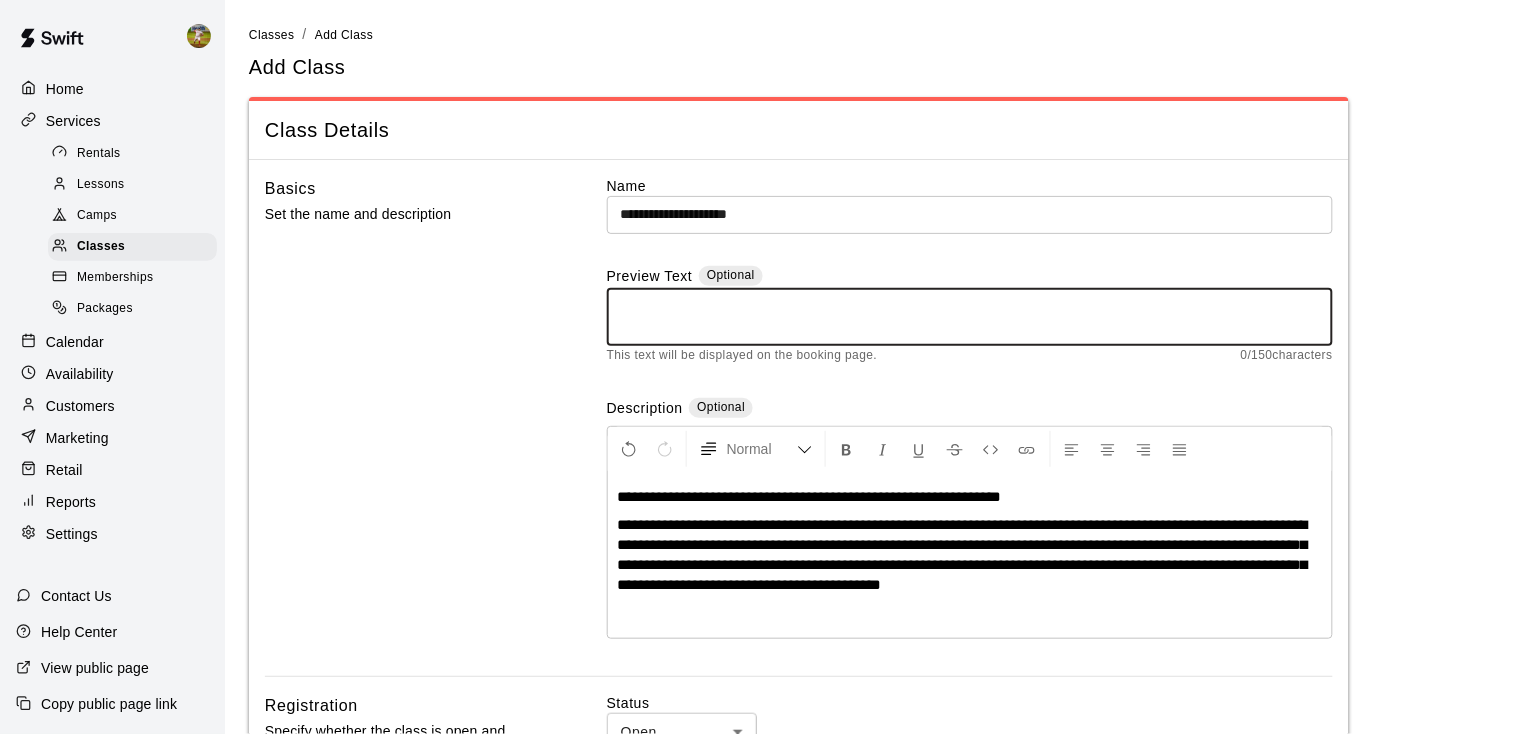 paste on "**********" 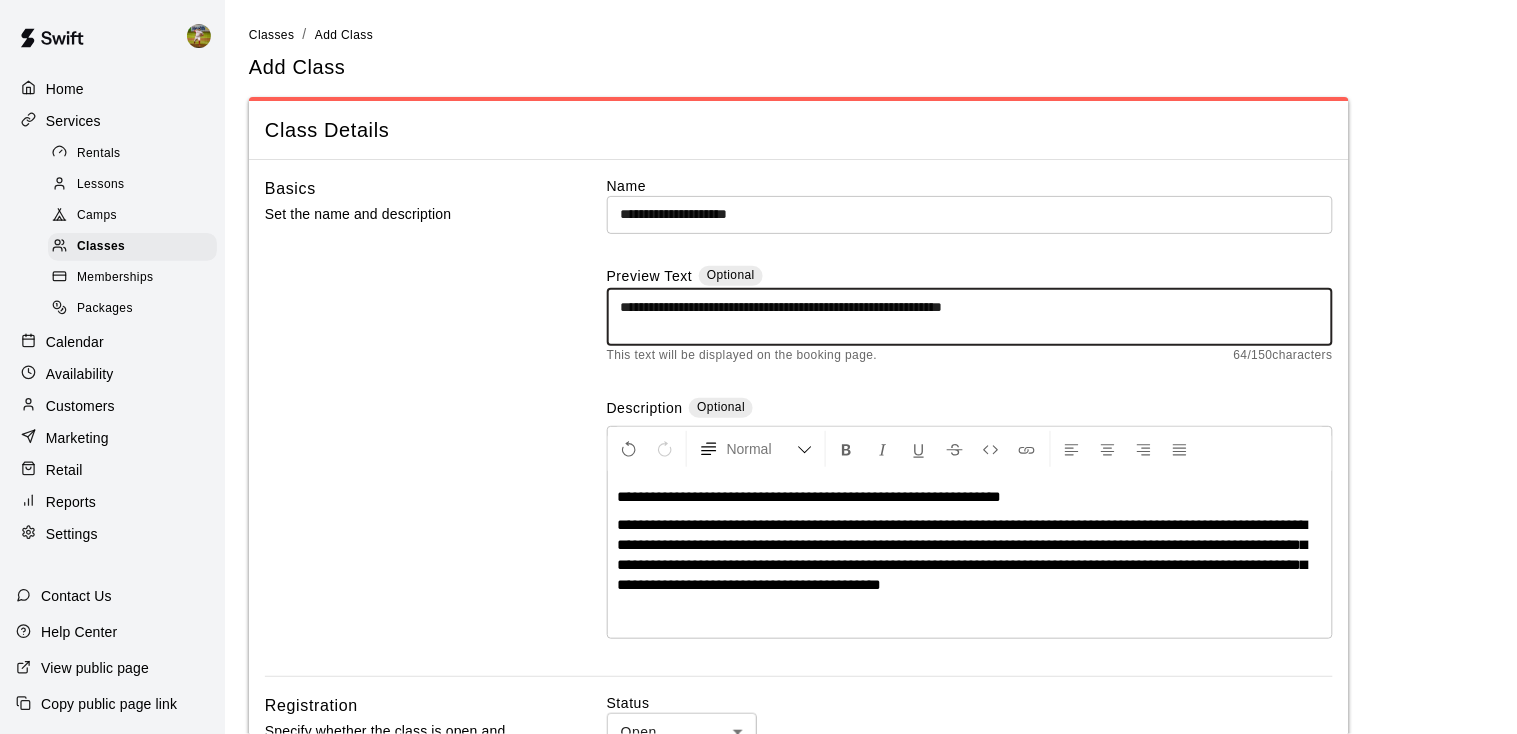 type on "**********" 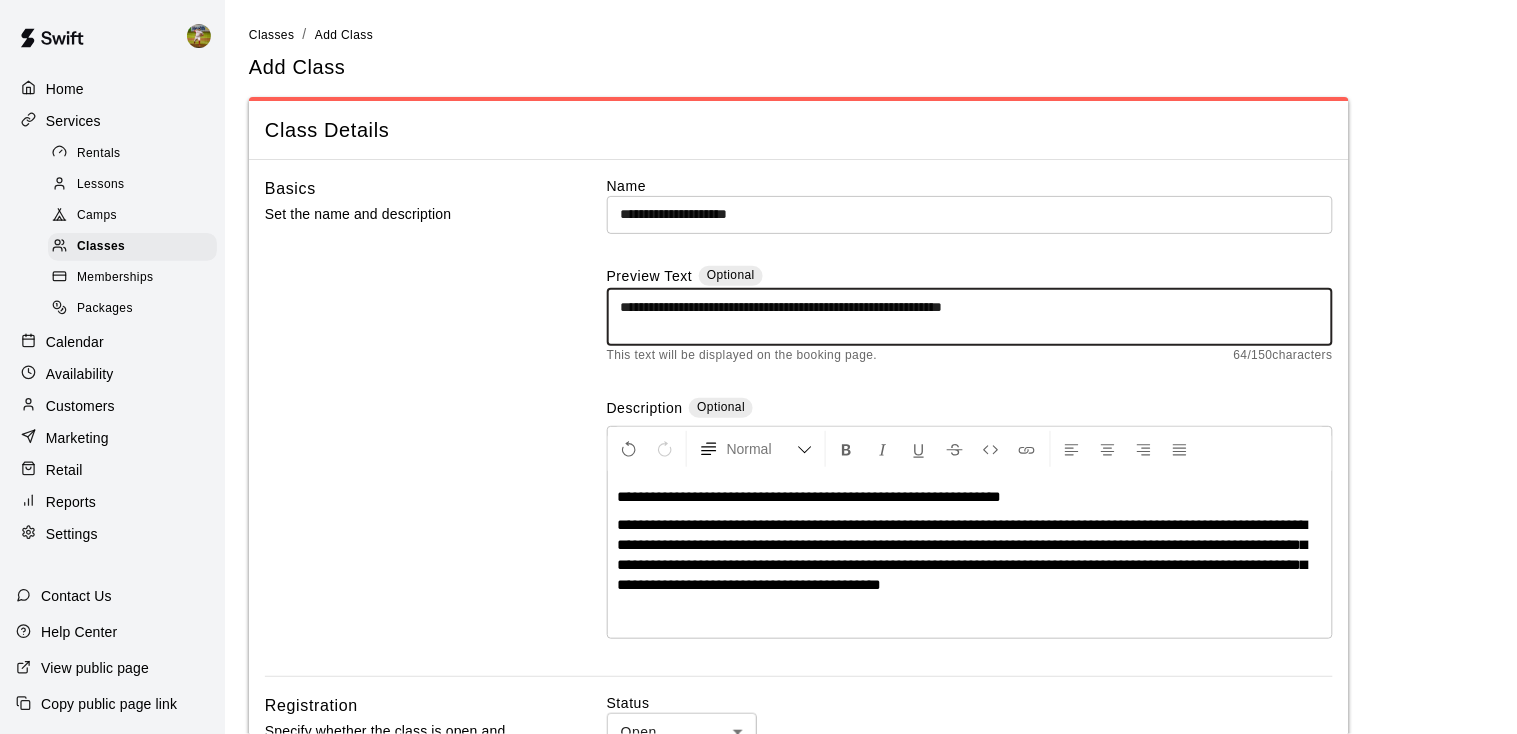 click on "**********" at bounding box center (810, 496) 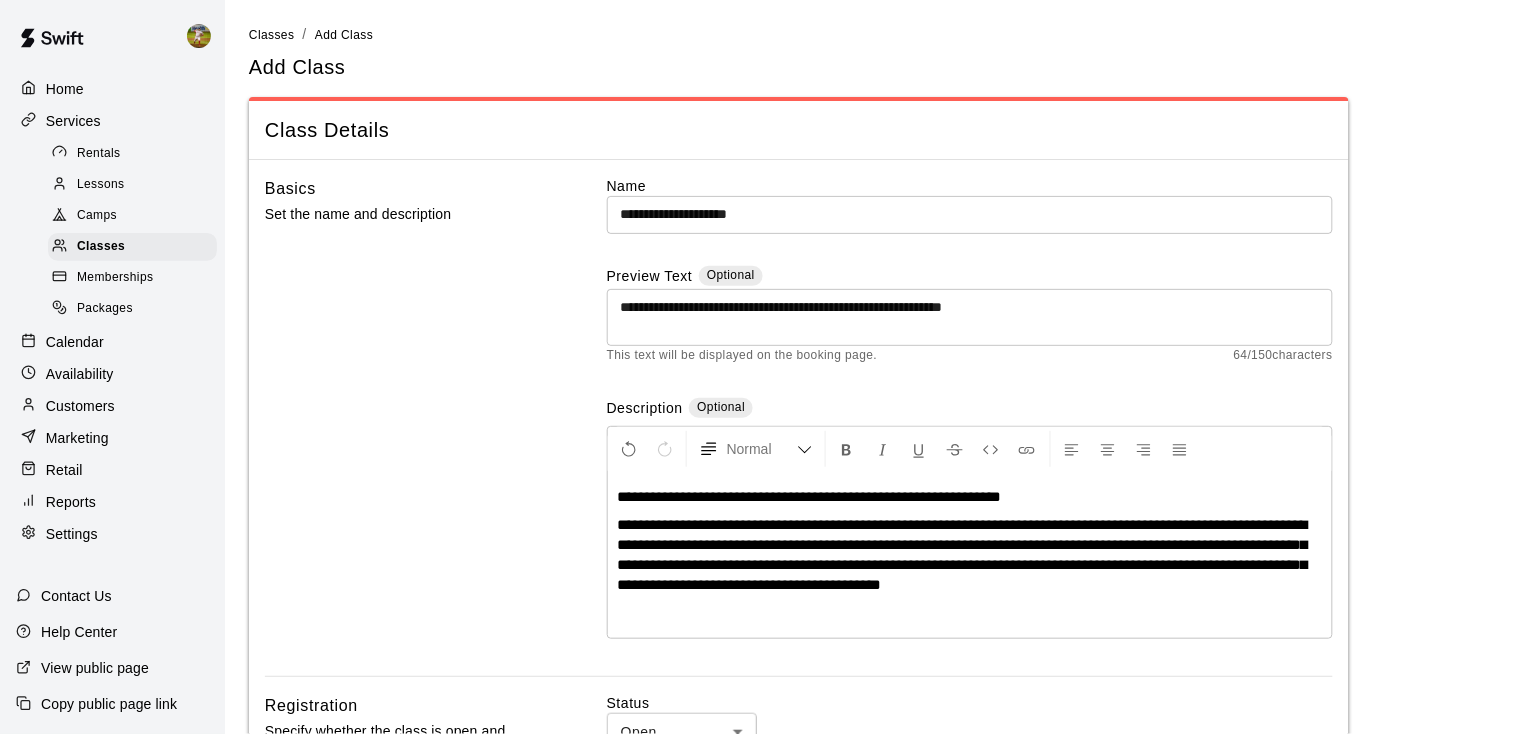 click on "**********" at bounding box center [810, 496] 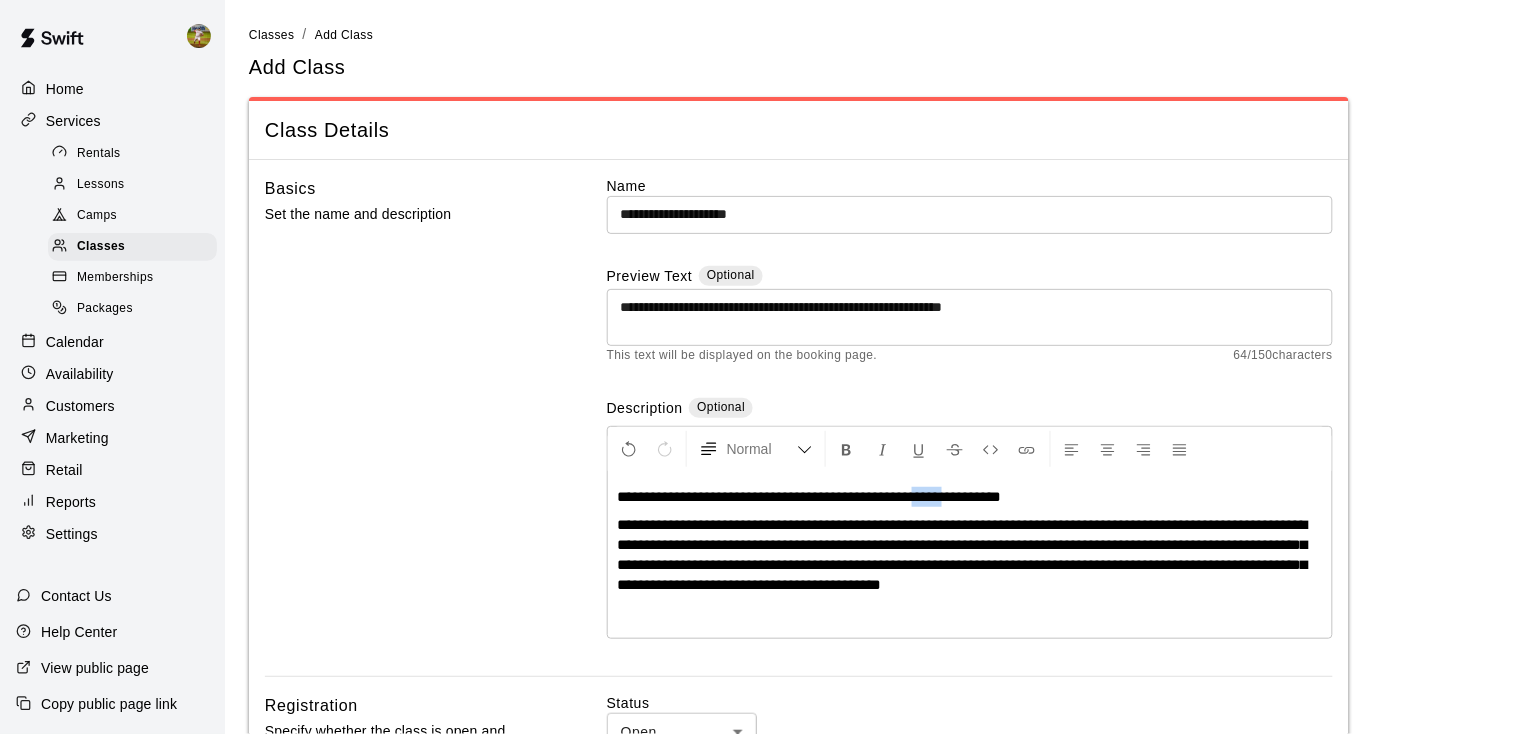 click on "**********" at bounding box center (810, 496) 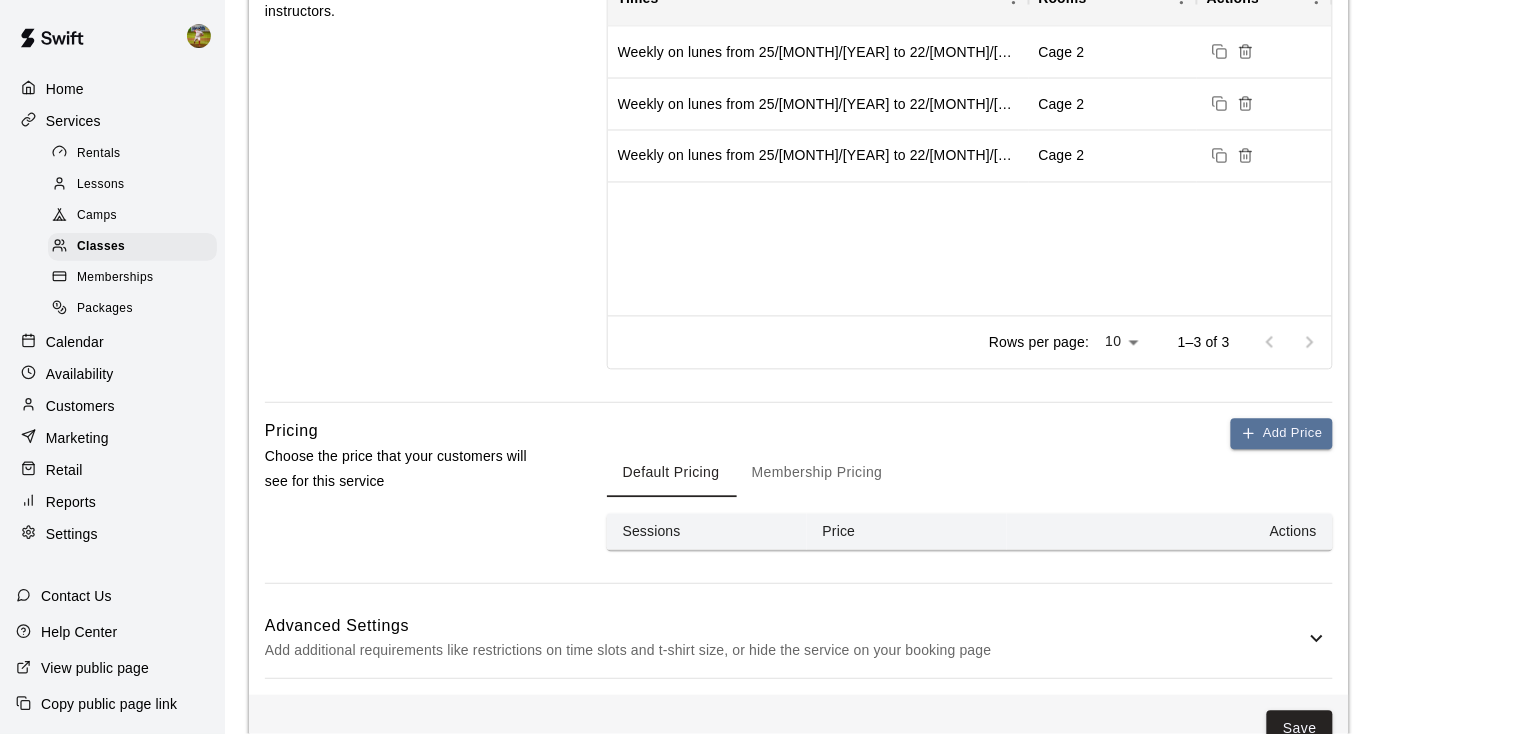 scroll, scrollTop: 913, scrollLeft: 0, axis: vertical 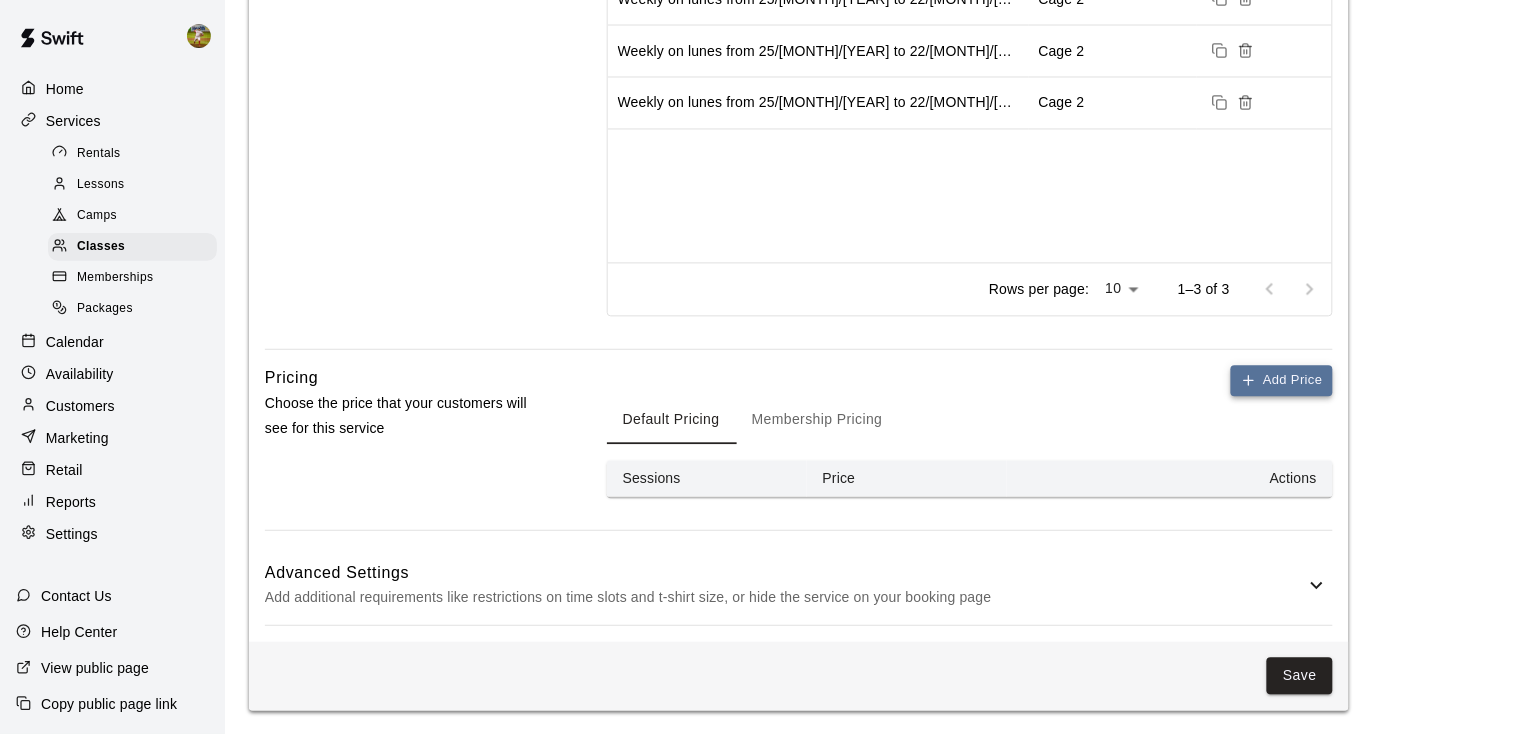 click 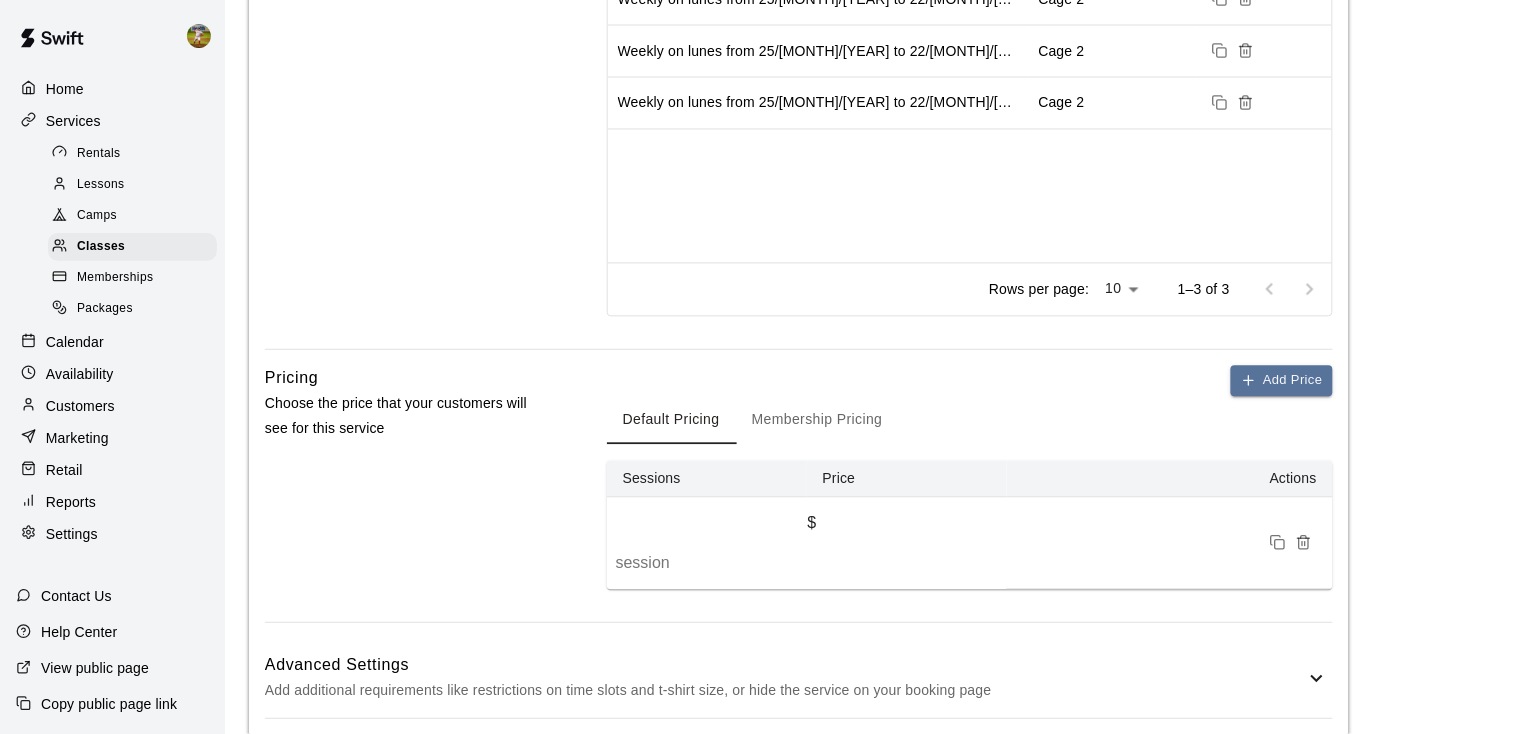 click on "*" at bounding box center [914, 569] 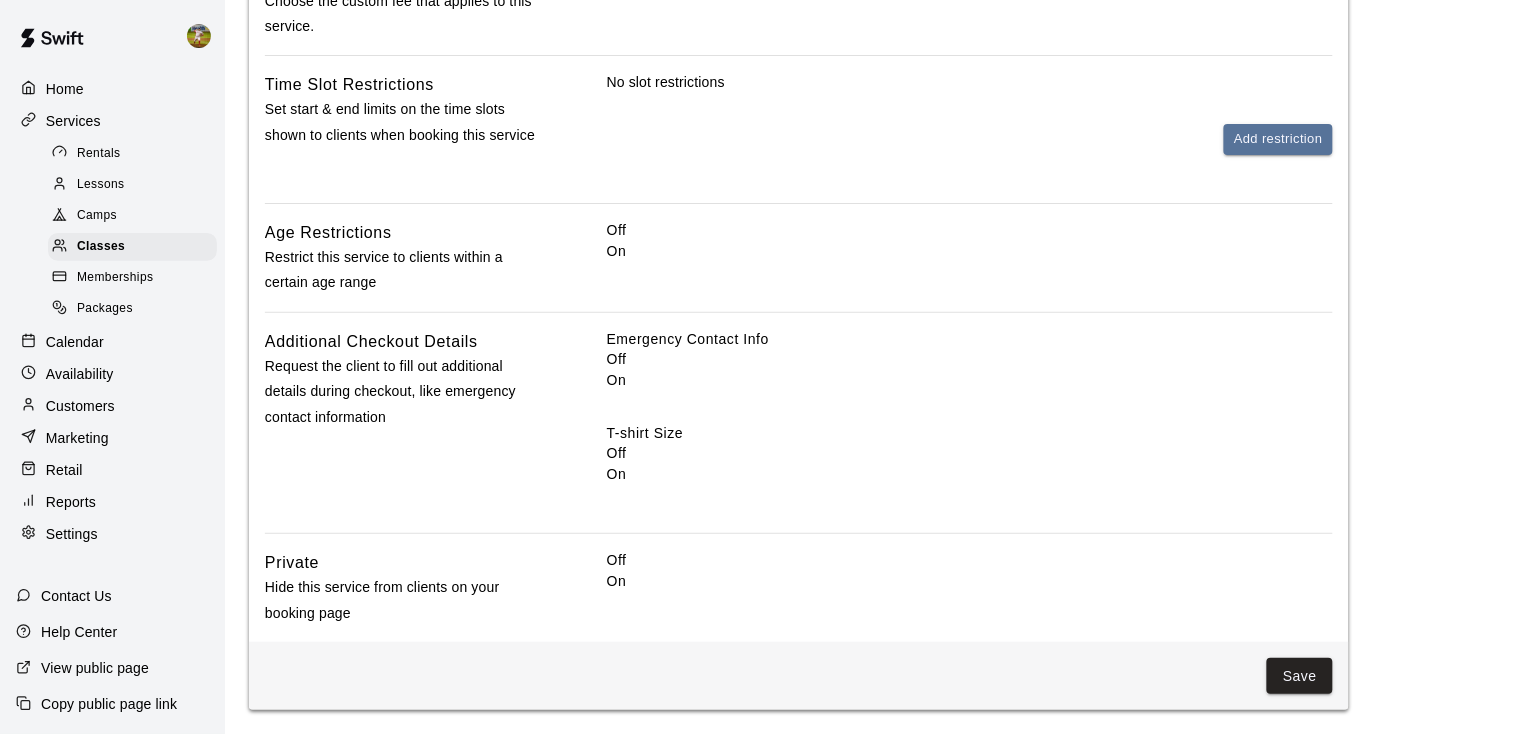 scroll, scrollTop: 1827, scrollLeft: 0, axis: vertical 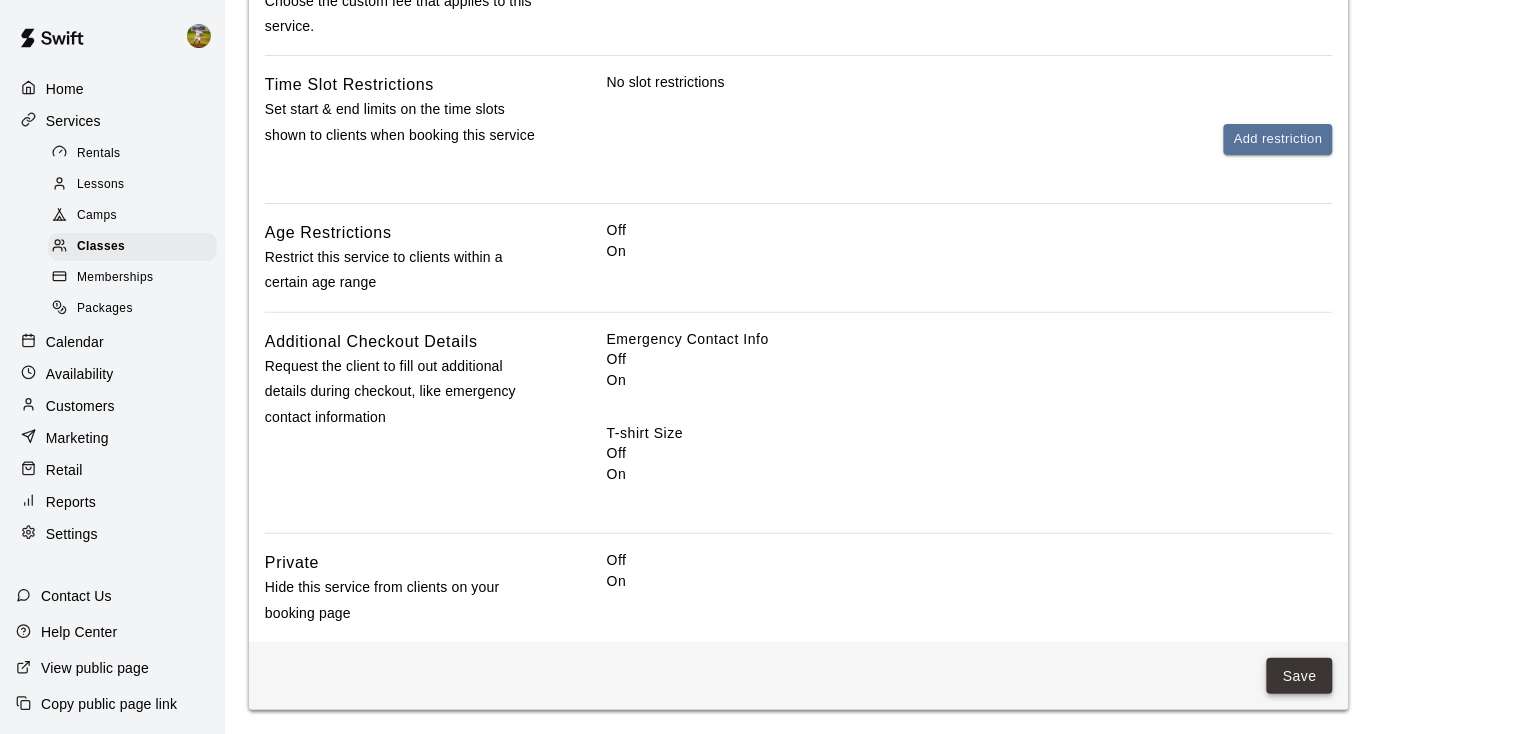 click on "Save" at bounding box center (1300, 676) 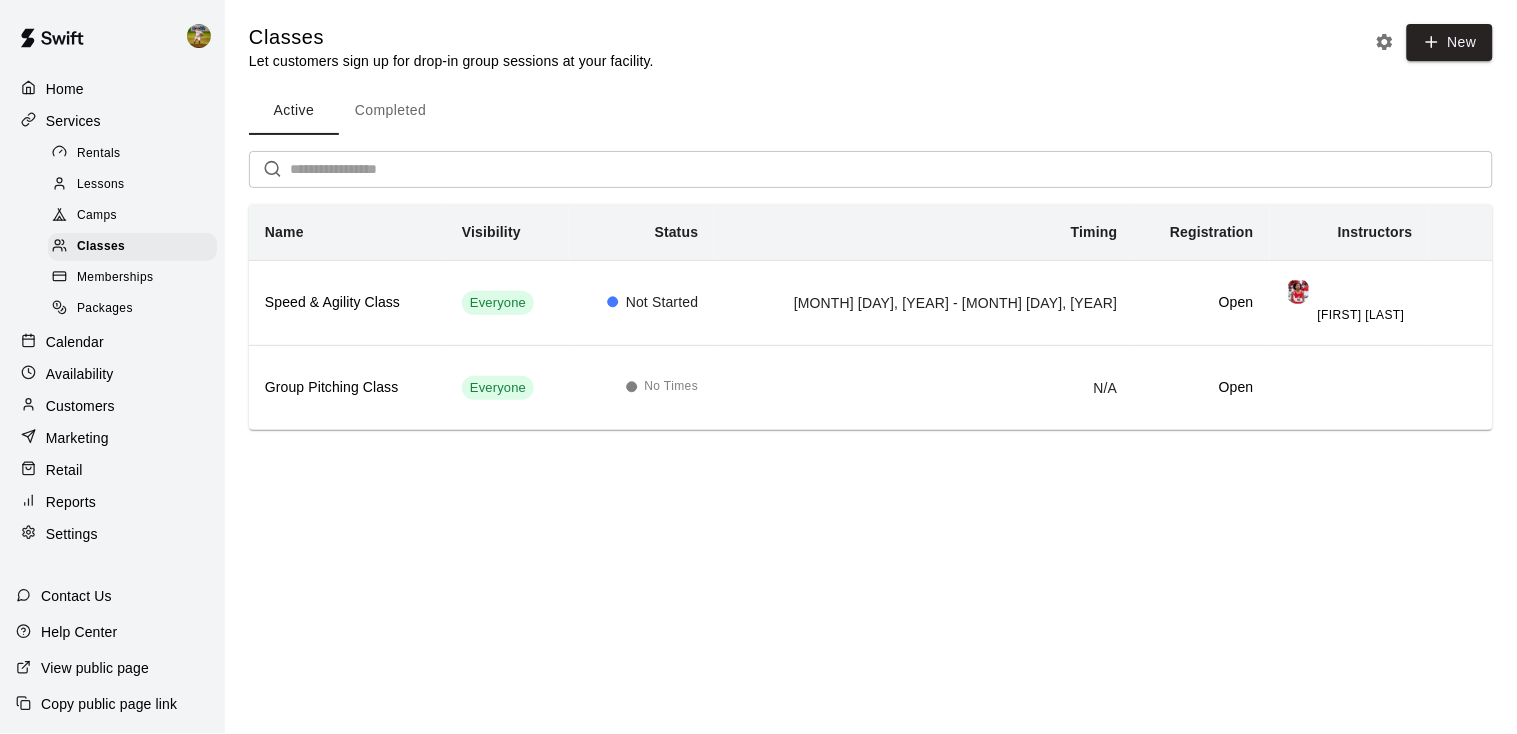 click on "Active Completed" at bounding box center [871, 111] 